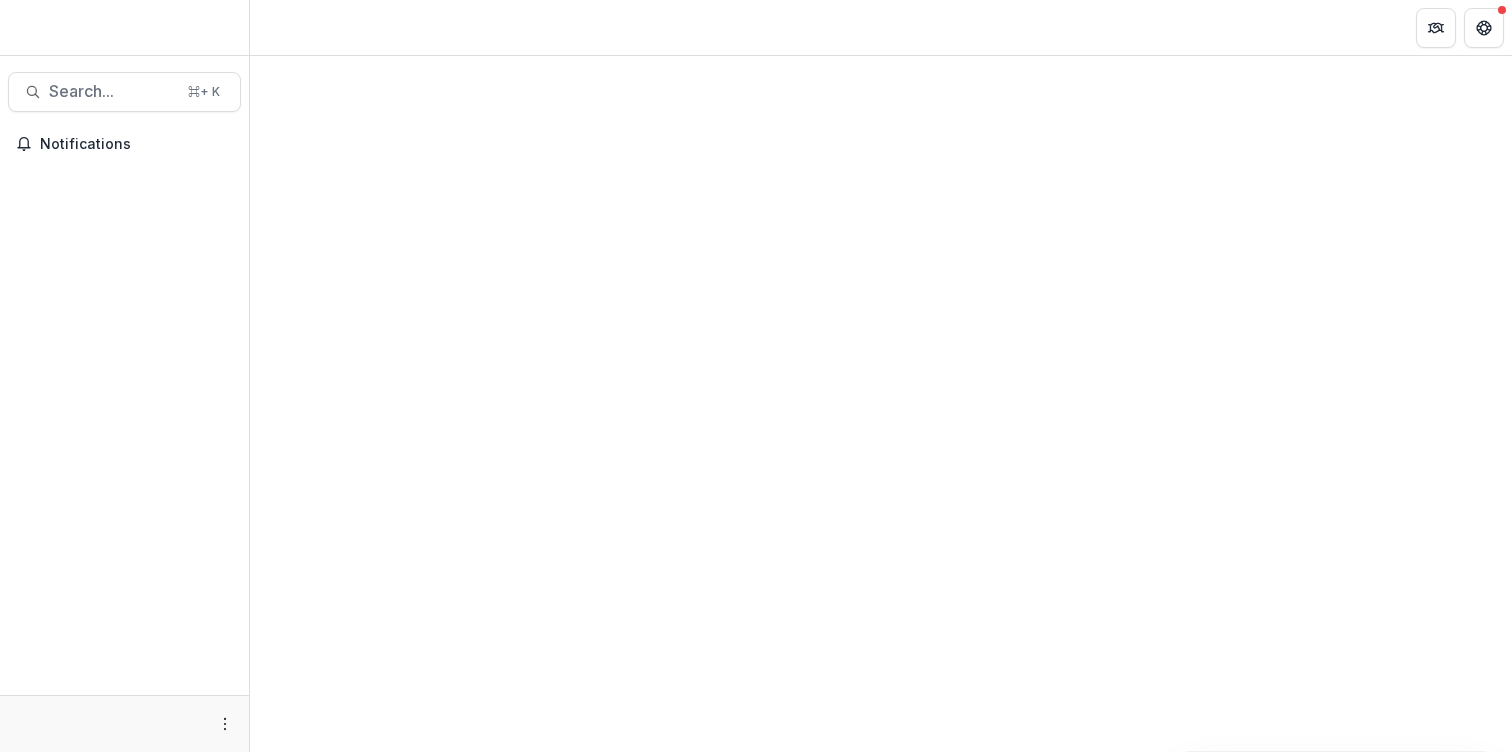 scroll, scrollTop: 0, scrollLeft: 0, axis: both 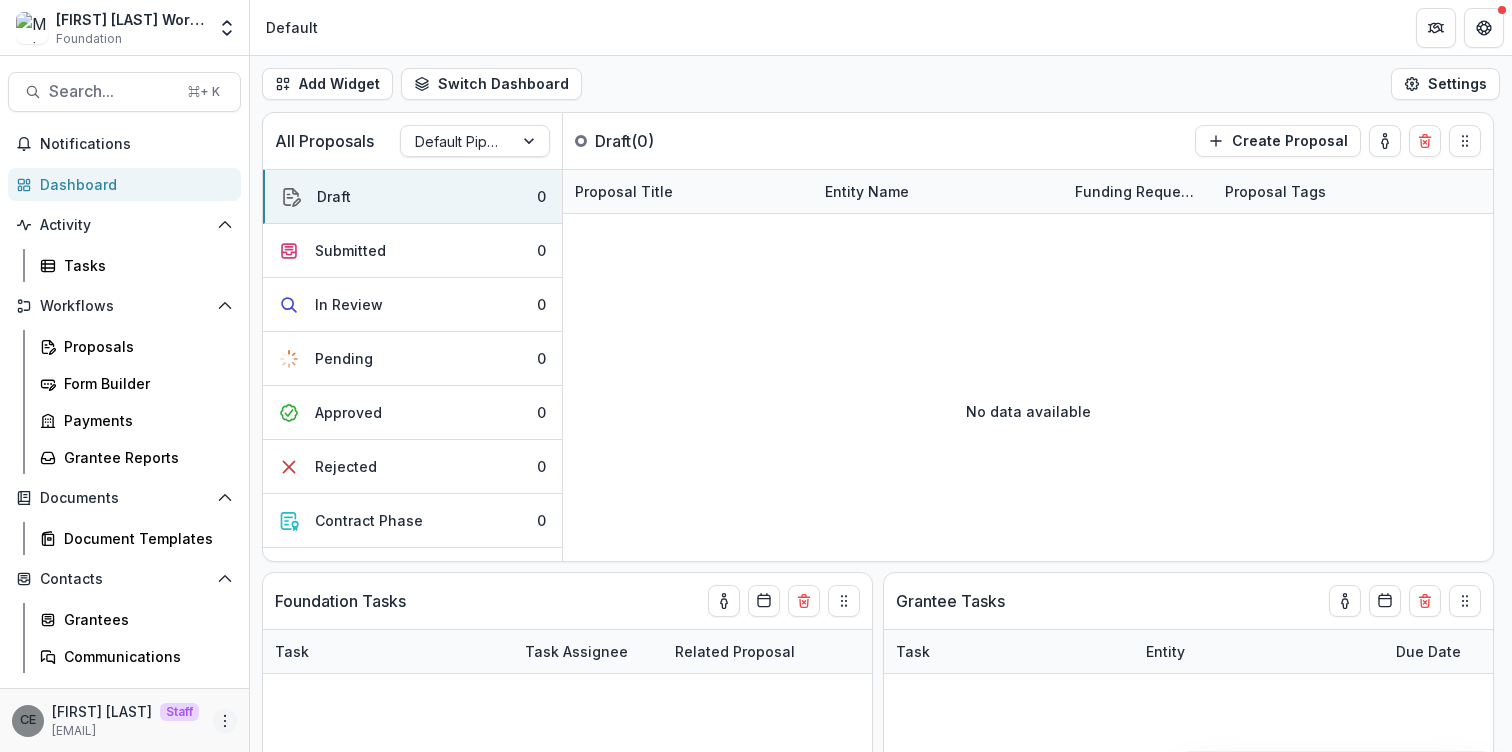 click 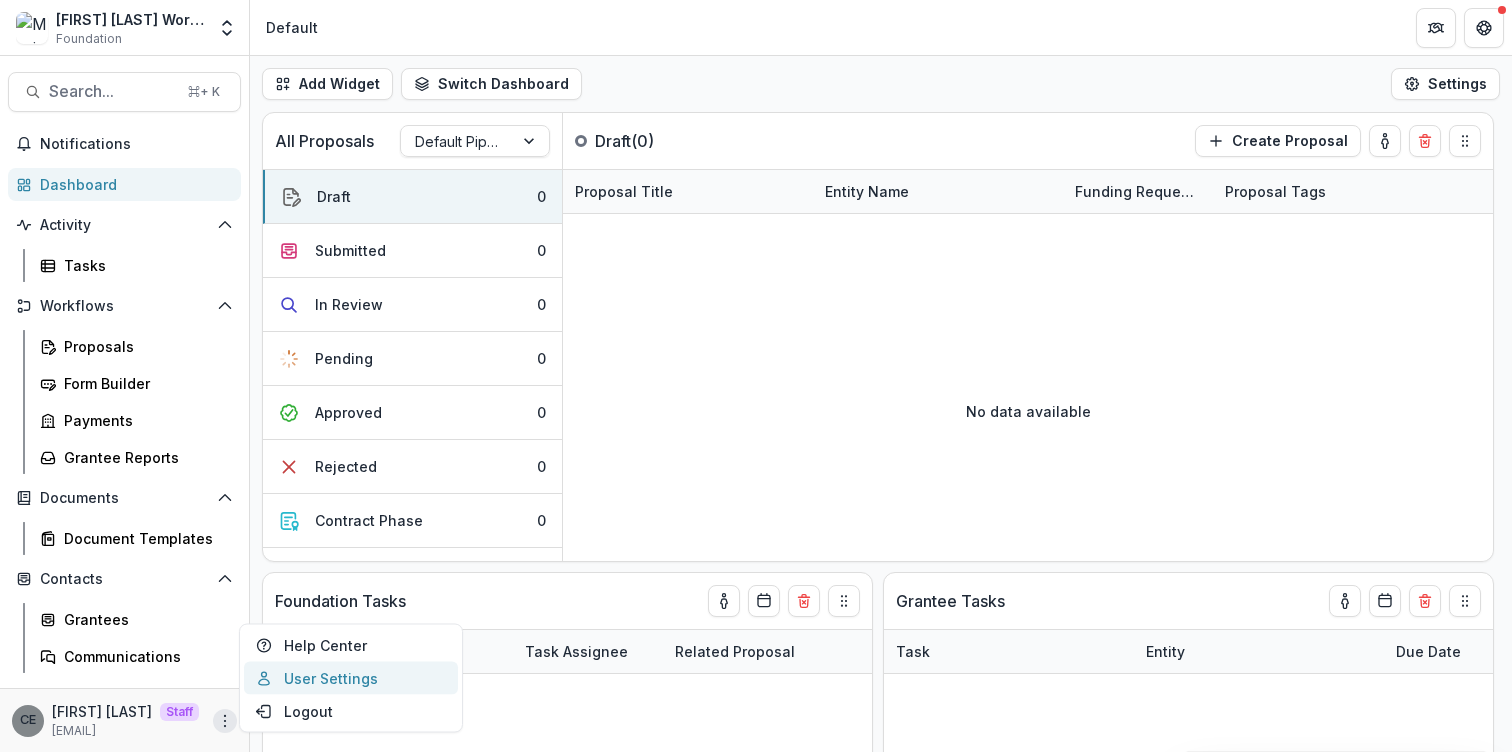 click on "User Settings" at bounding box center [351, 678] 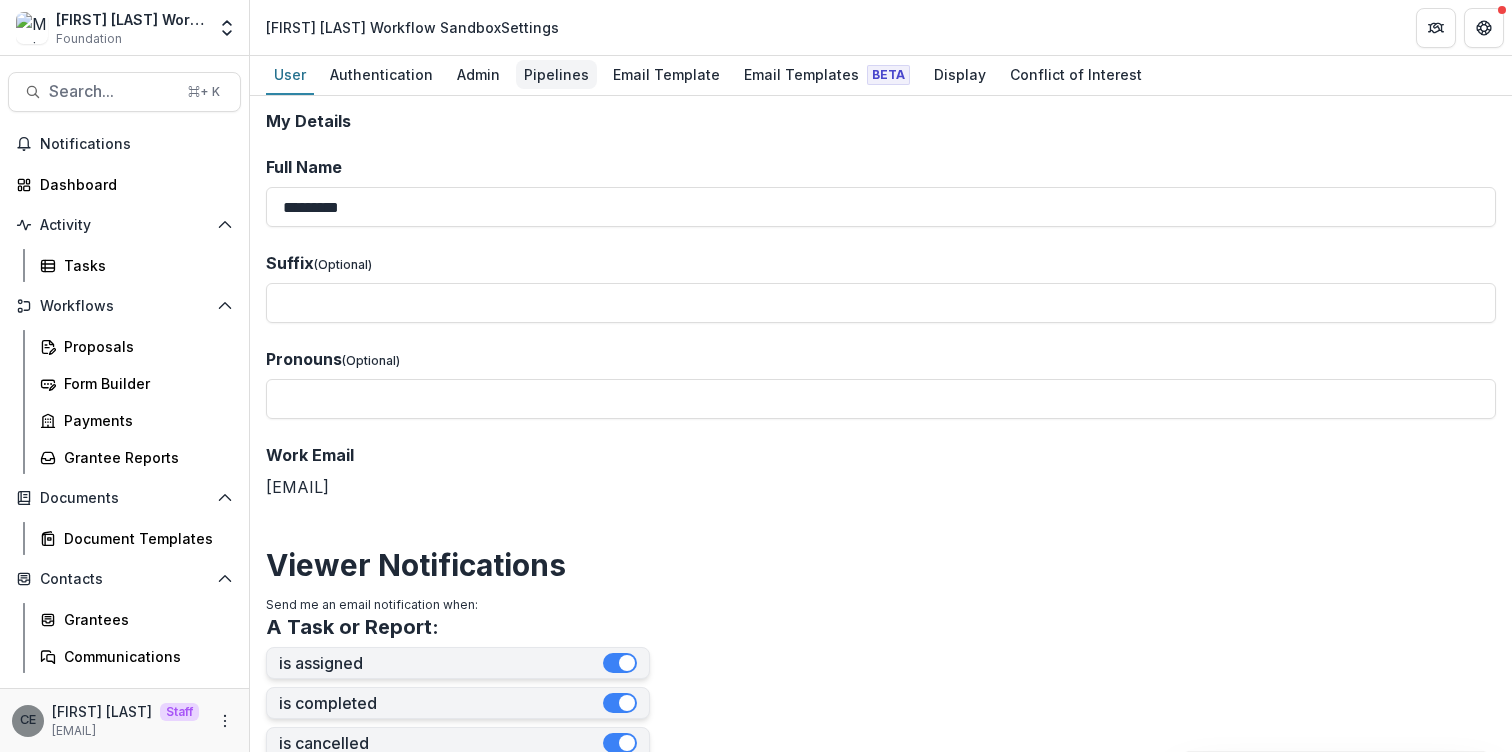 click on "Pipelines" at bounding box center [556, 74] 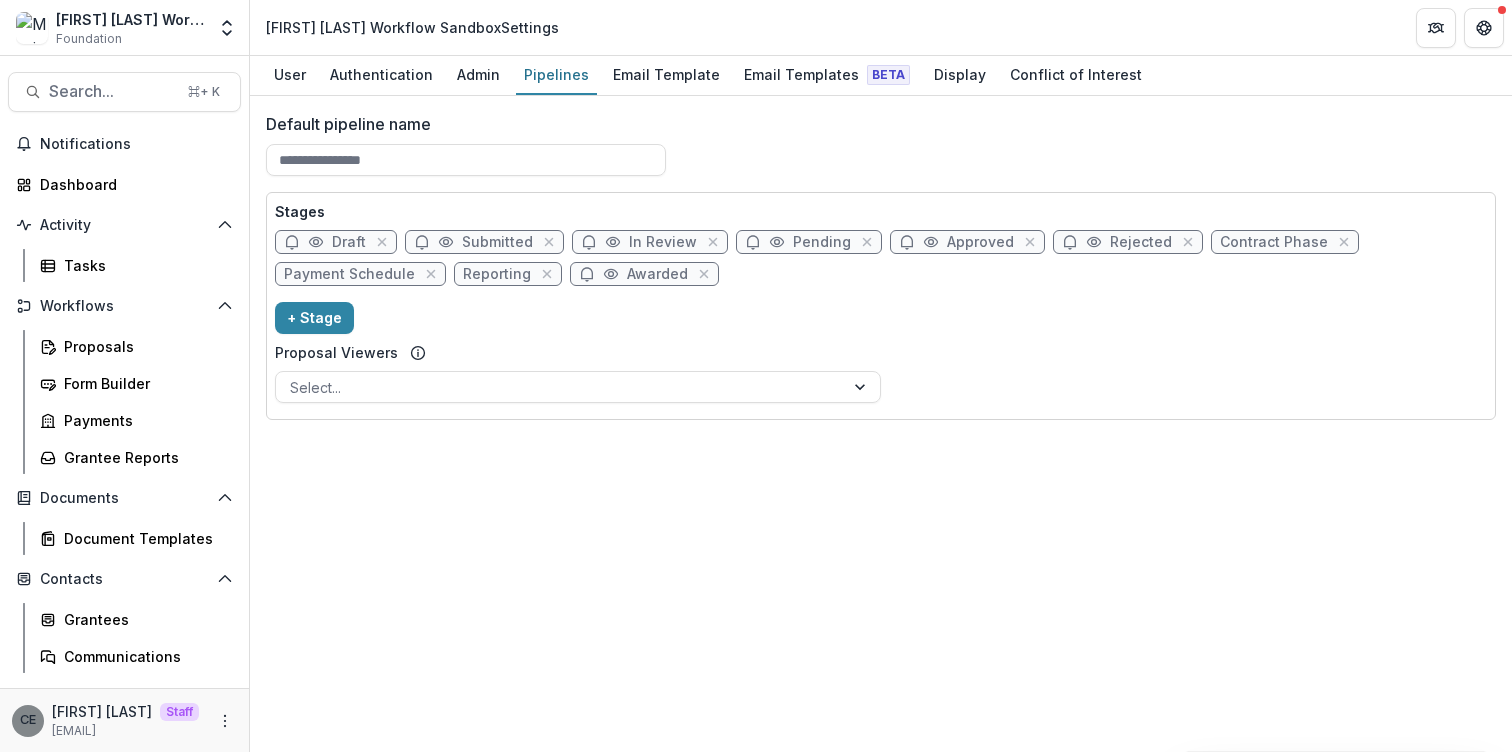 click on "Default pipeline name" at bounding box center [875, 124] 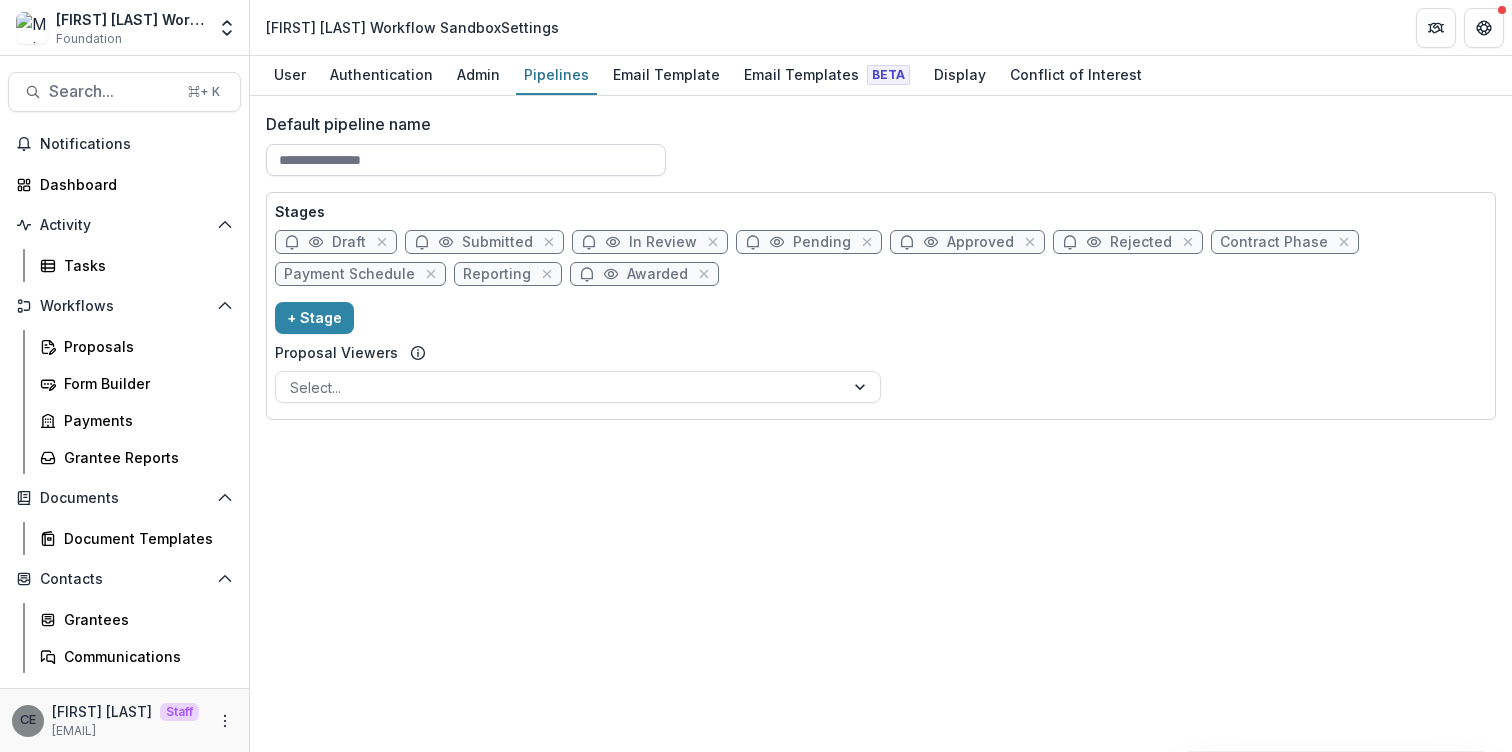 click on "Default pipeline name" at bounding box center (466, 160) 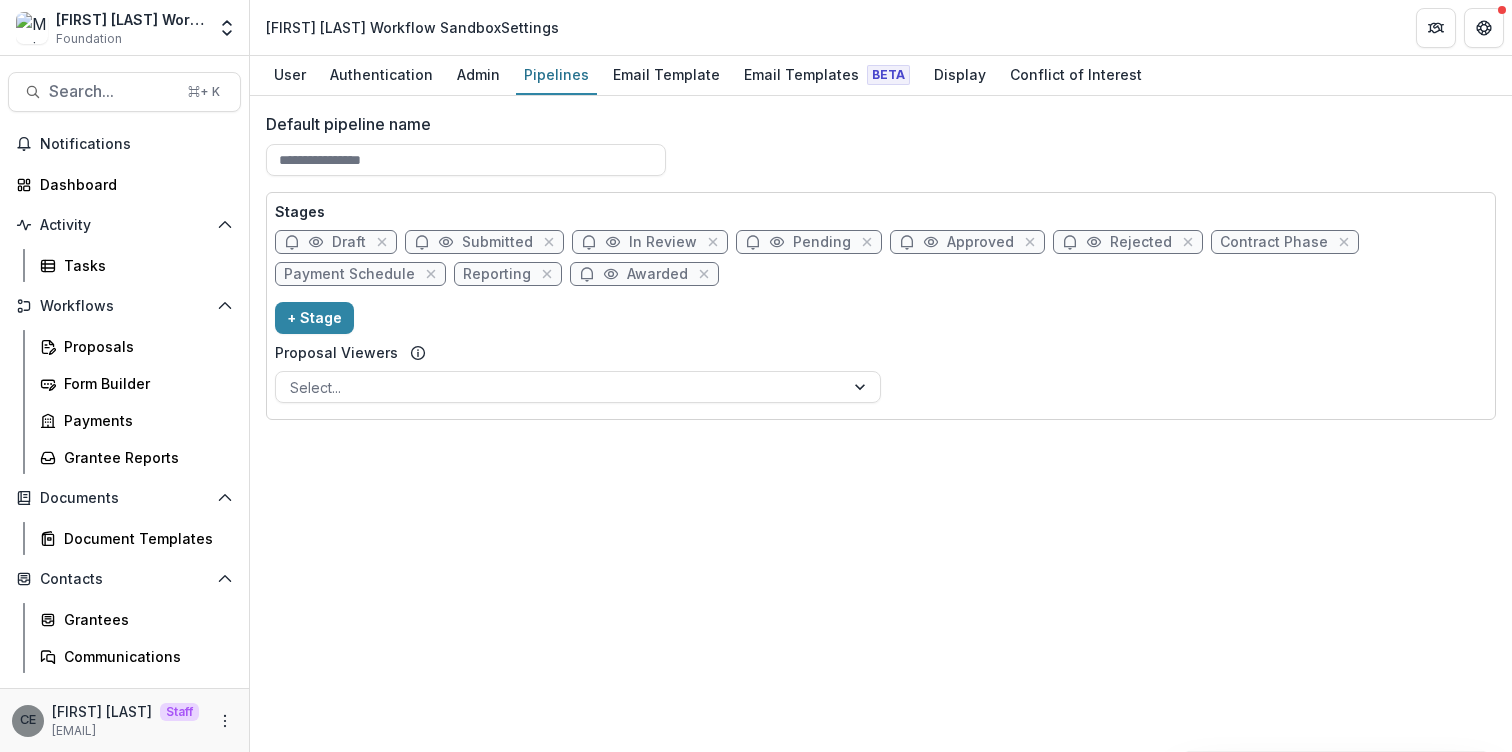 click on "Default pipeline name" at bounding box center [875, 124] 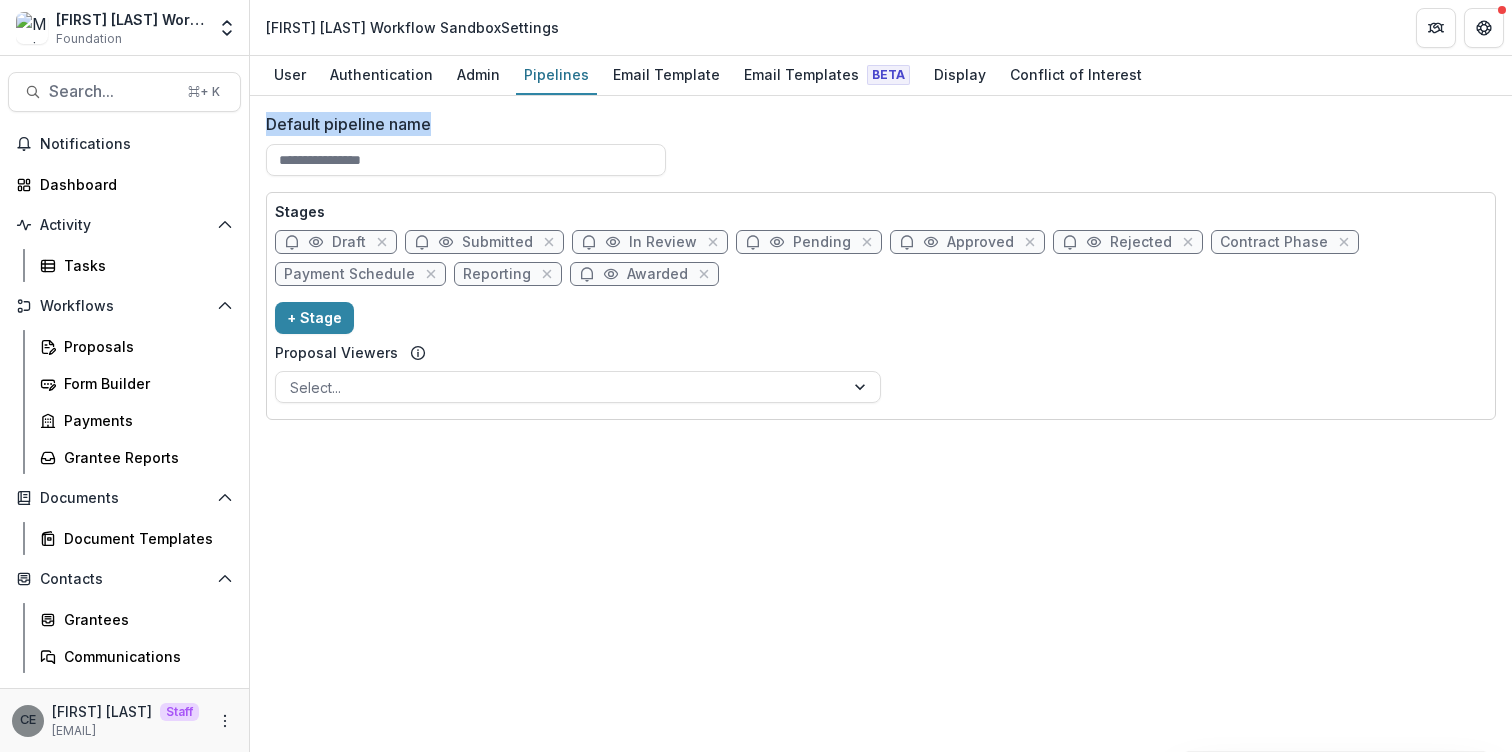 click on "Default pipeline name" at bounding box center [875, 124] 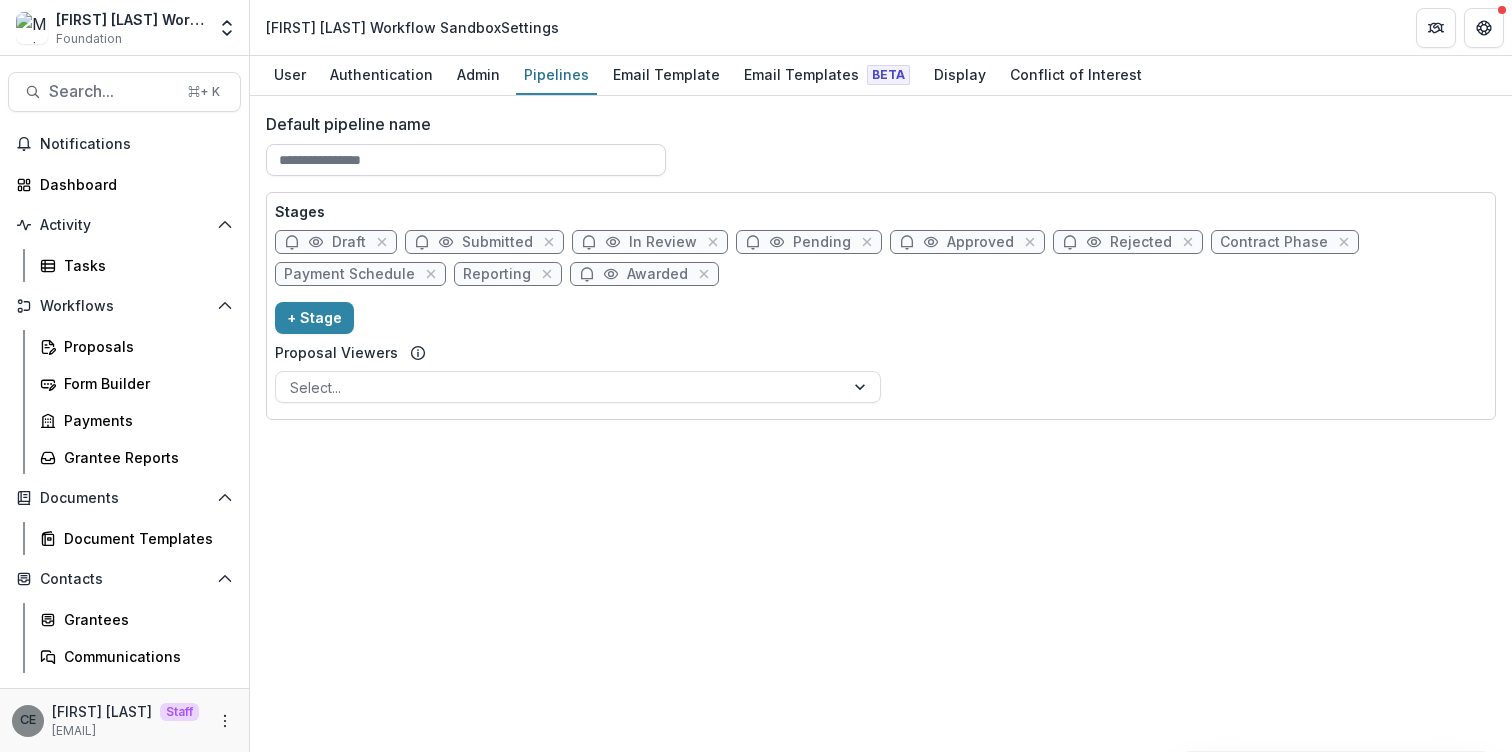 click on "Default pipeline name" at bounding box center [466, 160] 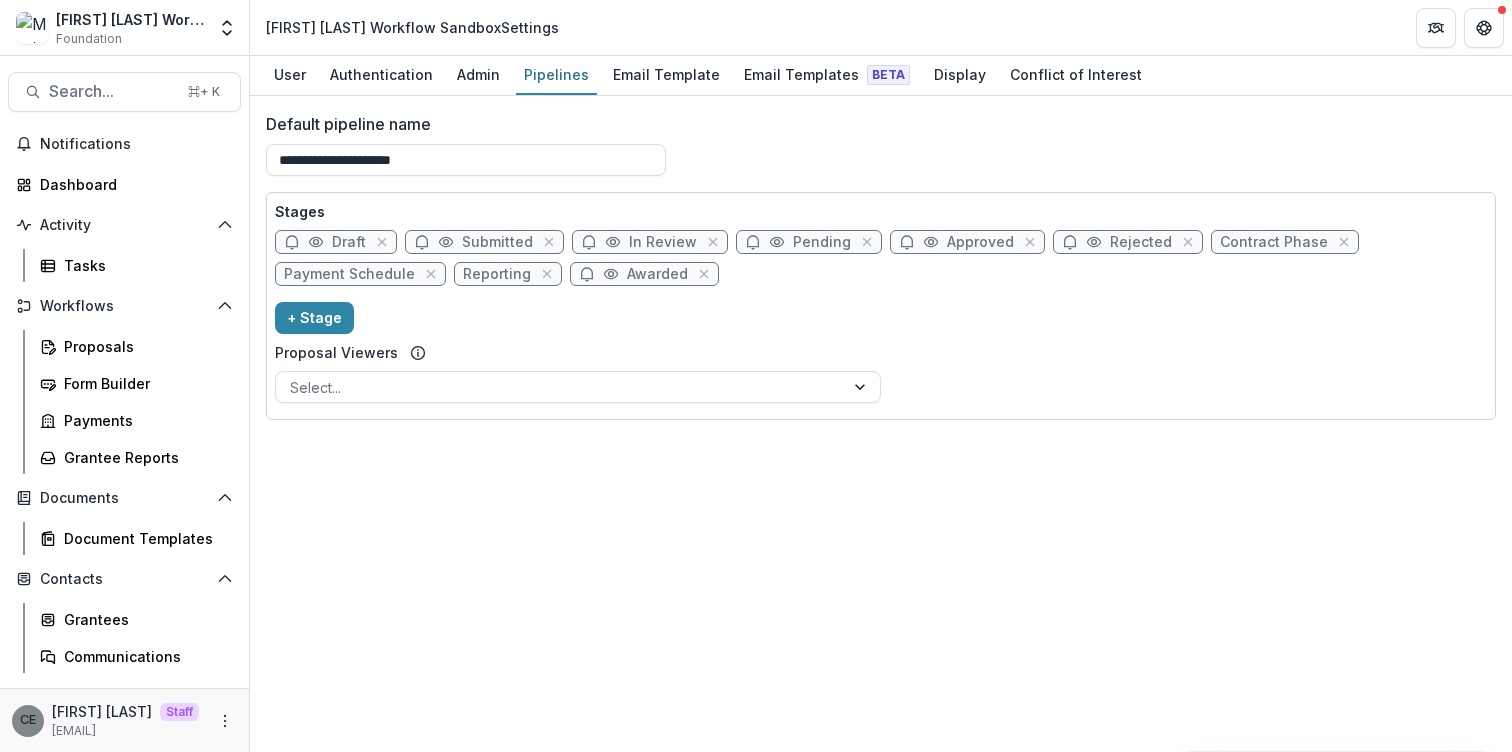 type on "**********" 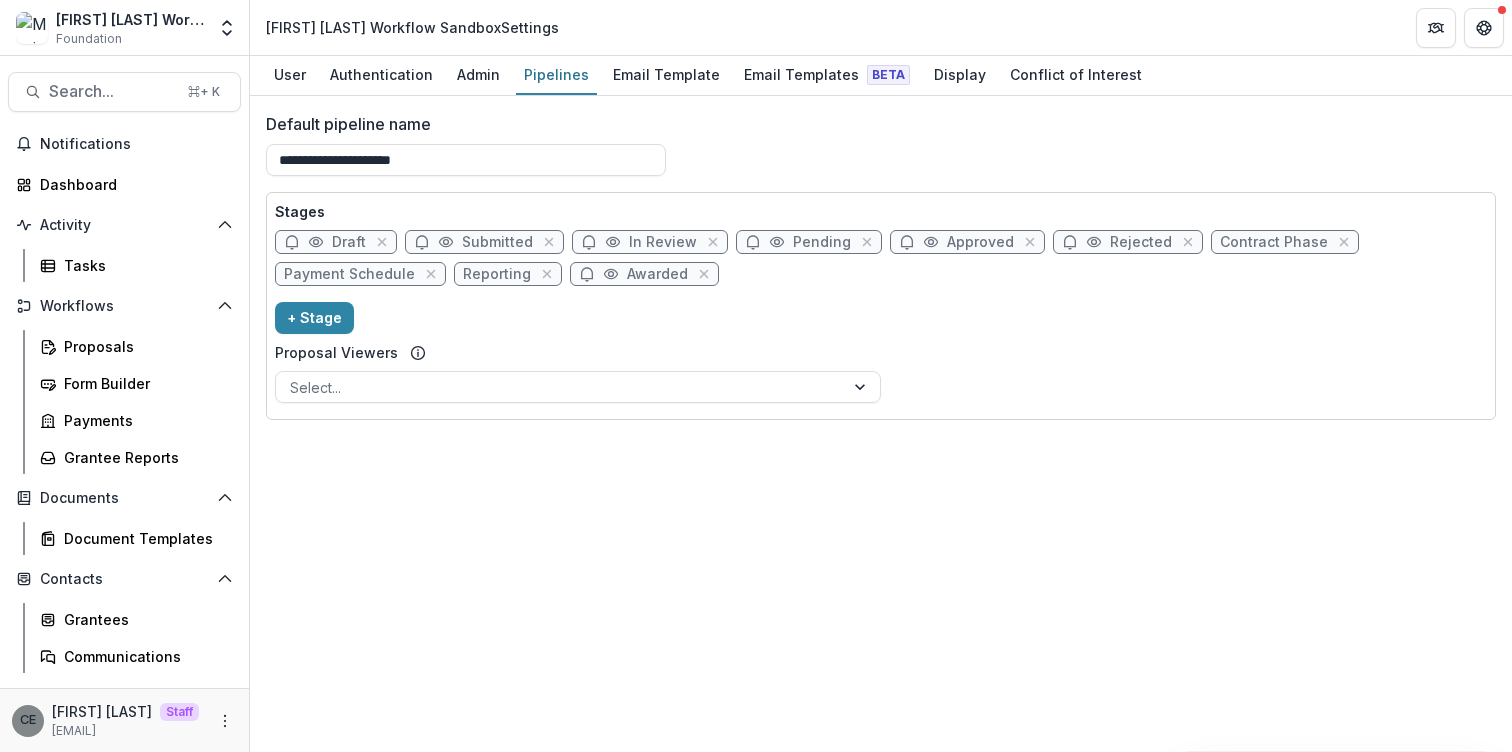 select on "******" 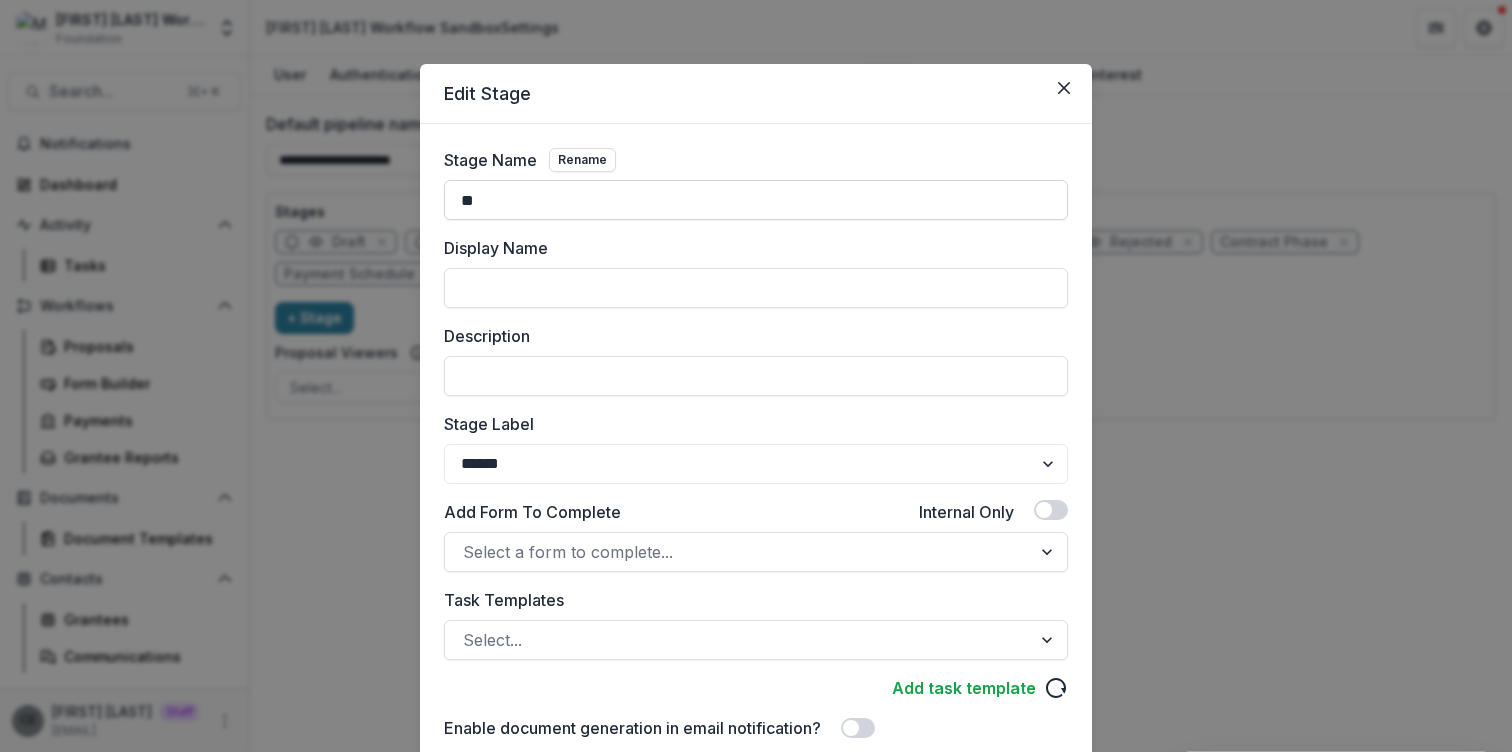 type on "*" 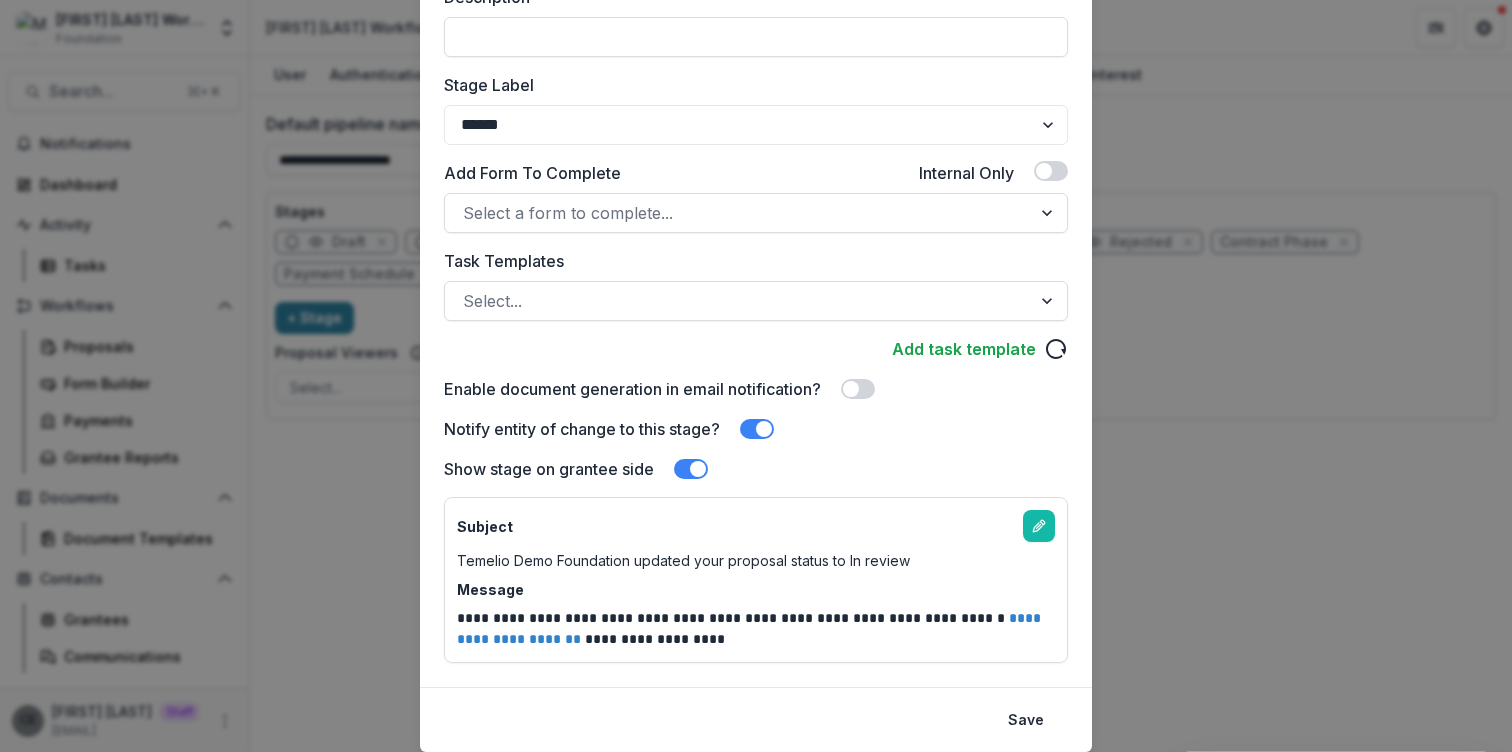 scroll, scrollTop: 403, scrollLeft: 0, axis: vertical 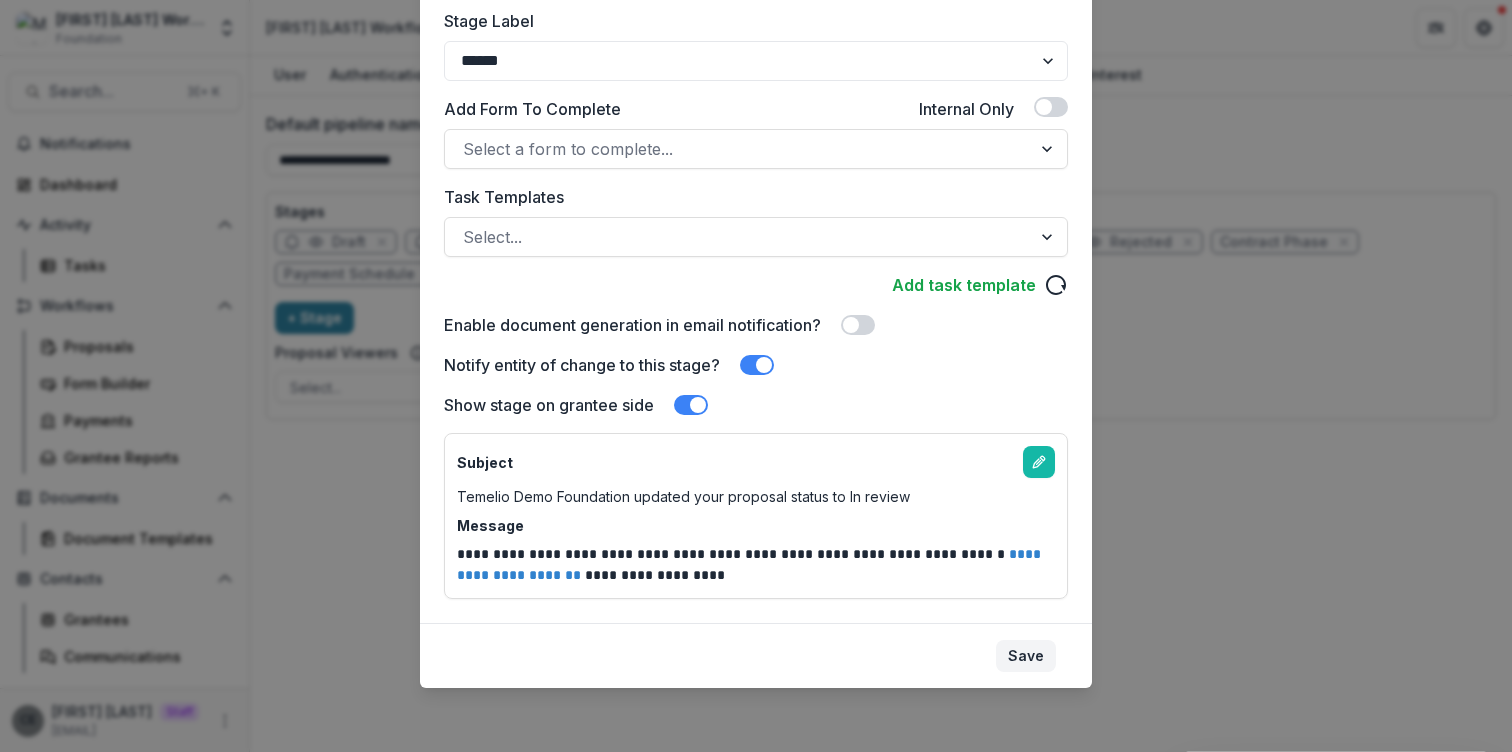 type on "**********" 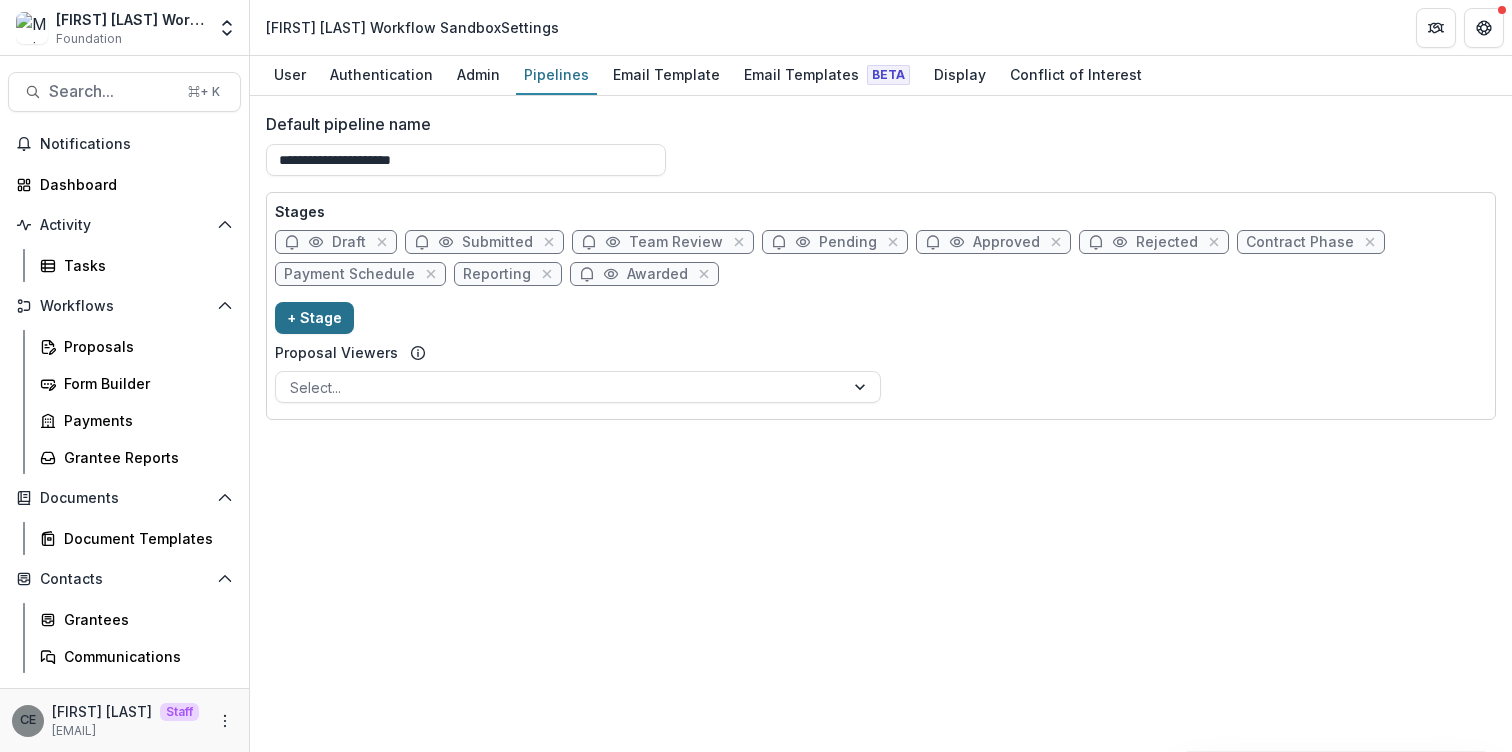 click on "+ Stage" at bounding box center (314, 318) 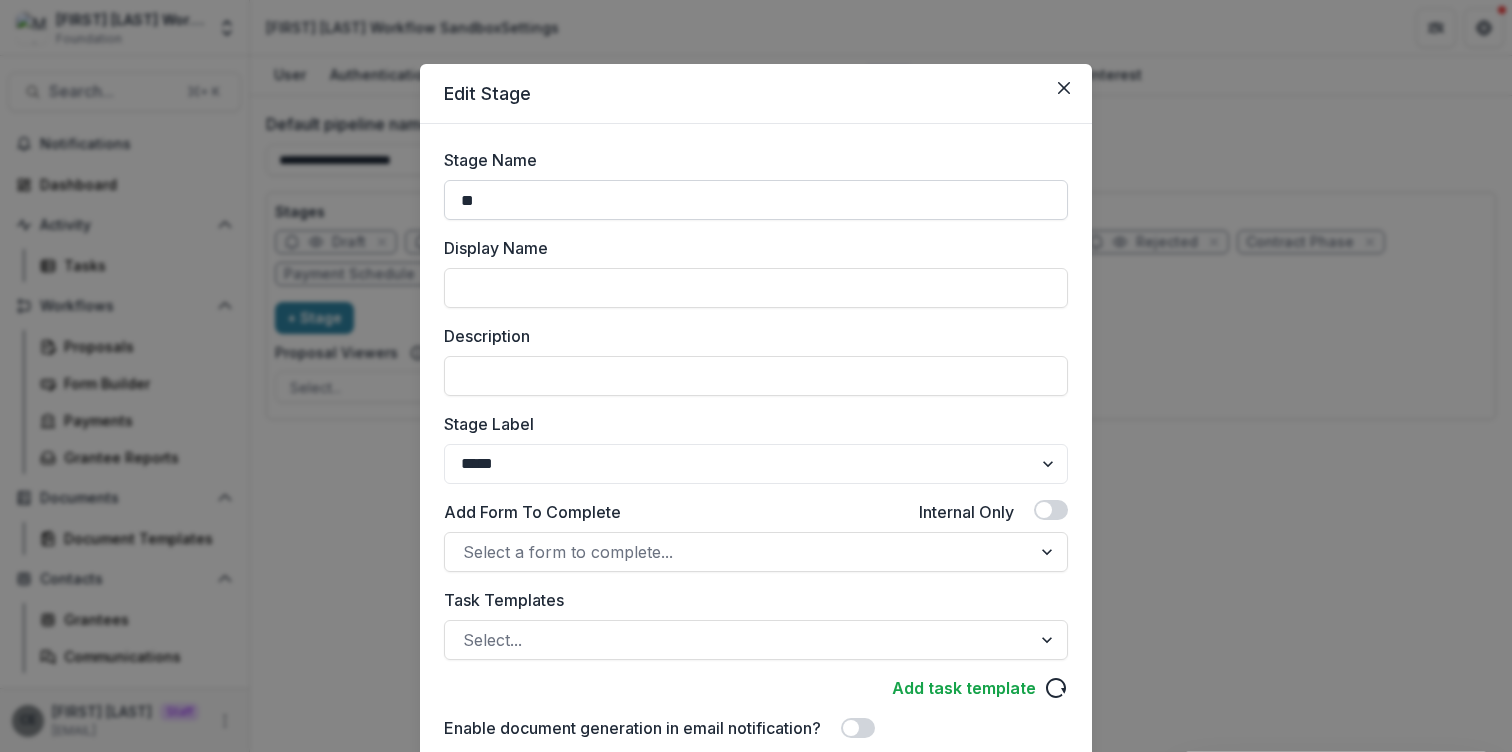 type on "*" 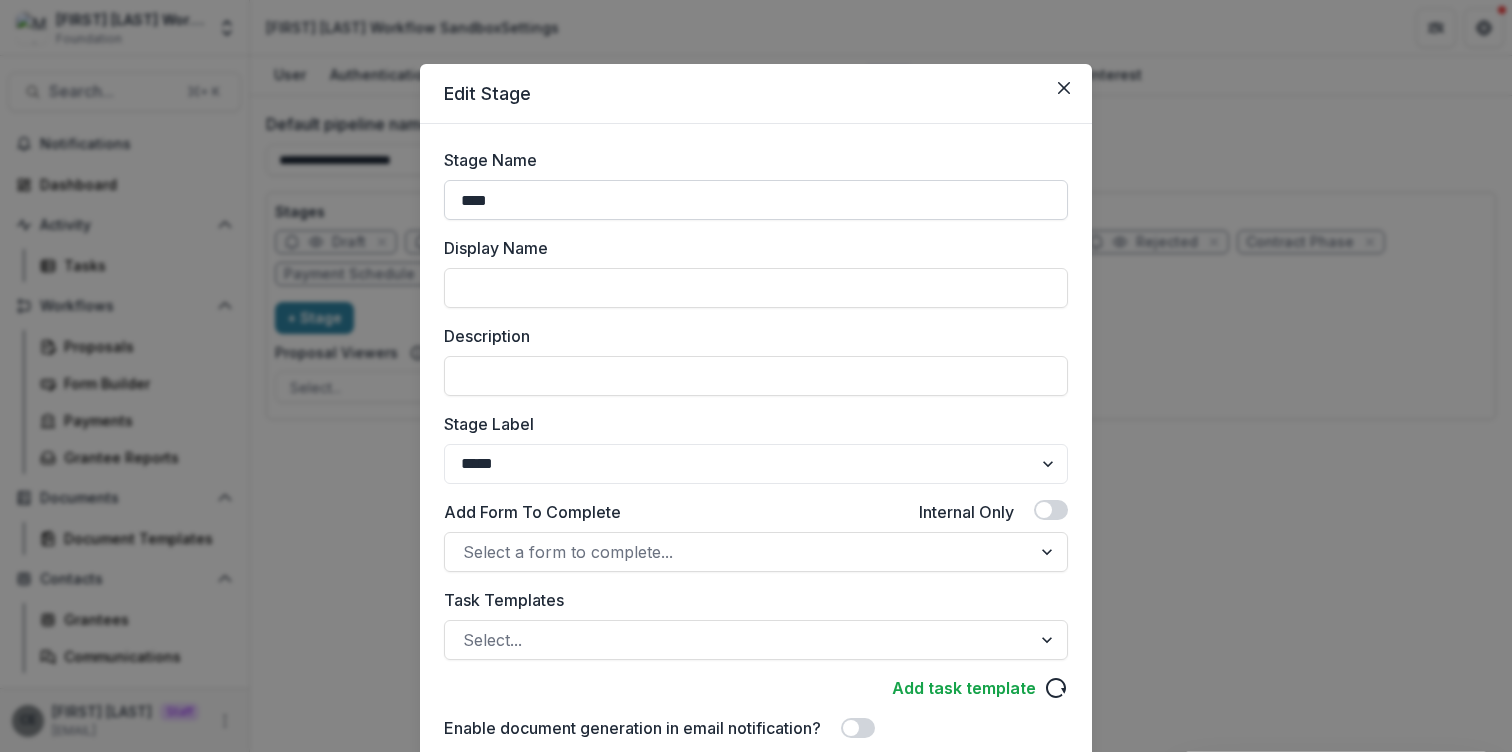 type on "**********" 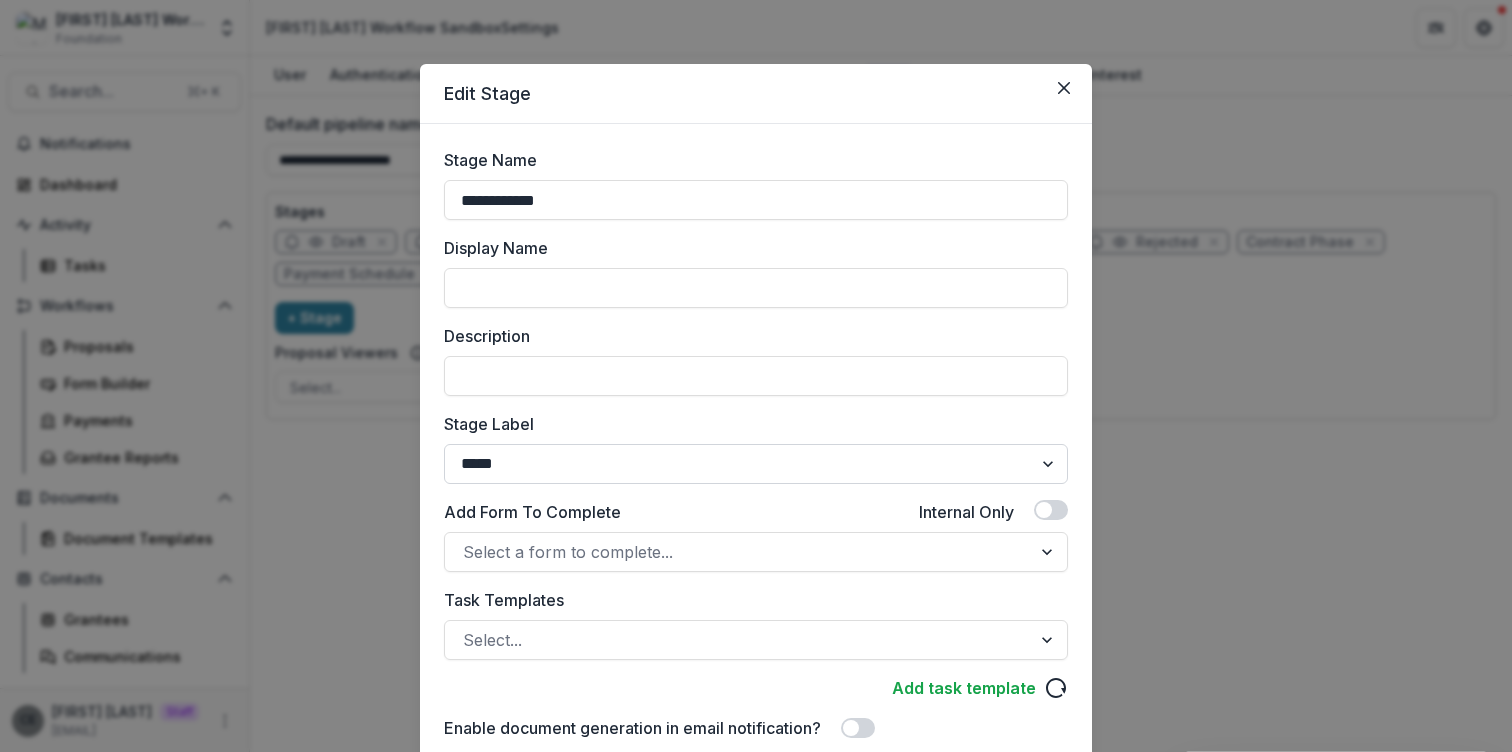 click on "******* ***** ********* ****** ******* ******** ******** ******* ********* ******* ******" at bounding box center (756, 464) 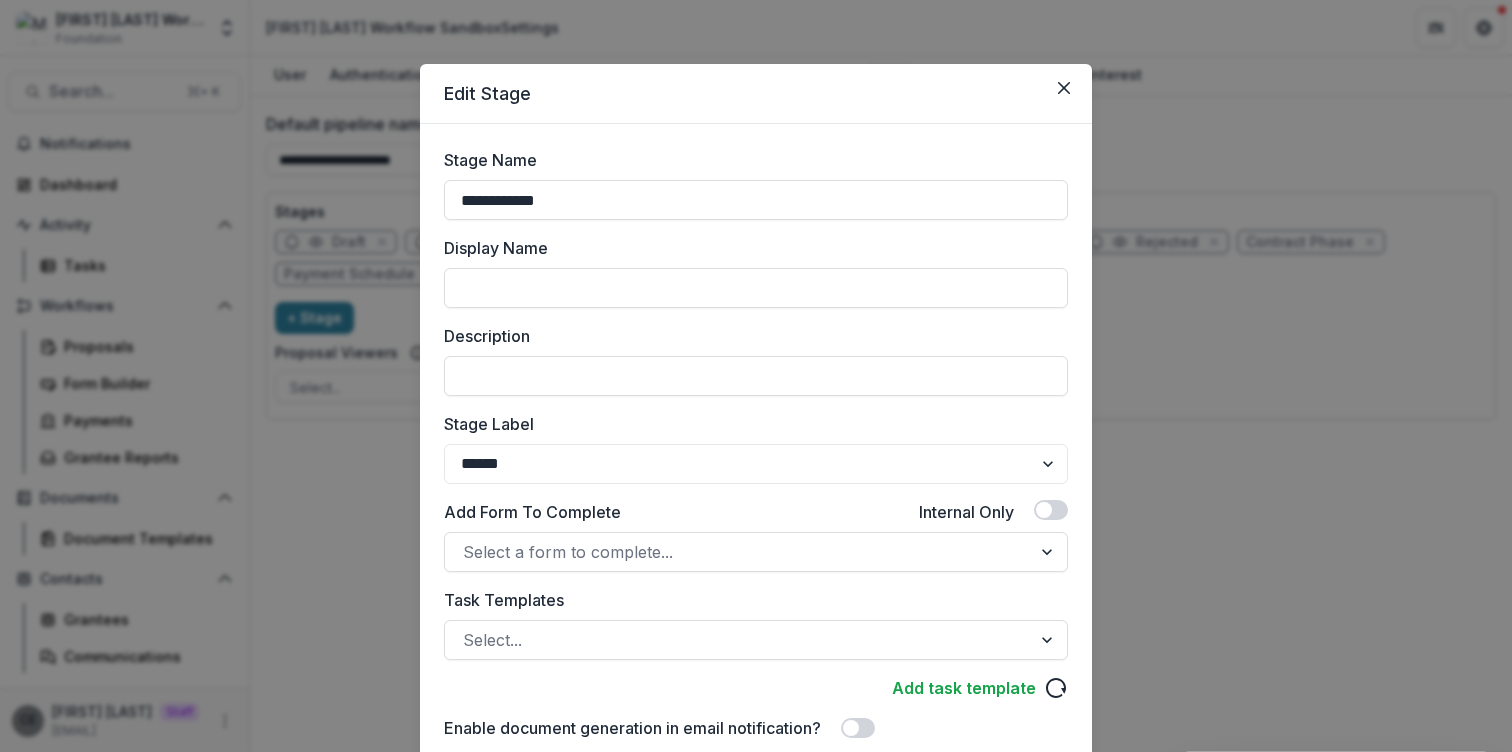 click on "**********" at bounding box center (756, 484) 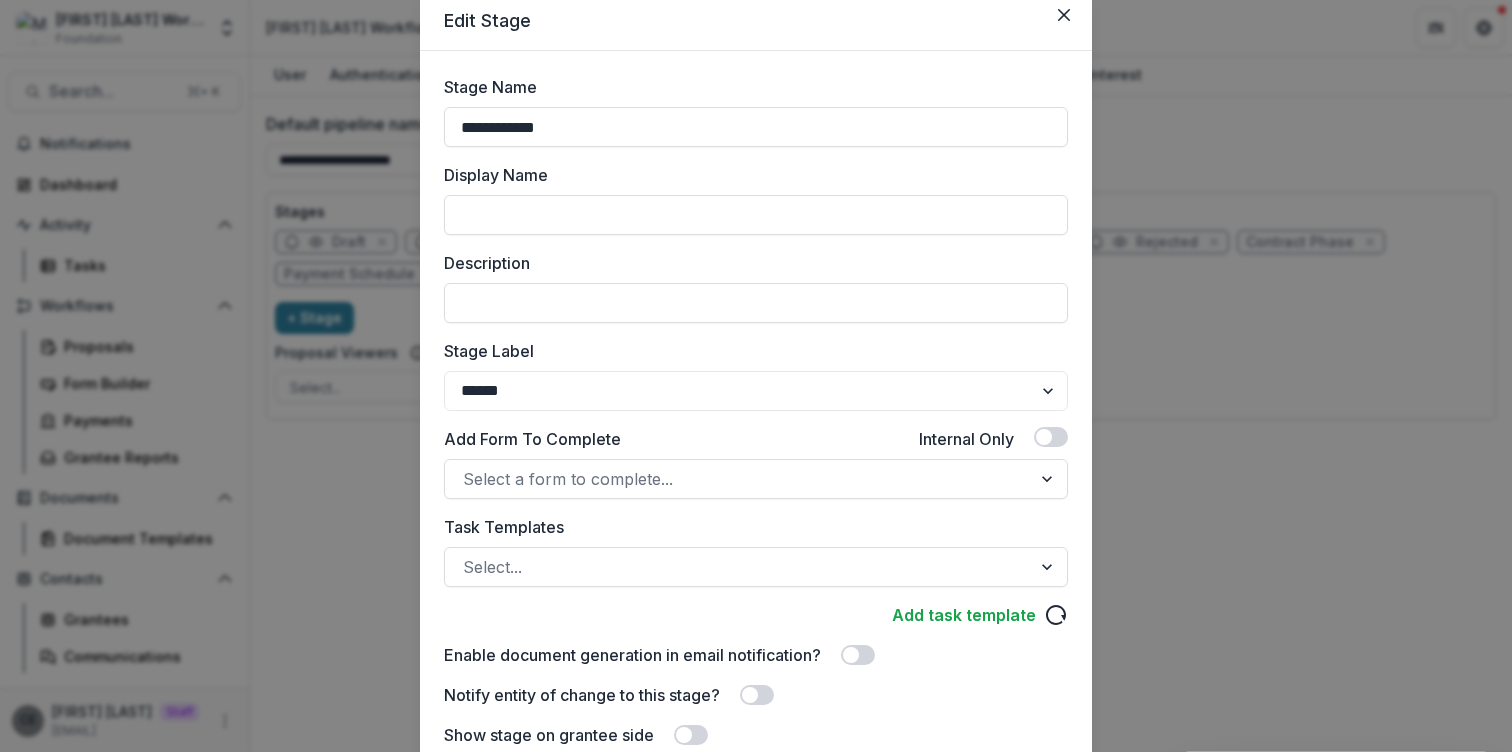 scroll, scrollTop: 221, scrollLeft: 0, axis: vertical 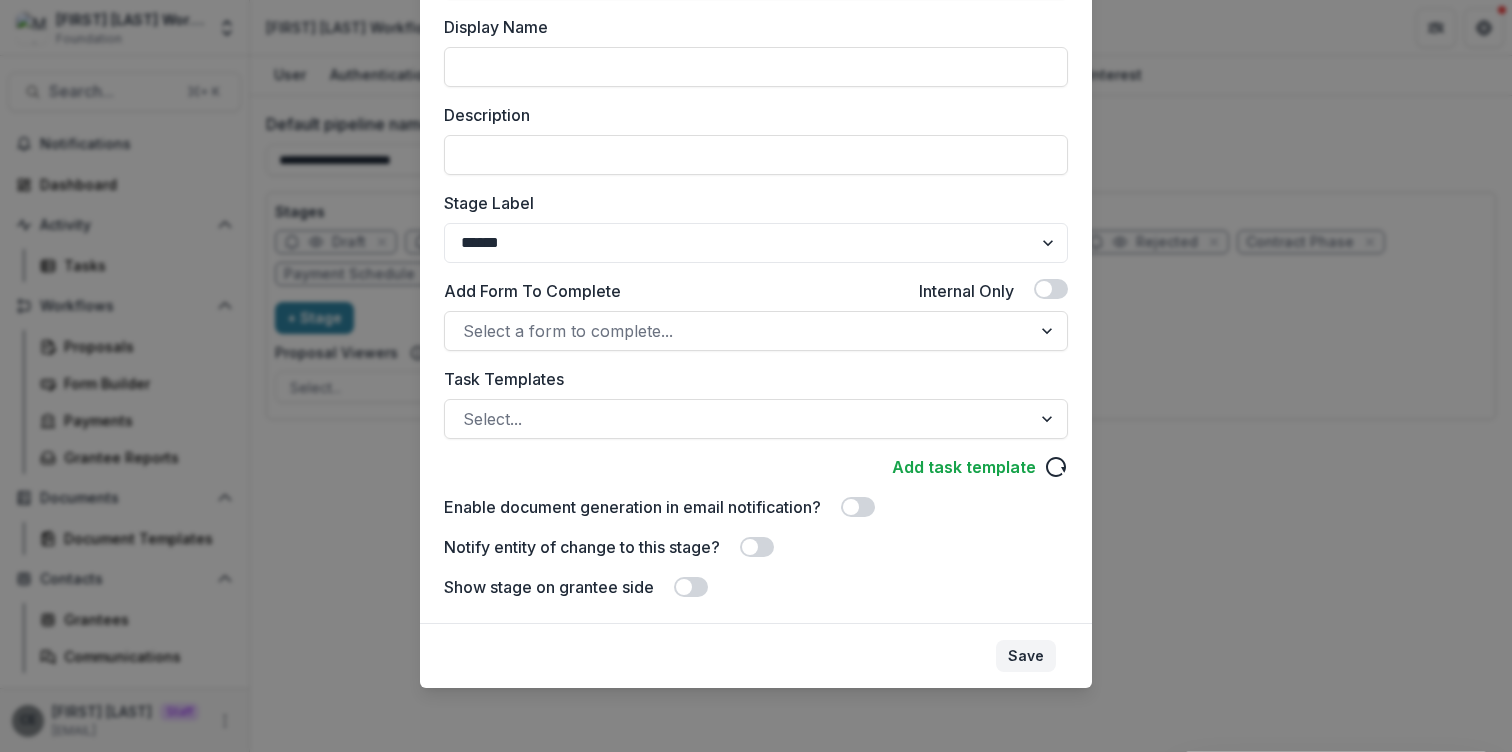 click on "Save" at bounding box center (1026, 656) 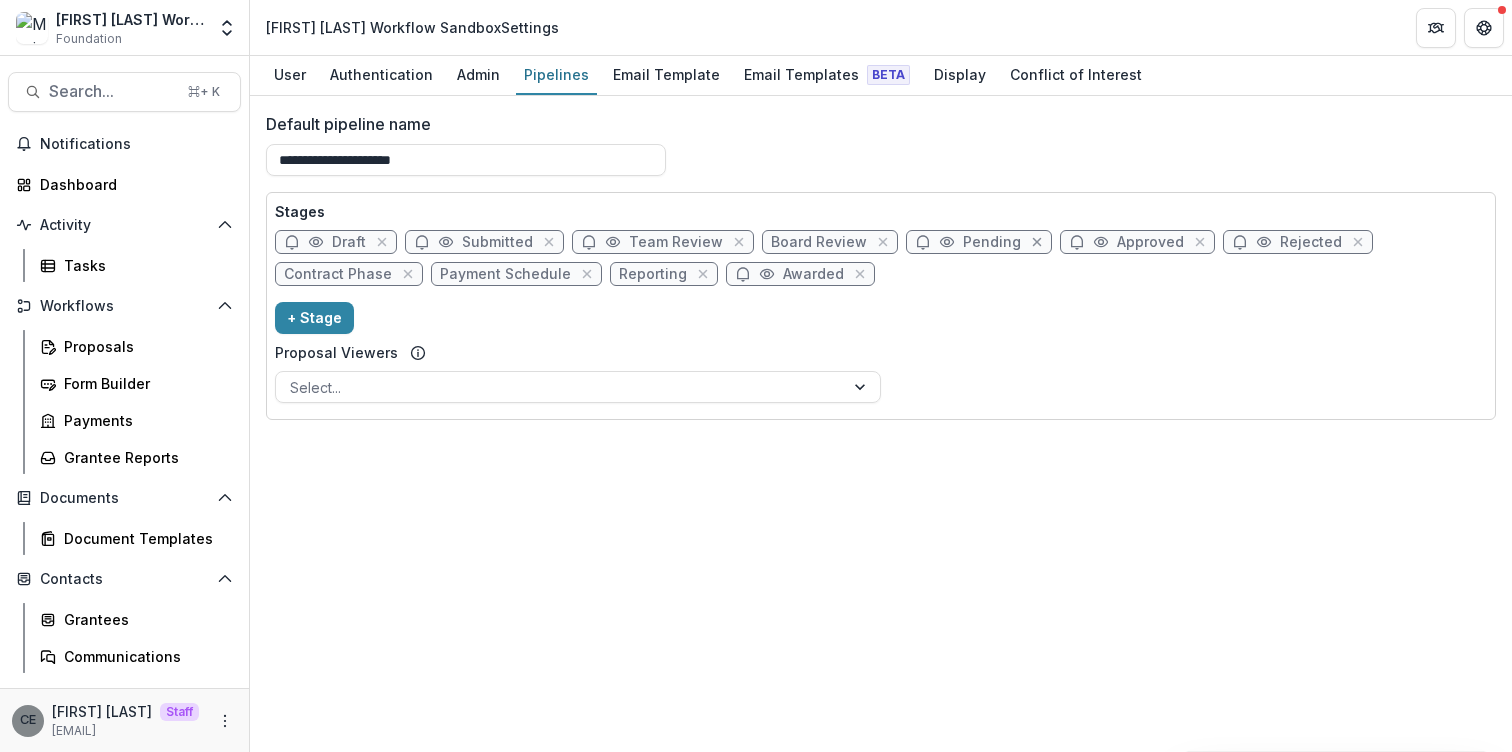 click 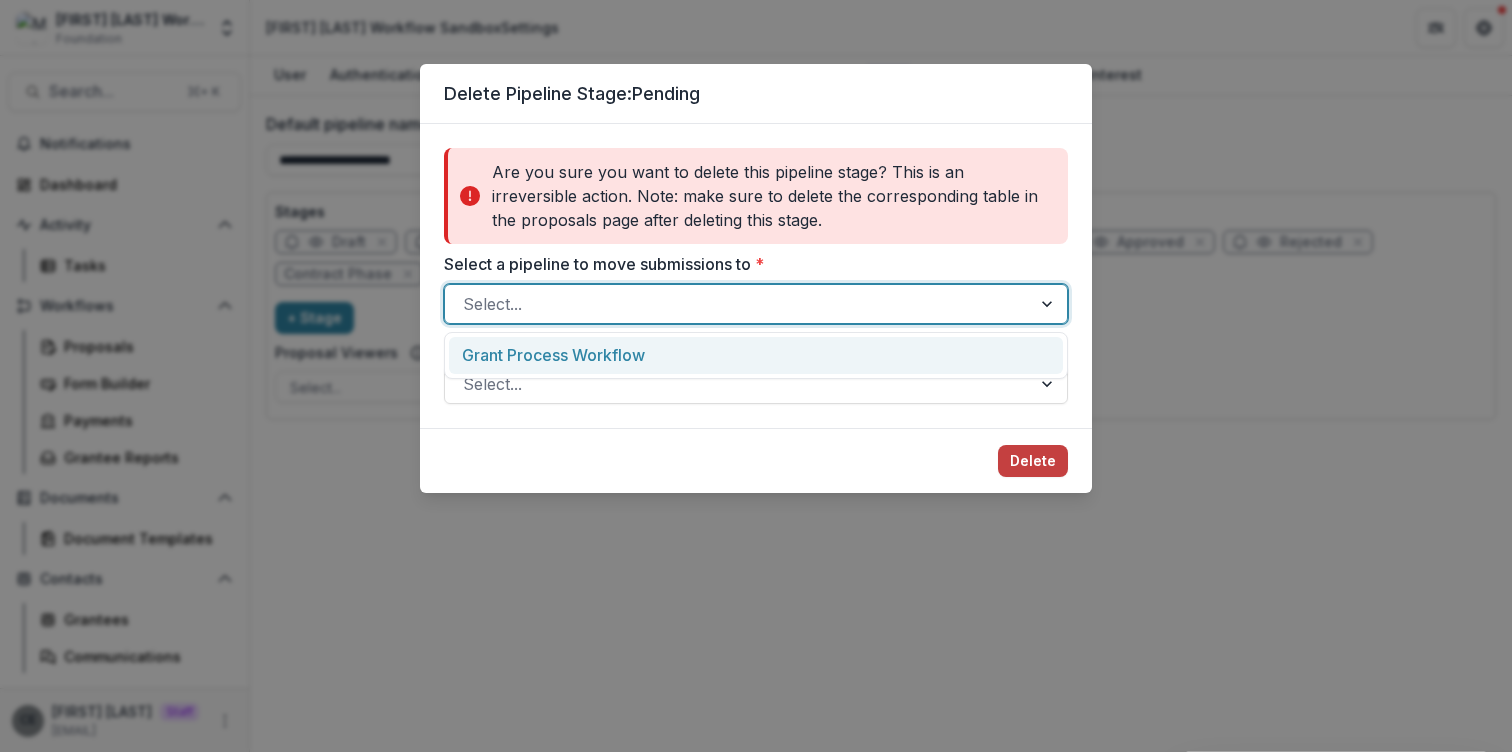 click at bounding box center (738, 304) 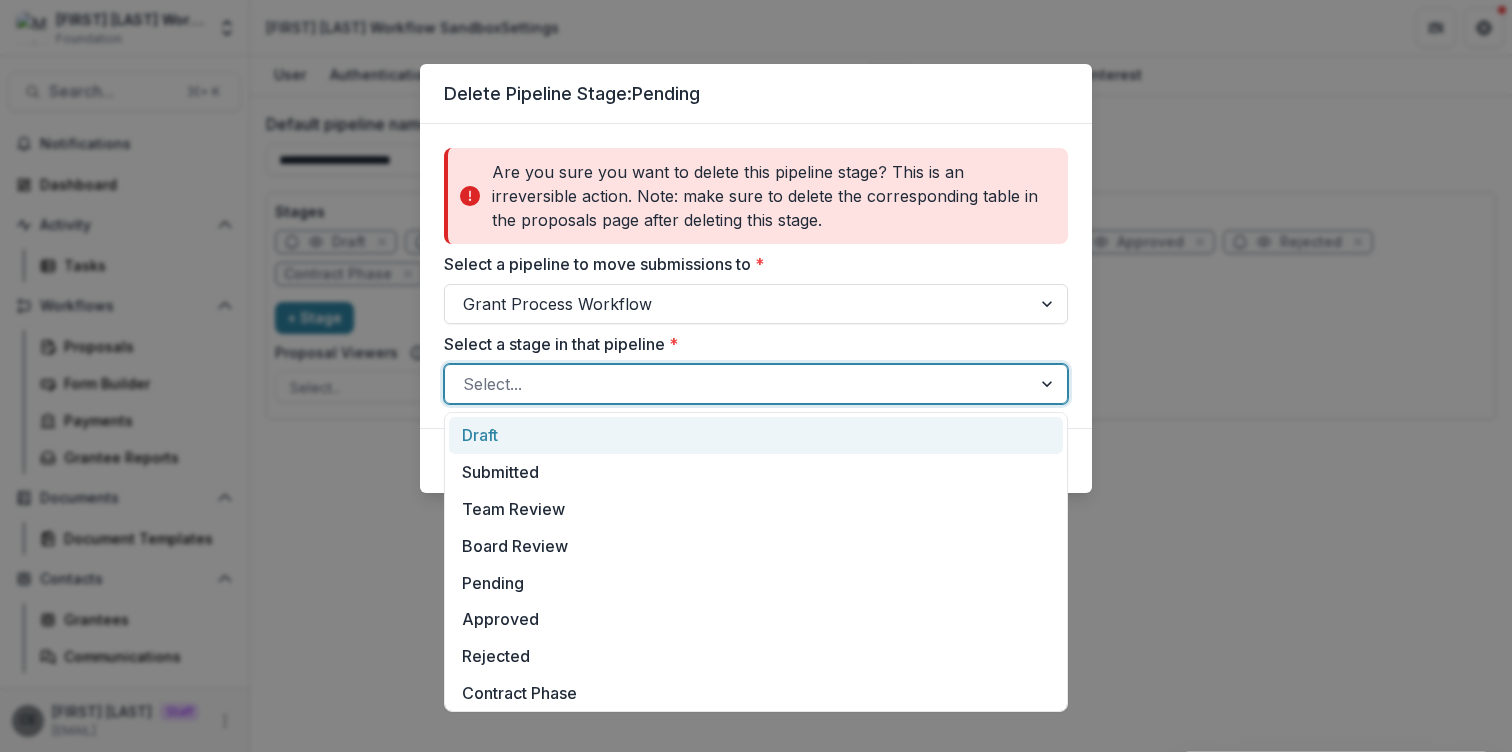 click at bounding box center [738, 384] 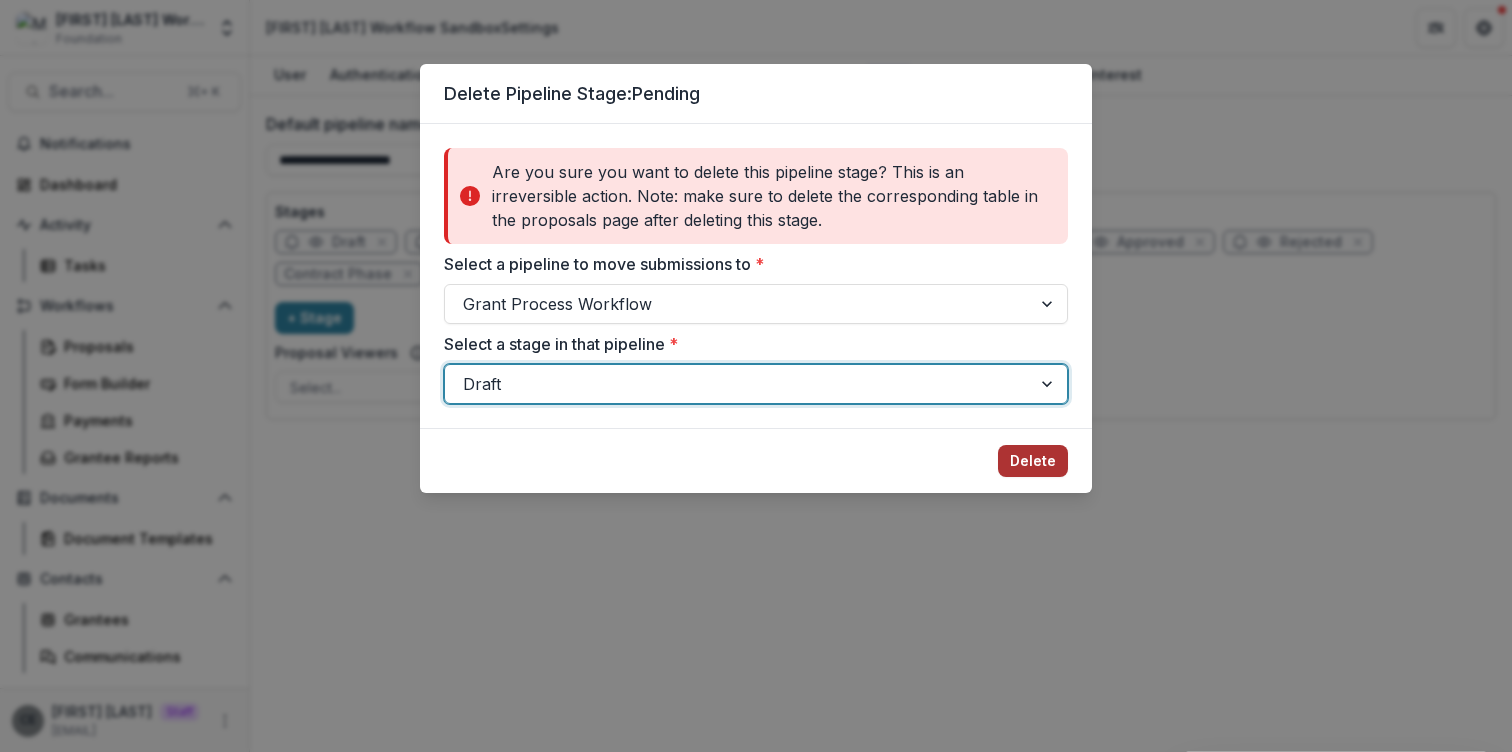 click on "Delete" at bounding box center [1033, 461] 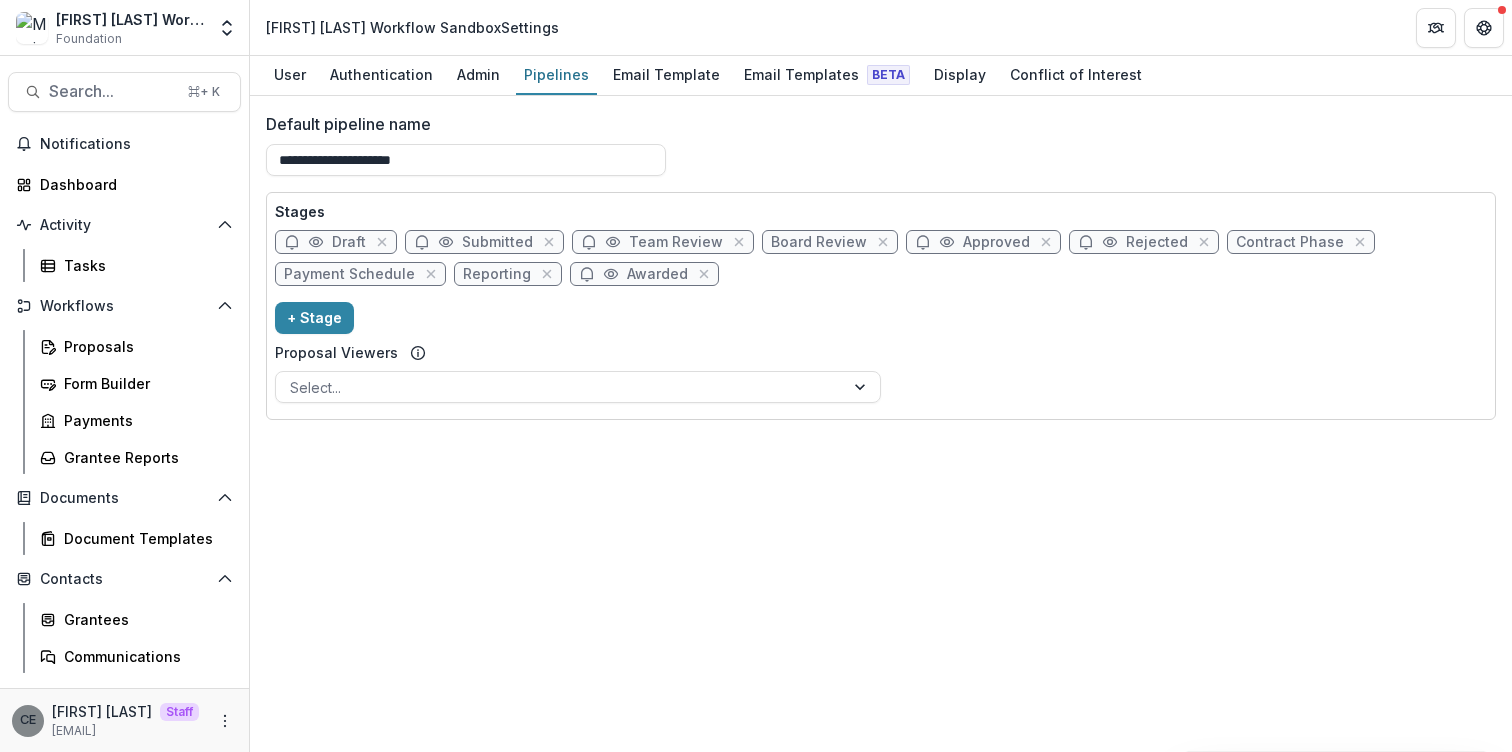 click on "Rejected" at bounding box center [1157, 242] 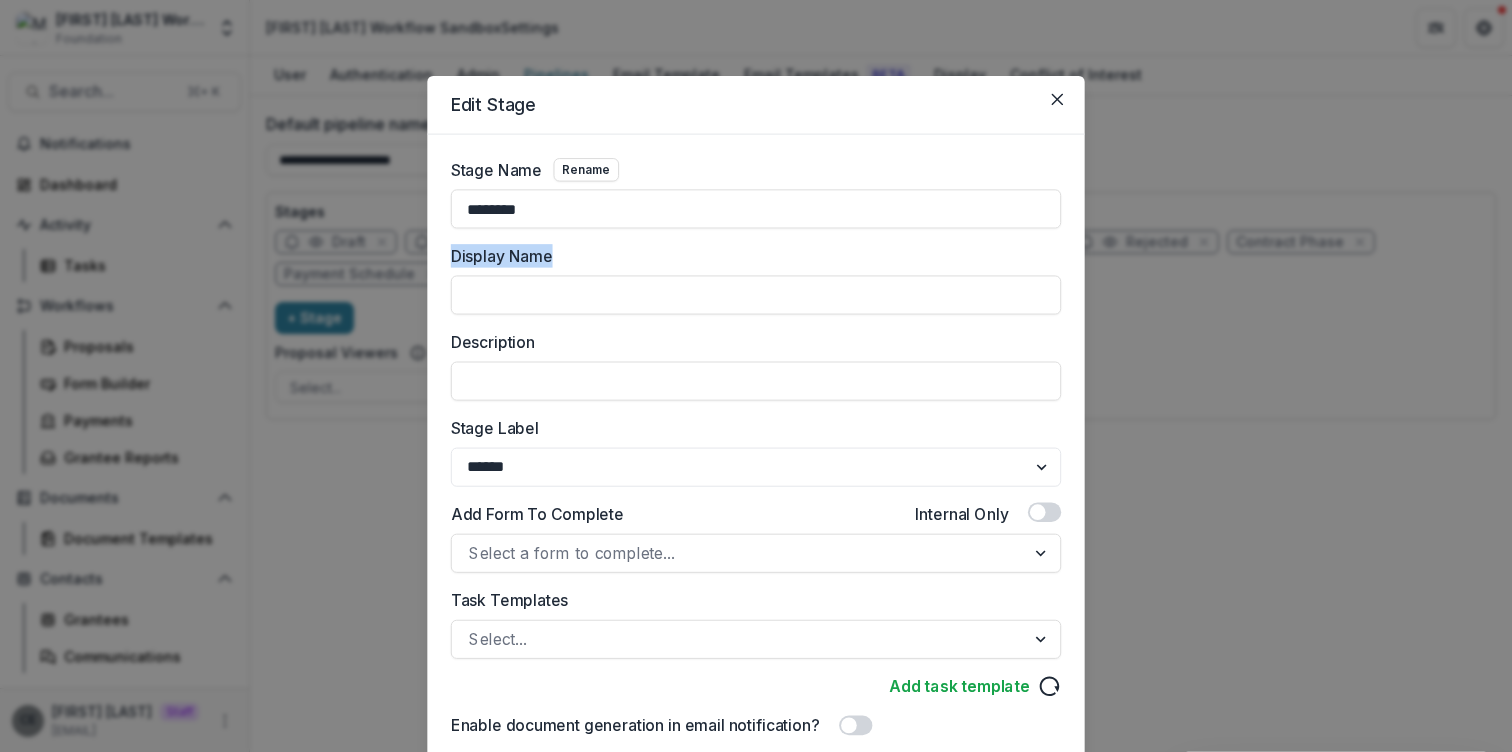 click on "**********" at bounding box center (756, 376) 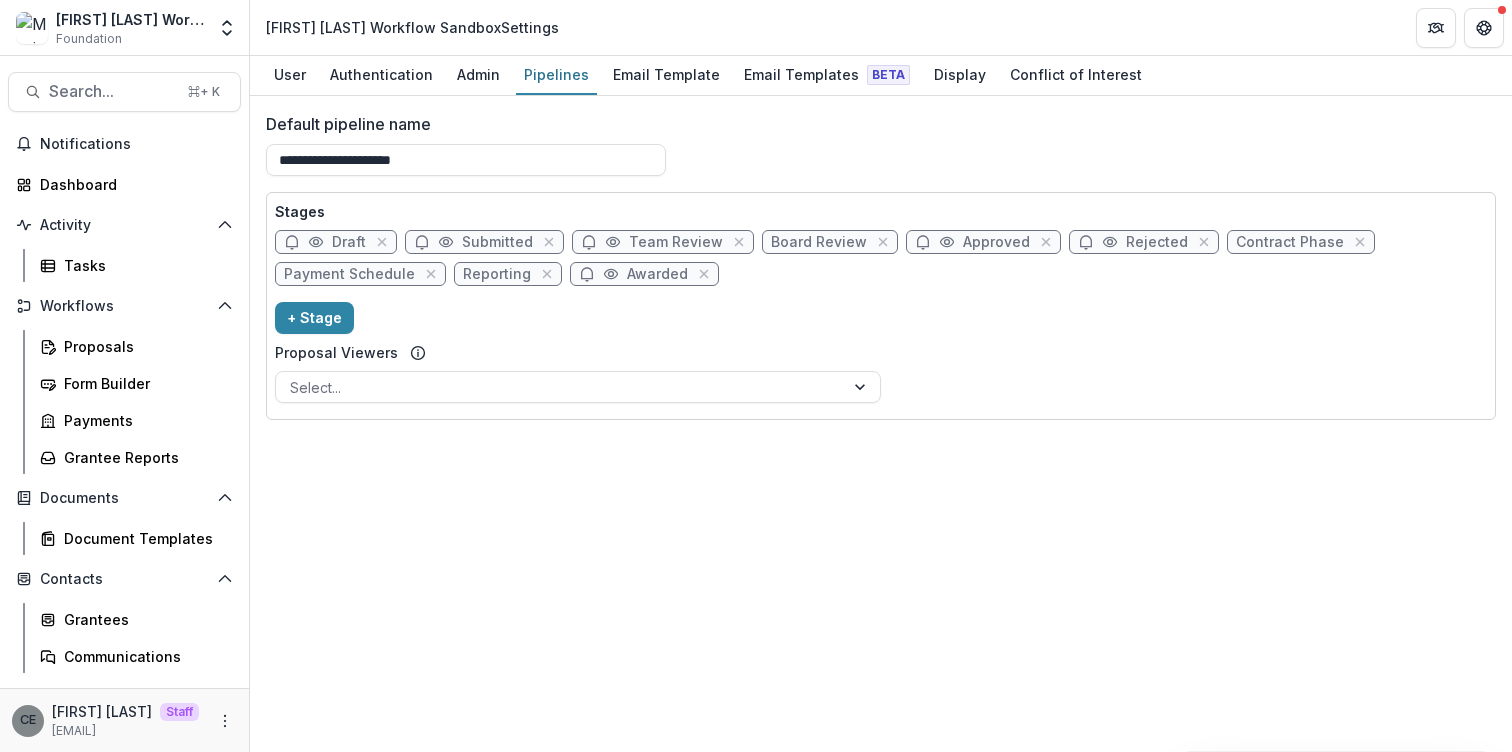 click on "Rejected" at bounding box center [1157, 242] 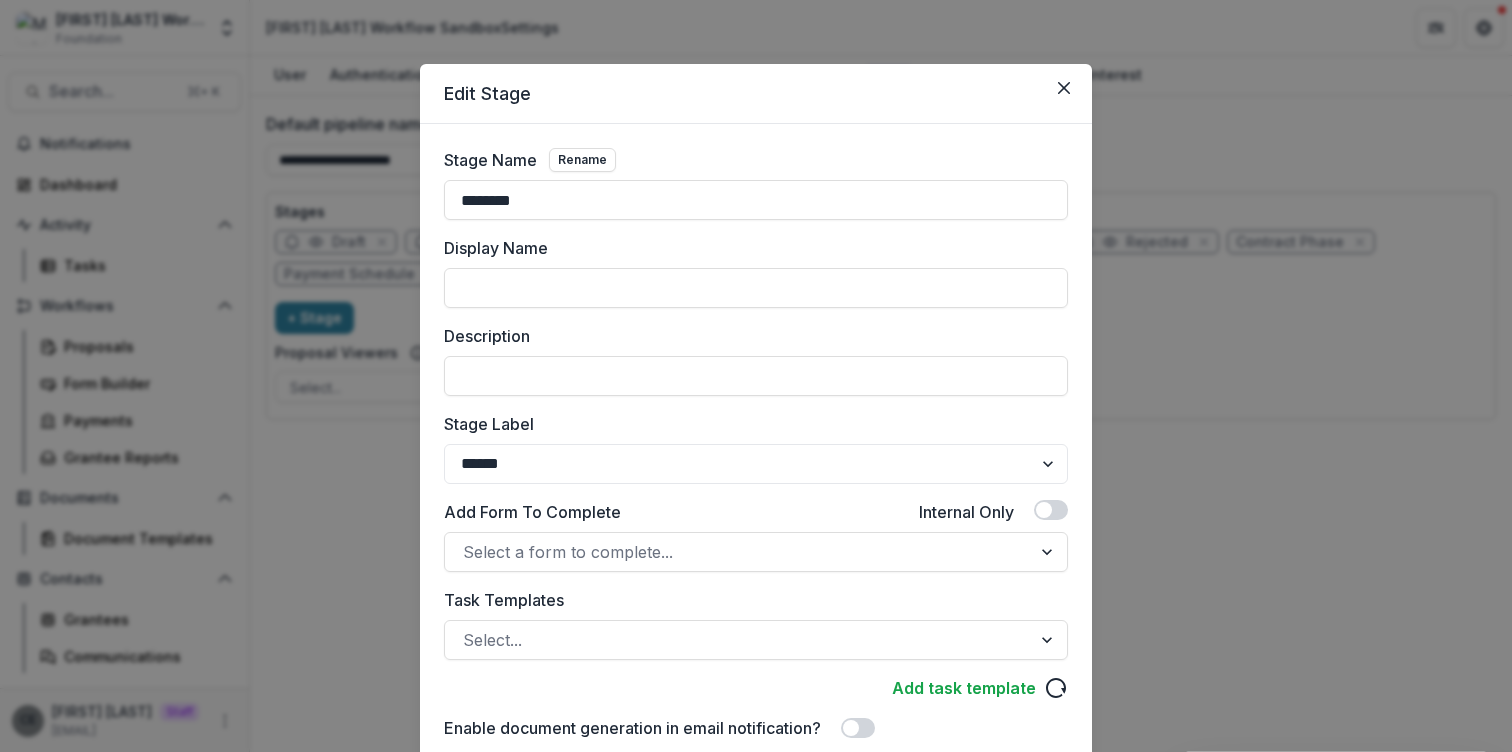drag, startPoint x: 570, startPoint y: 201, endPoint x: 359, endPoint y: 184, distance: 211.68373 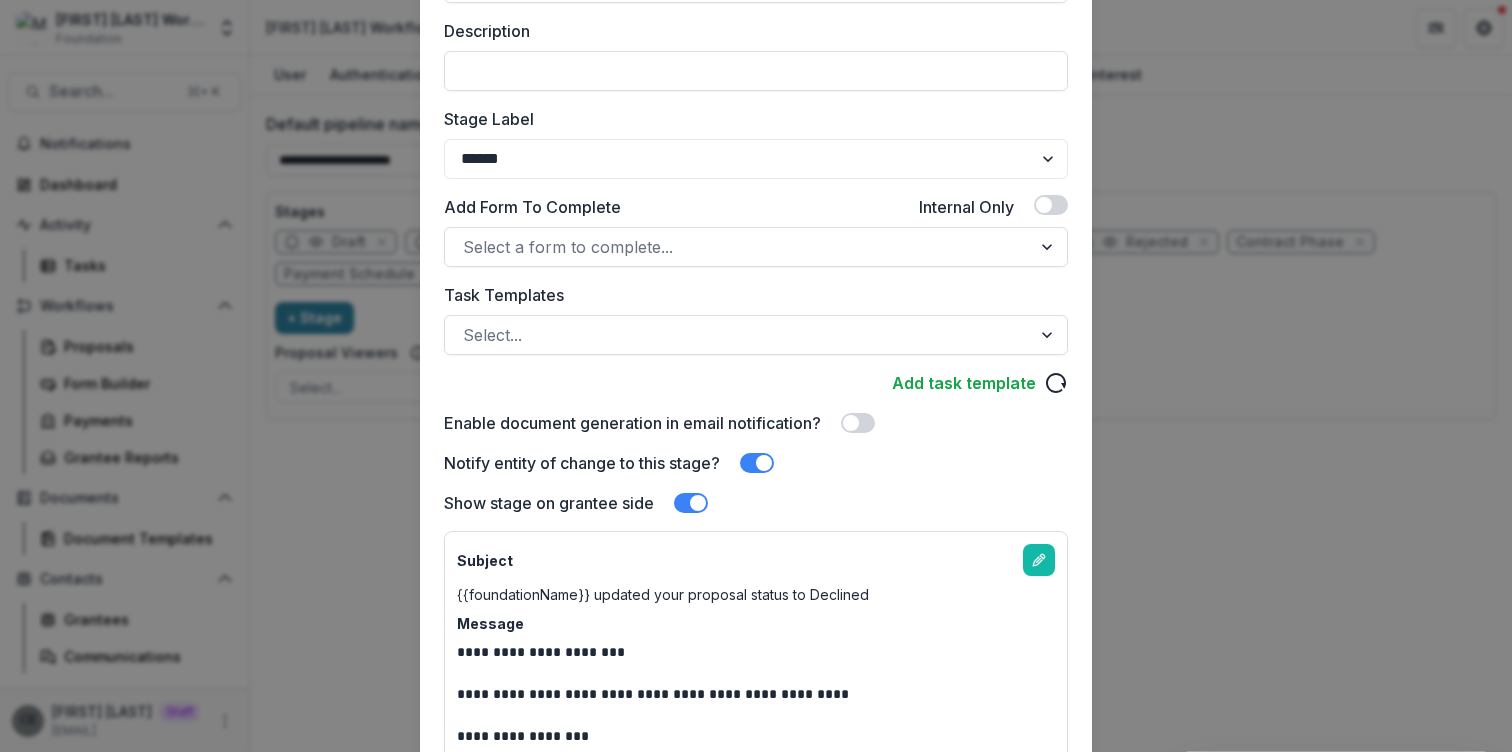 scroll, scrollTop: 466, scrollLeft: 0, axis: vertical 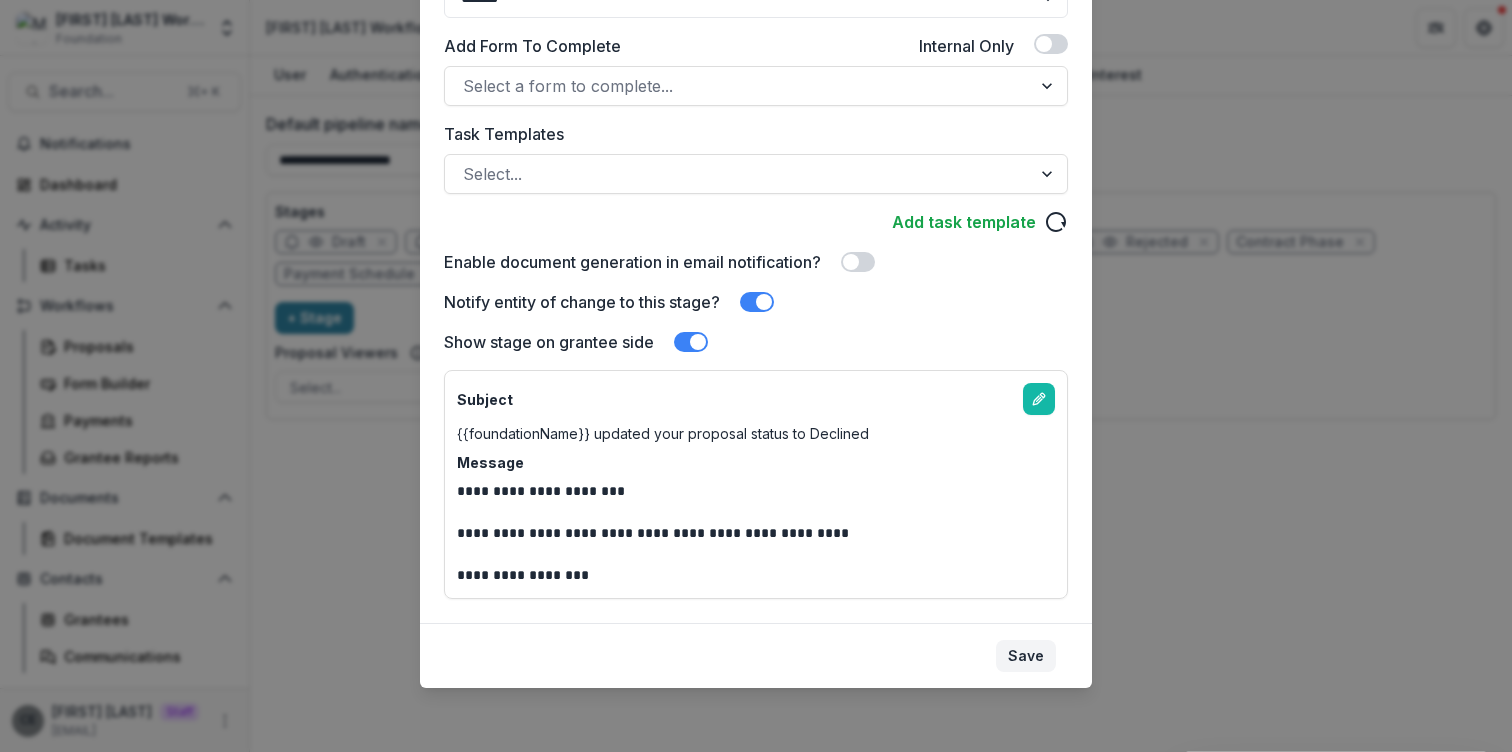 type on "********" 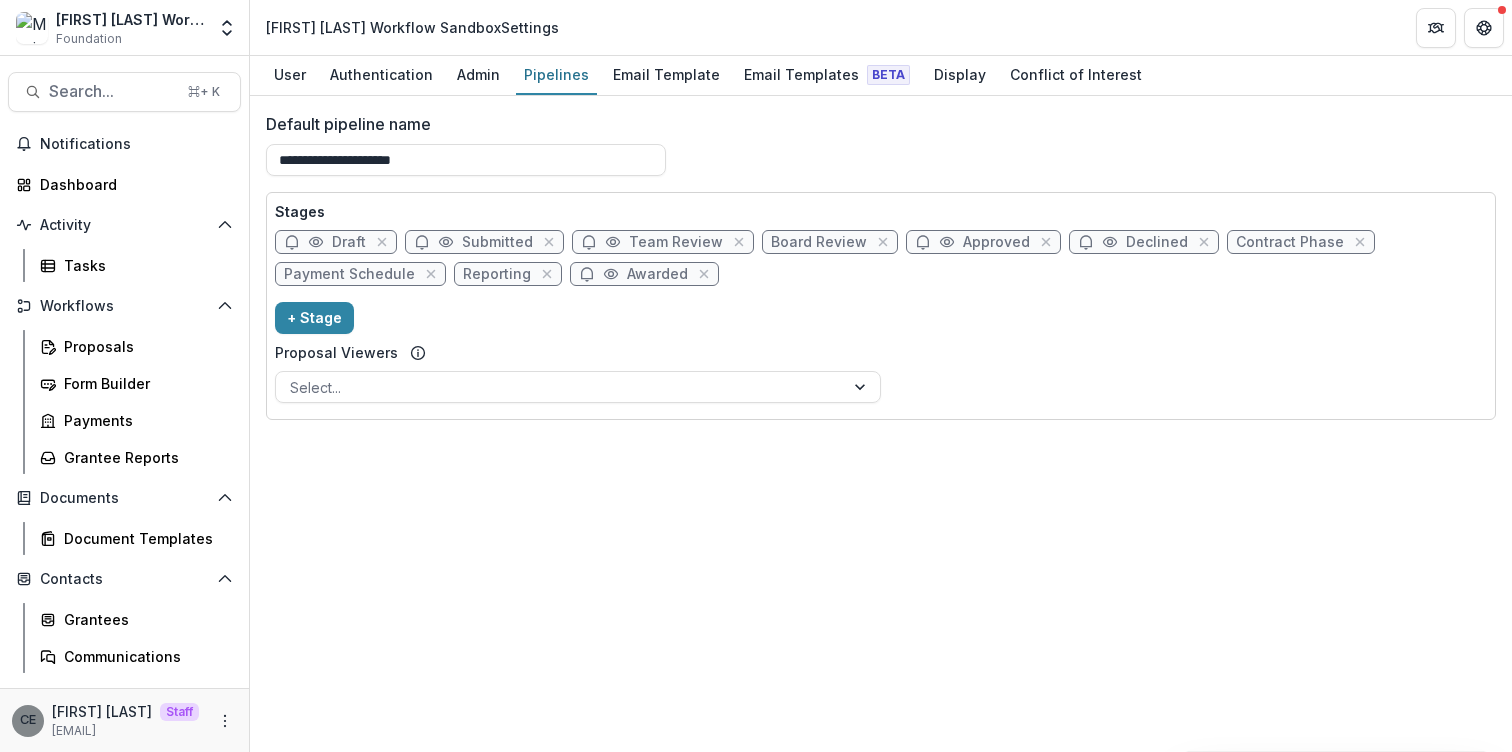 click on "Contract Phase" at bounding box center (1290, 242) 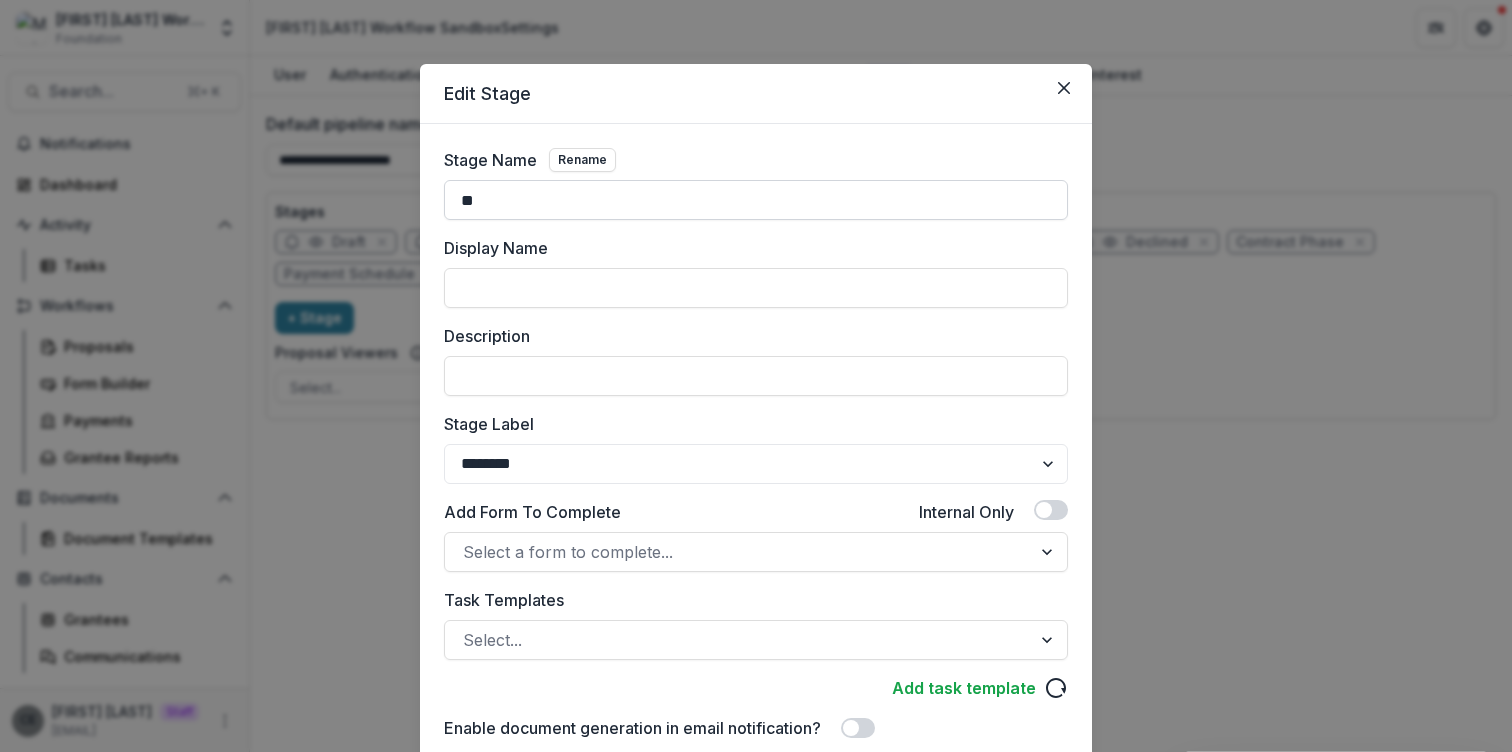 type on "*" 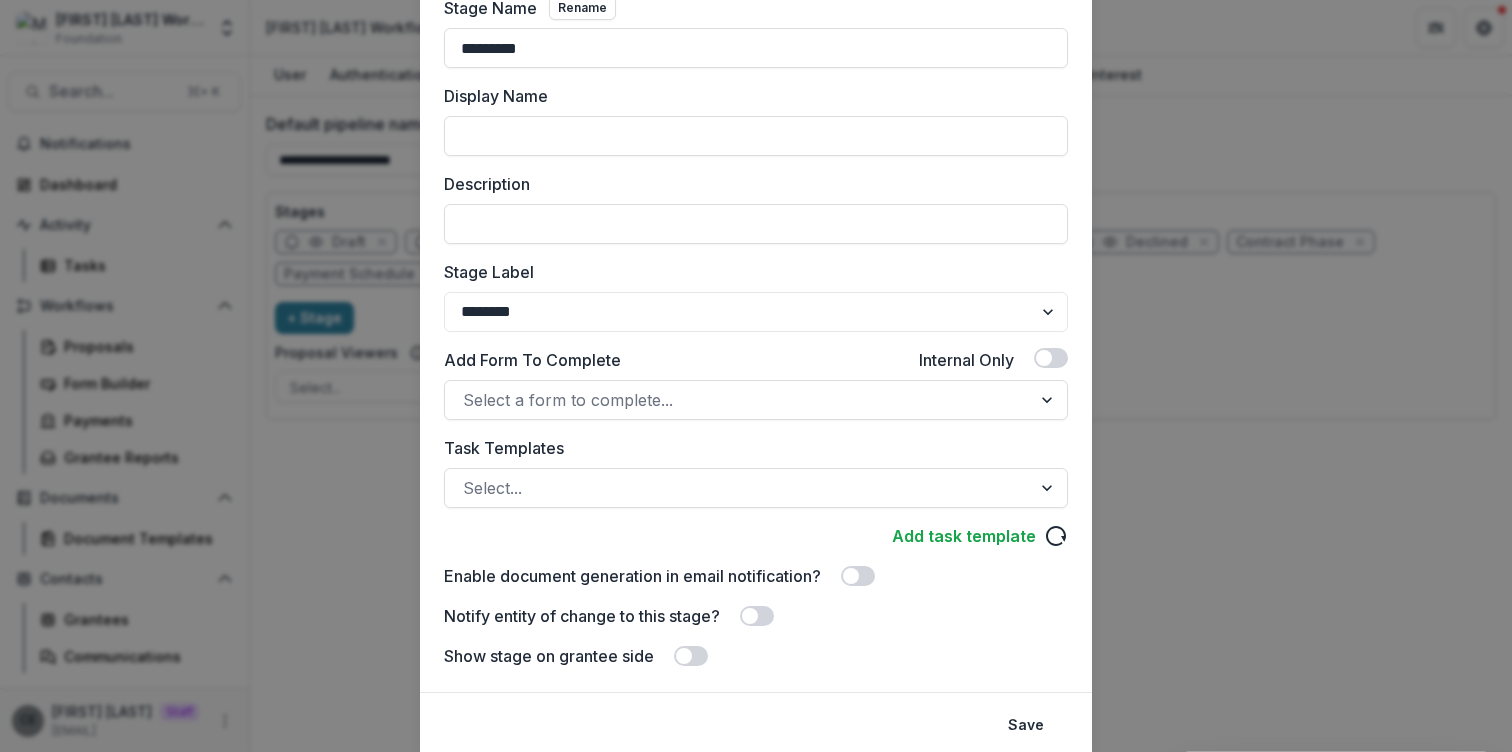 scroll, scrollTop: 221, scrollLeft: 0, axis: vertical 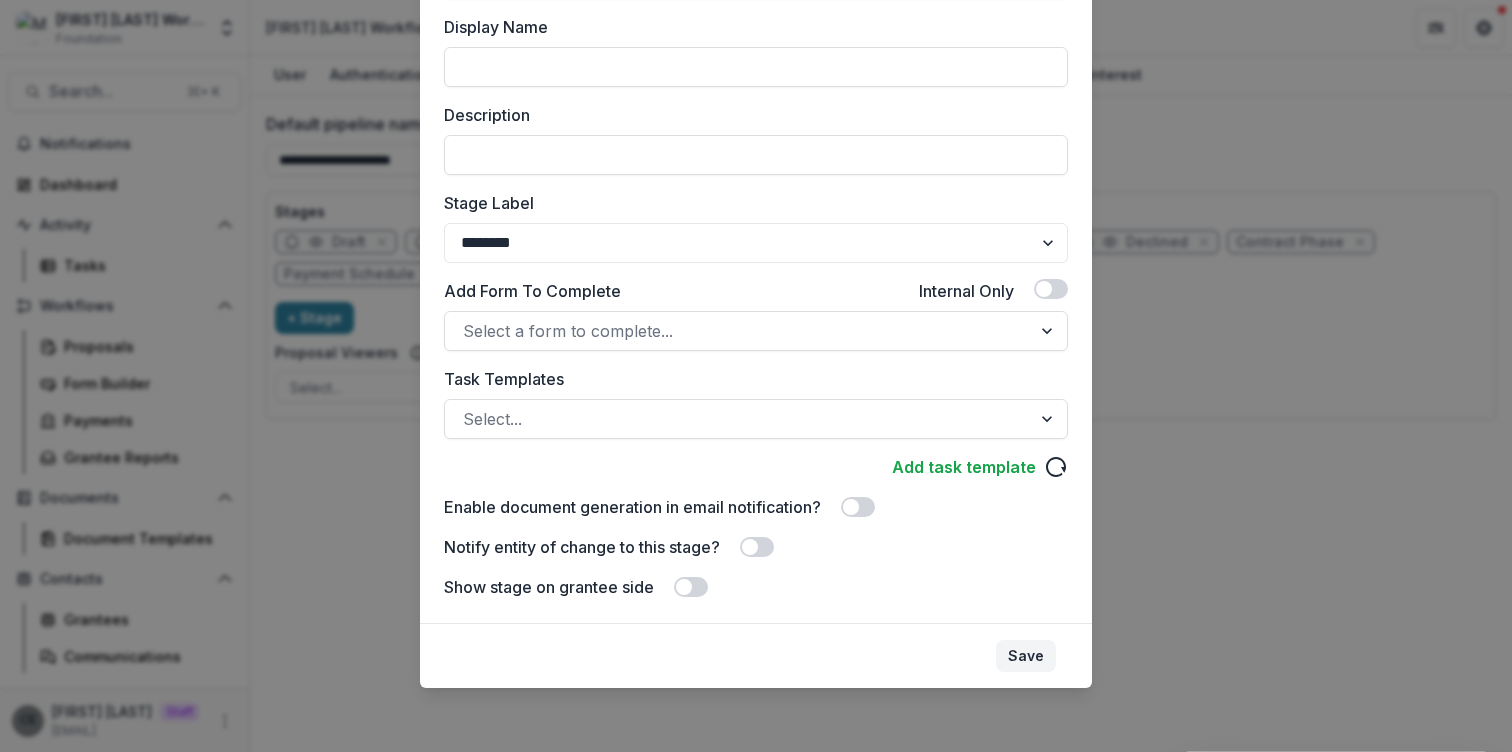 type on "*********" 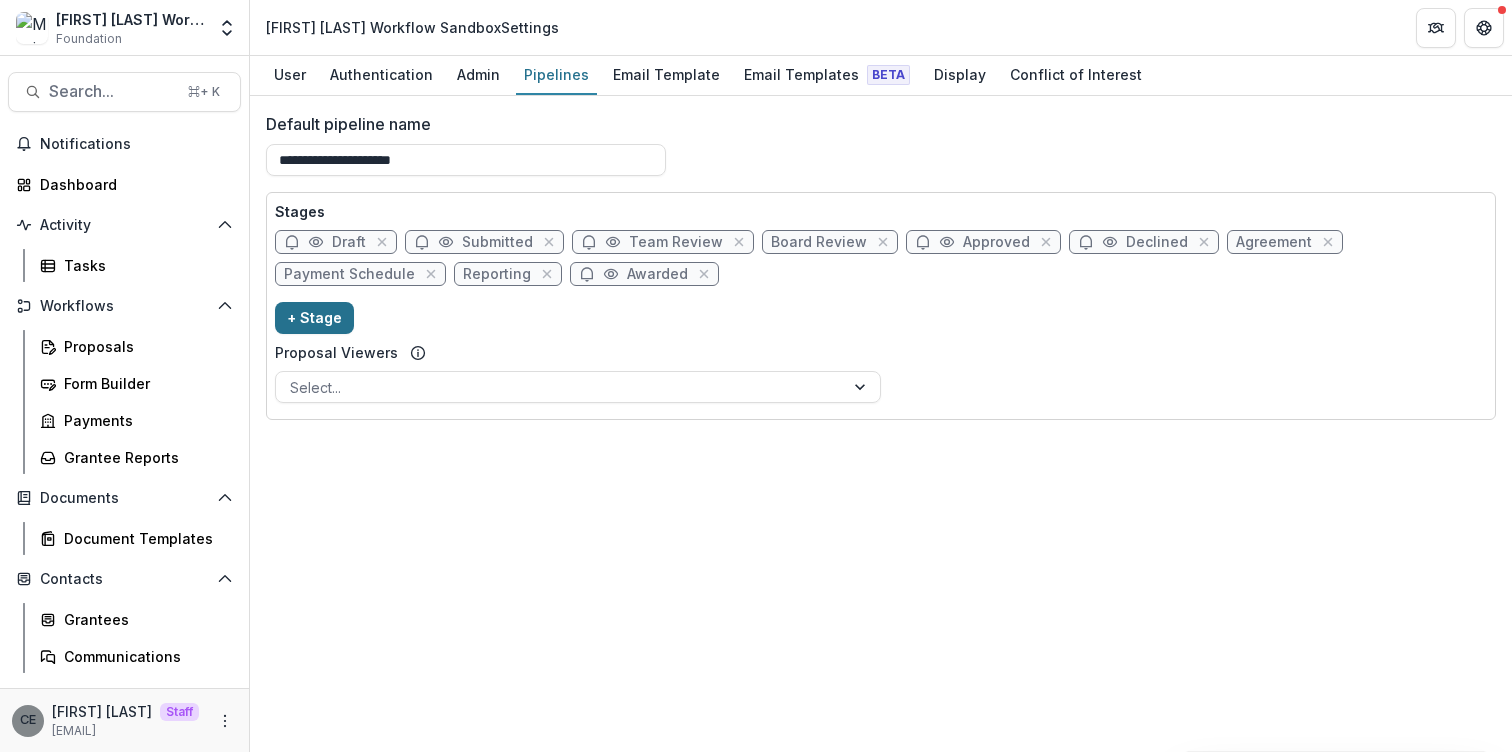click on "+ Stage" at bounding box center [314, 318] 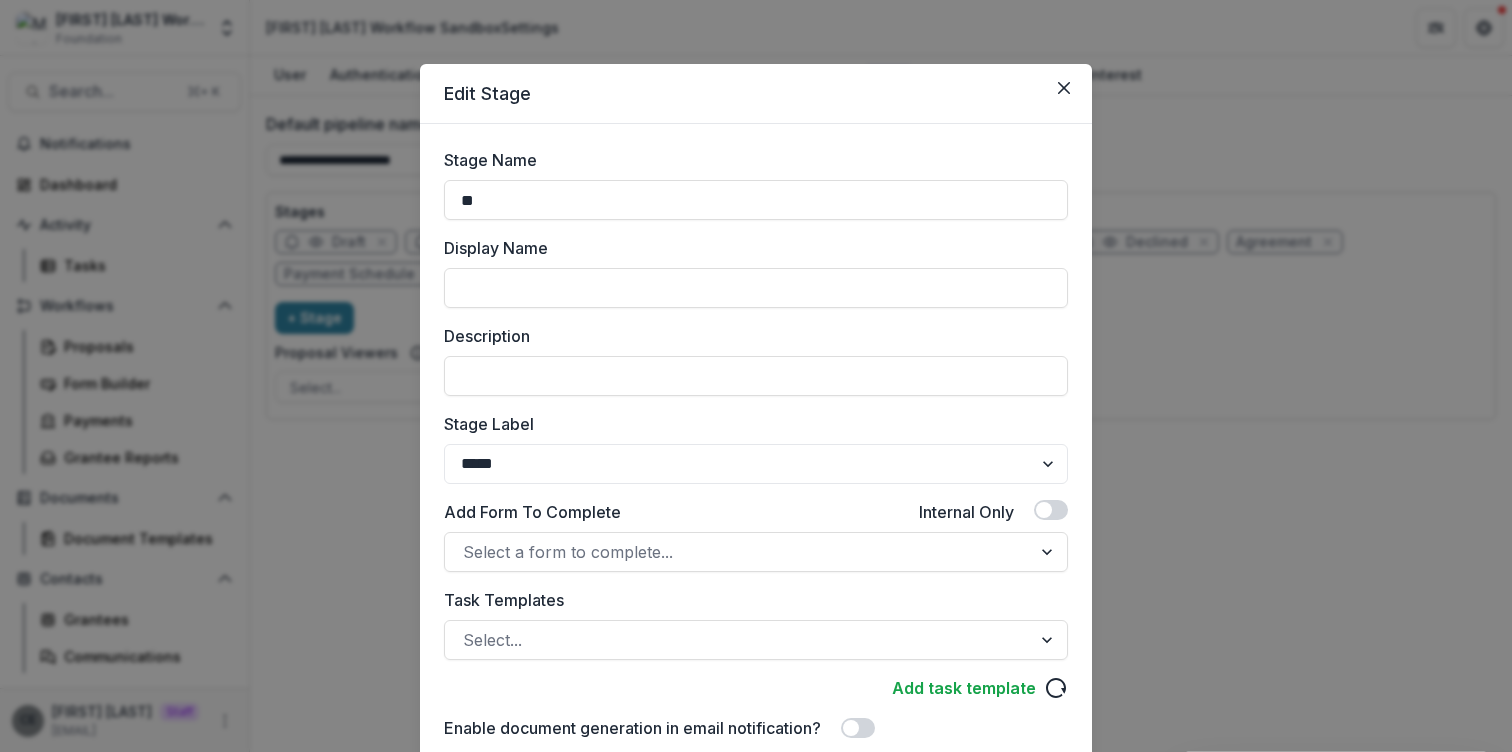 type on "*" 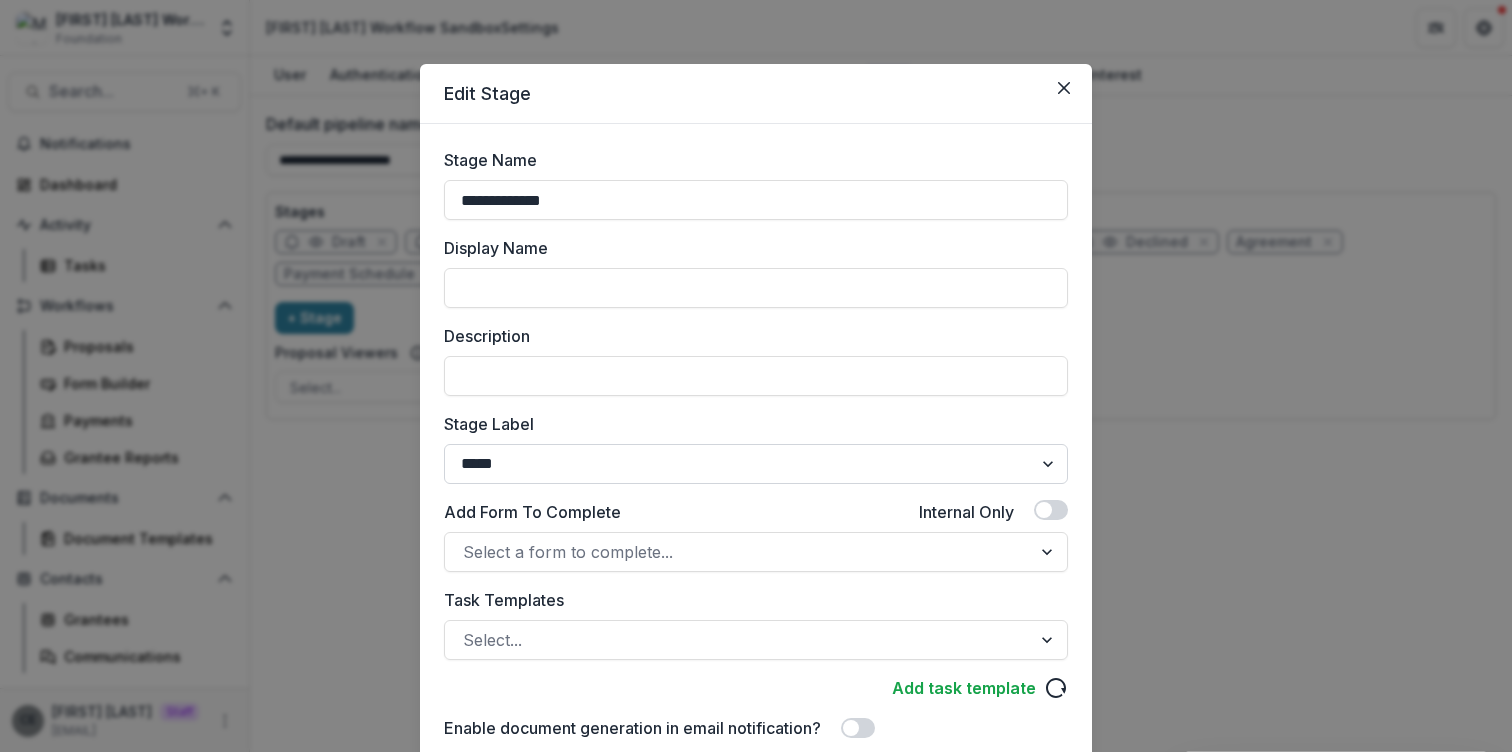 type on "**********" 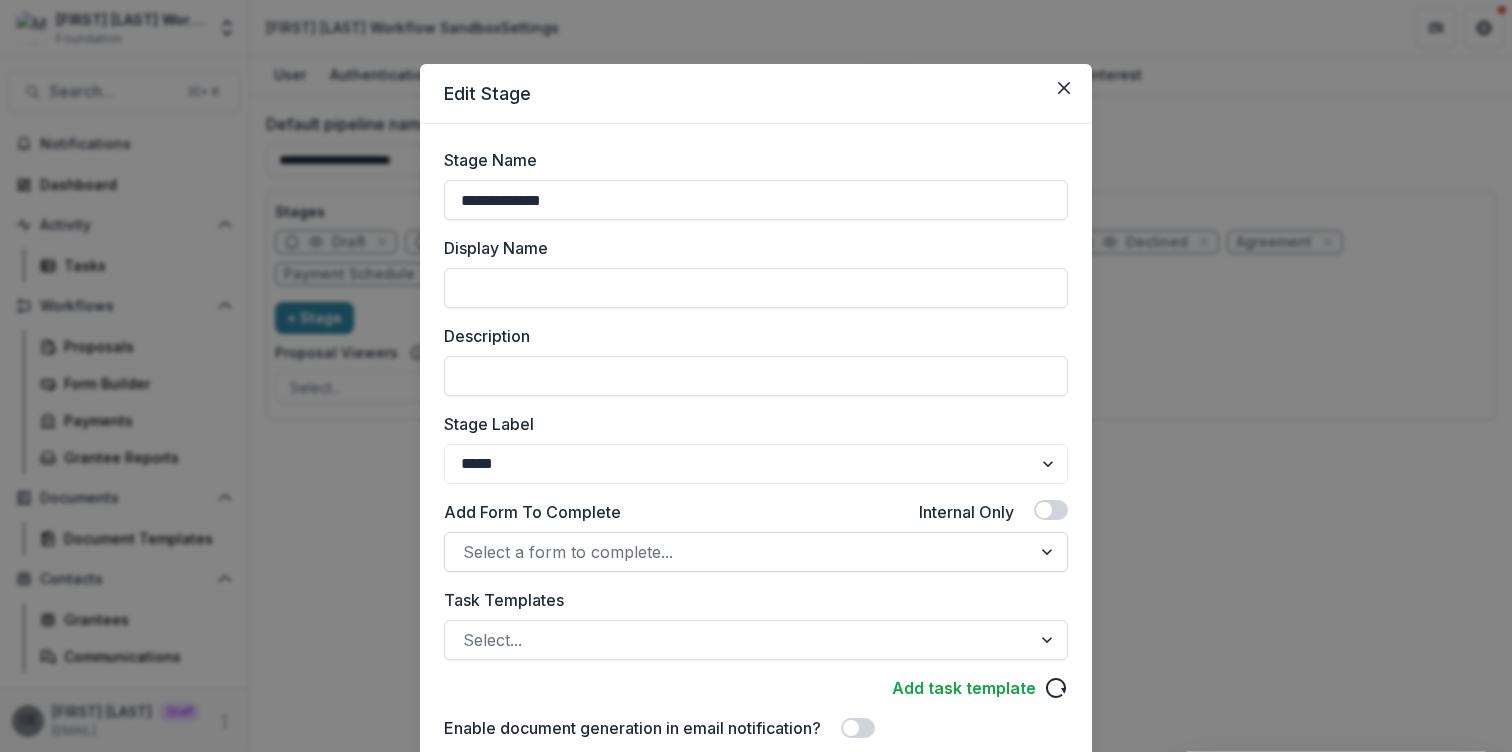 scroll, scrollTop: 221, scrollLeft: 0, axis: vertical 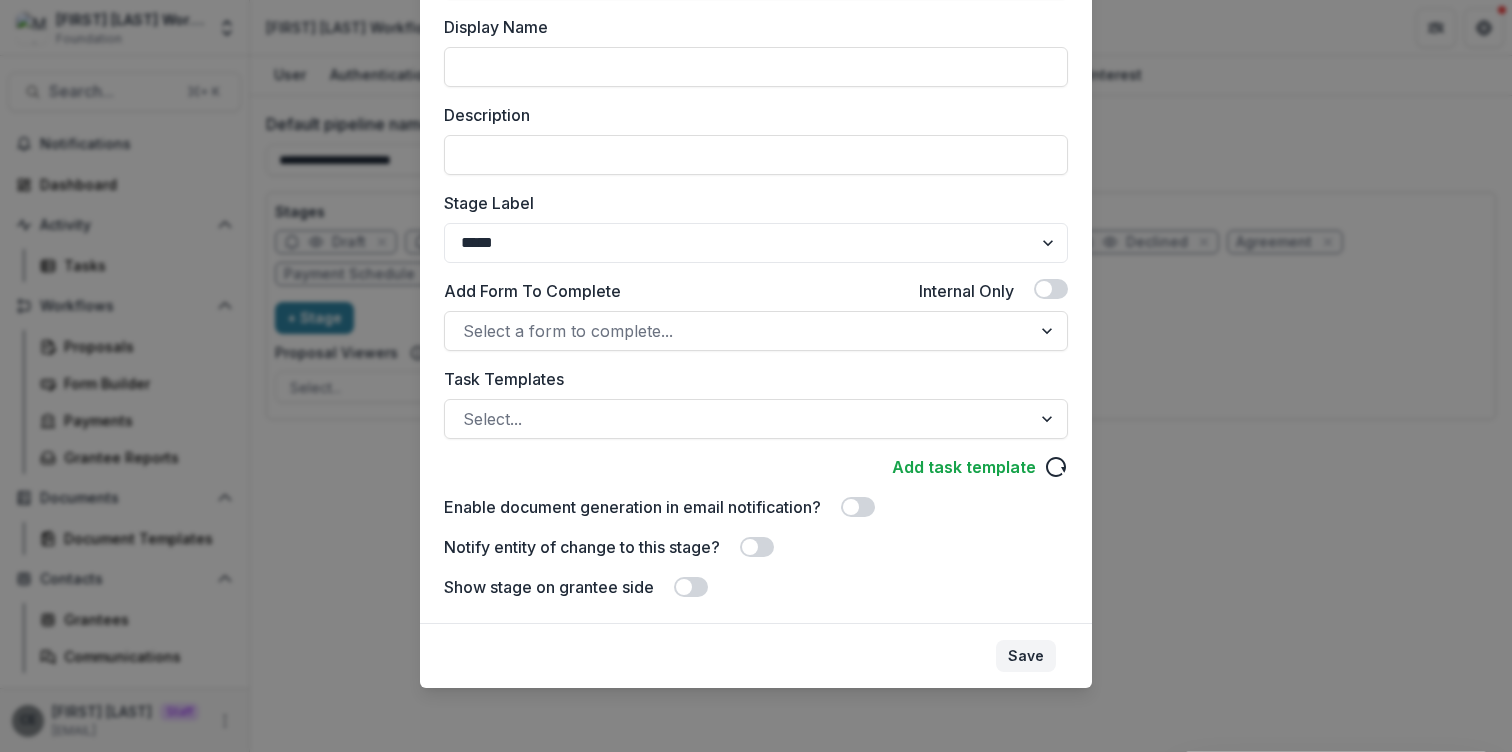 click on "Save" at bounding box center (1026, 656) 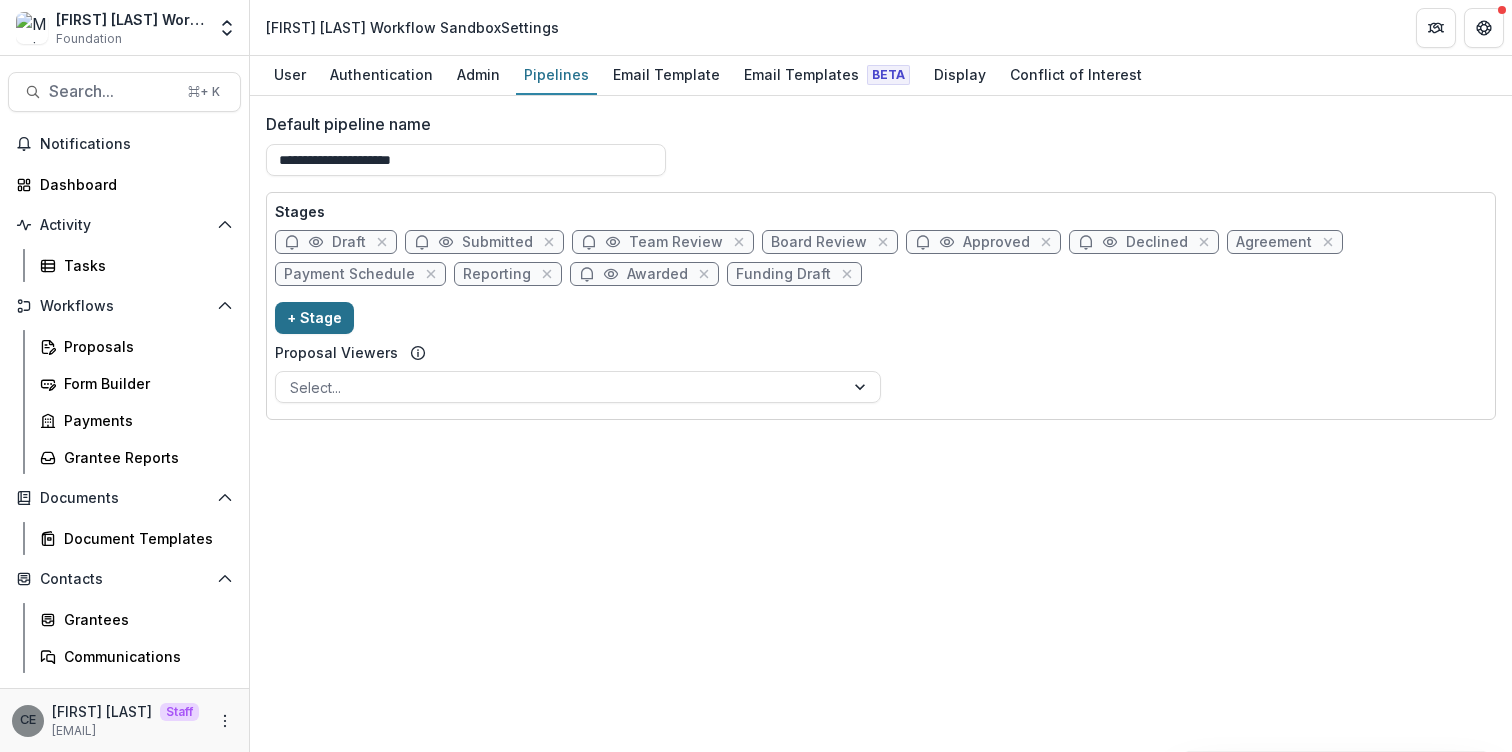 click on "+ Stage" at bounding box center [314, 318] 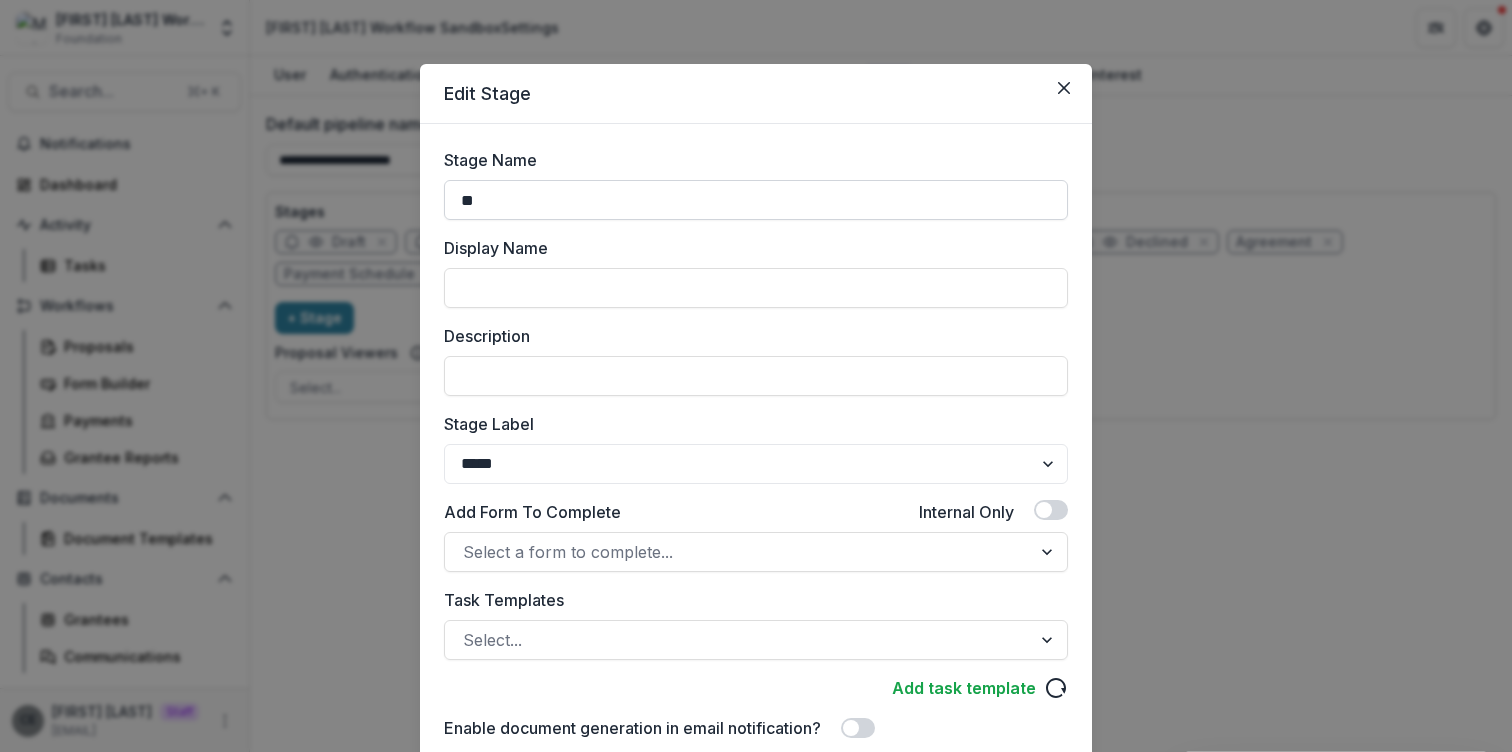 type on "*" 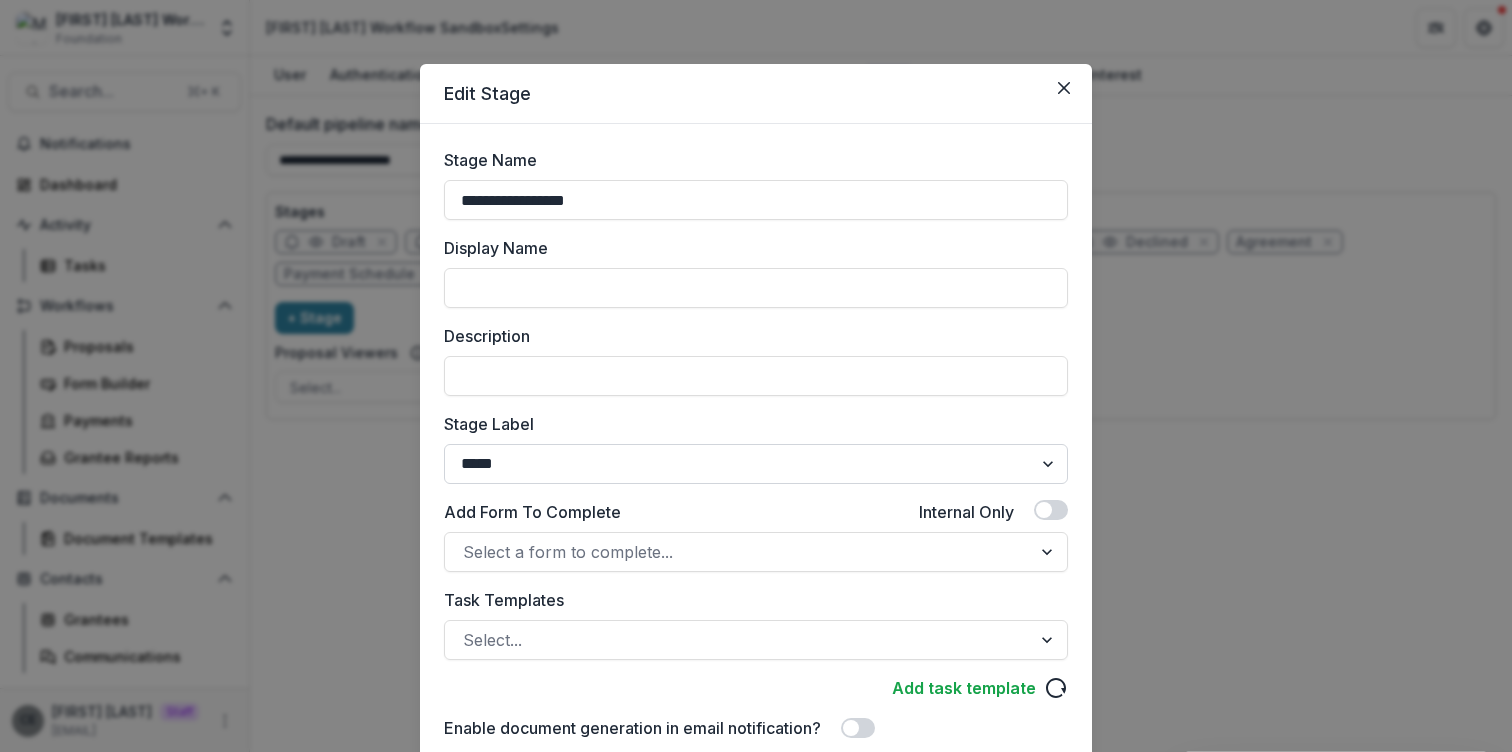 type on "**********" 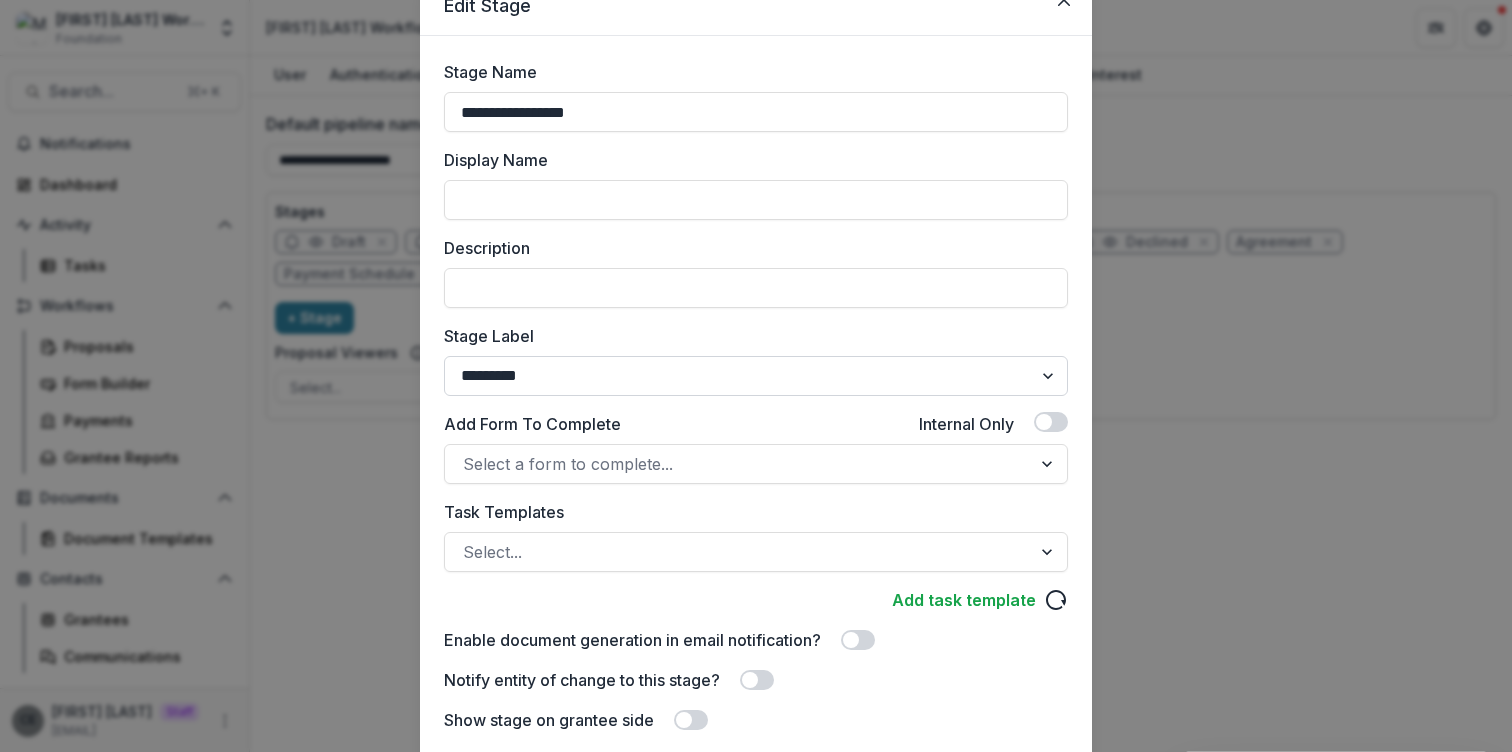scroll, scrollTop: 221, scrollLeft: 0, axis: vertical 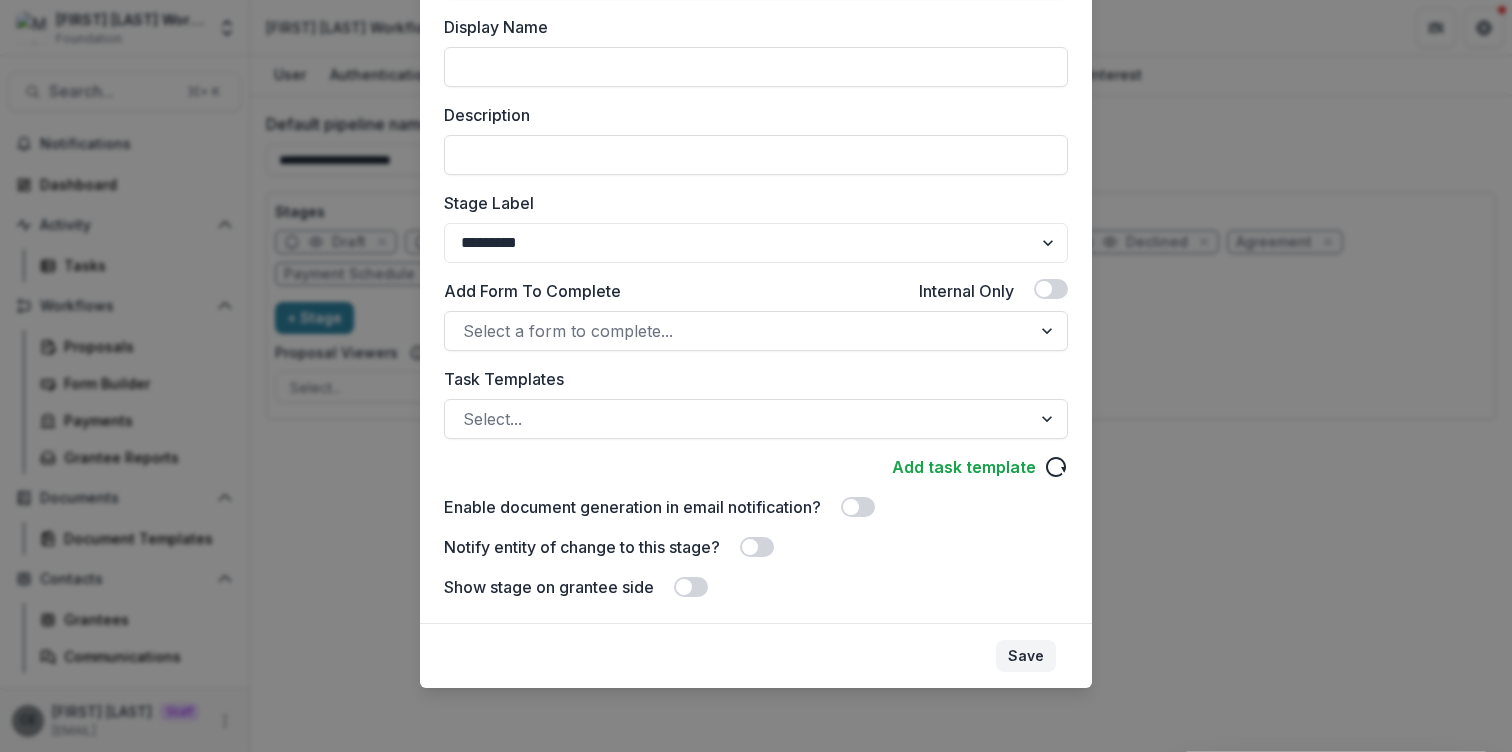 click on "Save" at bounding box center (1026, 656) 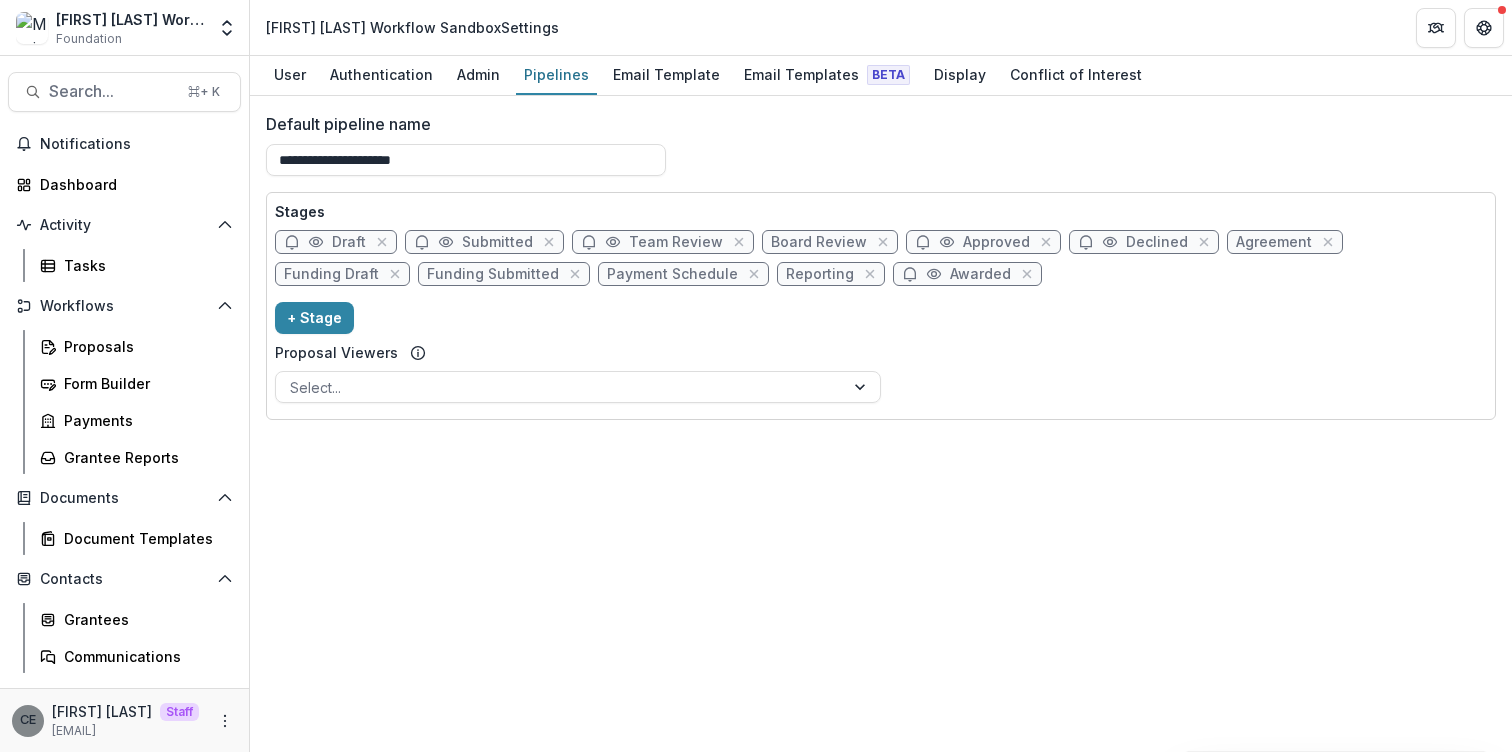 click on "Awarded" at bounding box center (980, 274) 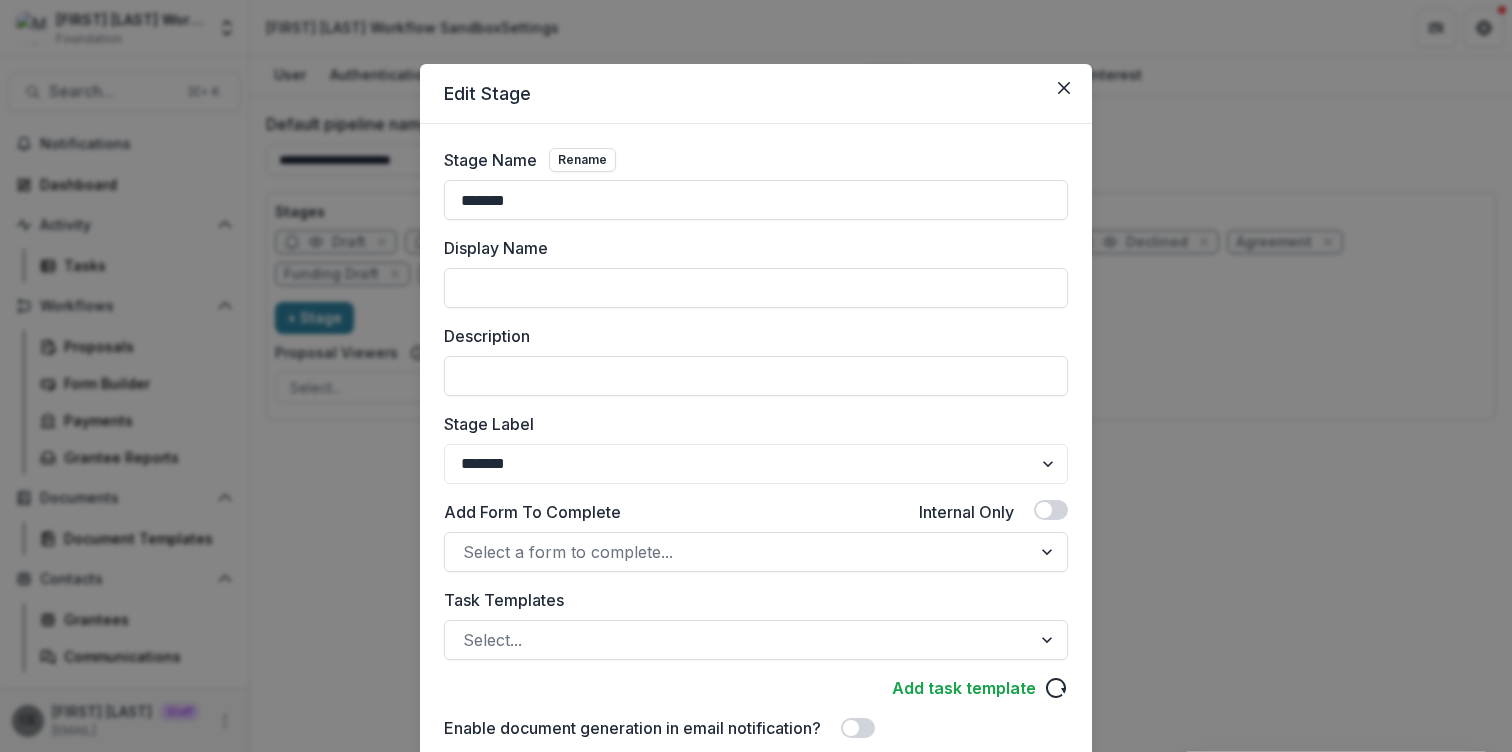 drag, startPoint x: 608, startPoint y: 202, endPoint x: 289, endPoint y: 179, distance: 319.82806 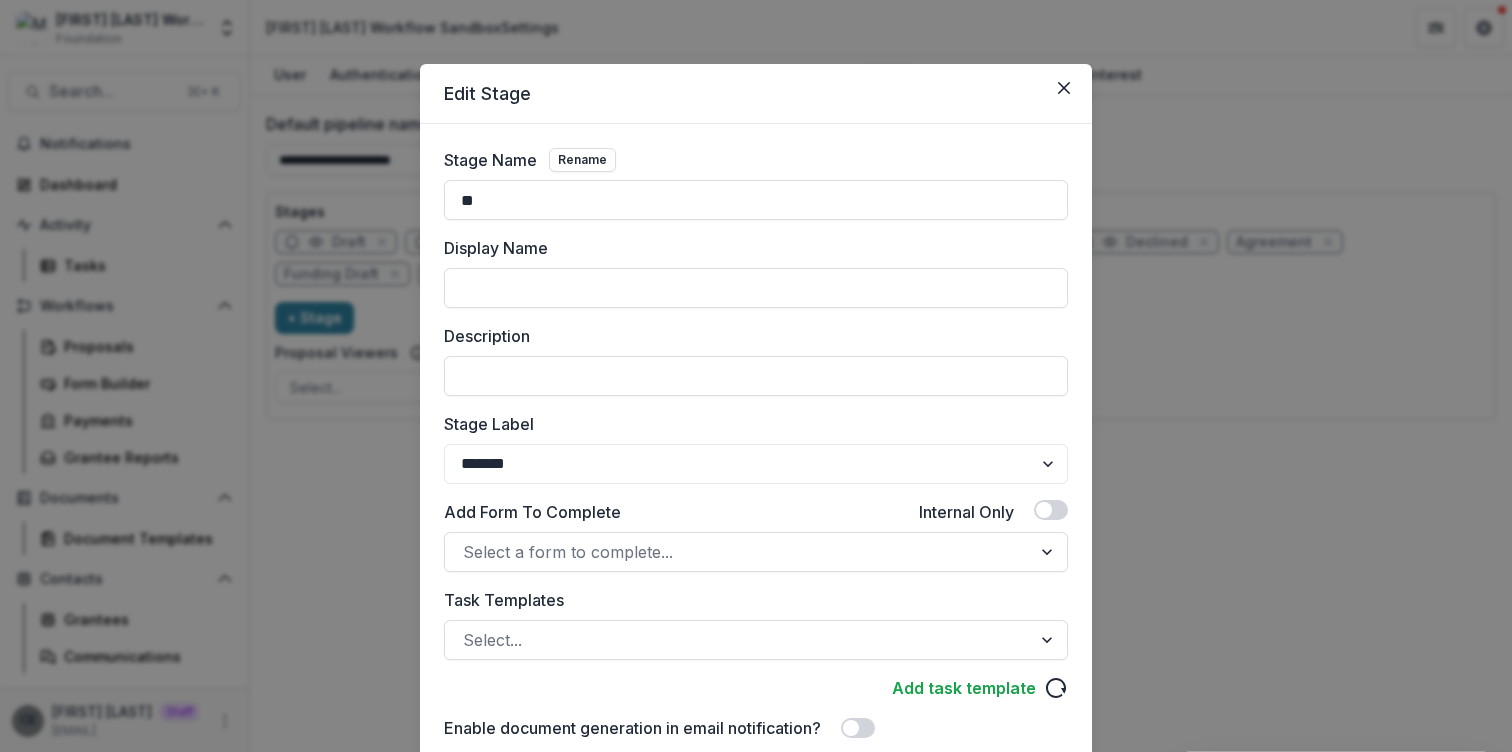 type on "*" 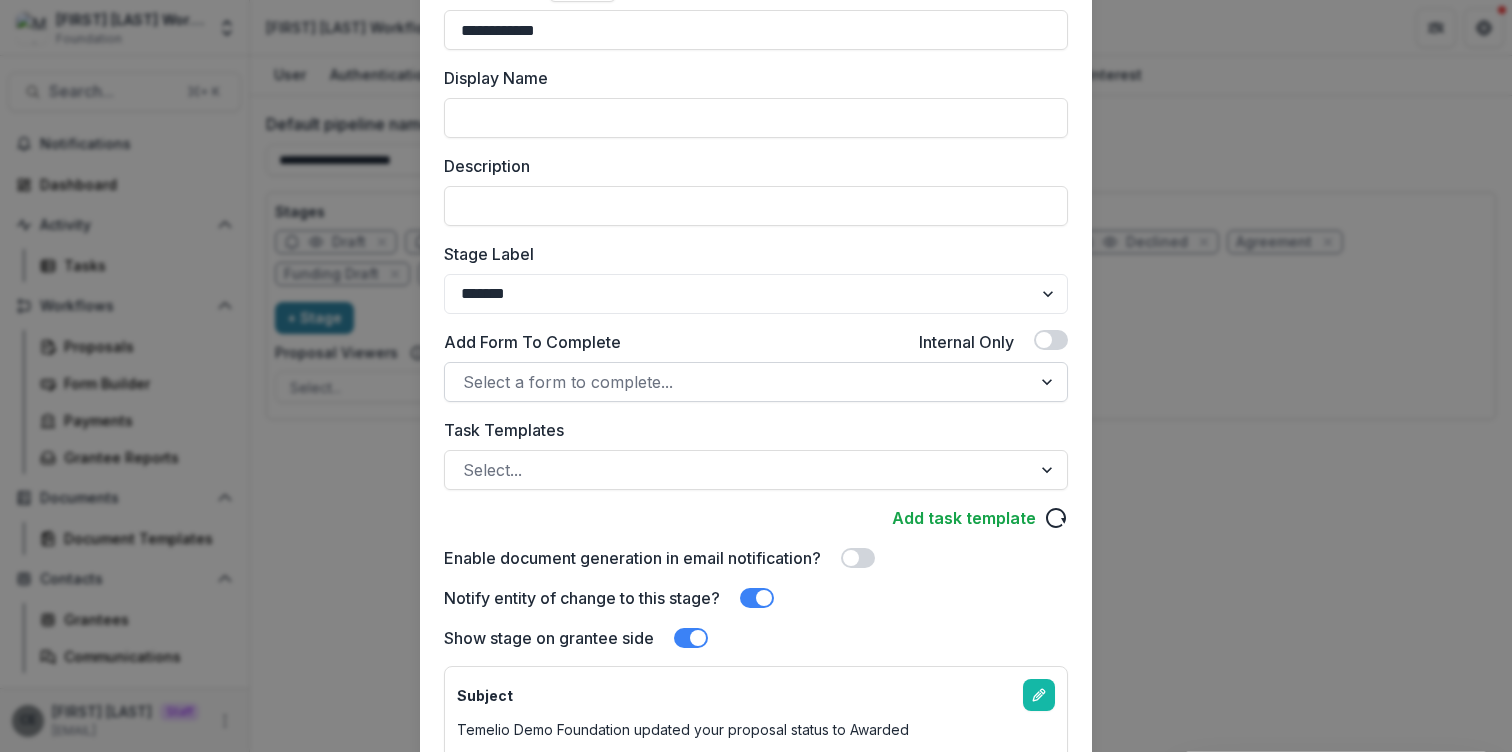 scroll, scrollTop: 382, scrollLeft: 0, axis: vertical 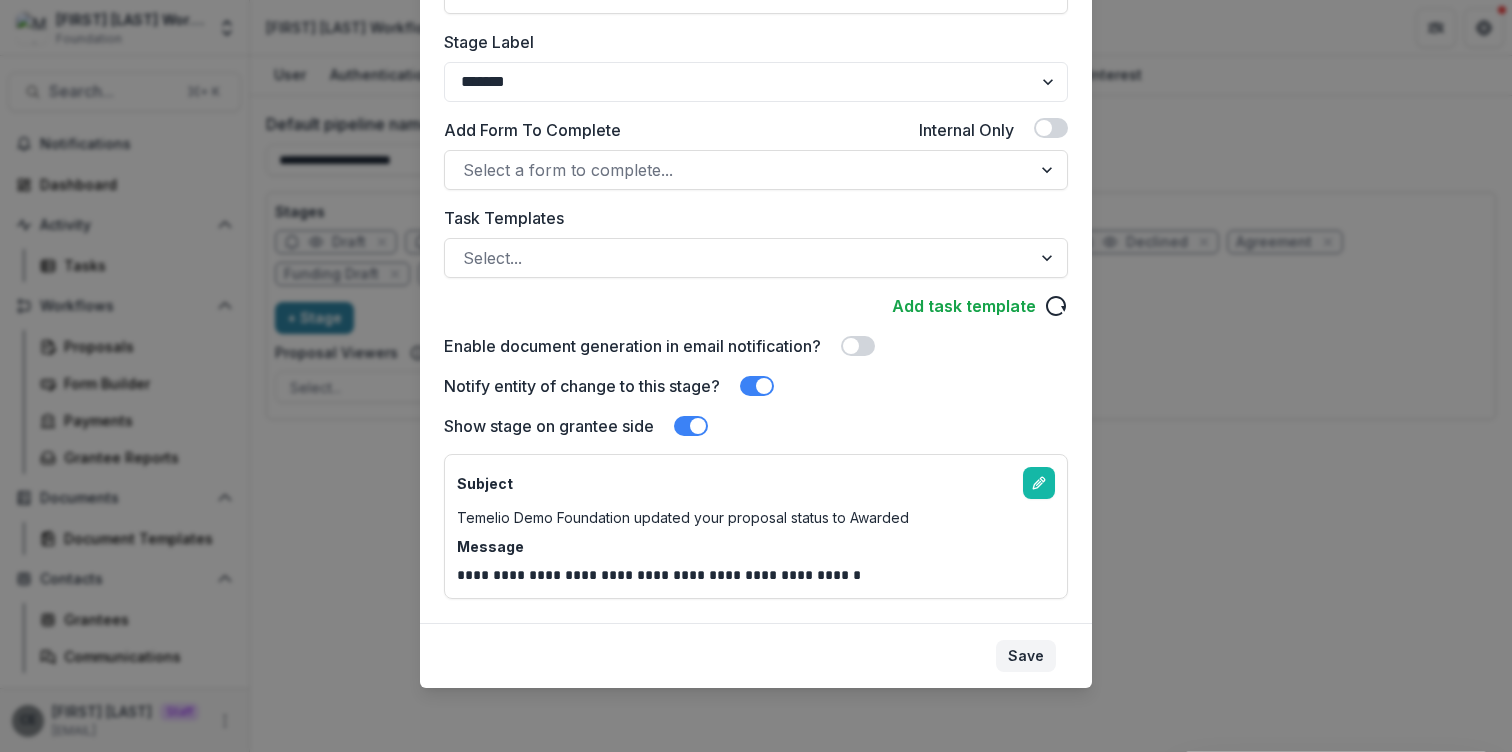 type on "**********" 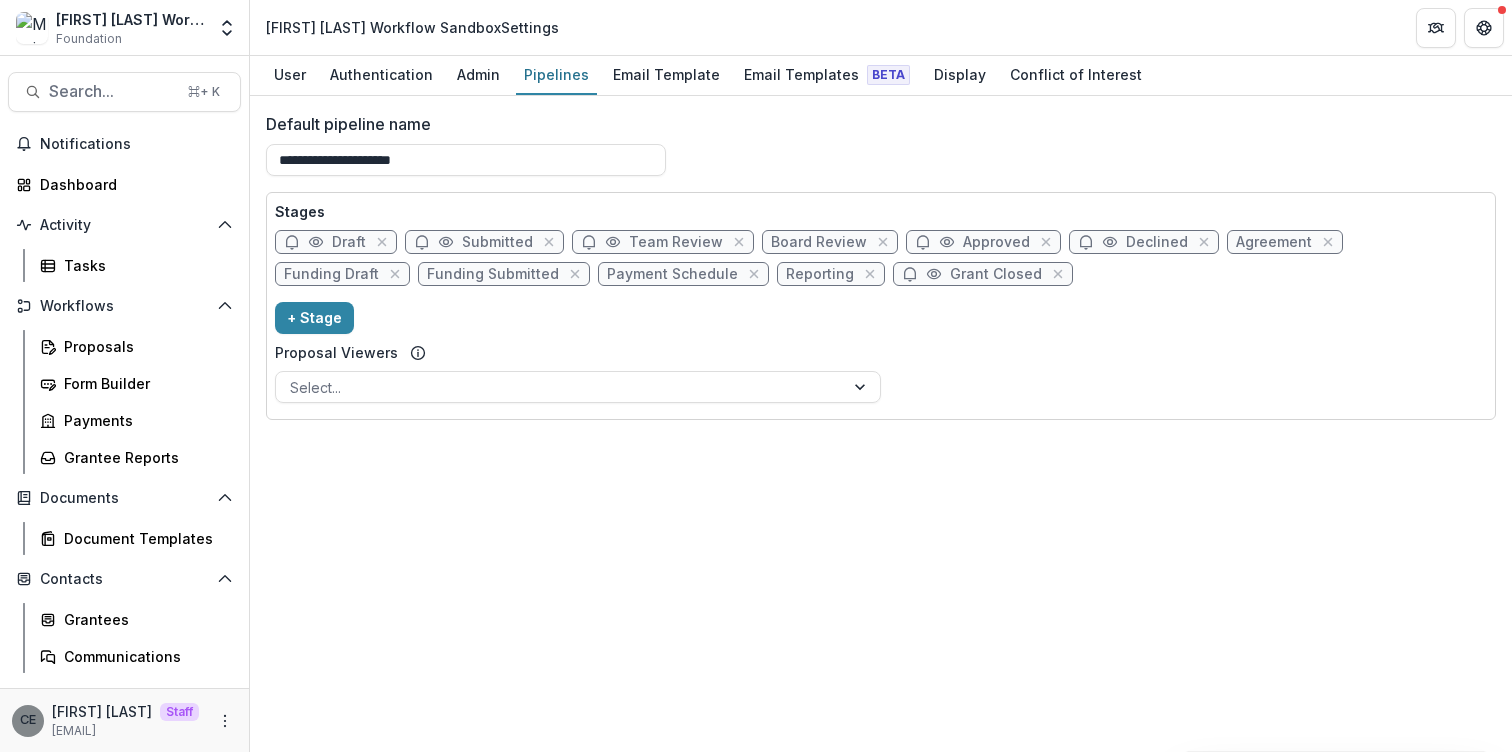 click on "**********" at bounding box center [881, 424] 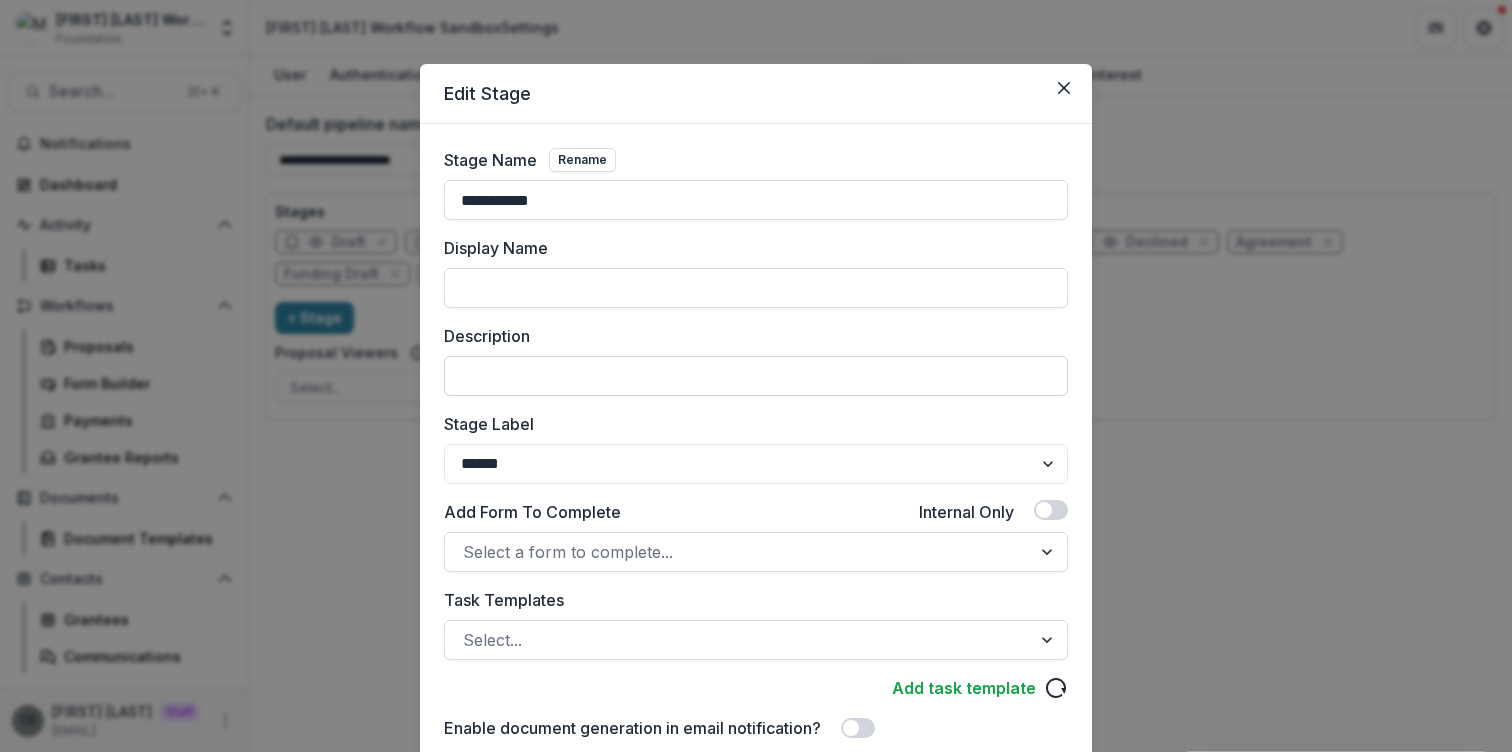 scroll, scrollTop: 403, scrollLeft: 0, axis: vertical 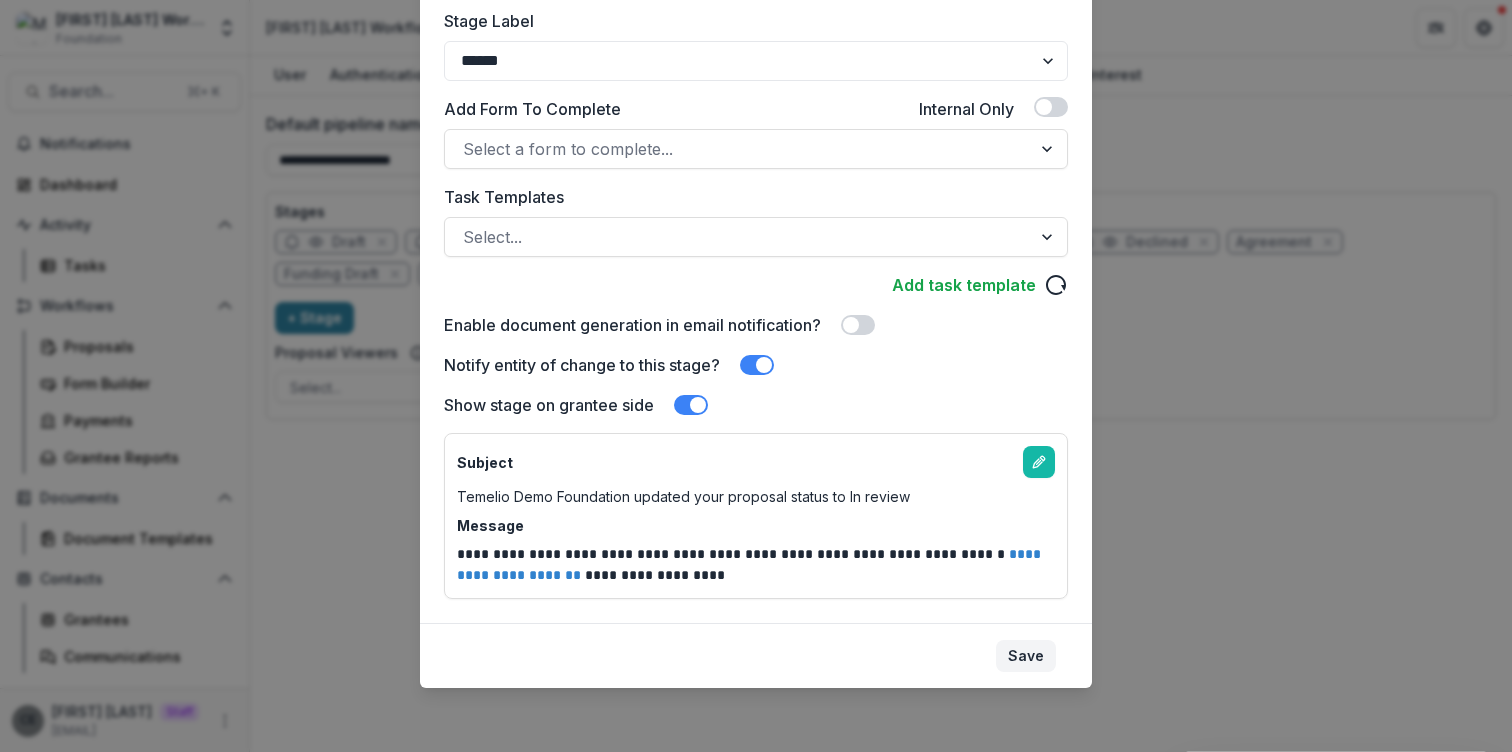 click on "Save" at bounding box center (1026, 656) 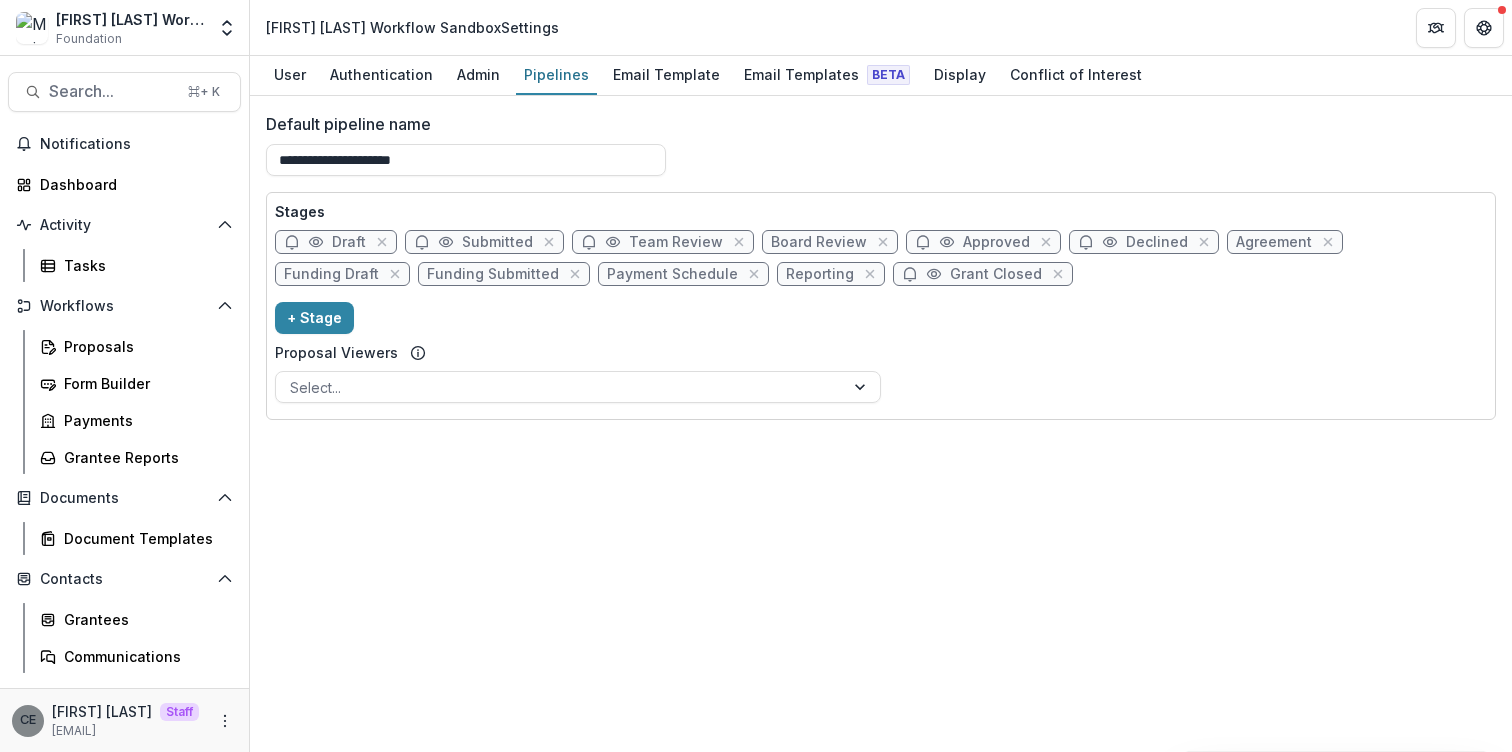 click on "Team Review" at bounding box center [676, 242] 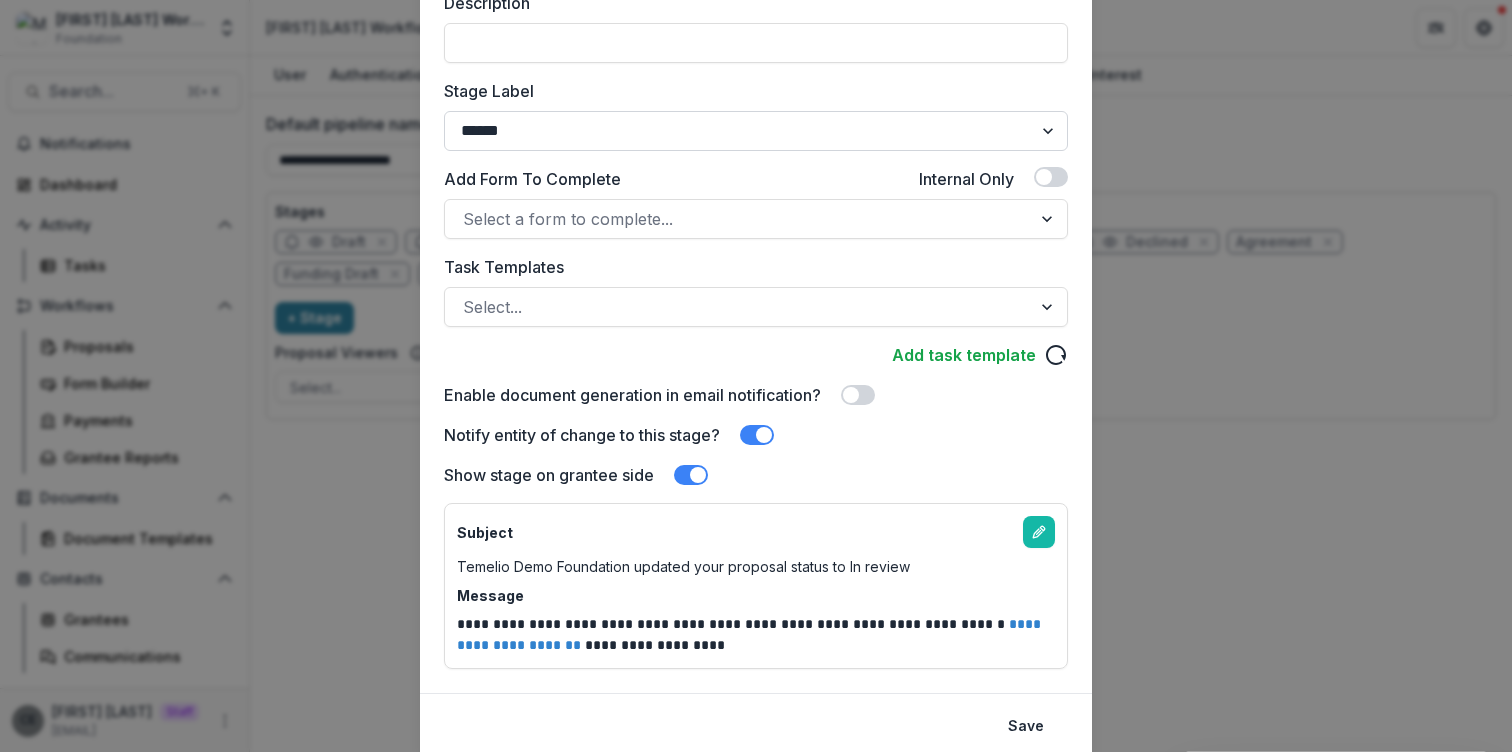 scroll, scrollTop: 403, scrollLeft: 0, axis: vertical 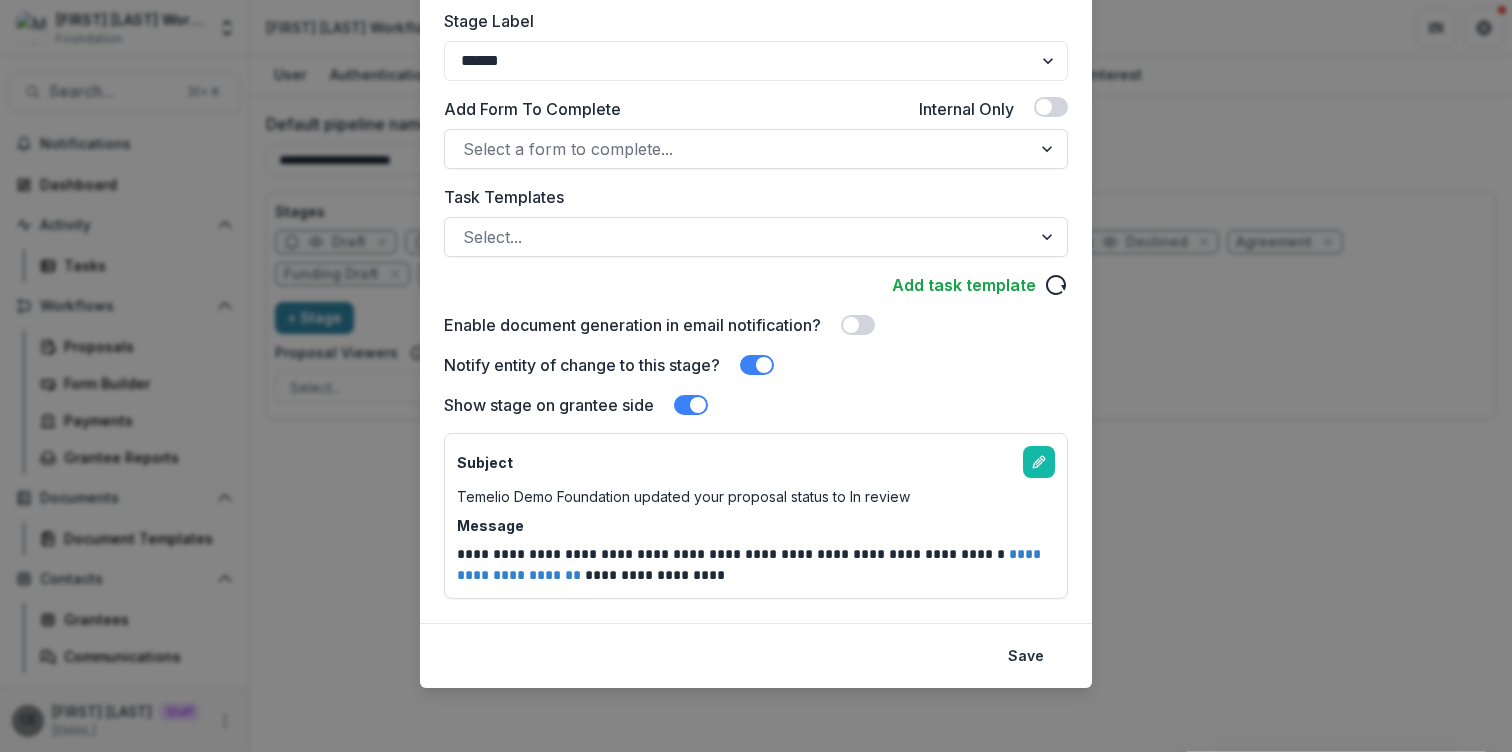 click at bounding box center [764, 365] 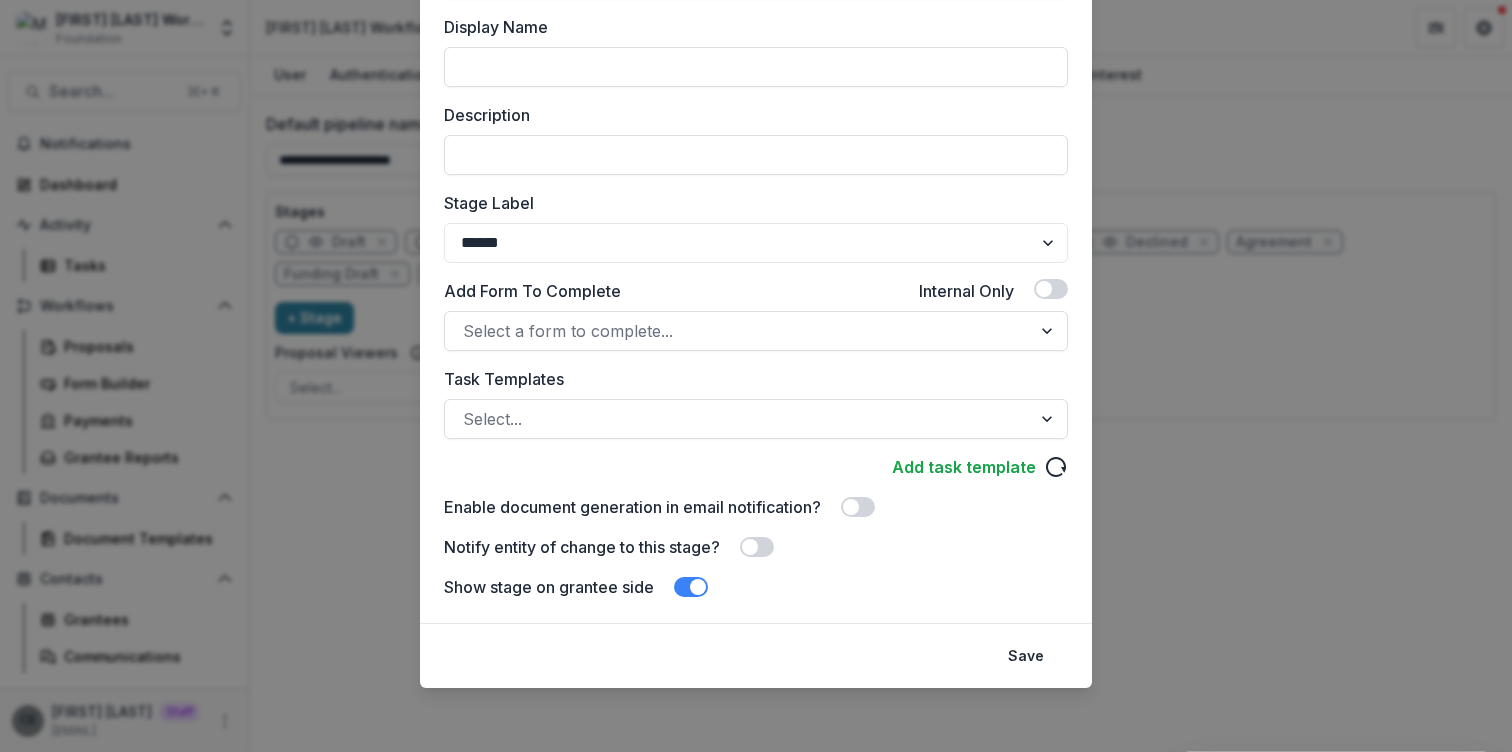 scroll, scrollTop: 221, scrollLeft: 0, axis: vertical 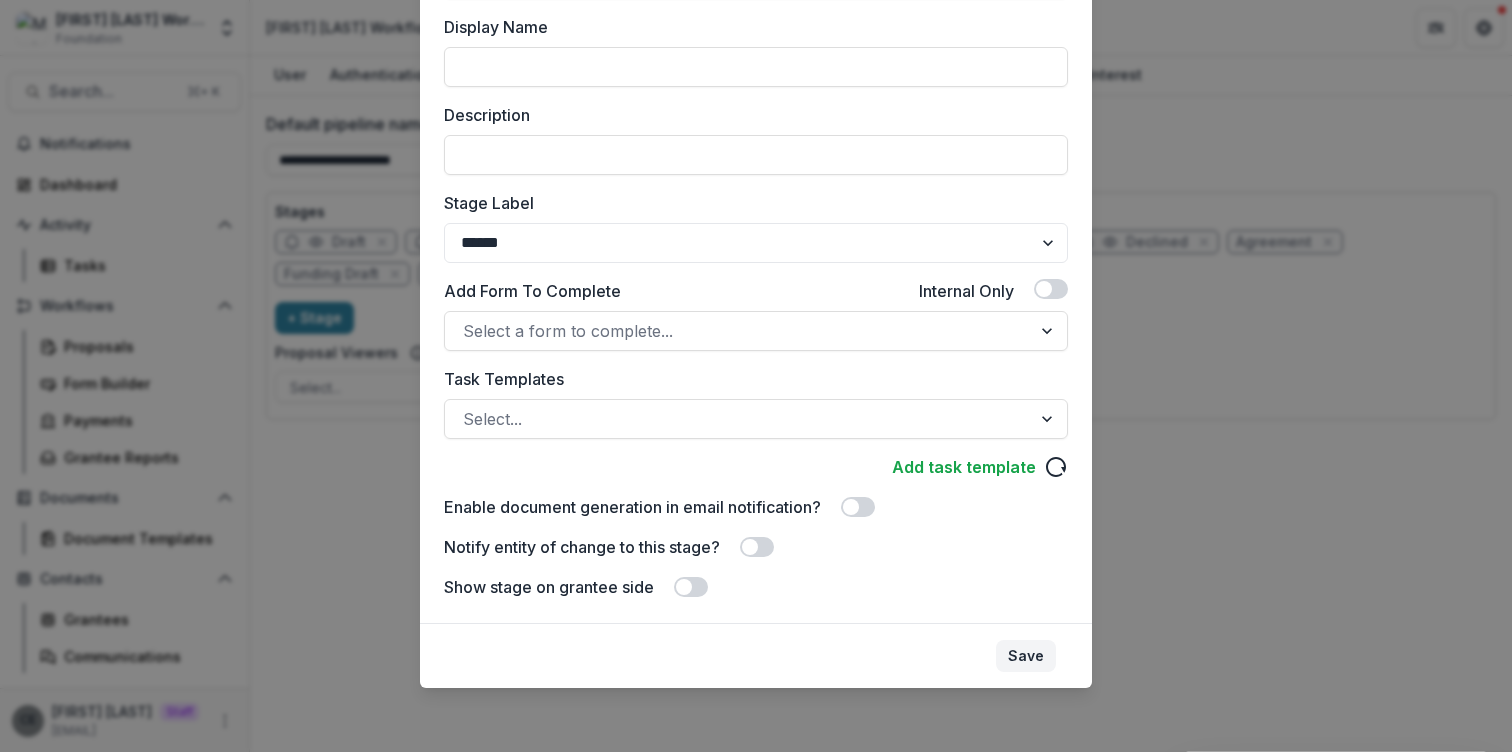 click on "Save" at bounding box center (1026, 656) 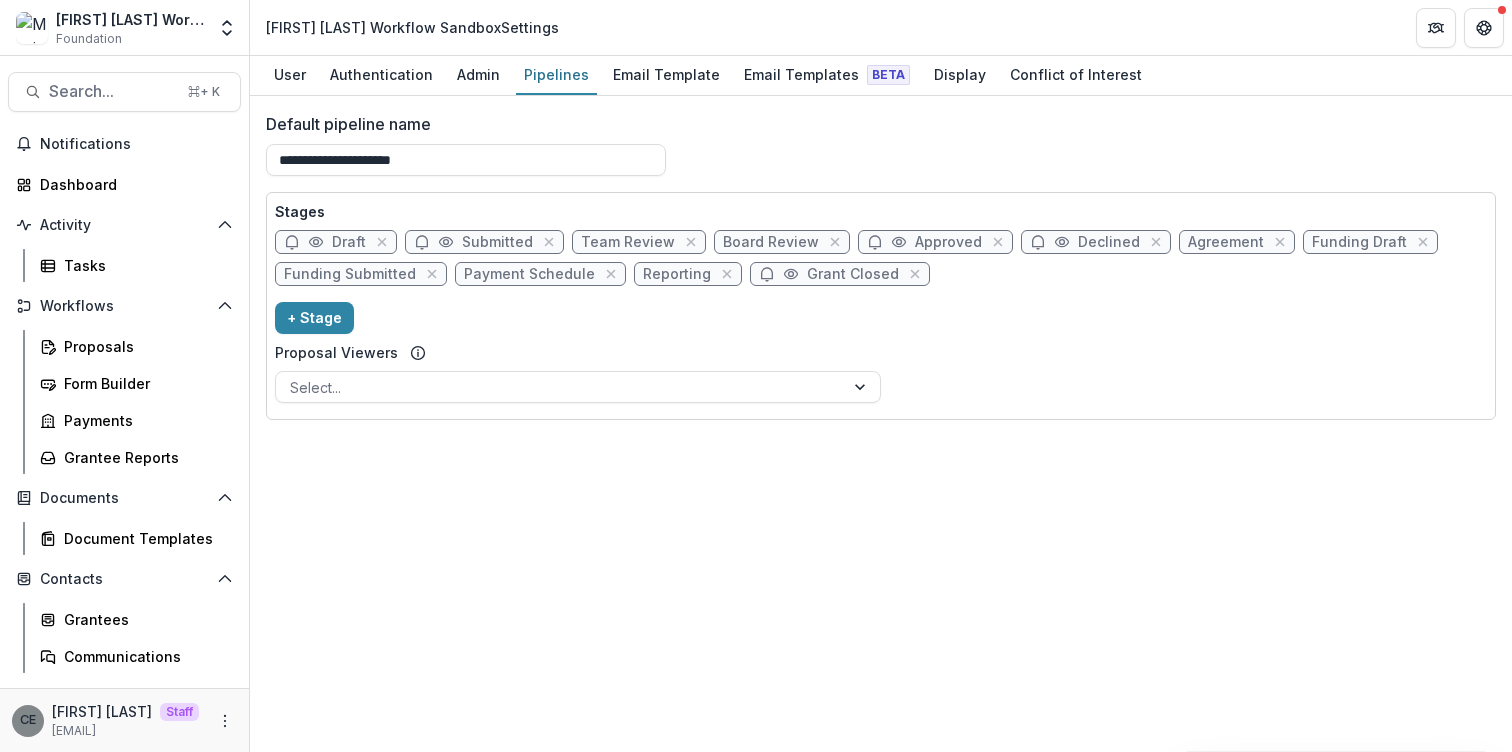 click on "Agreement" at bounding box center [1226, 242] 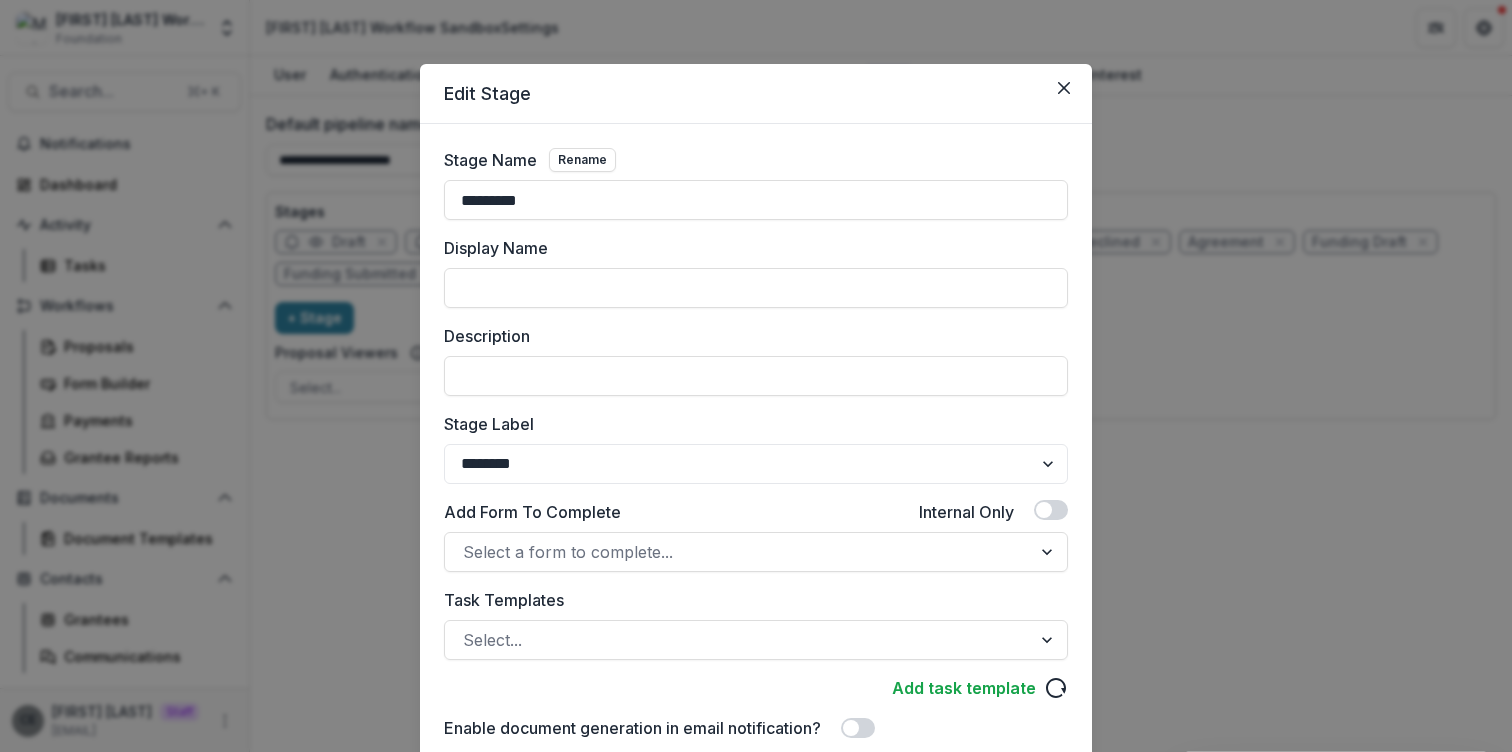 scroll, scrollTop: 221, scrollLeft: 0, axis: vertical 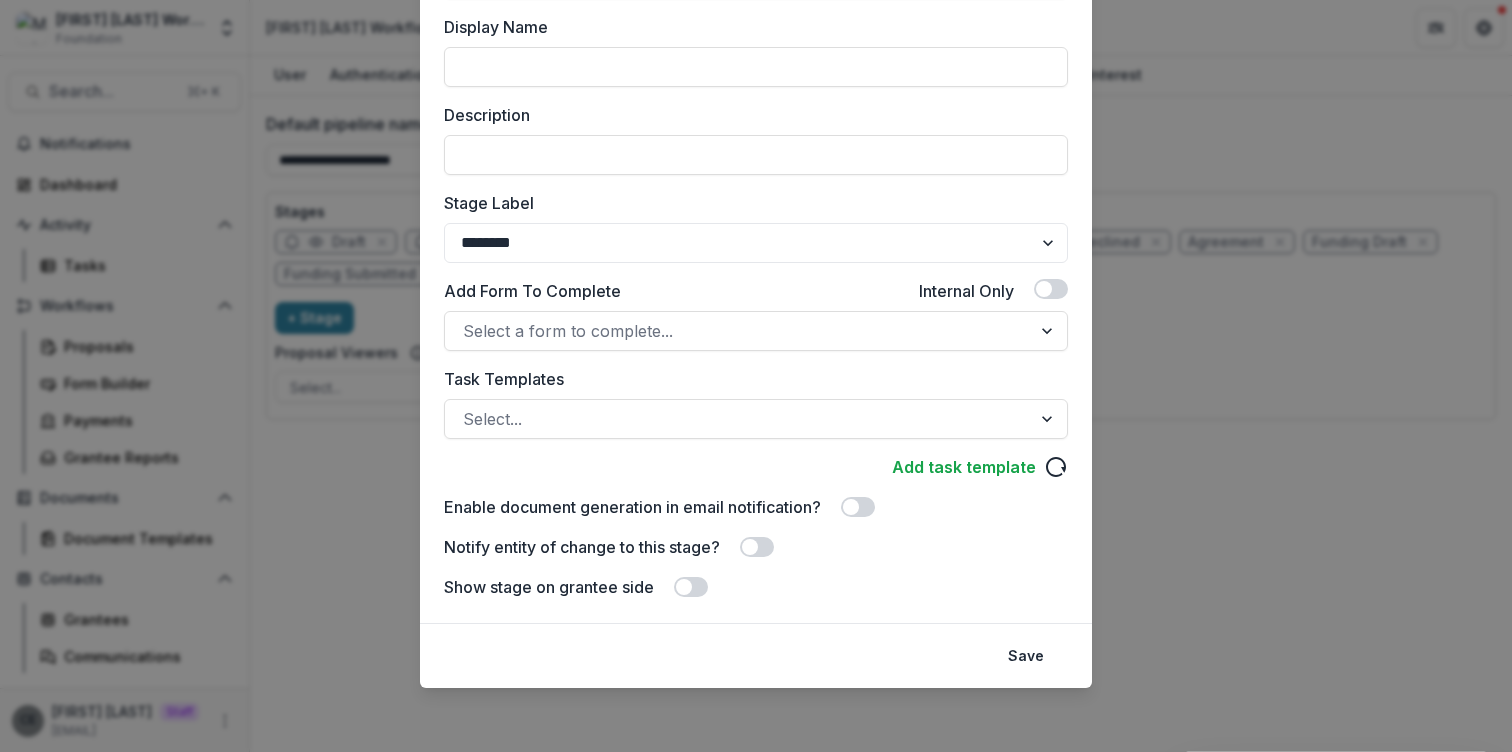 click at bounding box center [750, 547] 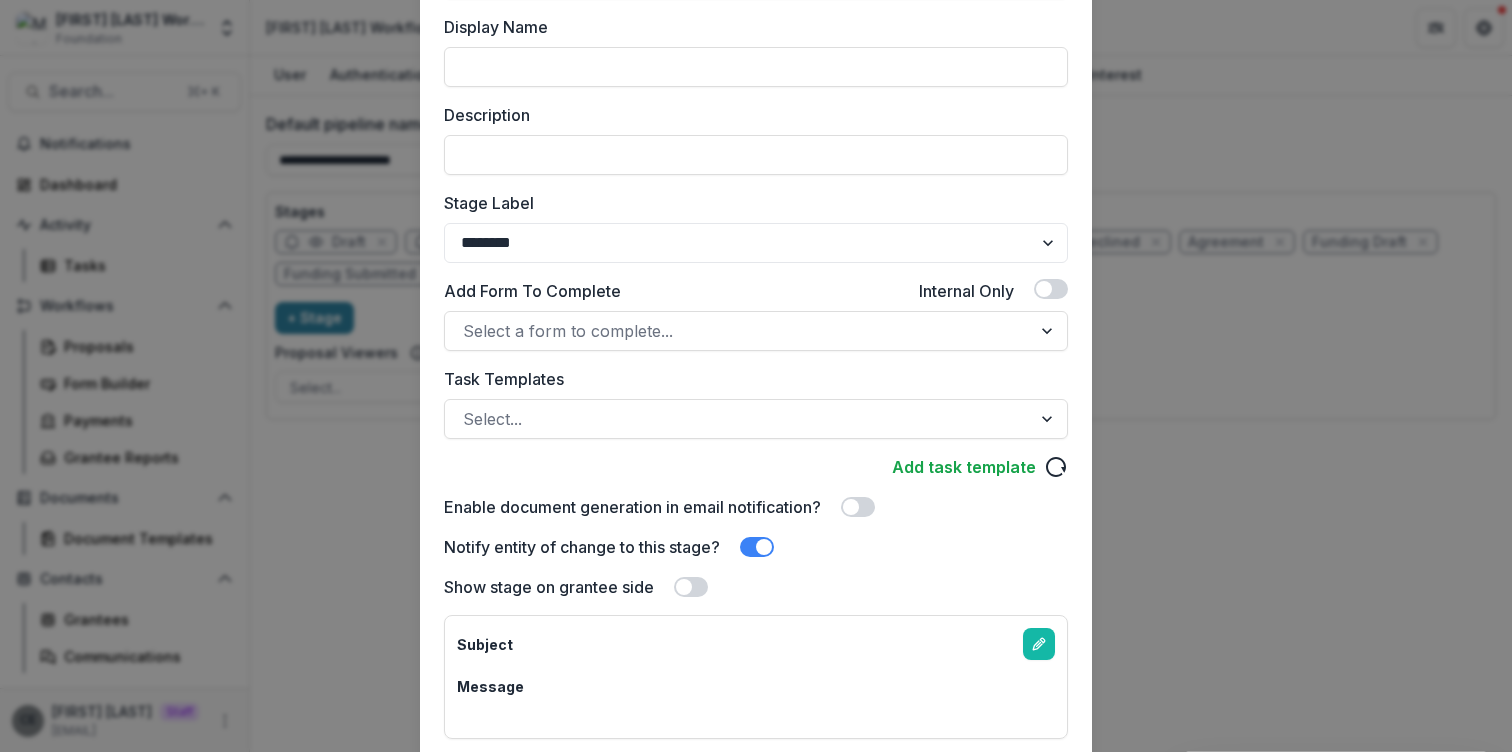 click at bounding box center (684, 587) 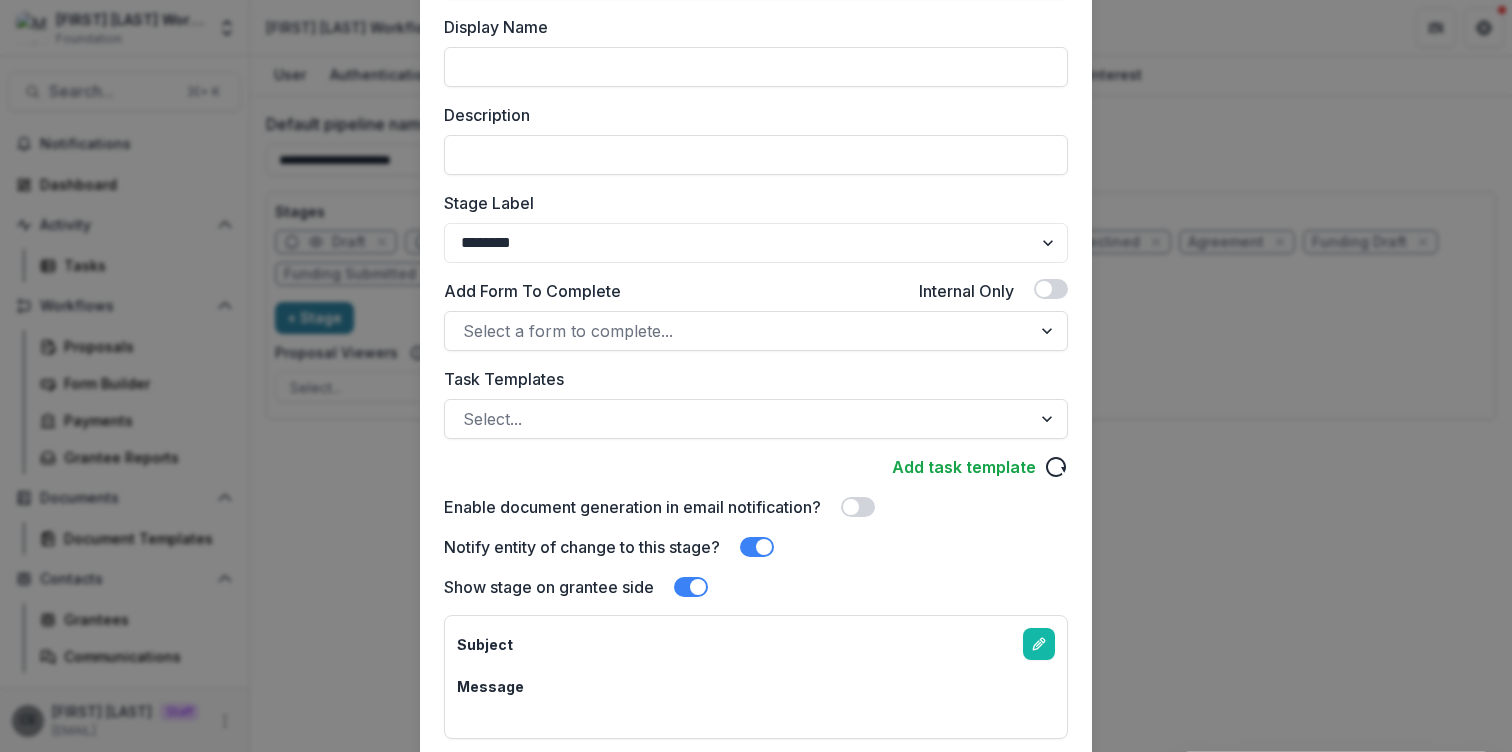scroll, scrollTop: 361, scrollLeft: 0, axis: vertical 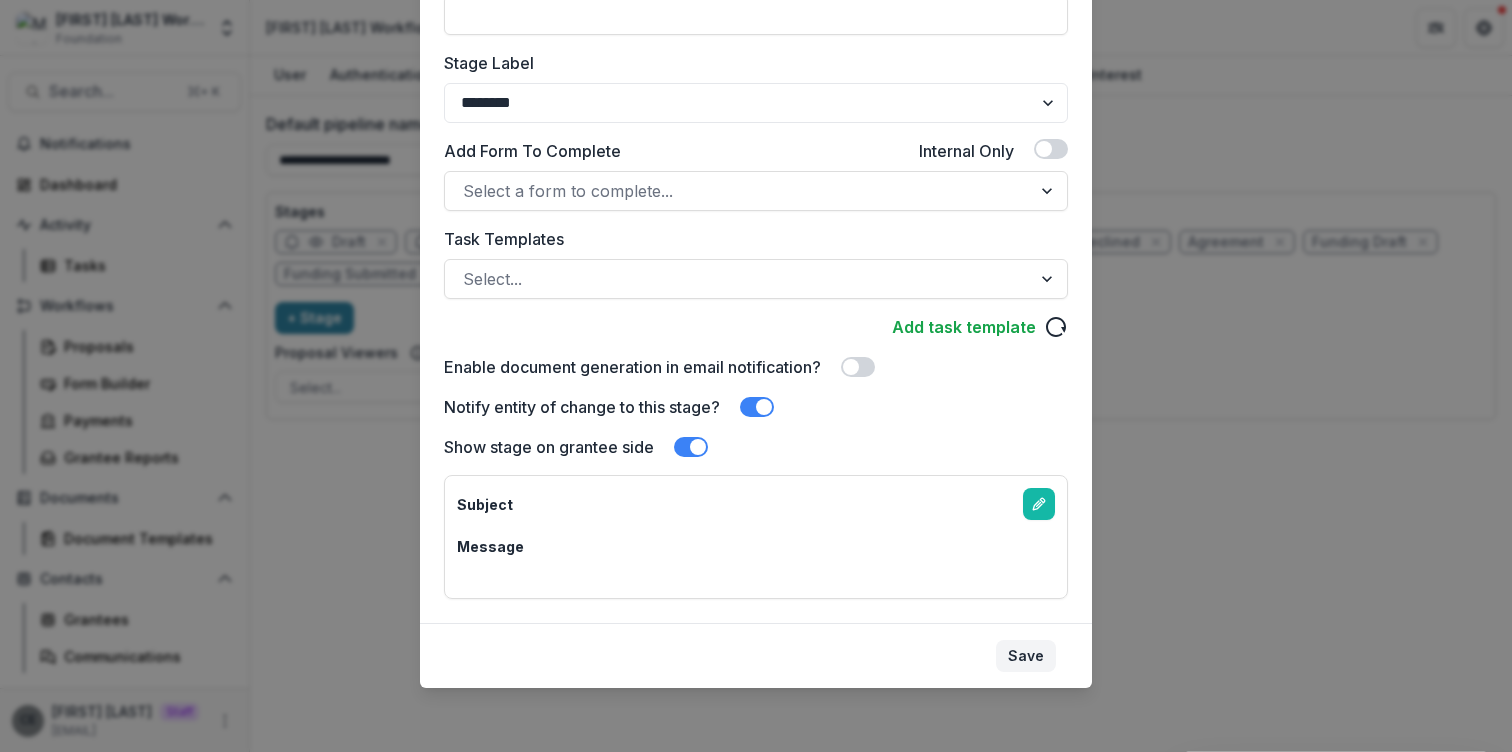 click on "Save" at bounding box center (1026, 656) 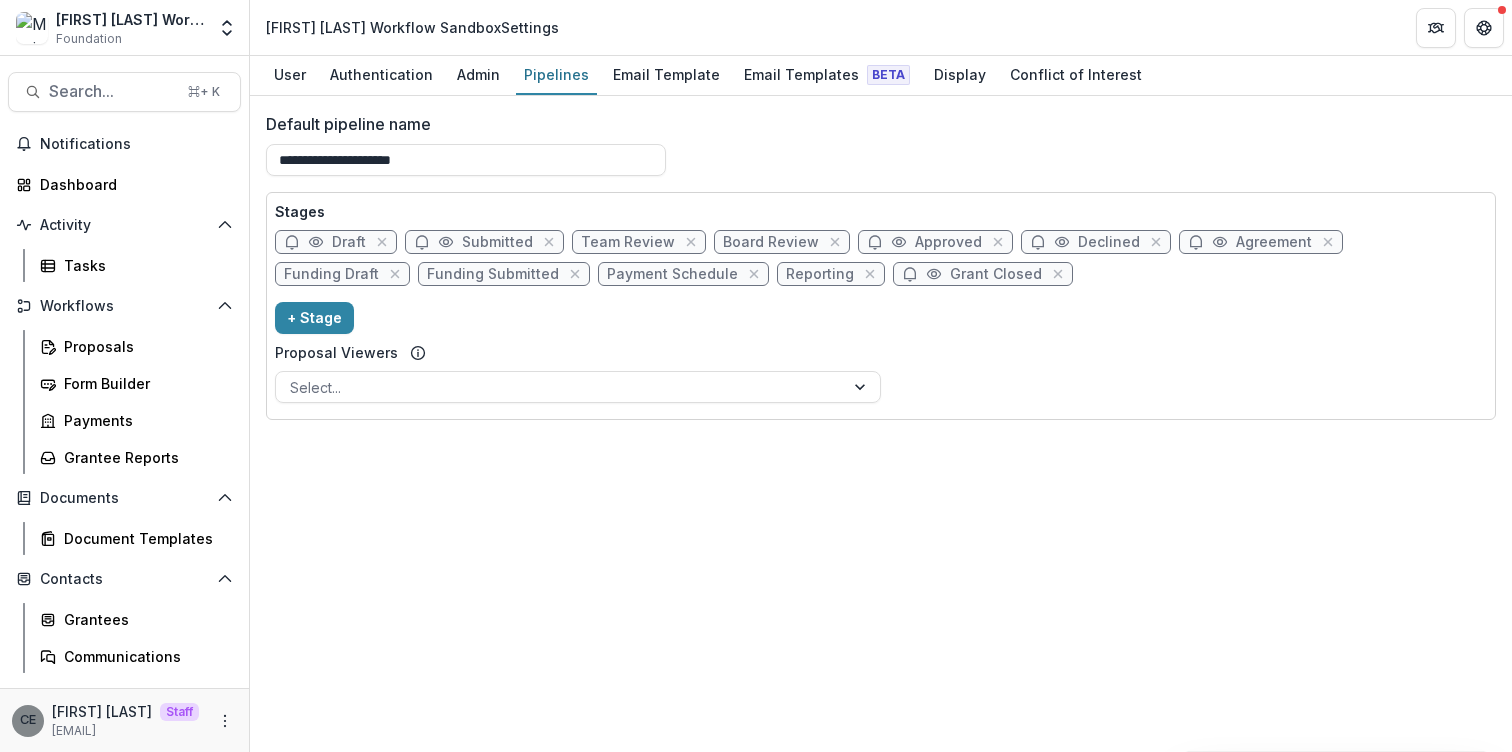 click on "Funding Draft" at bounding box center [331, 274] 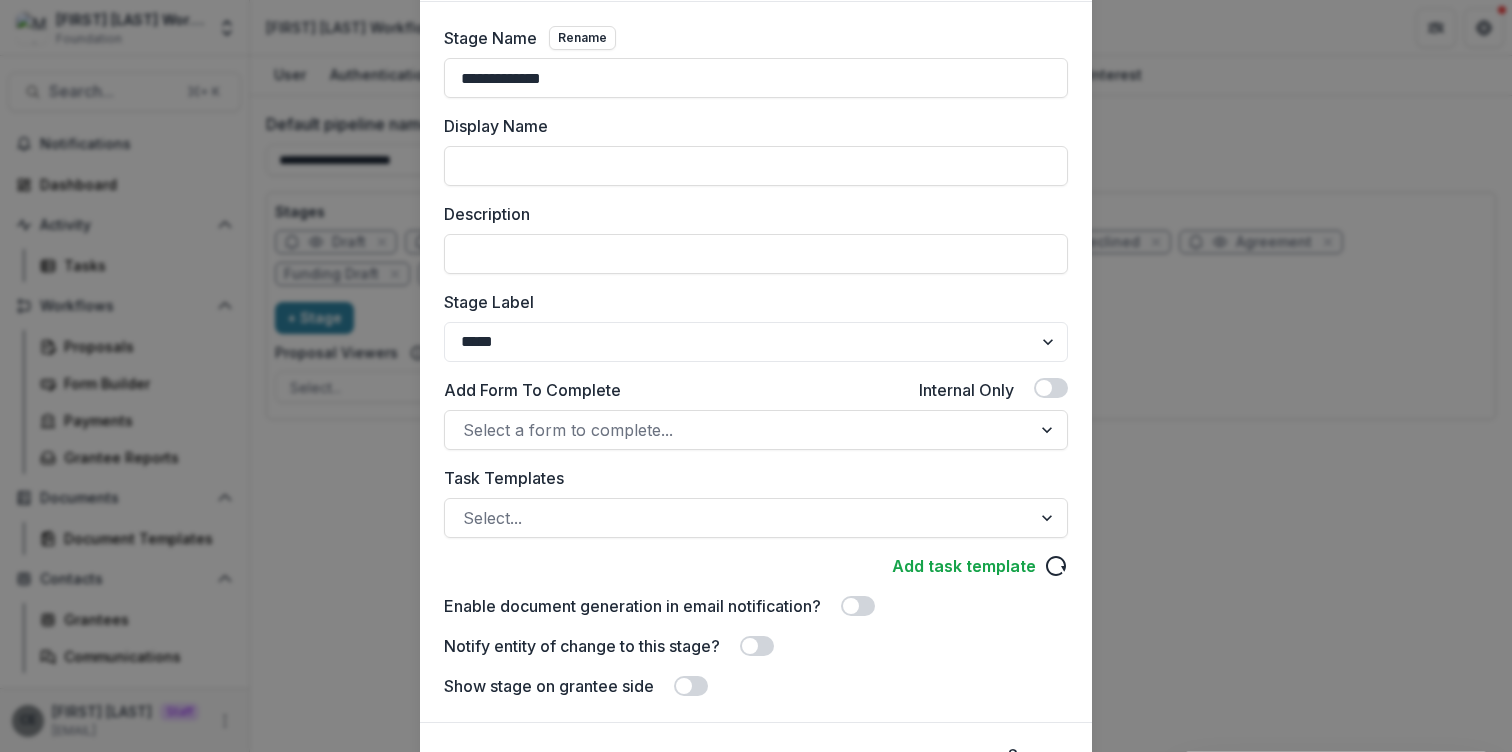 scroll, scrollTop: 221, scrollLeft: 0, axis: vertical 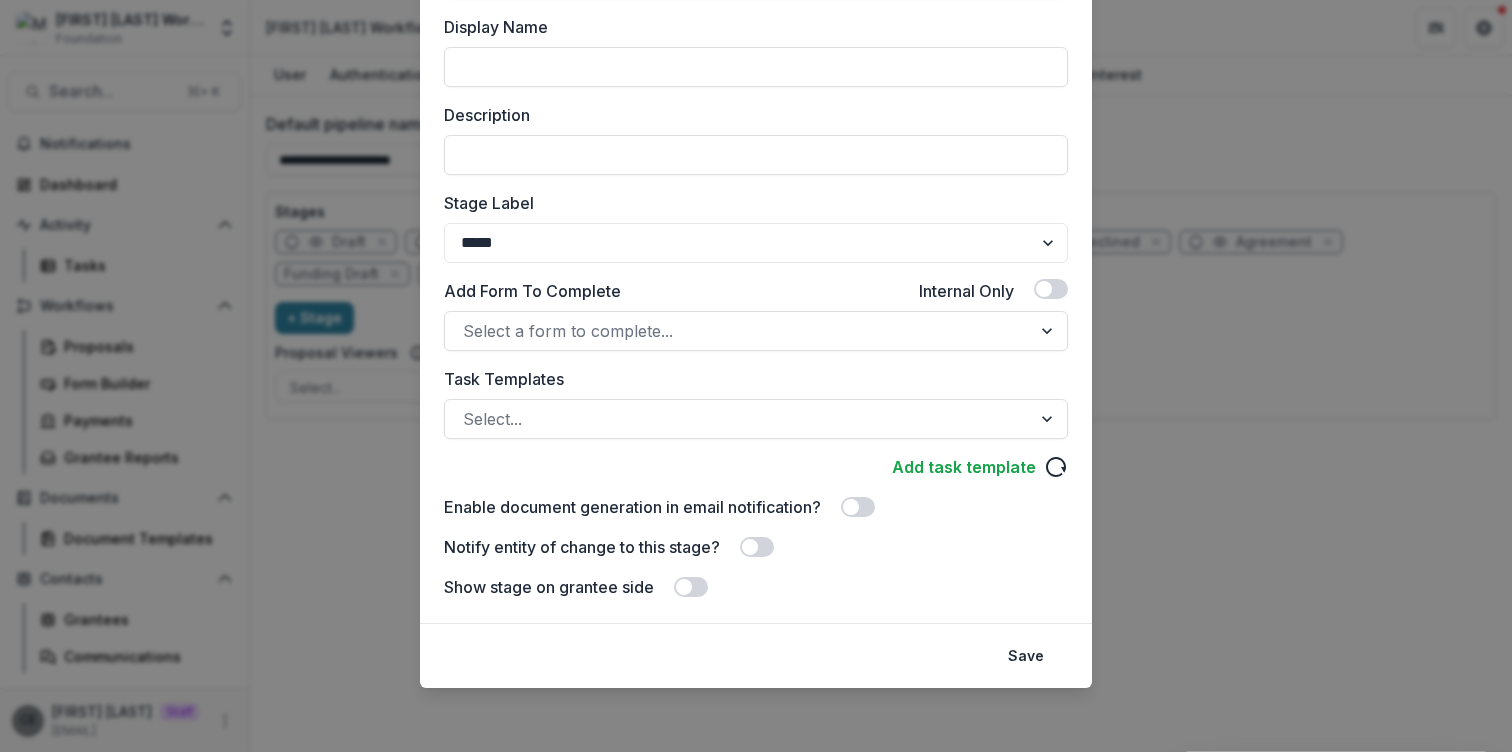 click at bounding box center (750, 547) 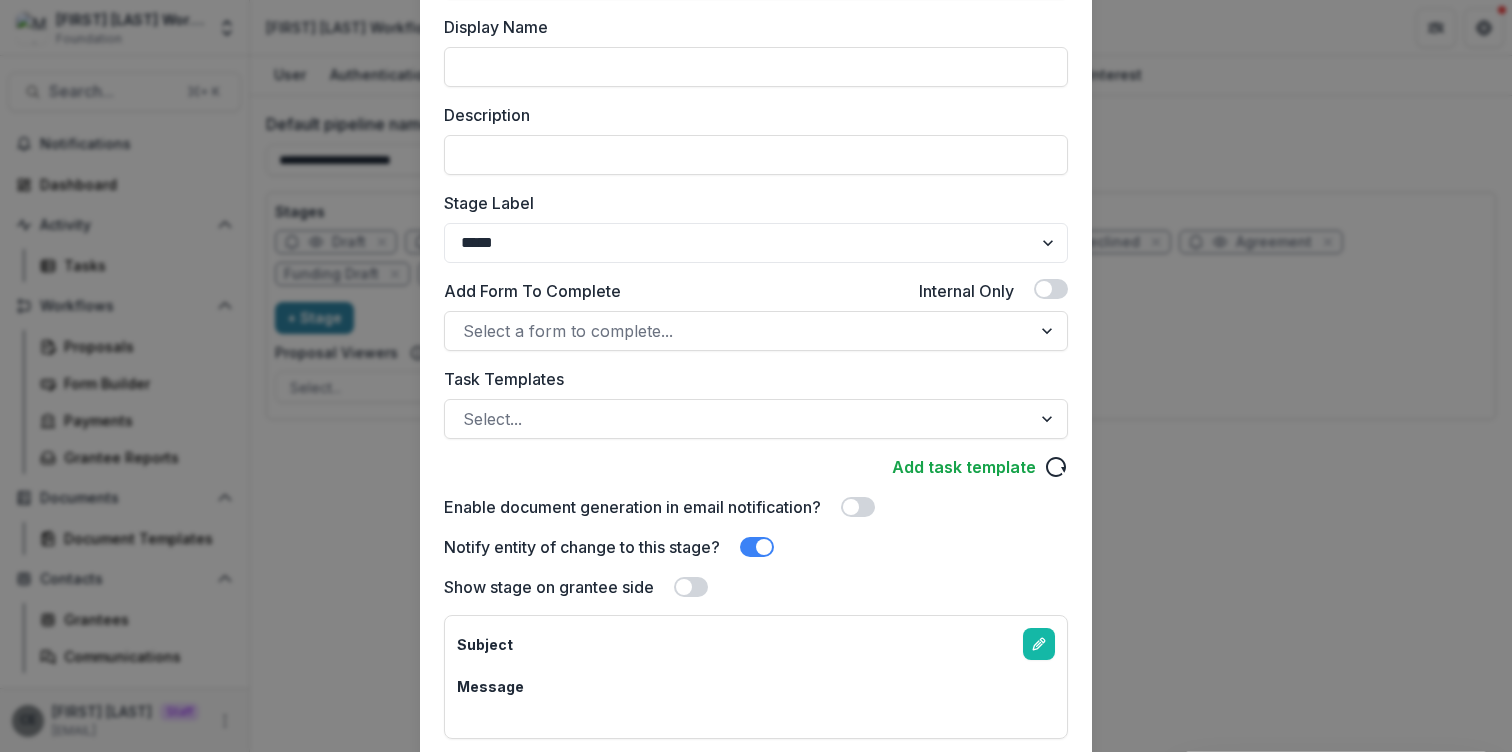 click at bounding box center [684, 587] 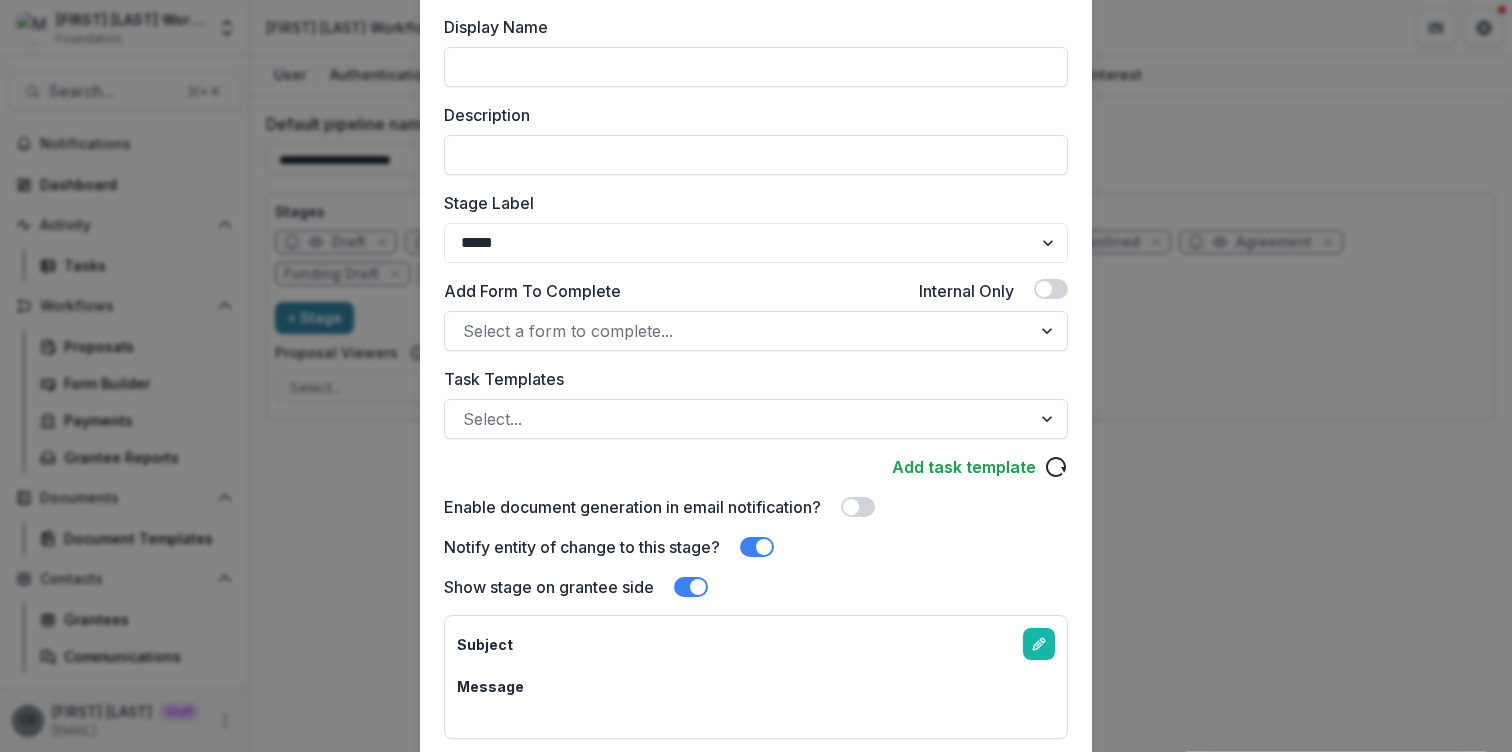 scroll, scrollTop: 361, scrollLeft: 0, axis: vertical 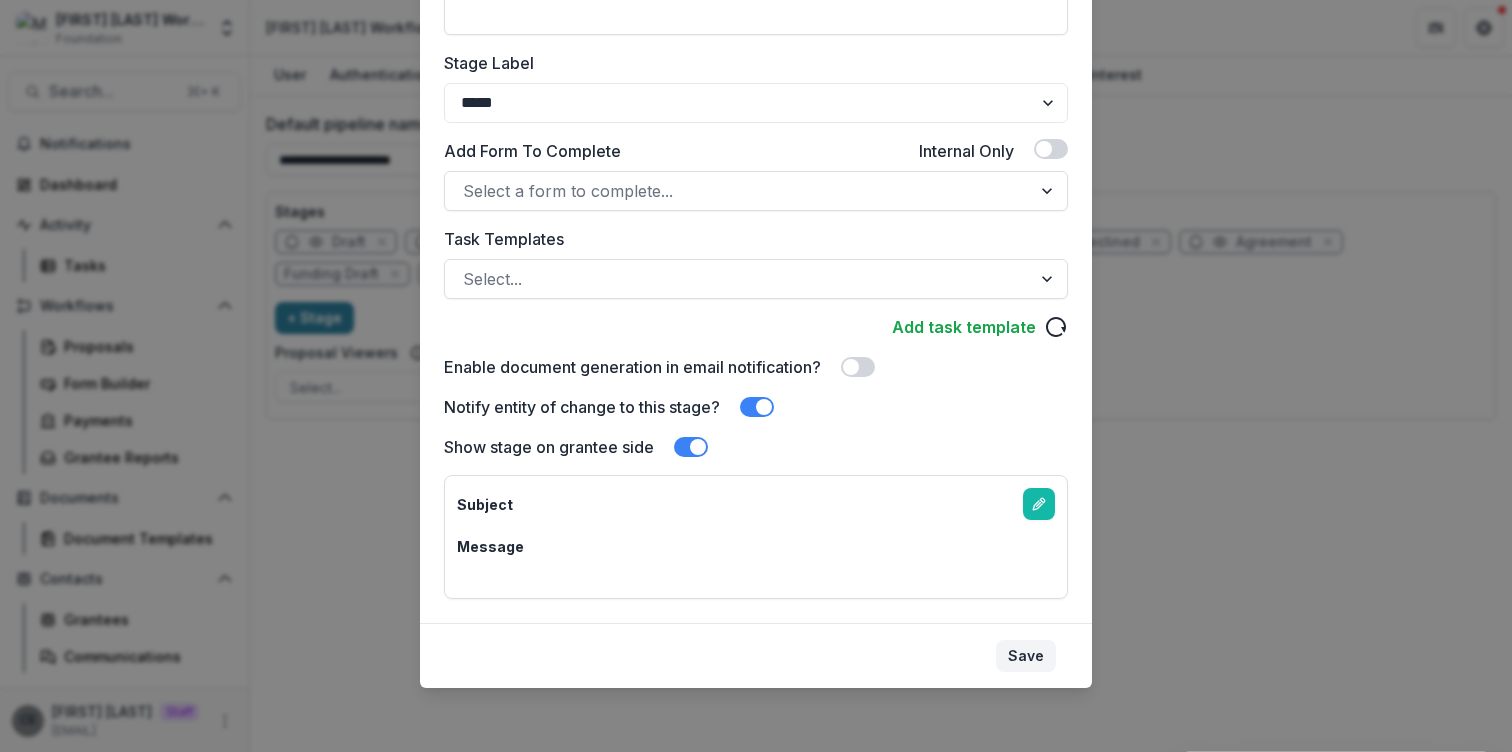click on "Save" at bounding box center (1026, 656) 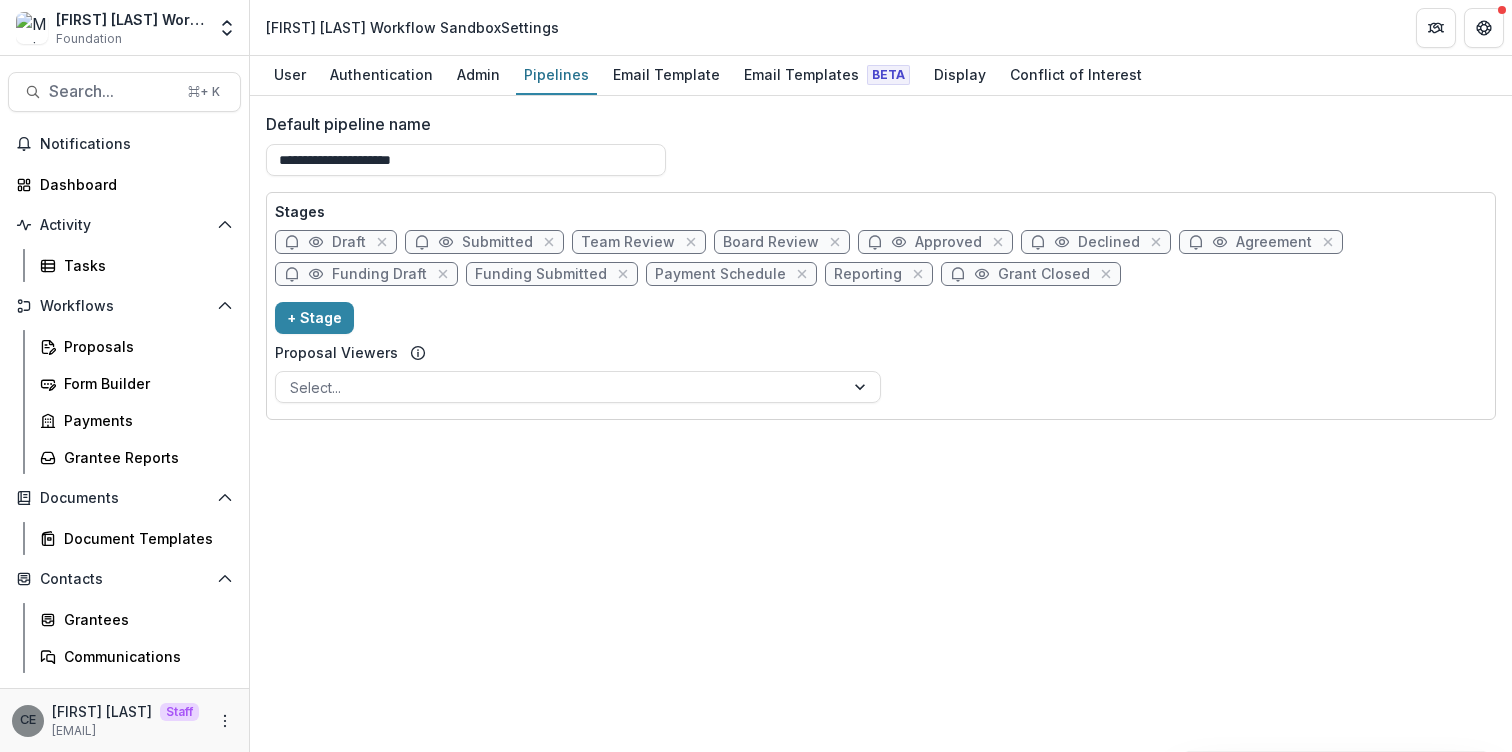 click on "Funding Submitted" at bounding box center (541, 274) 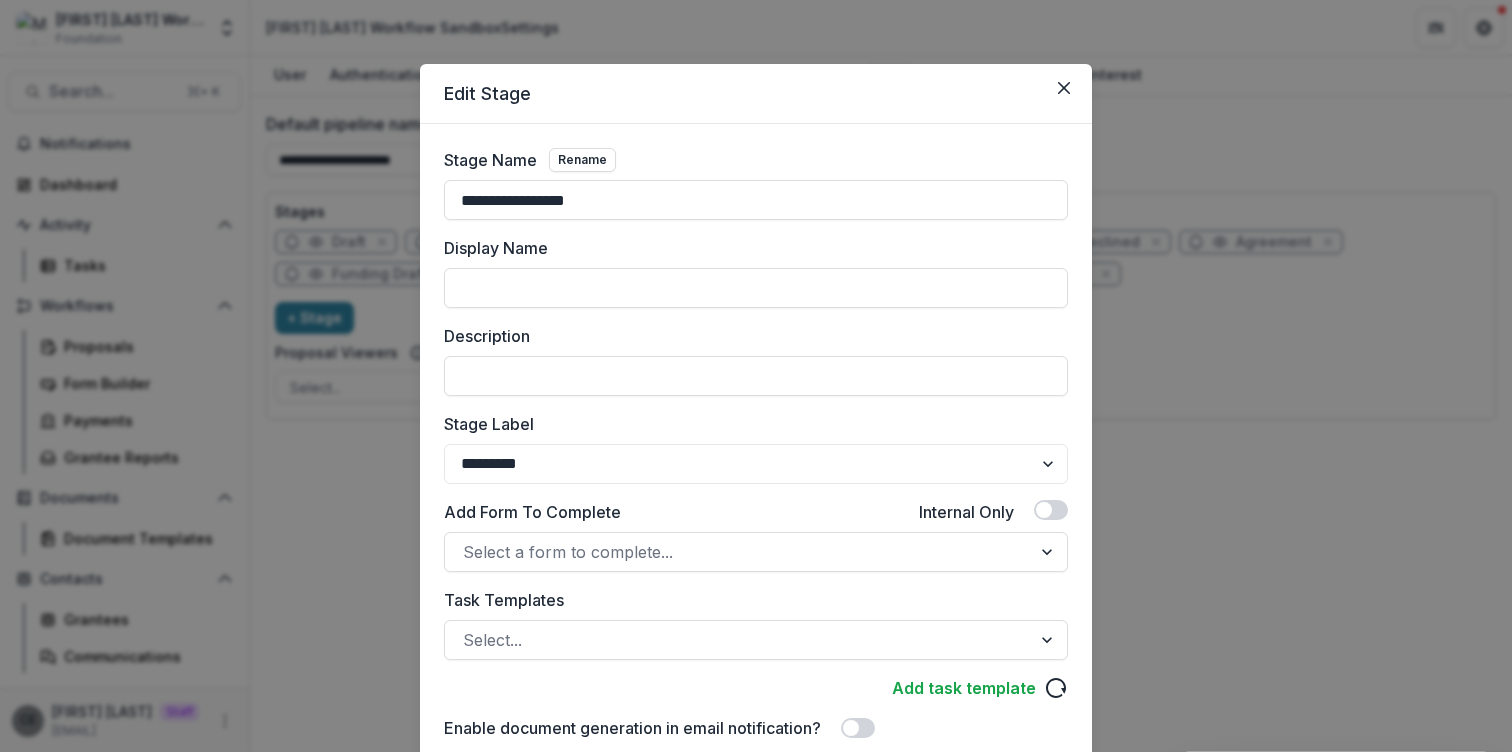 scroll, scrollTop: 221, scrollLeft: 0, axis: vertical 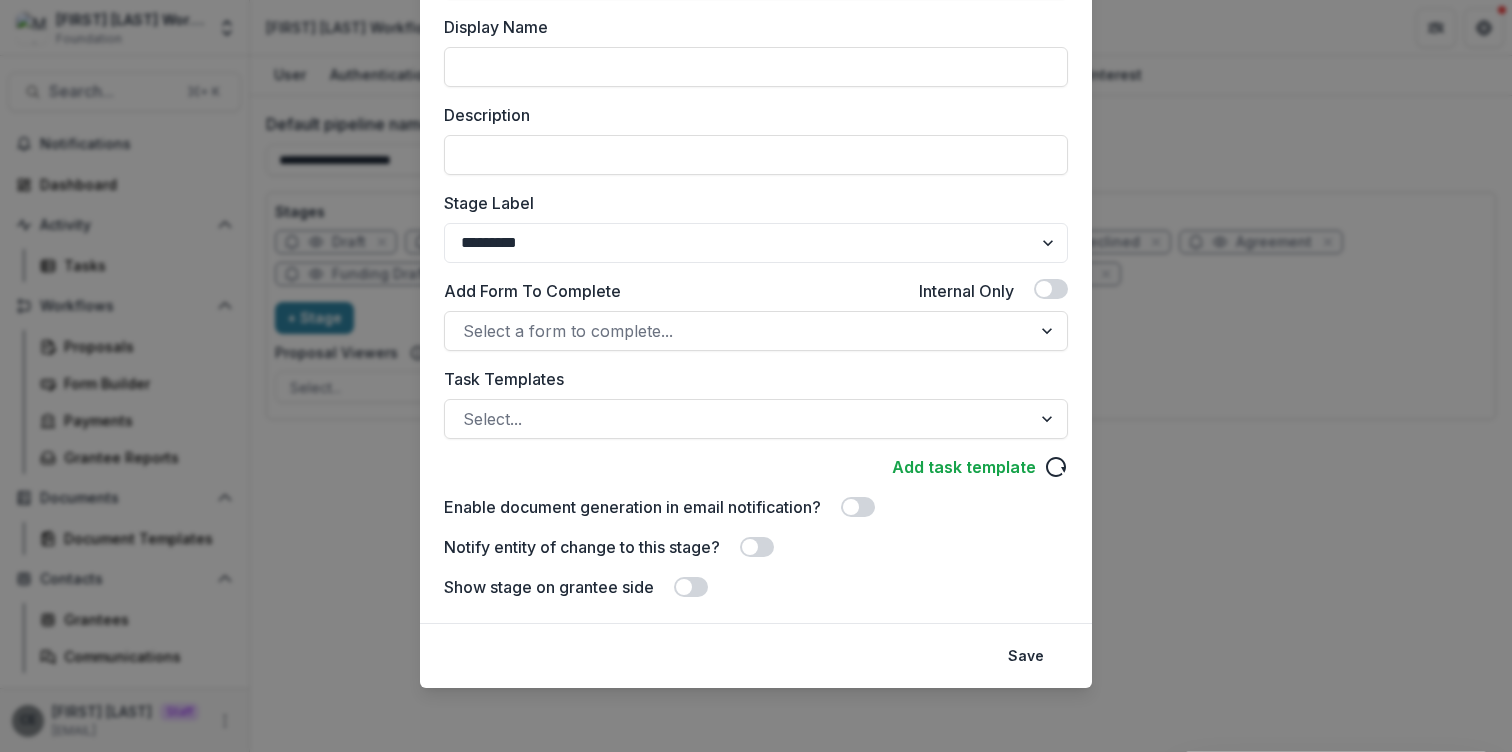click at bounding box center (750, 547) 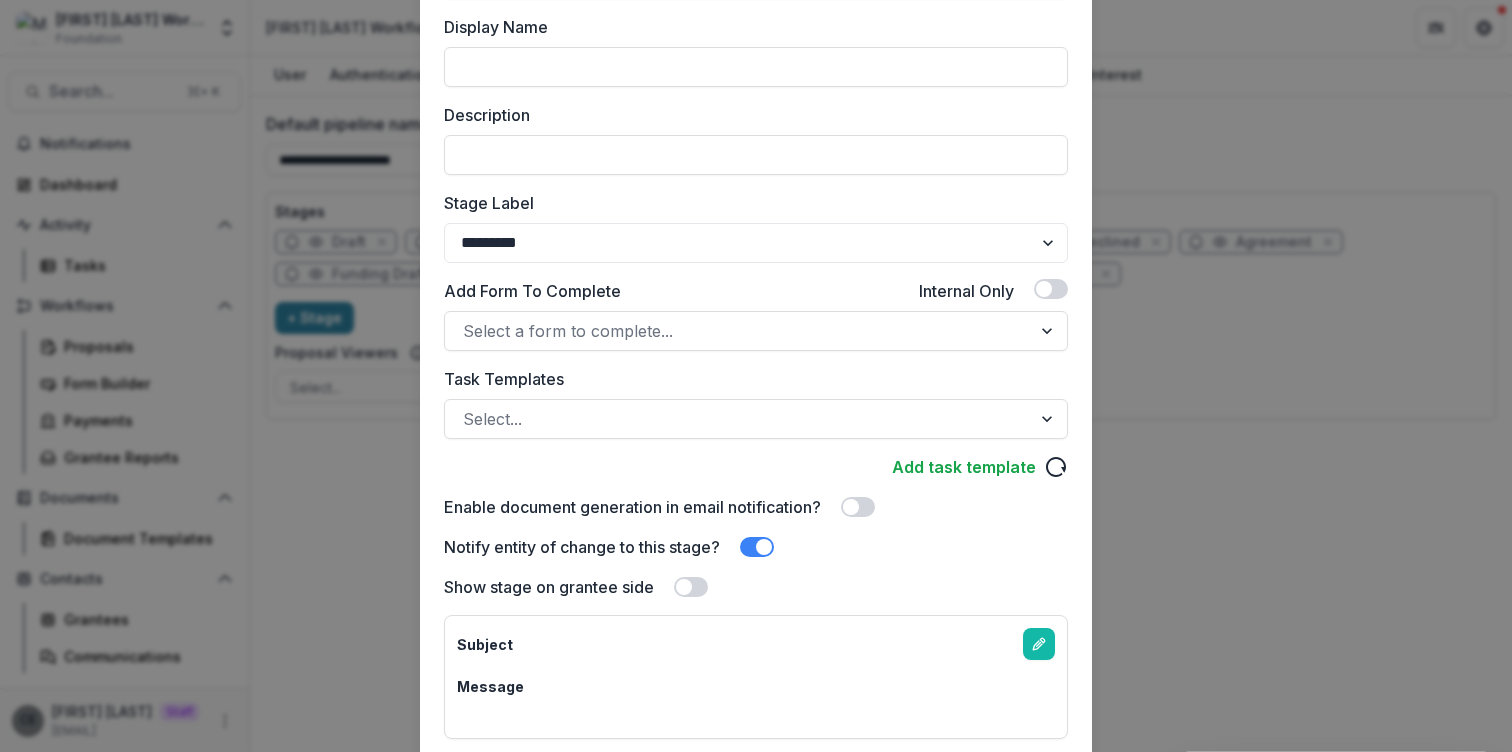 click at bounding box center (684, 587) 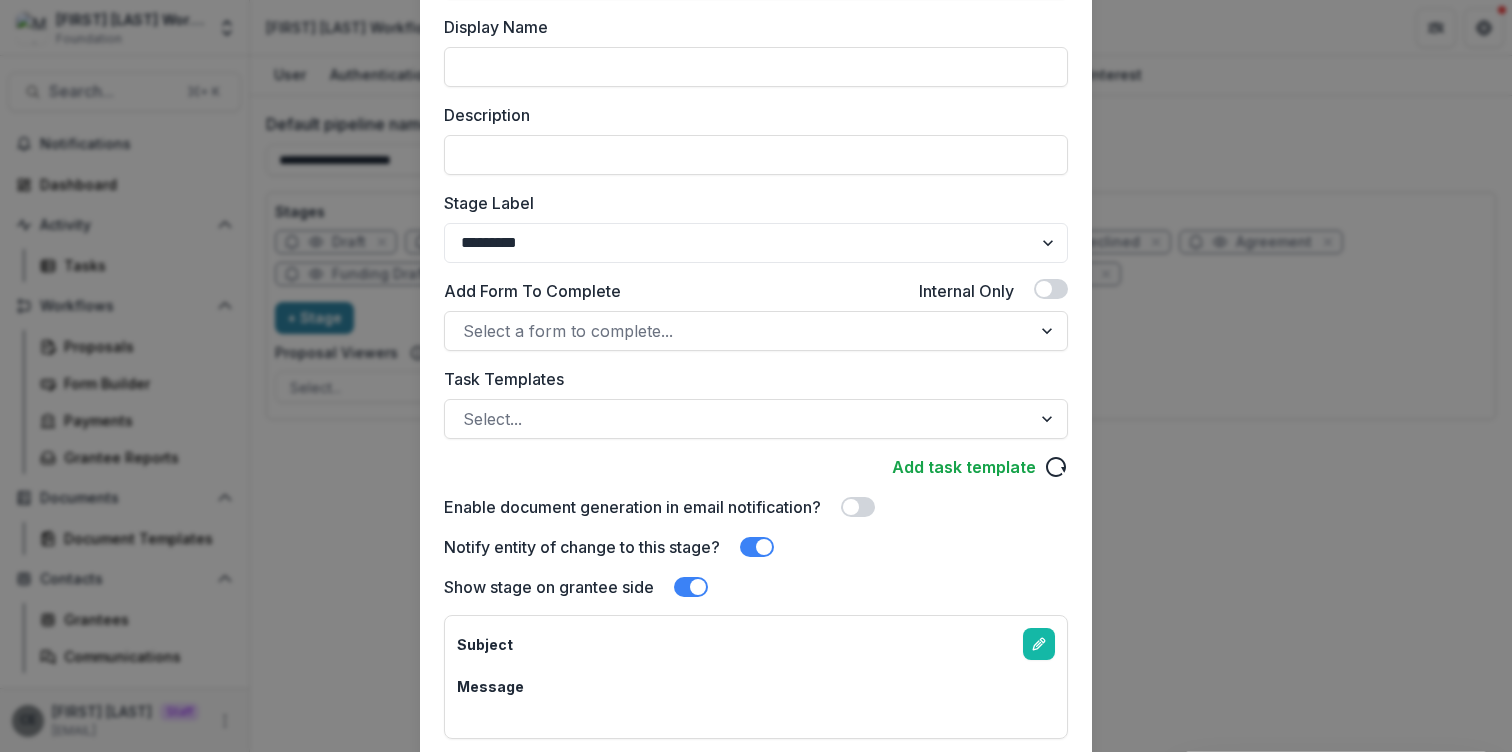 scroll, scrollTop: 361, scrollLeft: 0, axis: vertical 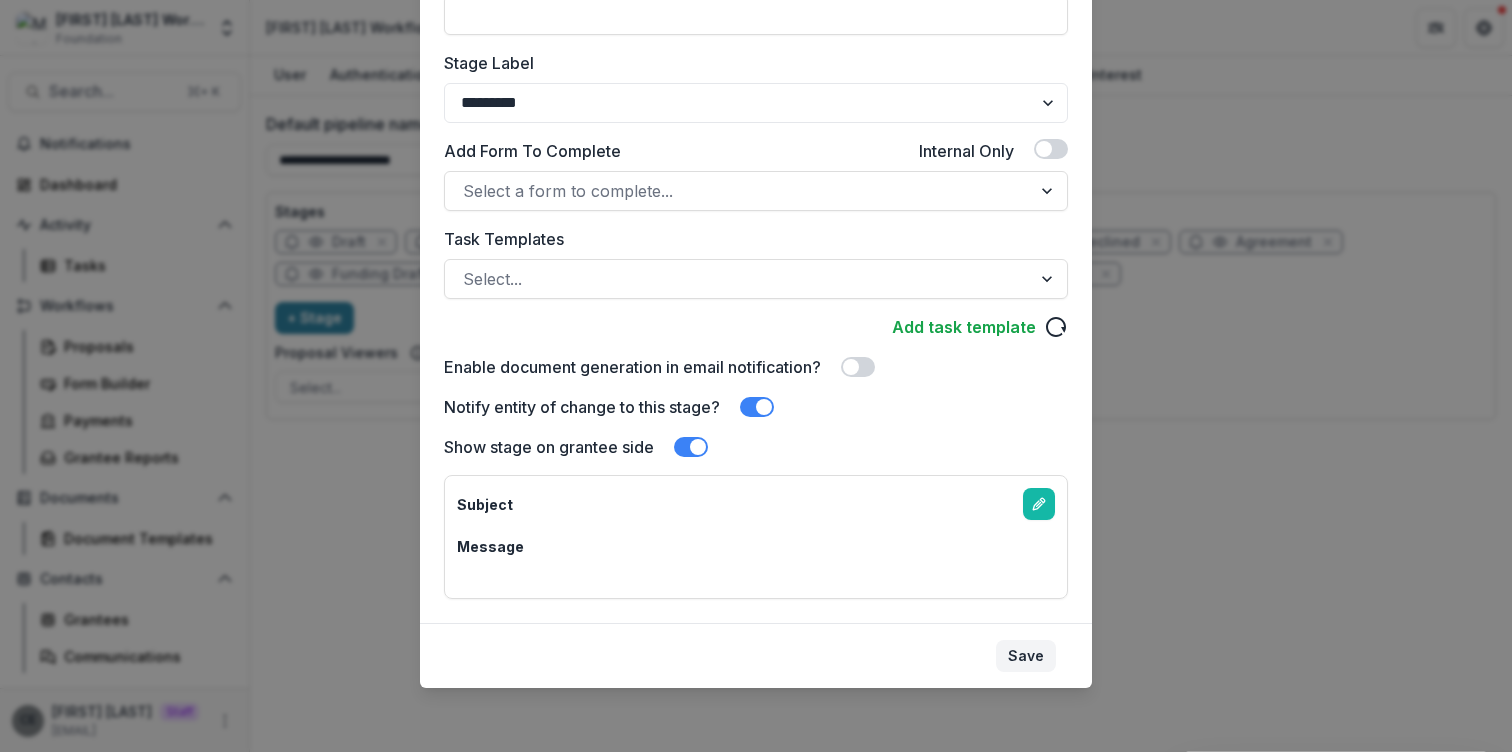 click on "Save" at bounding box center (1026, 656) 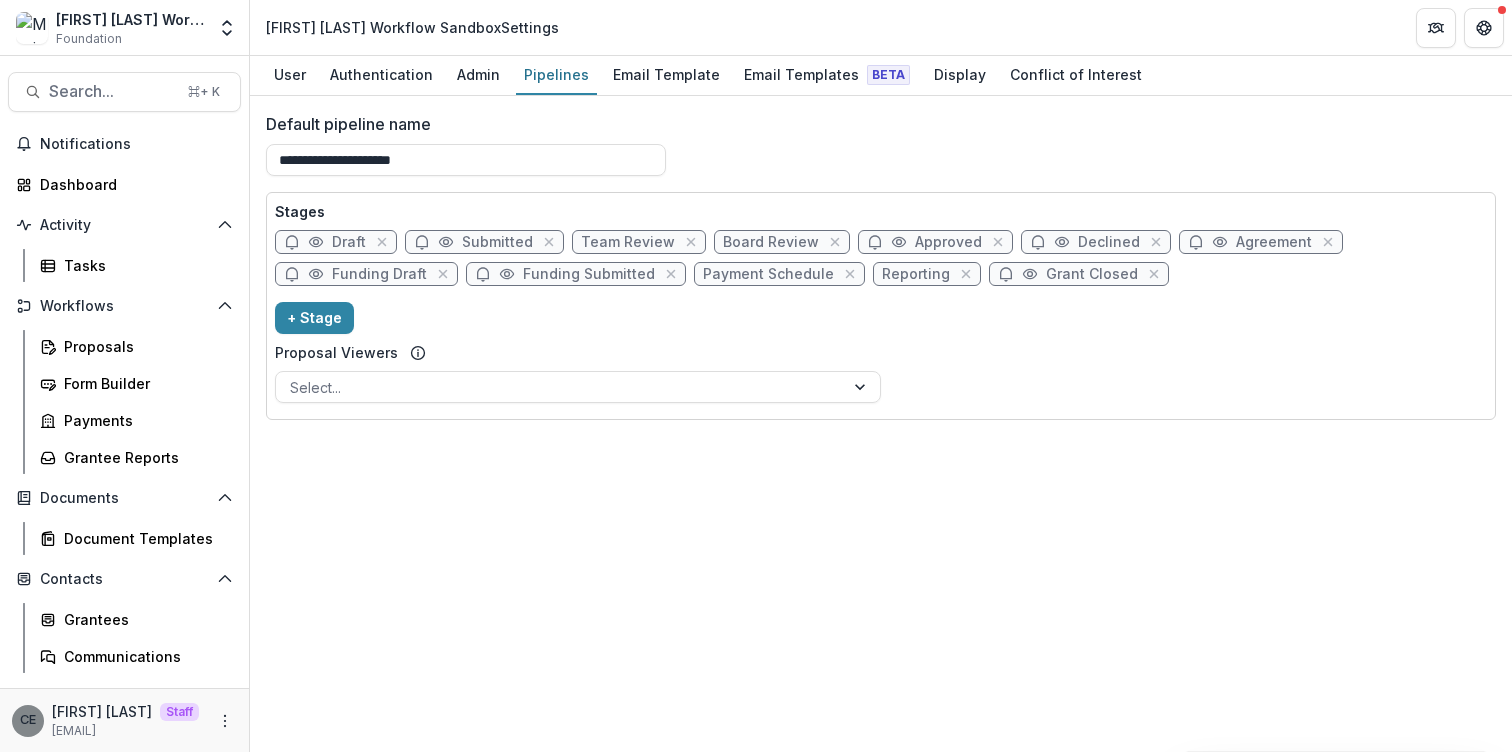 click on "Submitted" at bounding box center [497, 242] 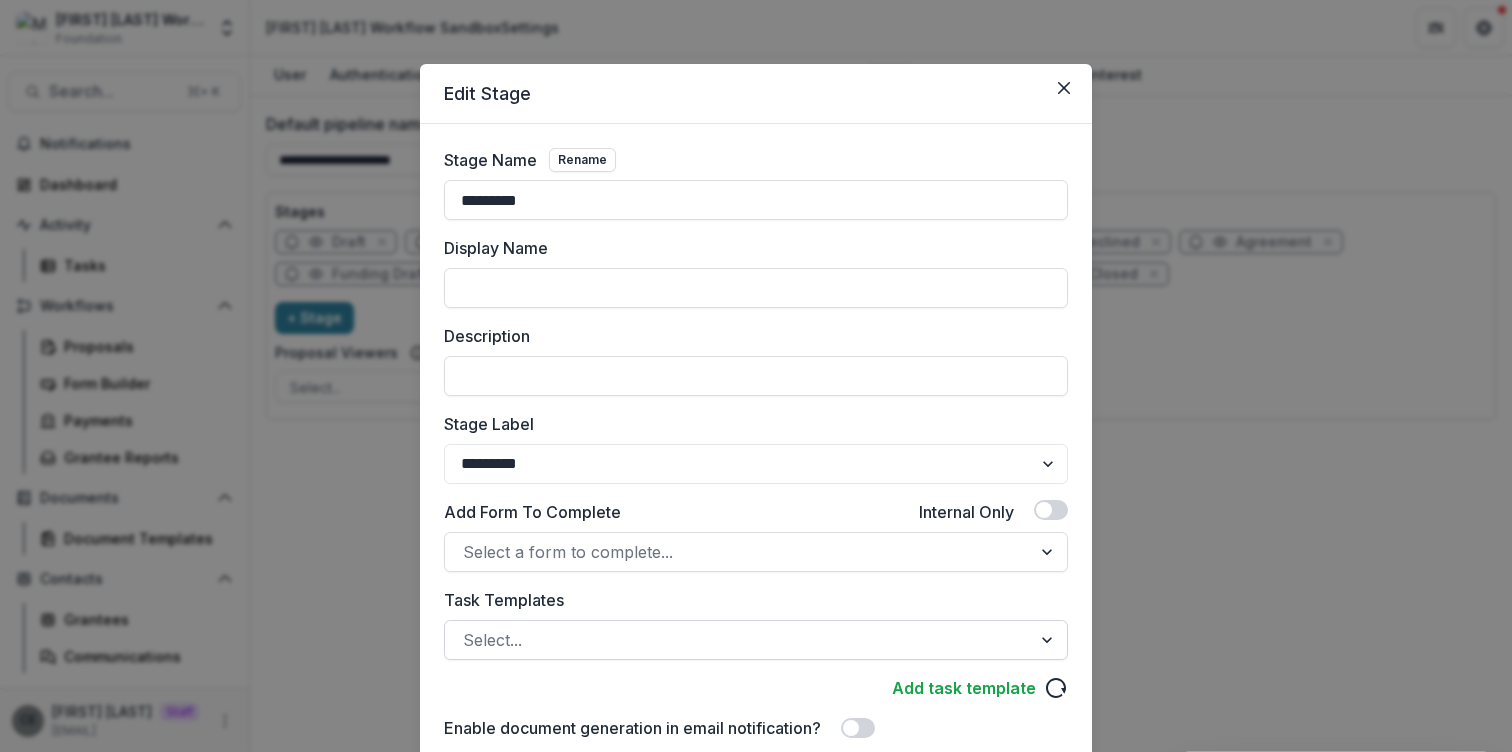 scroll, scrollTop: 382, scrollLeft: 0, axis: vertical 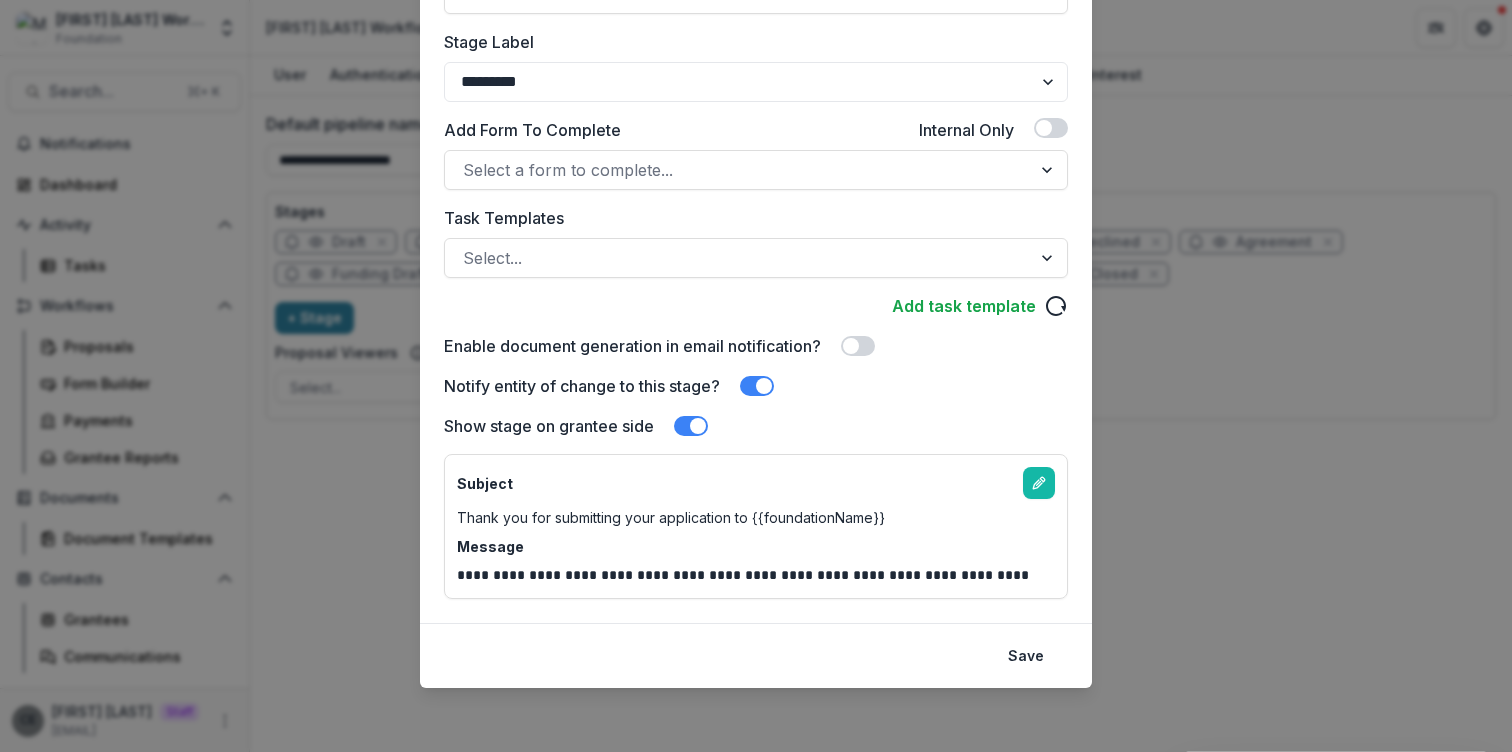 click on "**********" at bounding box center (756, 376) 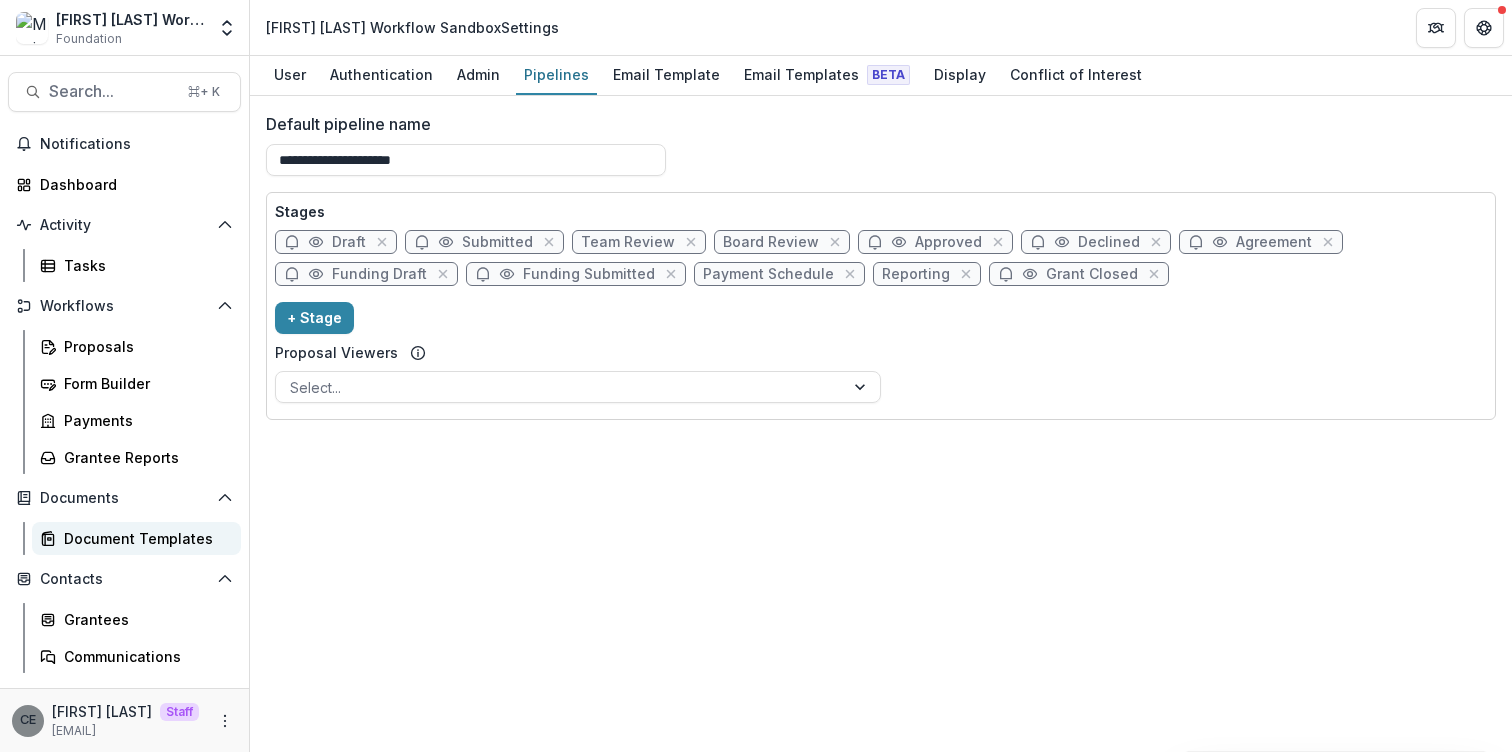 click on "Document Templates" at bounding box center (144, 538) 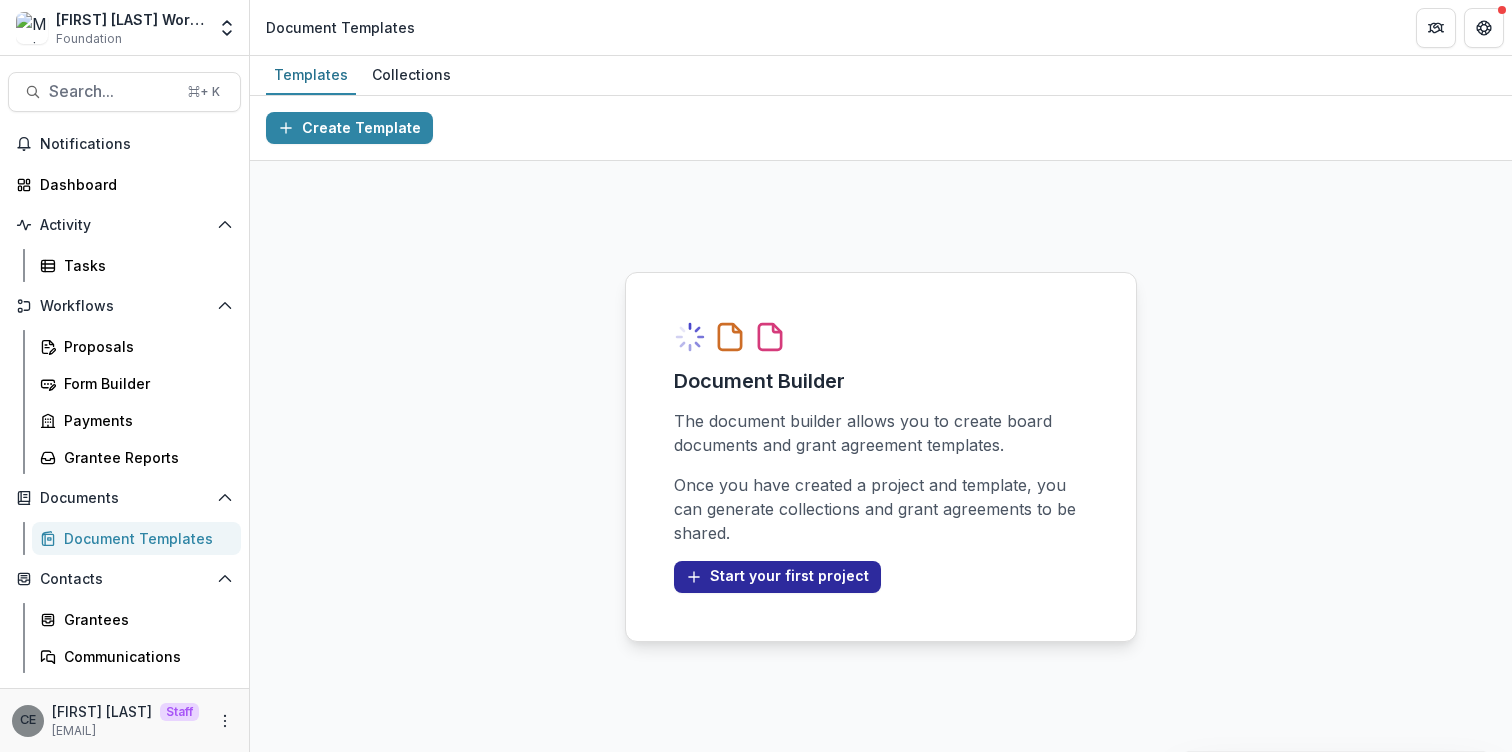 click on "Start your first project" at bounding box center [777, 577] 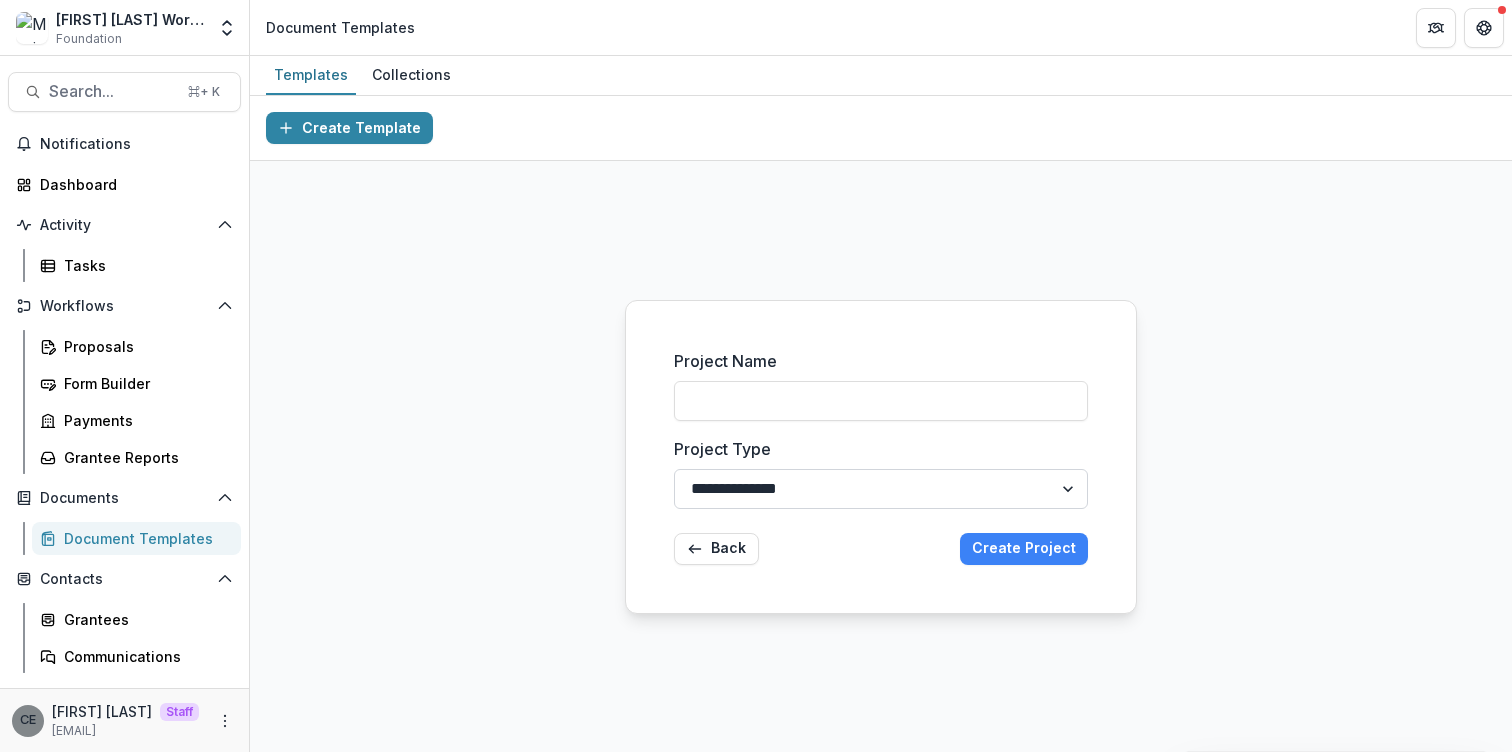 click on "**********" at bounding box center (881, 489) 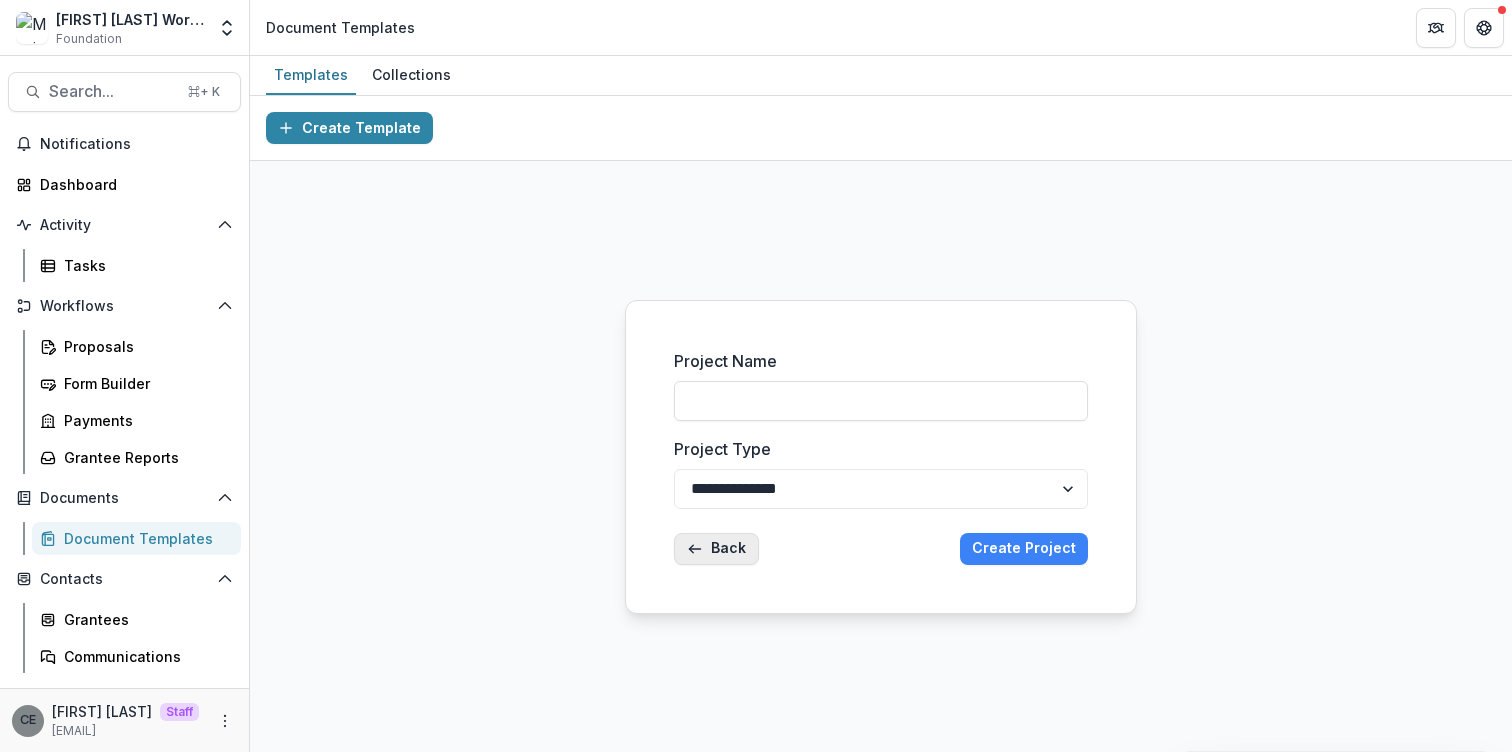 click on "Back" at bounding box center (716, 549) 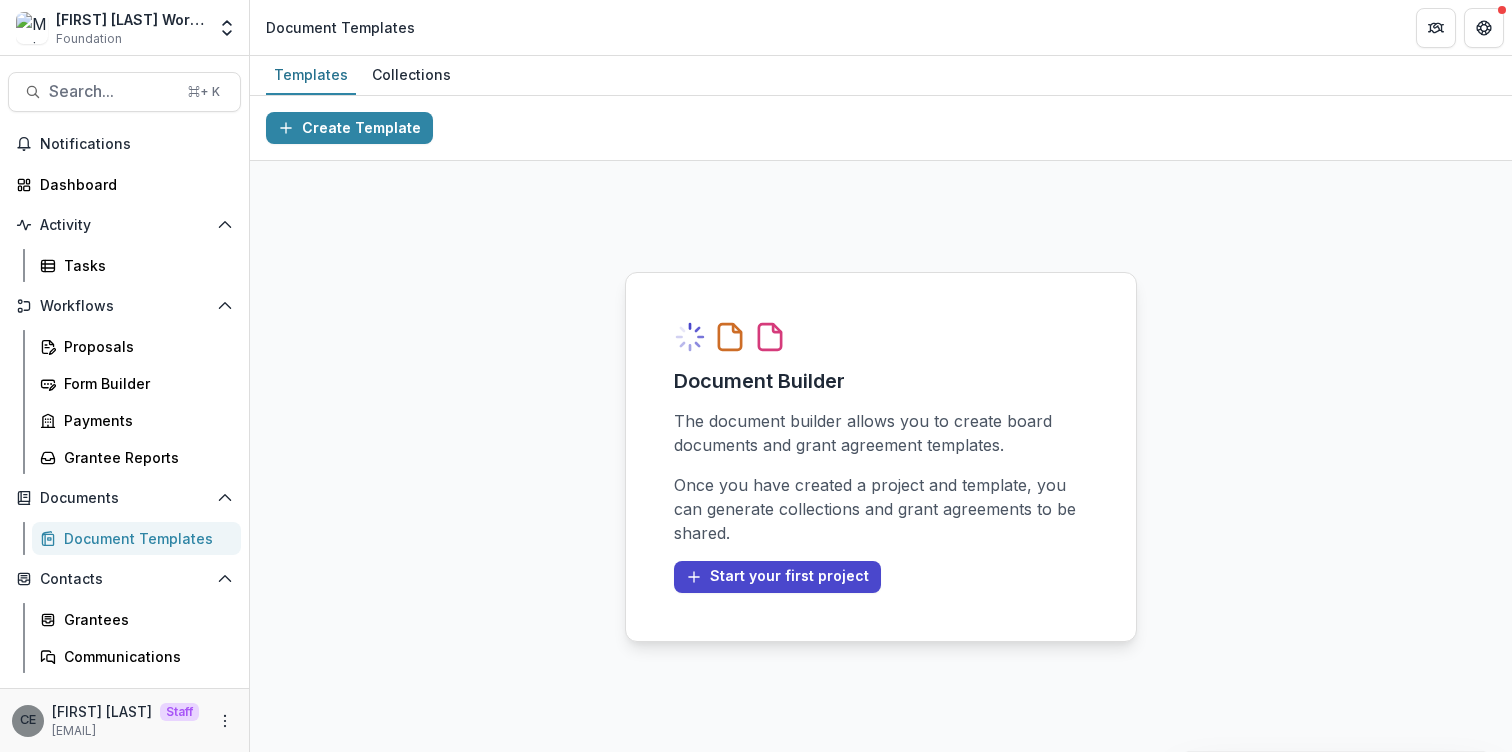 click on "Document Builder The document builder allows you to create board documents and grant agreement templates. Once you have created a project and template, you can generate collections and grant agreements to be shared. Start your first project" at bounding box center [881, 456] 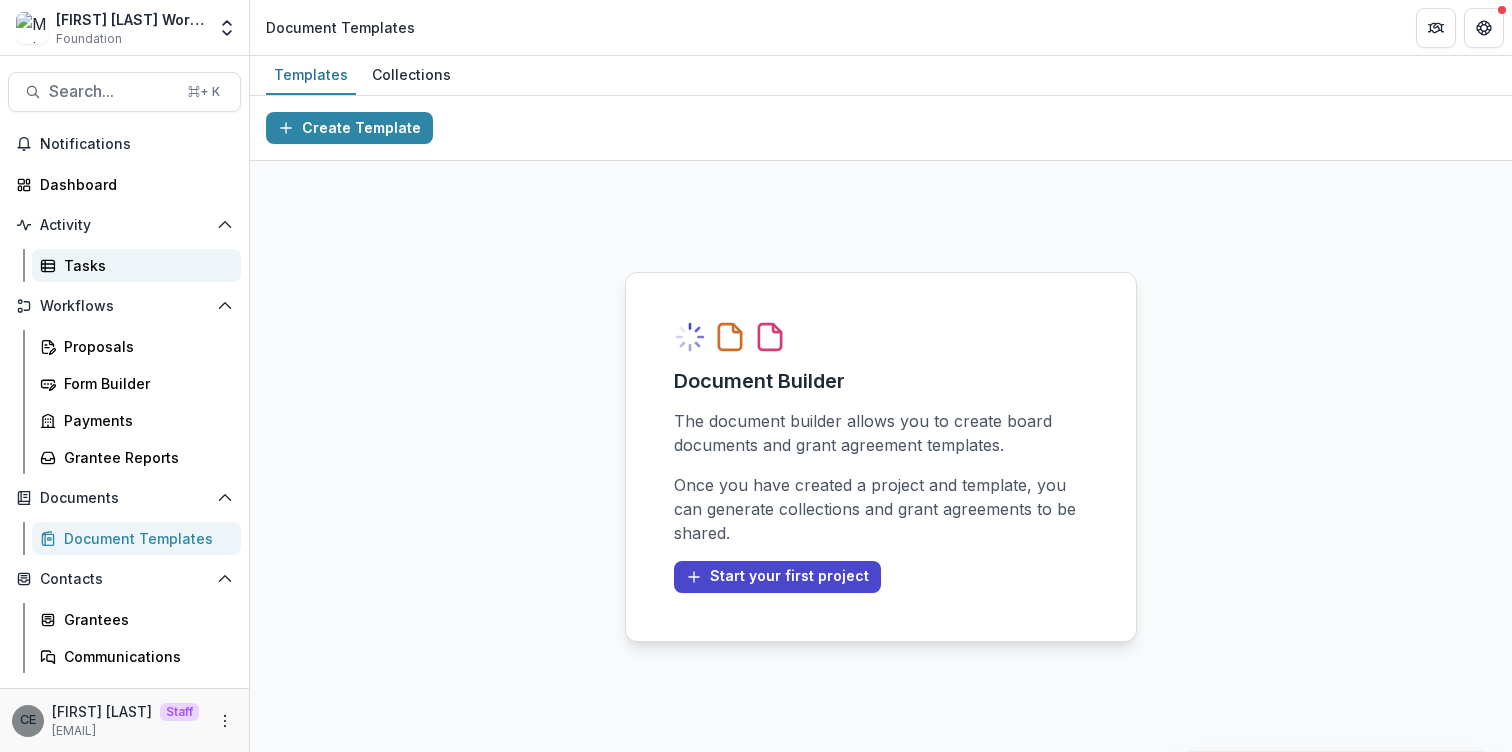 click on "Tasks" at bounding box center (144, 265) 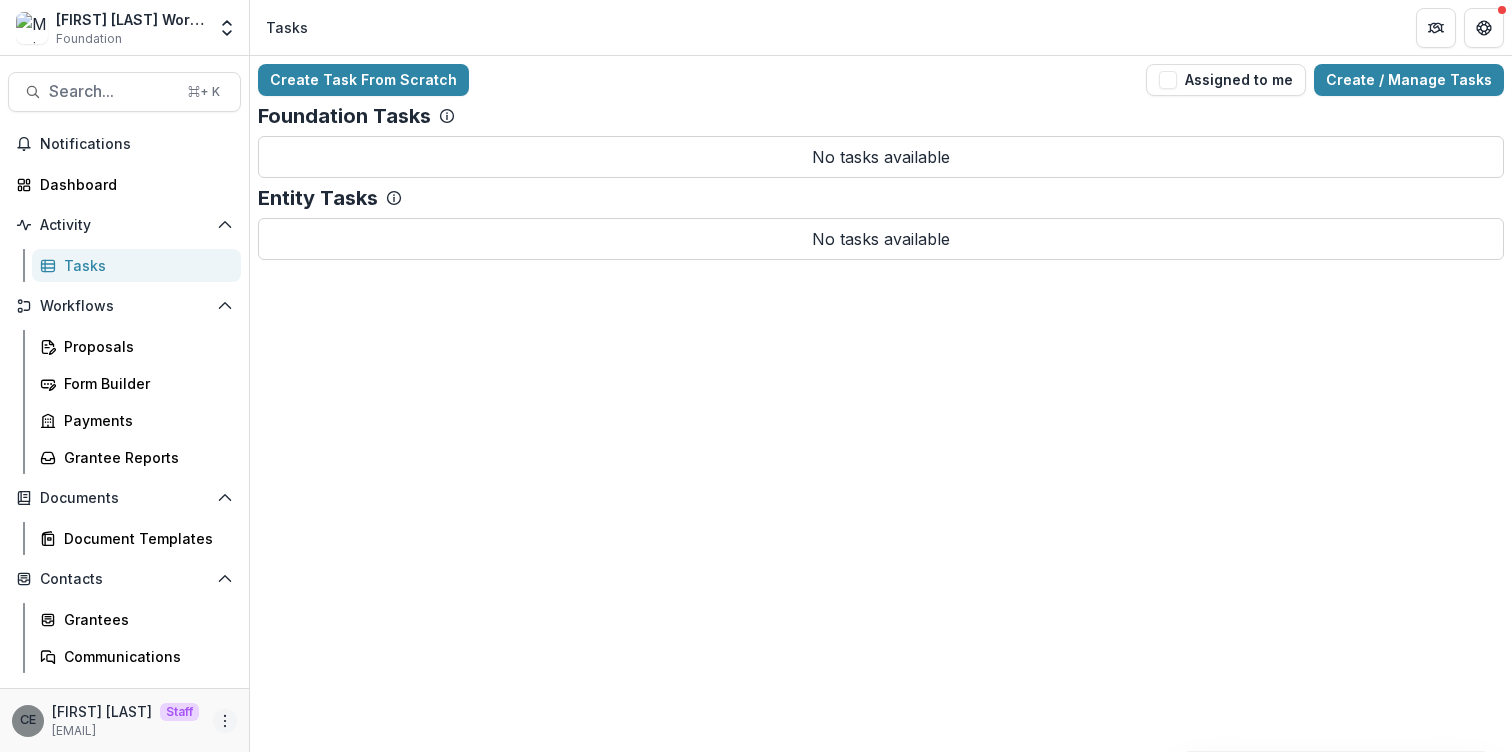 click 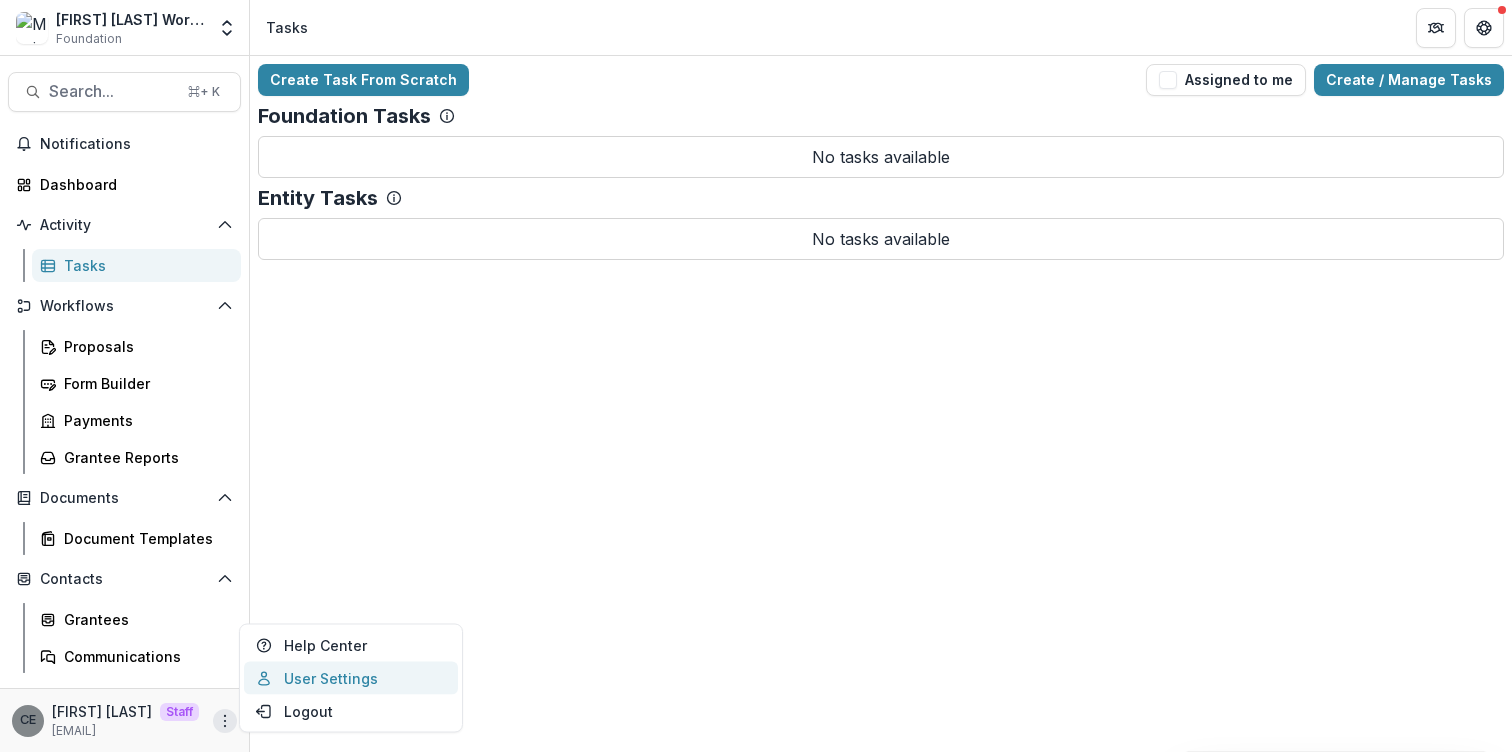 click on "User Settings" at bounding box center (351, 678) 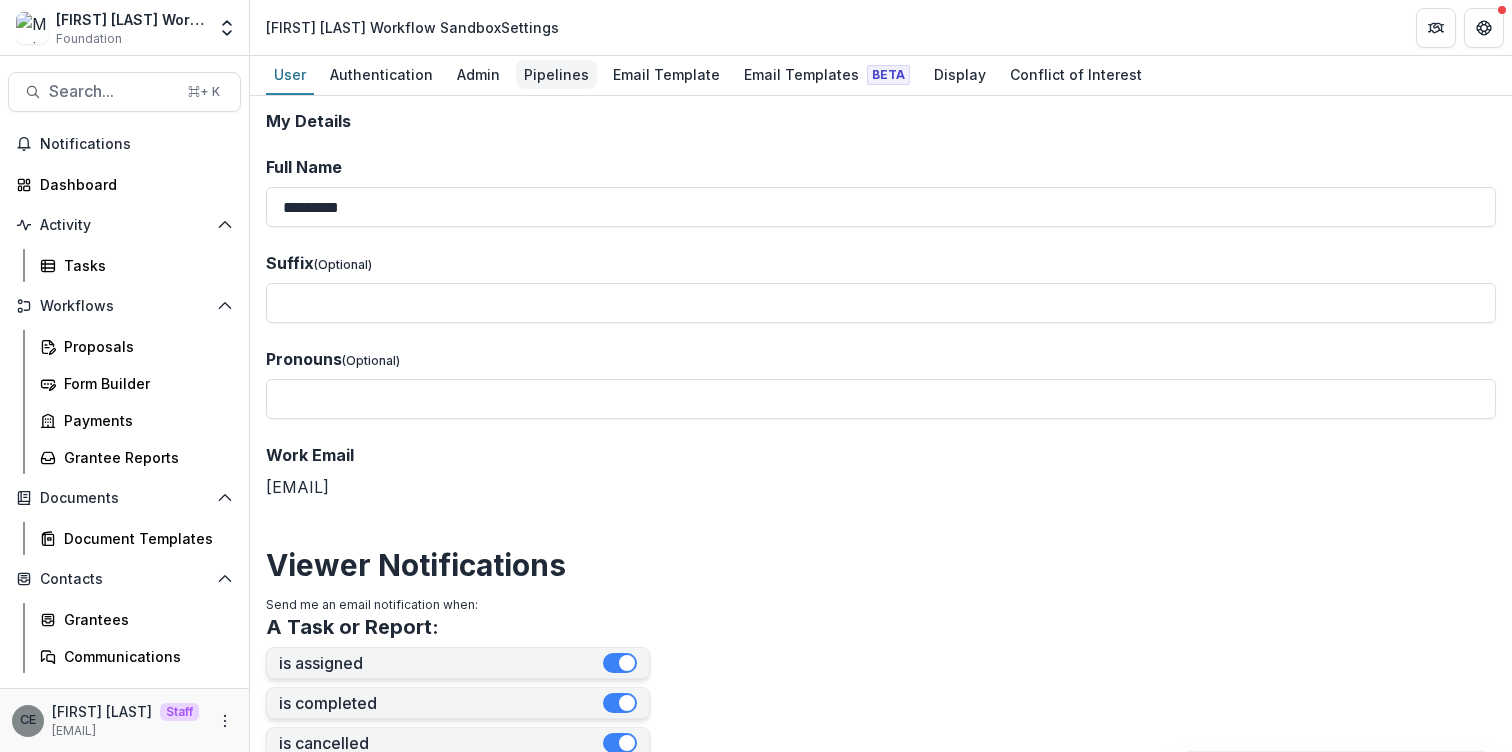 click on "Pipelines" at bounding box center (556, 74) 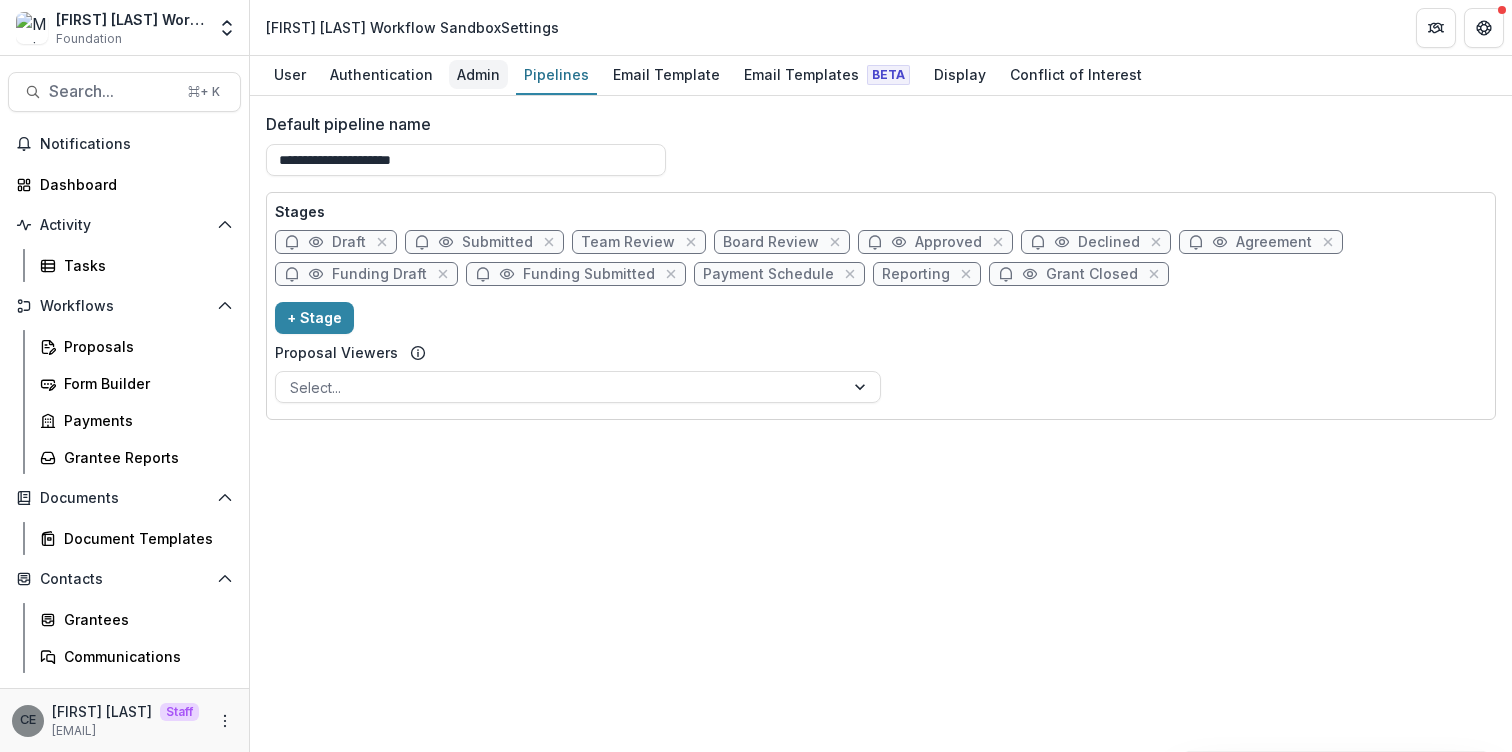 click on "Admin" at bounding box center (478, 75) 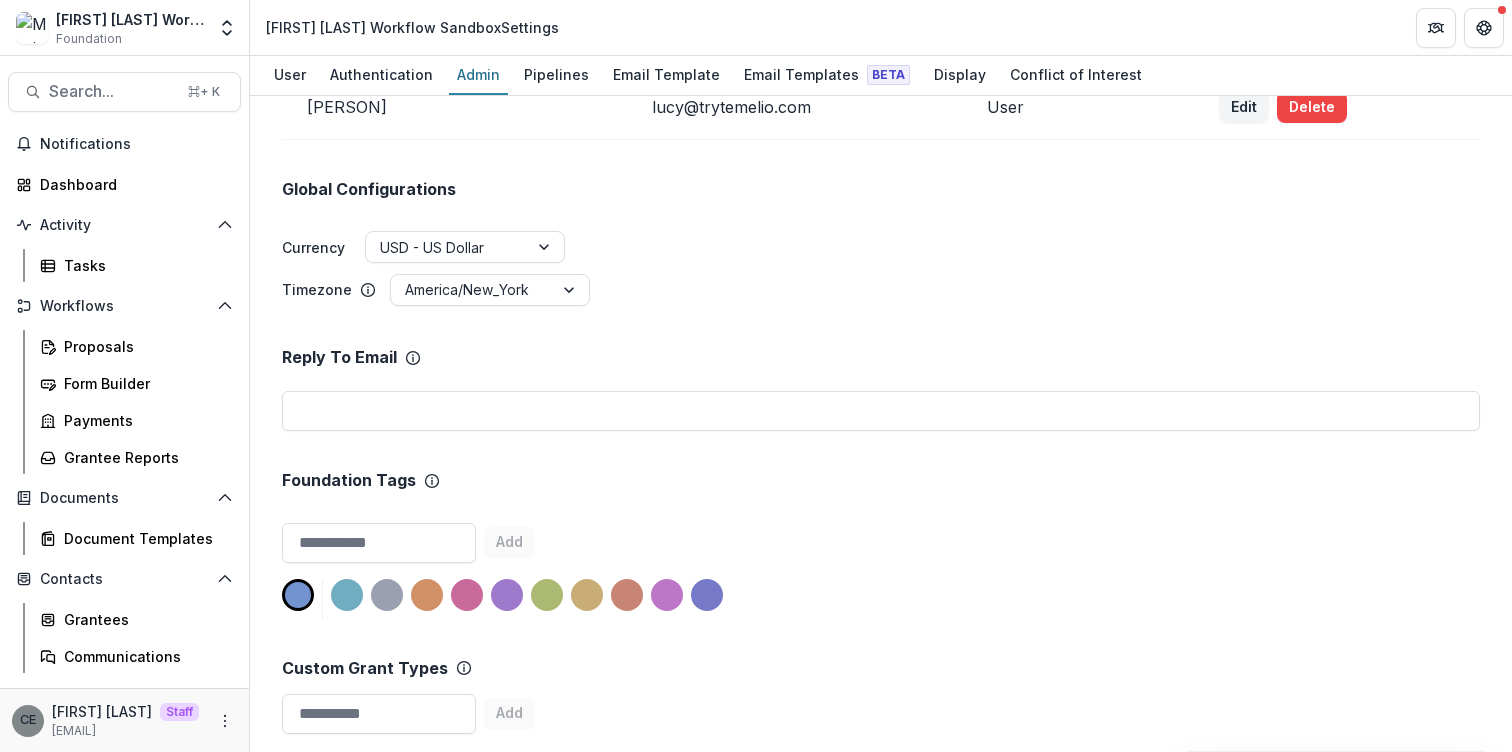 scroll, scrollTop: 147, scrollLeft: 0, axis: vertical 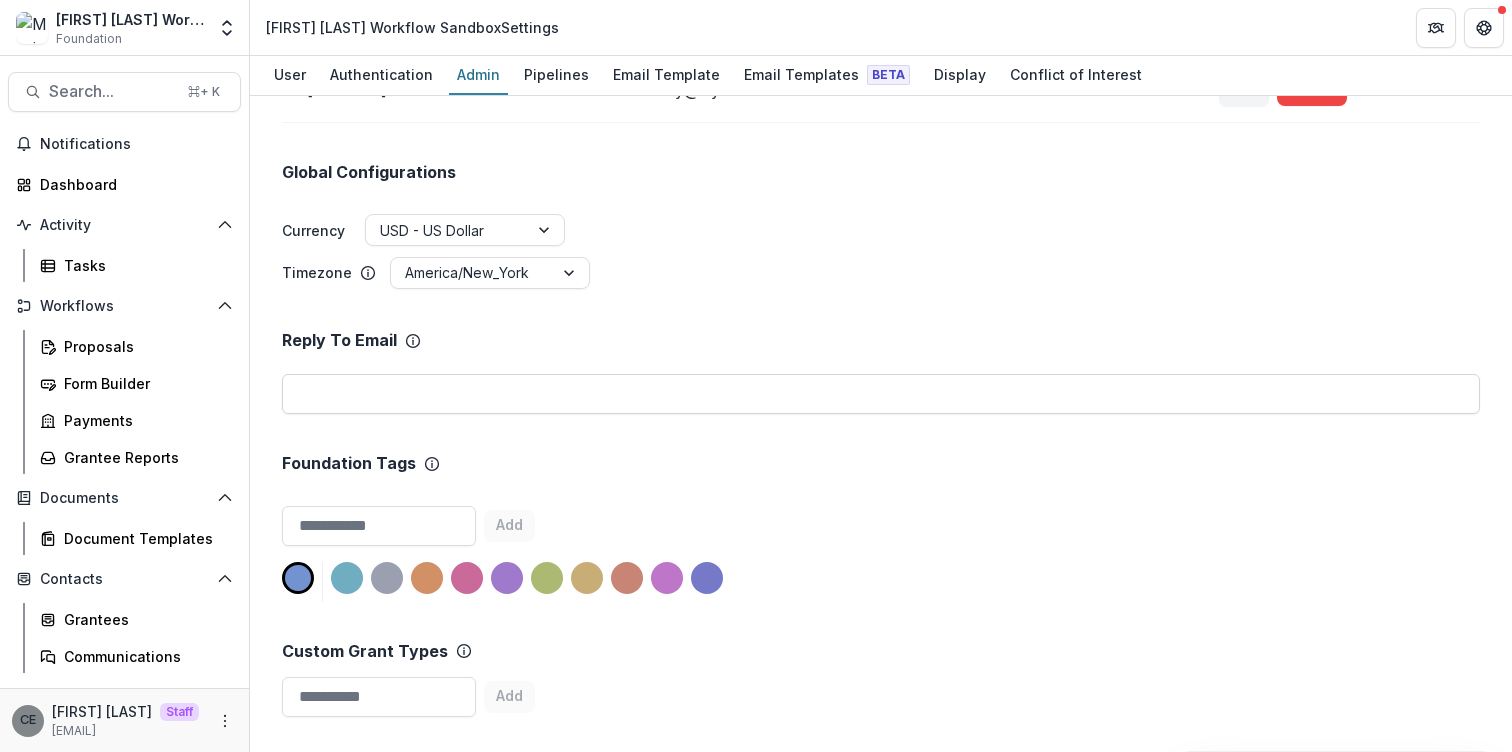 click at bounding box center (881, 394) 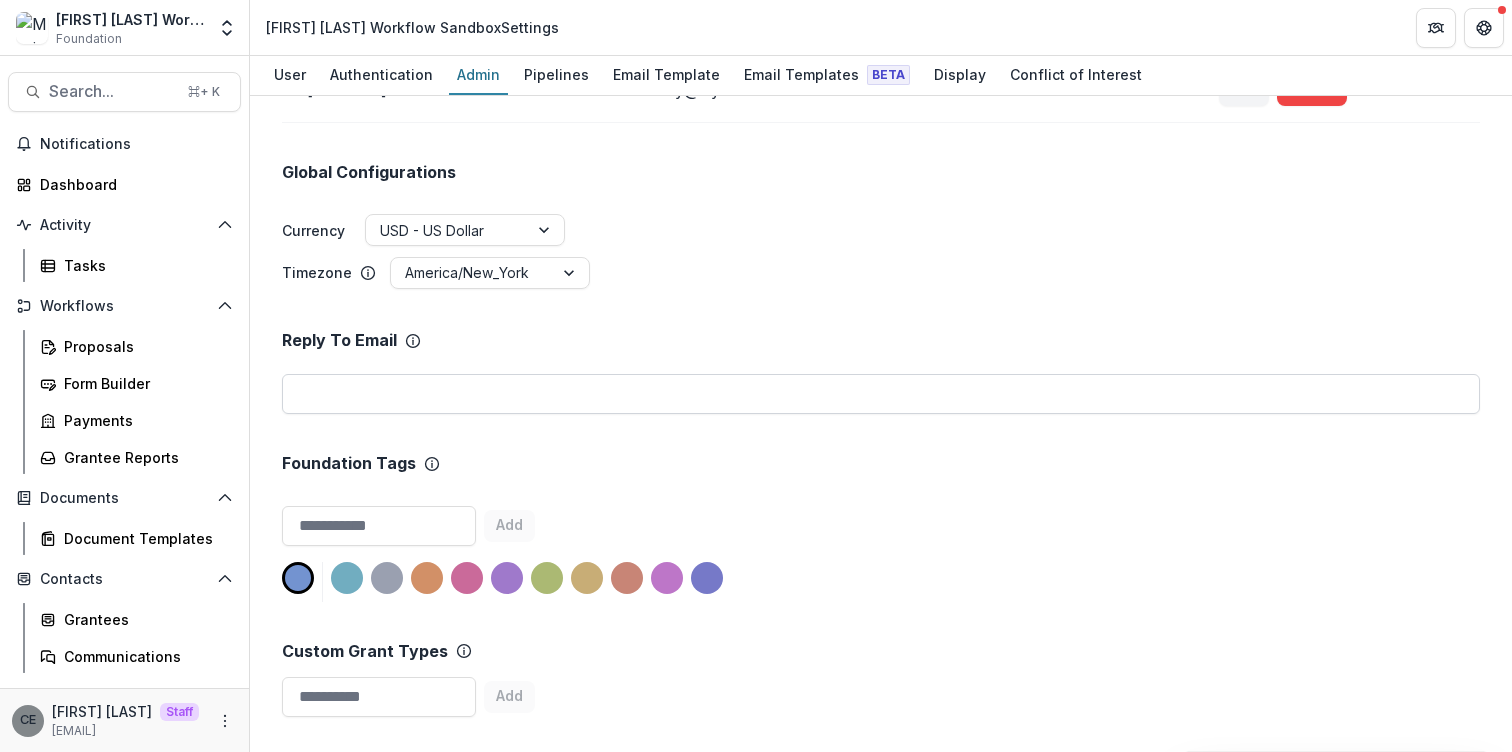 paste on "**********" 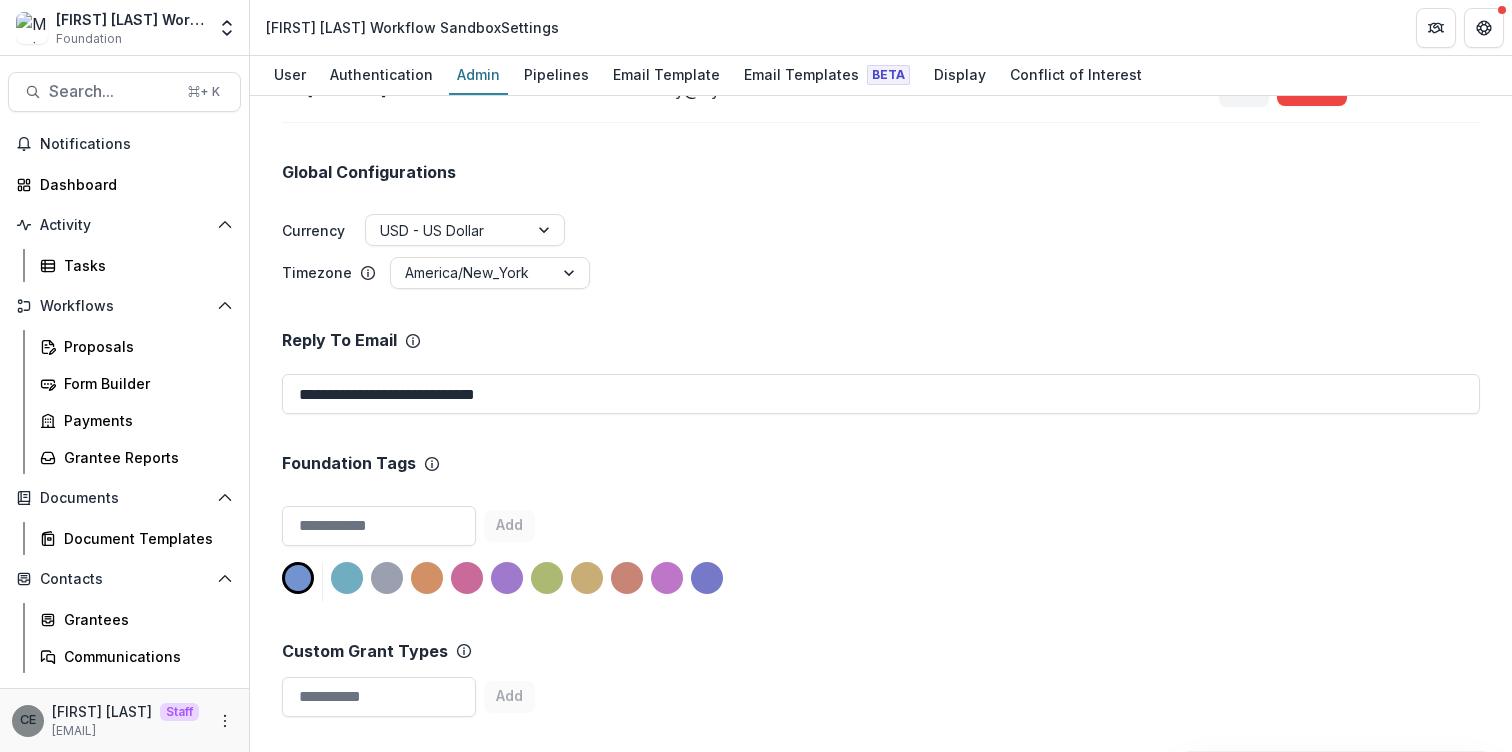 type on "**********" 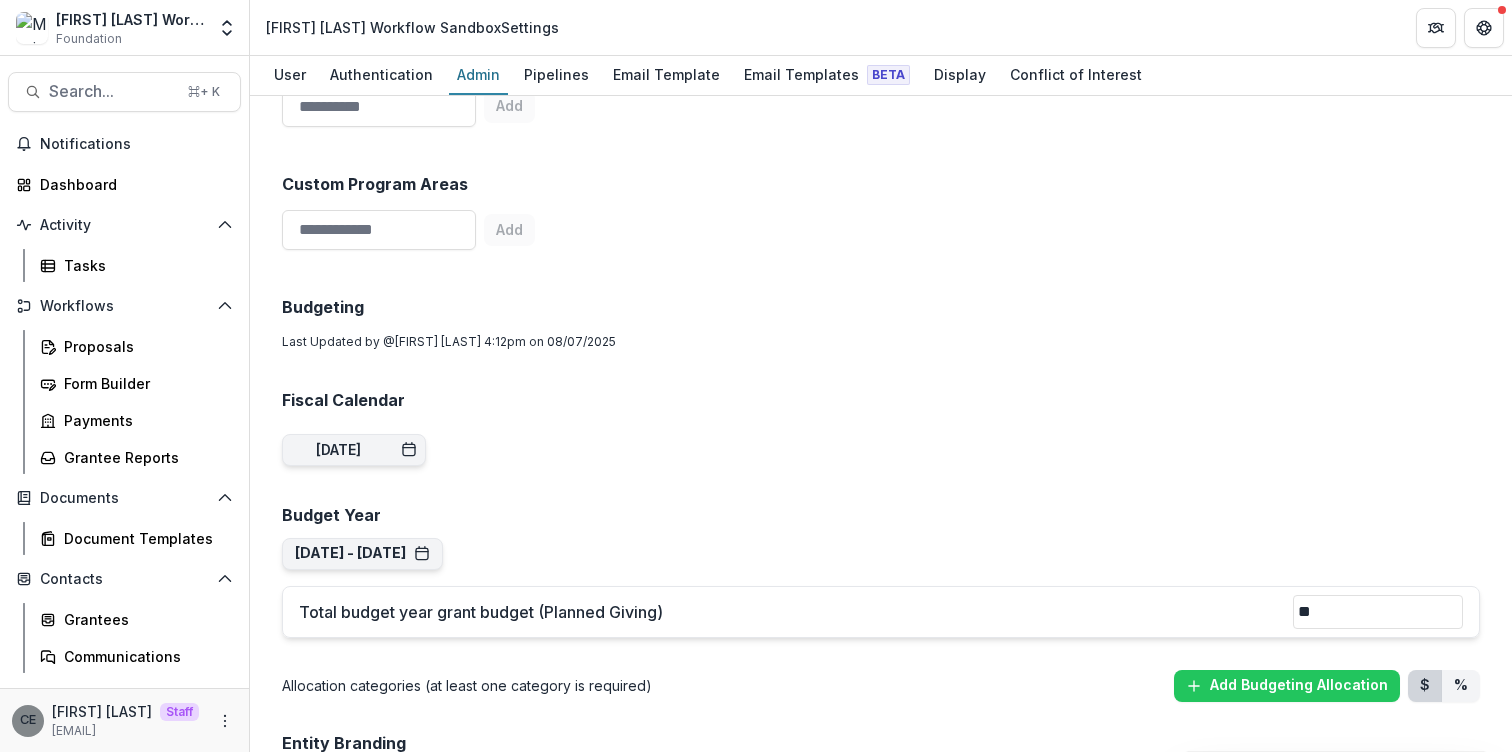 scroll, scrollTop: 771, scrollLeft: 0, axis: vertical 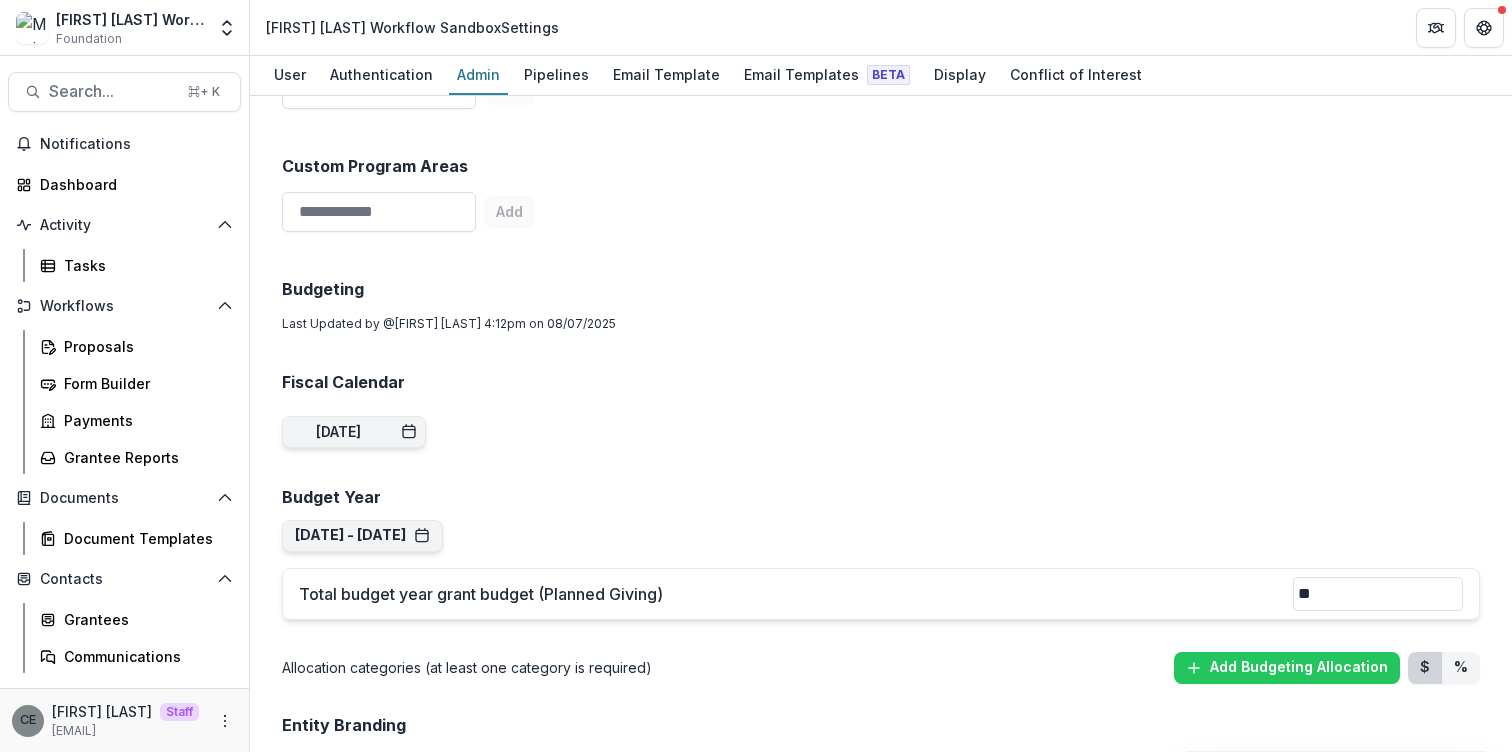 click on "Last Updated by @ [FIRST] [LAST]   [TIME]   on   [DATE]" at bounding box center (881, 324) 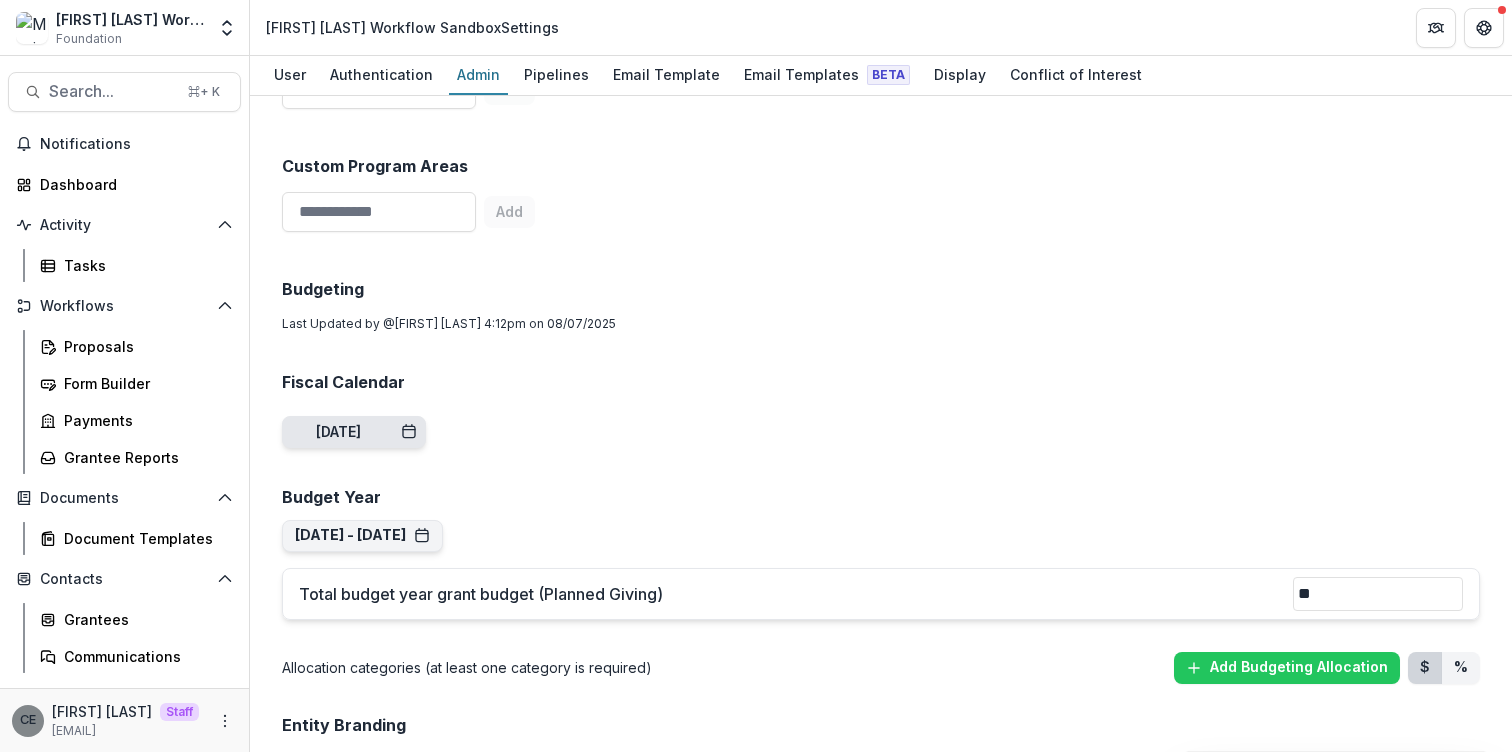 click on "[DATE]" at bounding box center [338, 432] 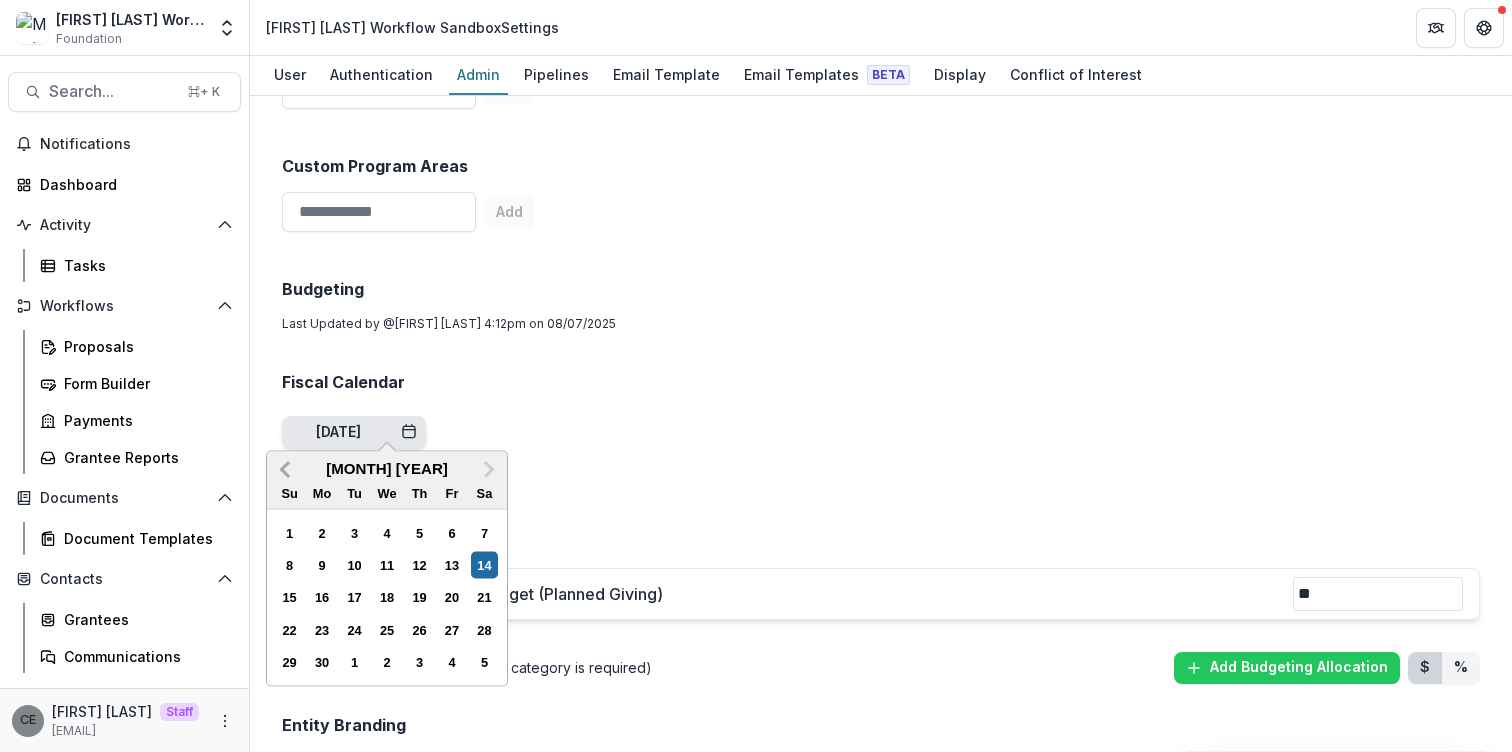 click on "[MONTH]" at bounding box center (287, 468) 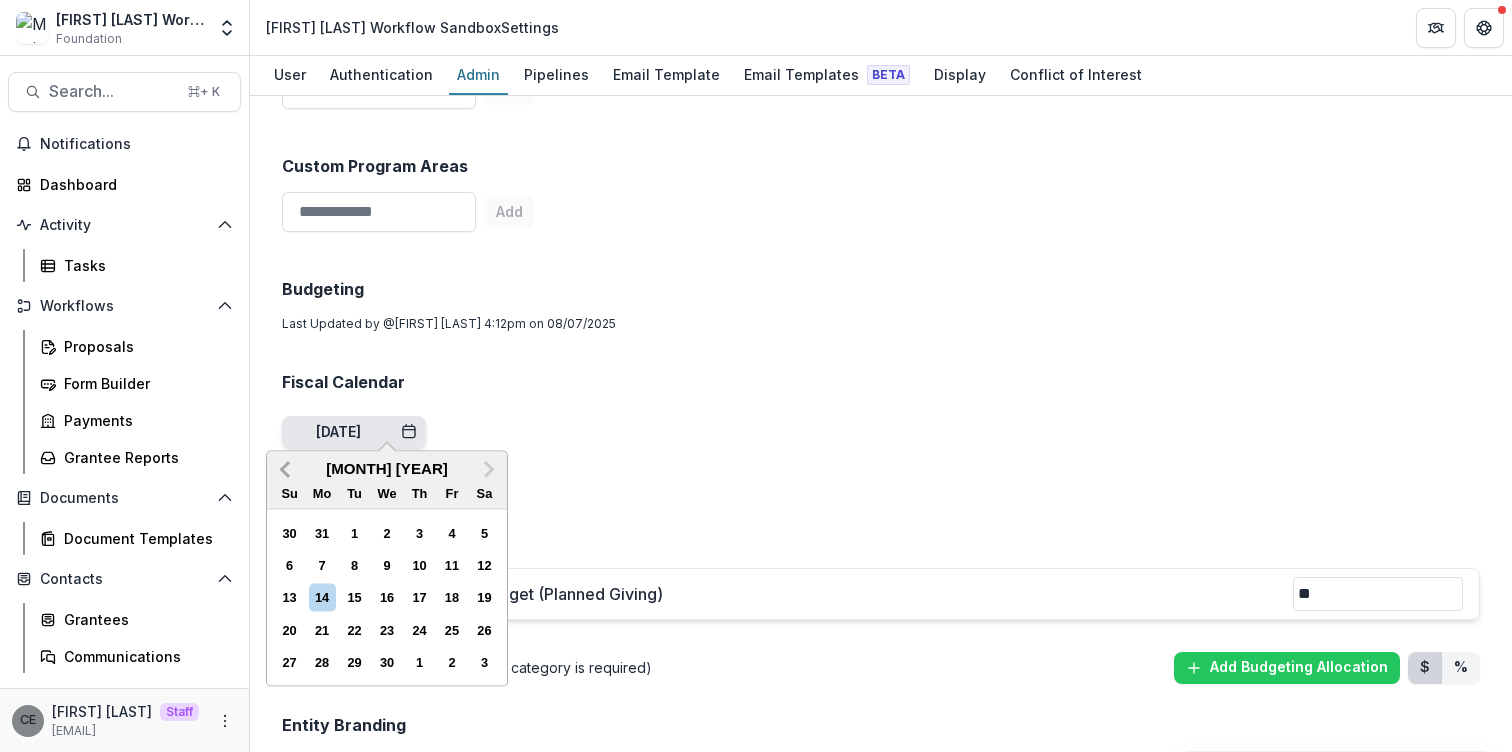 click on "[MONTH]" at bounding box center [287, 468] 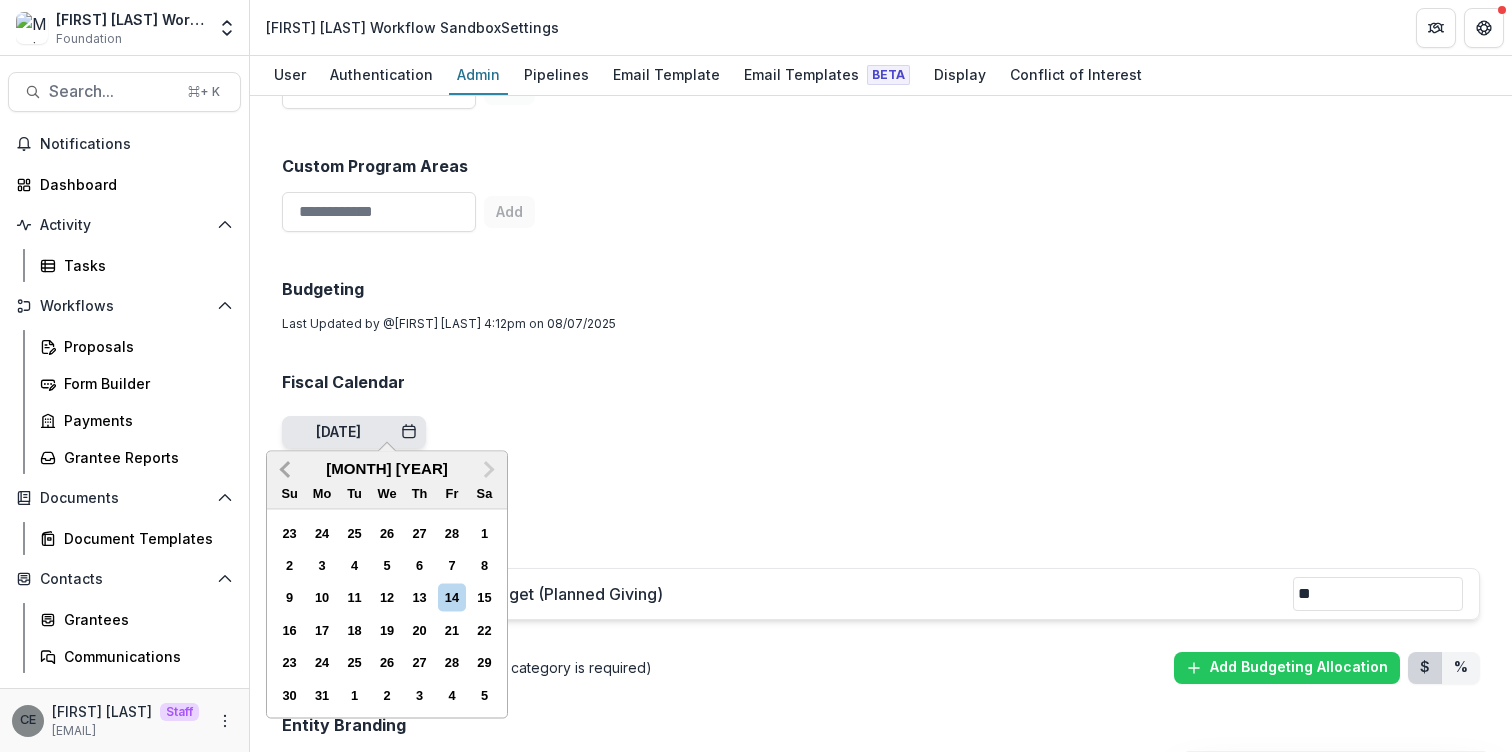 click on "[MONTH]" at bounding box center [287, 468] 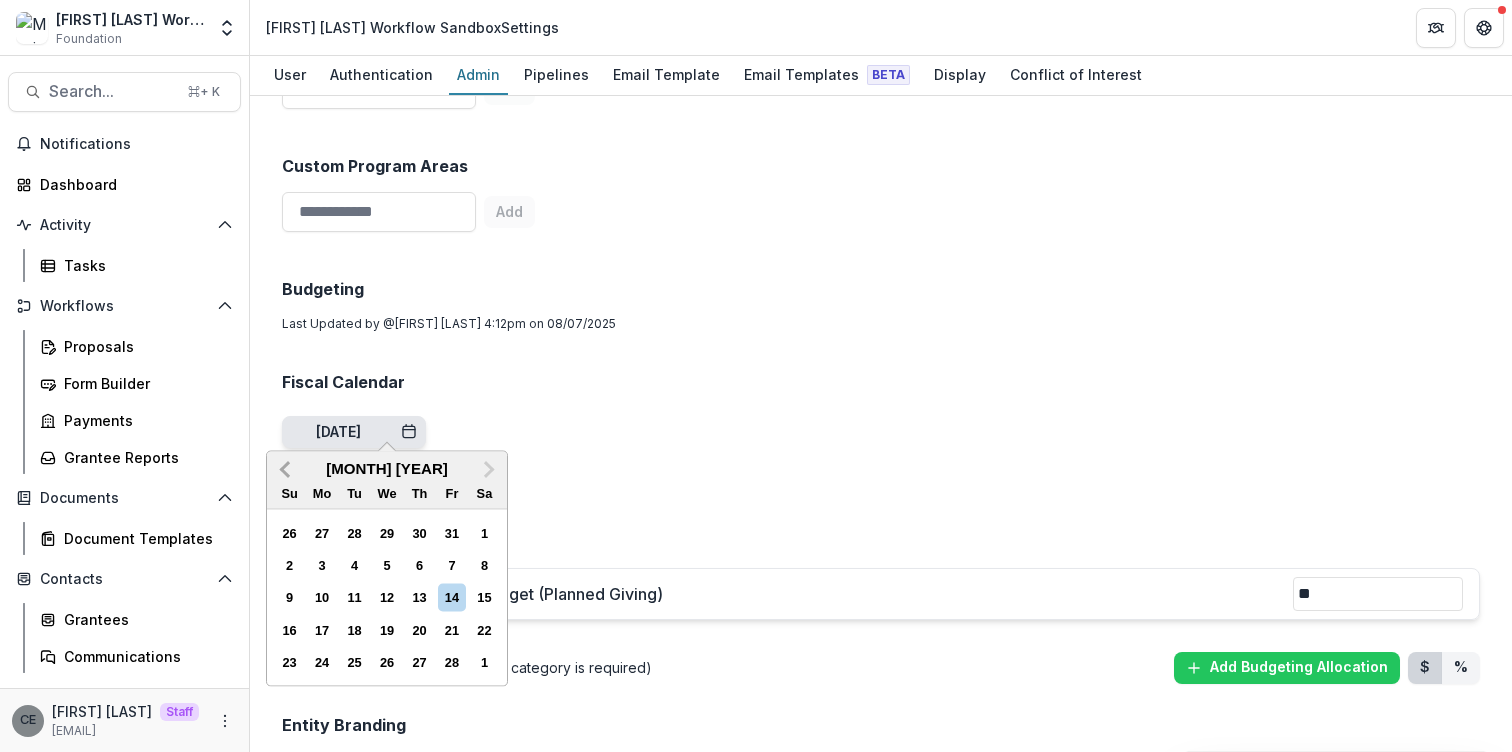 click on "[MONTH]" at bounding box center [287, 468] 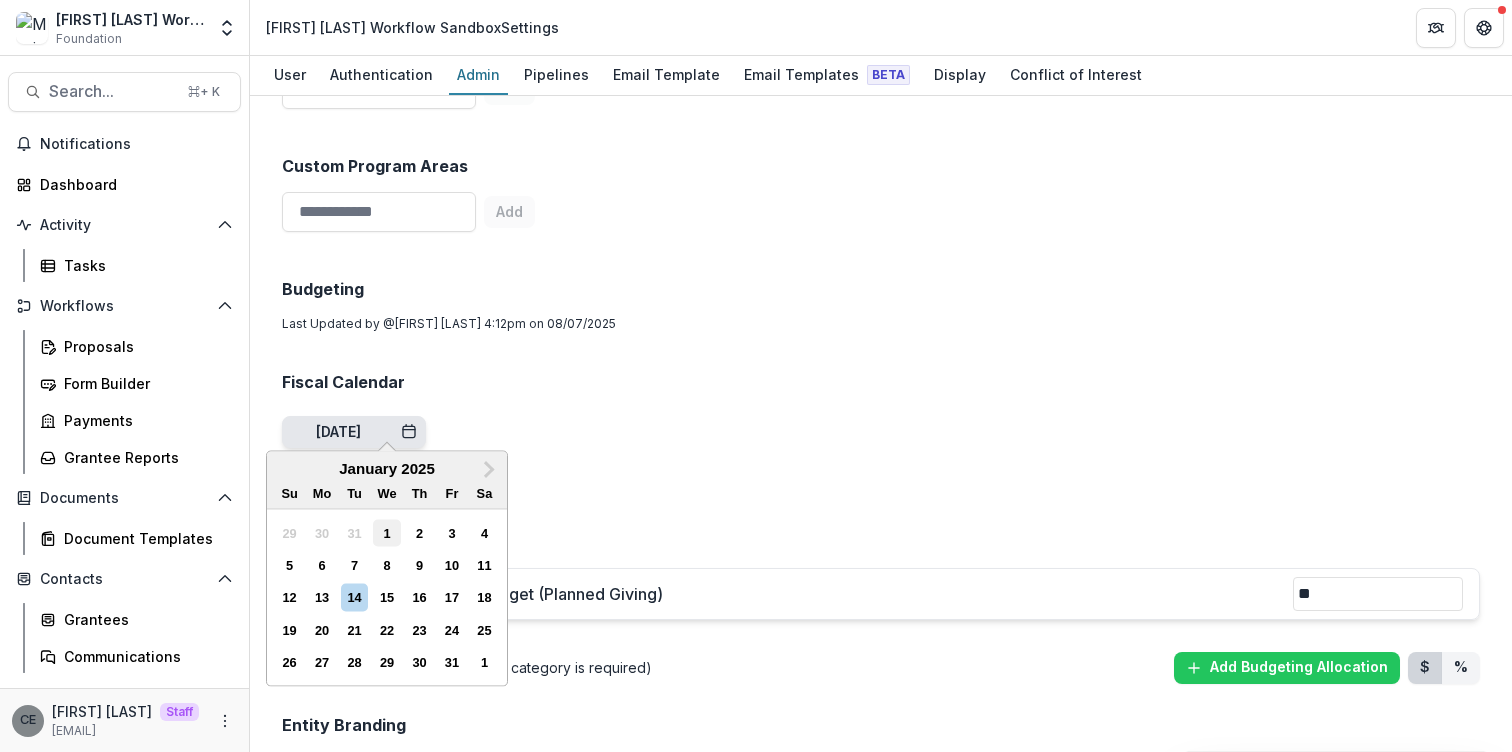 click on "1" at bounding box center [386, 532] 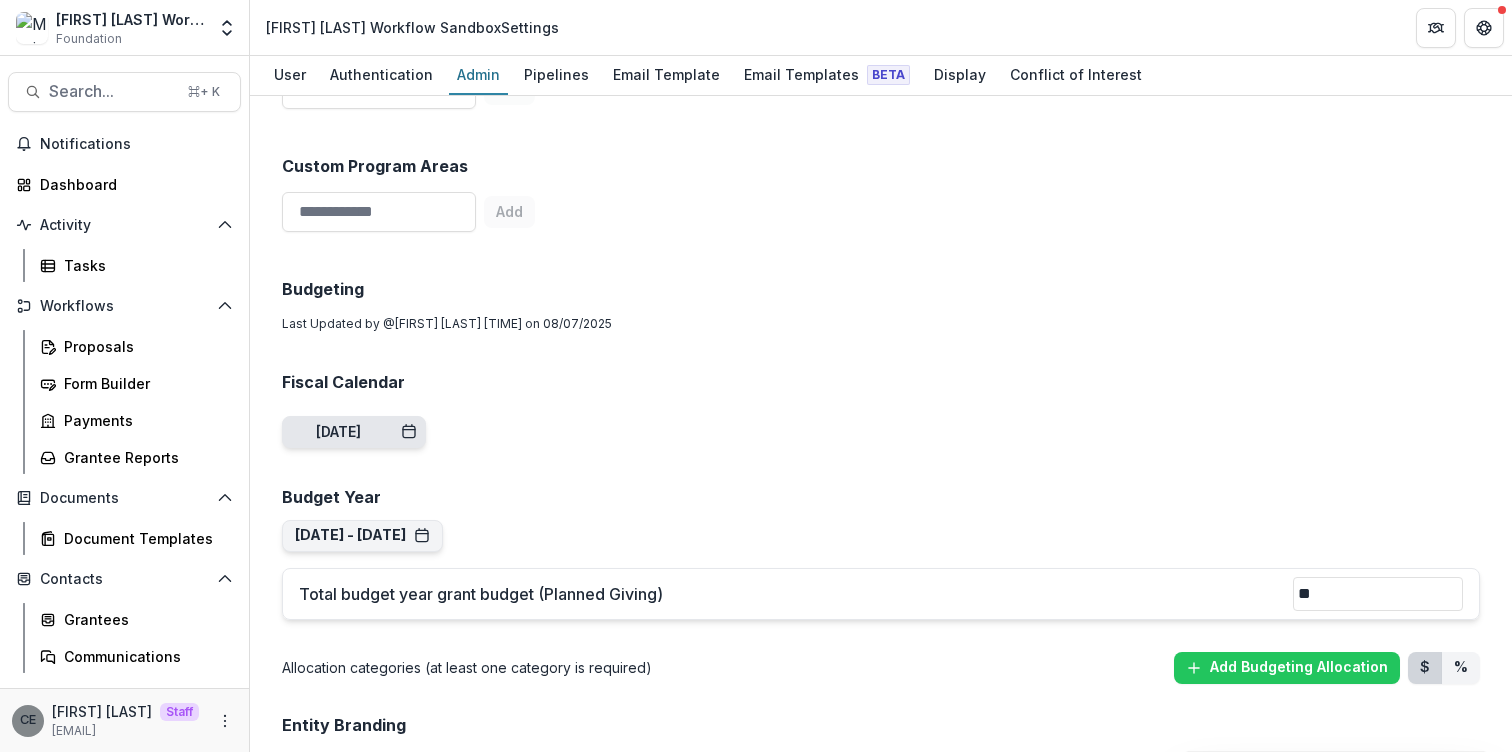 click on "**********" at bounding box center (881, 811) 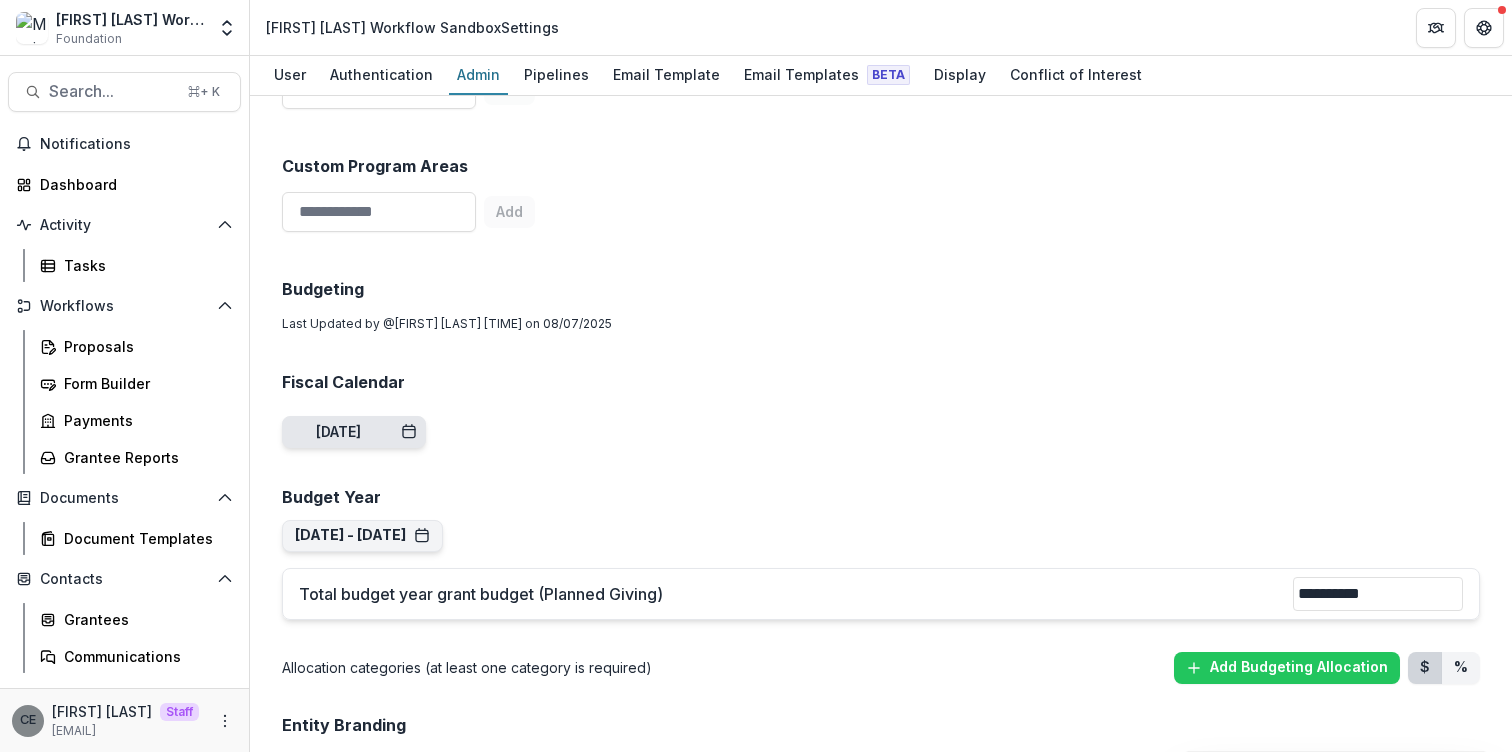 type on "**********" 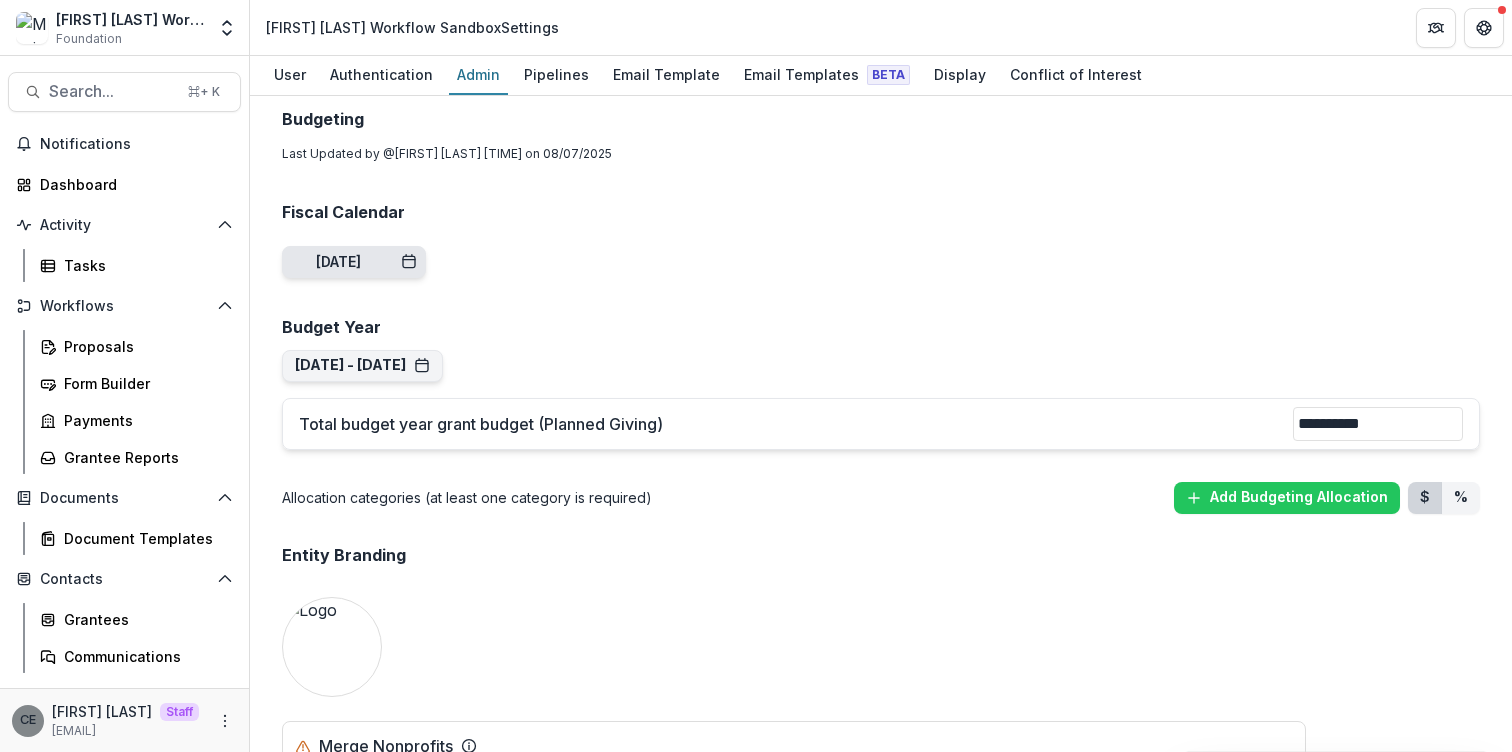 scroll, scrollTop: 950, scrollLeft: 0, axis: vertical 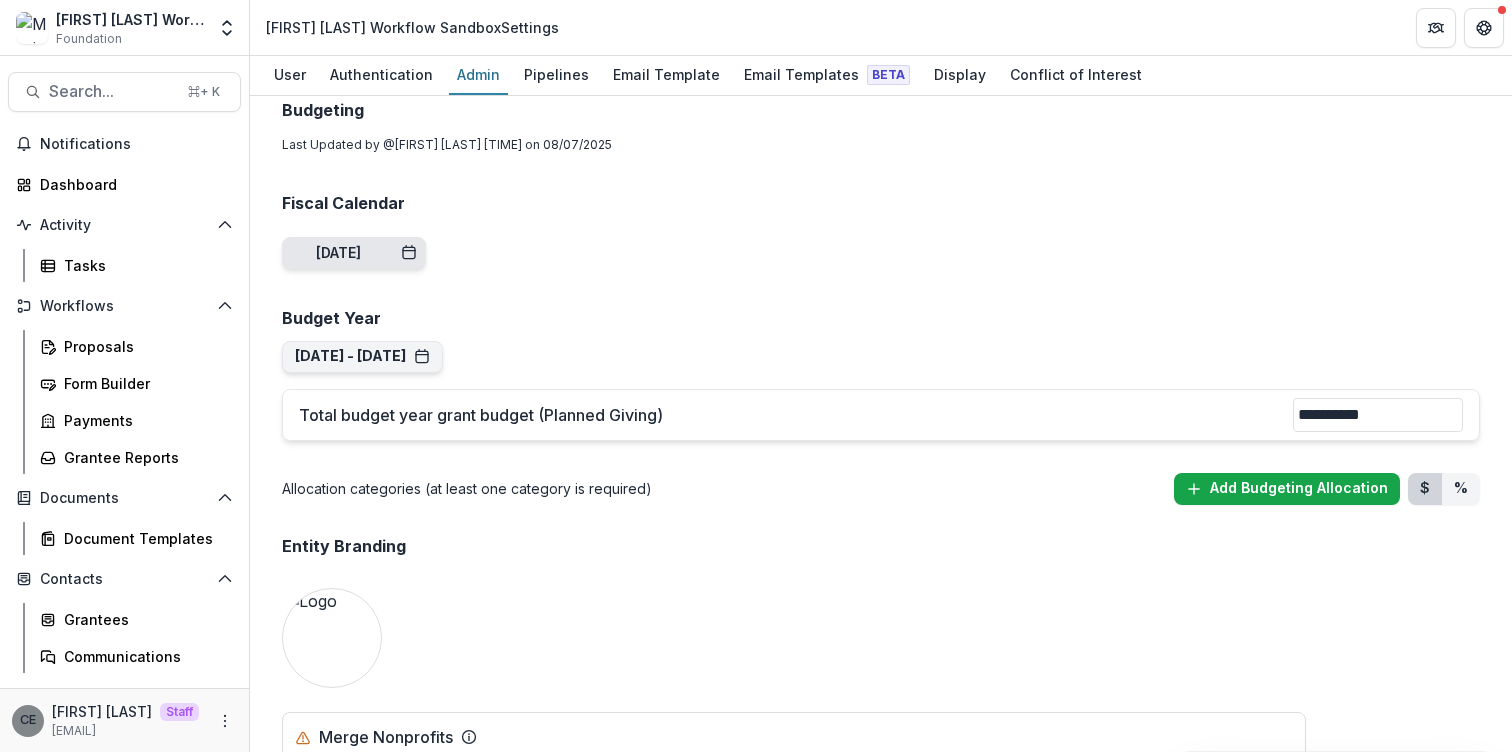 click on "Add Budgeting Allocation" at bounding box center (1287, 489) 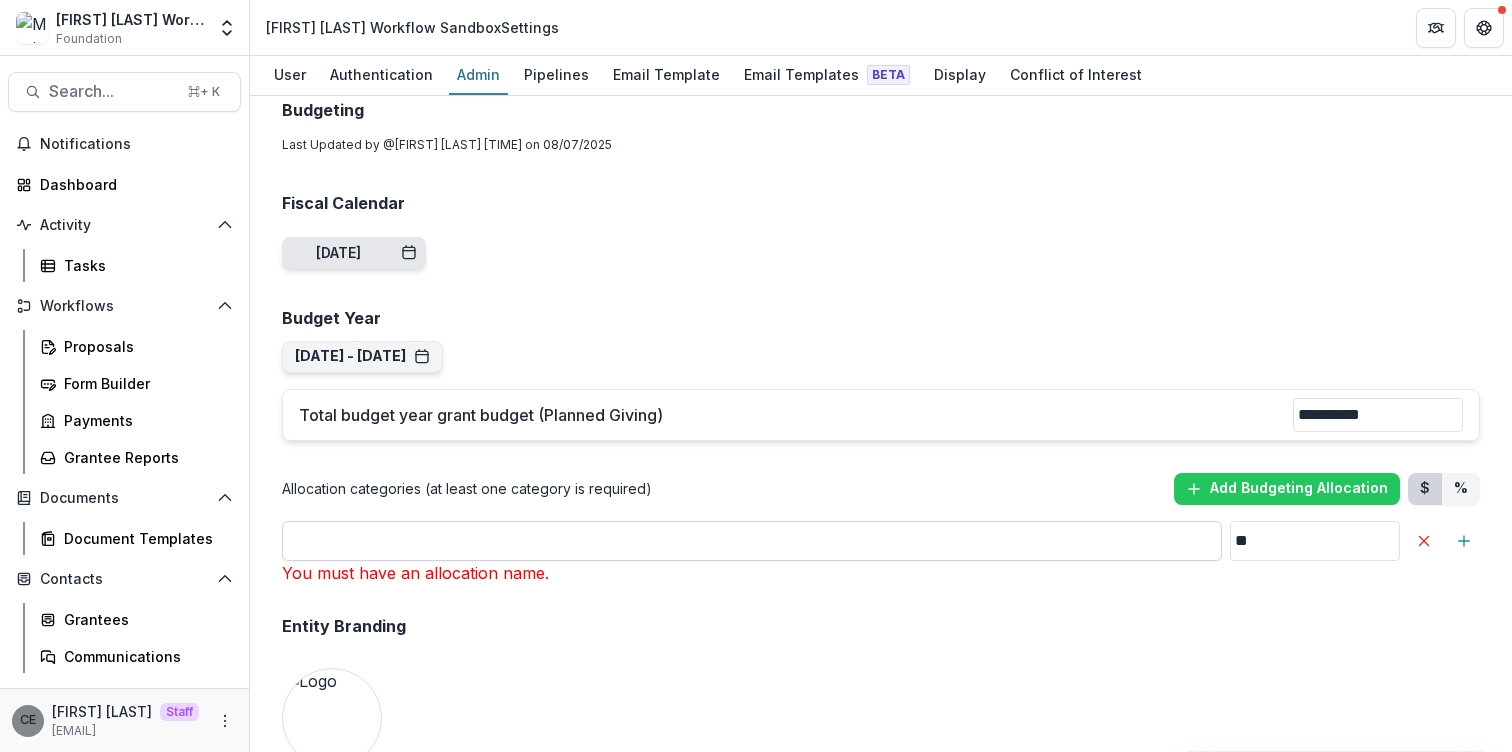 click on "**" at bounding box center (752, 541) 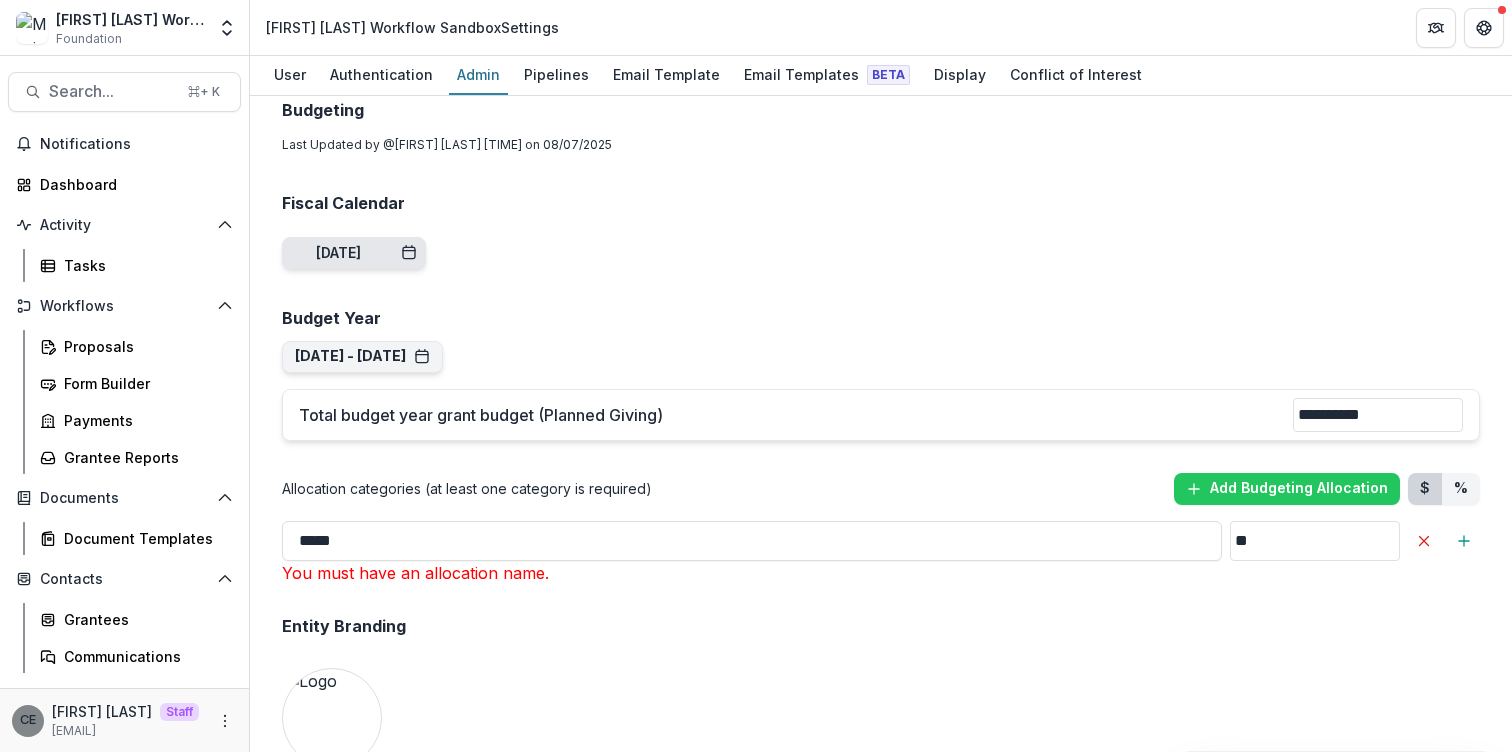 type on "*****" 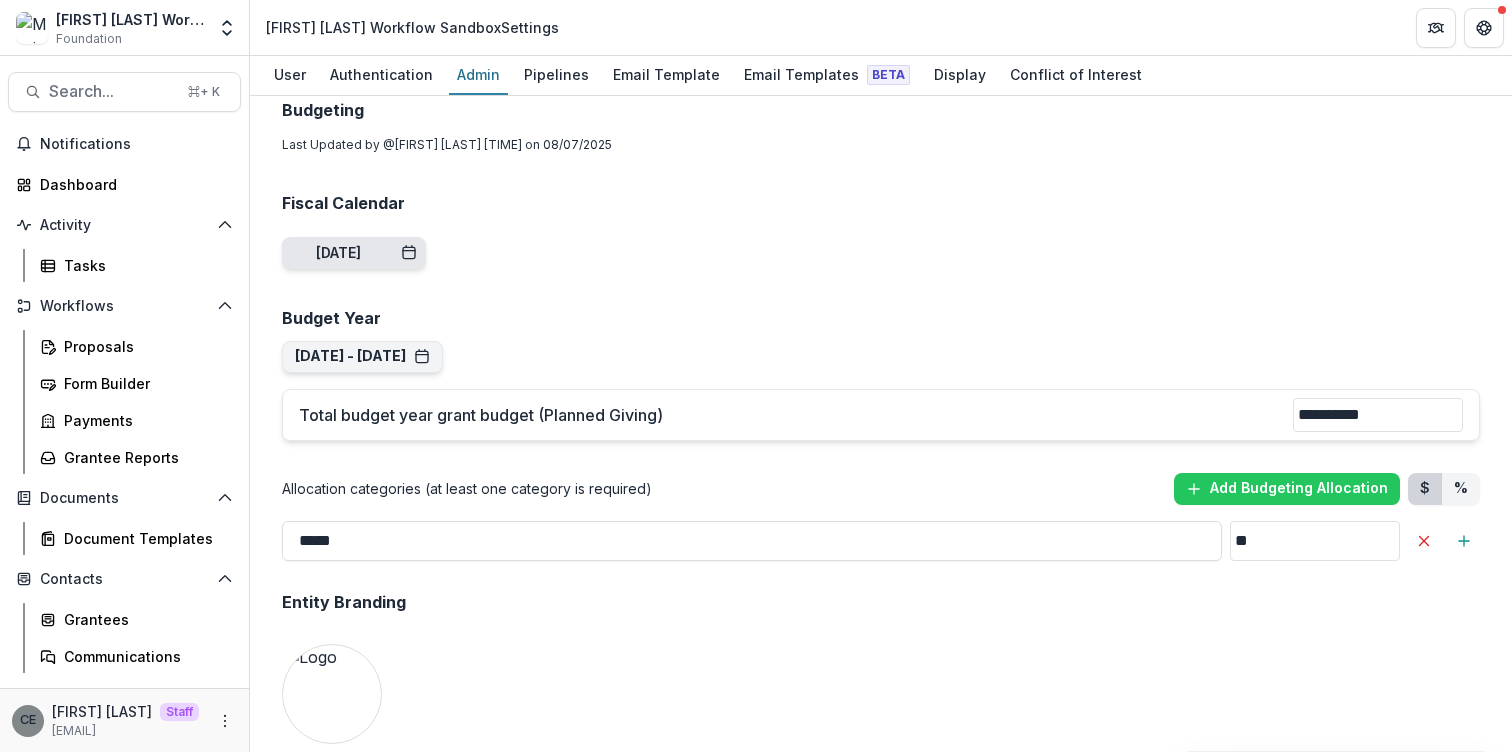 click on "**" at bounding box center (1315, 541) 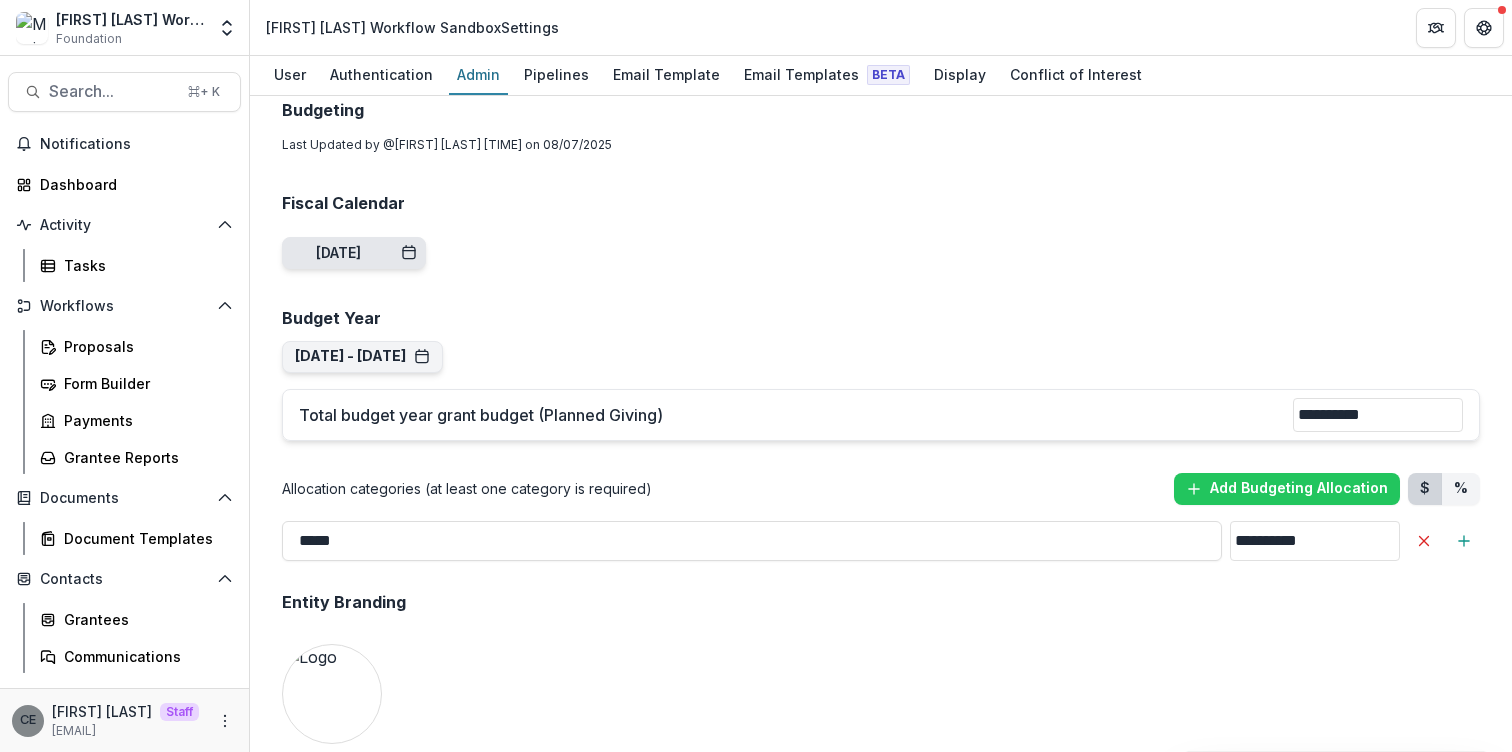 type on "**********" 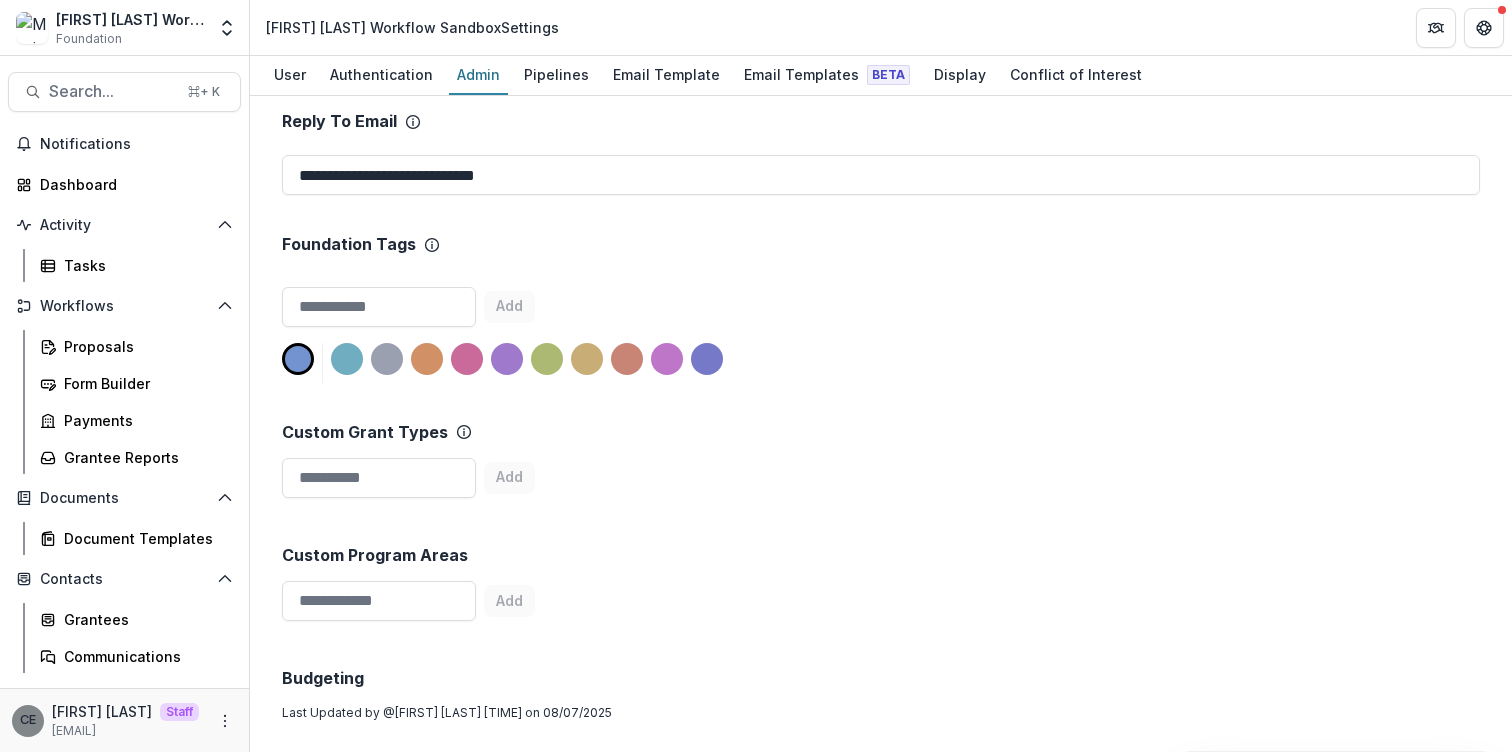 scroll, scrollTop: 443, scrollLeft: 0, axis: vertical 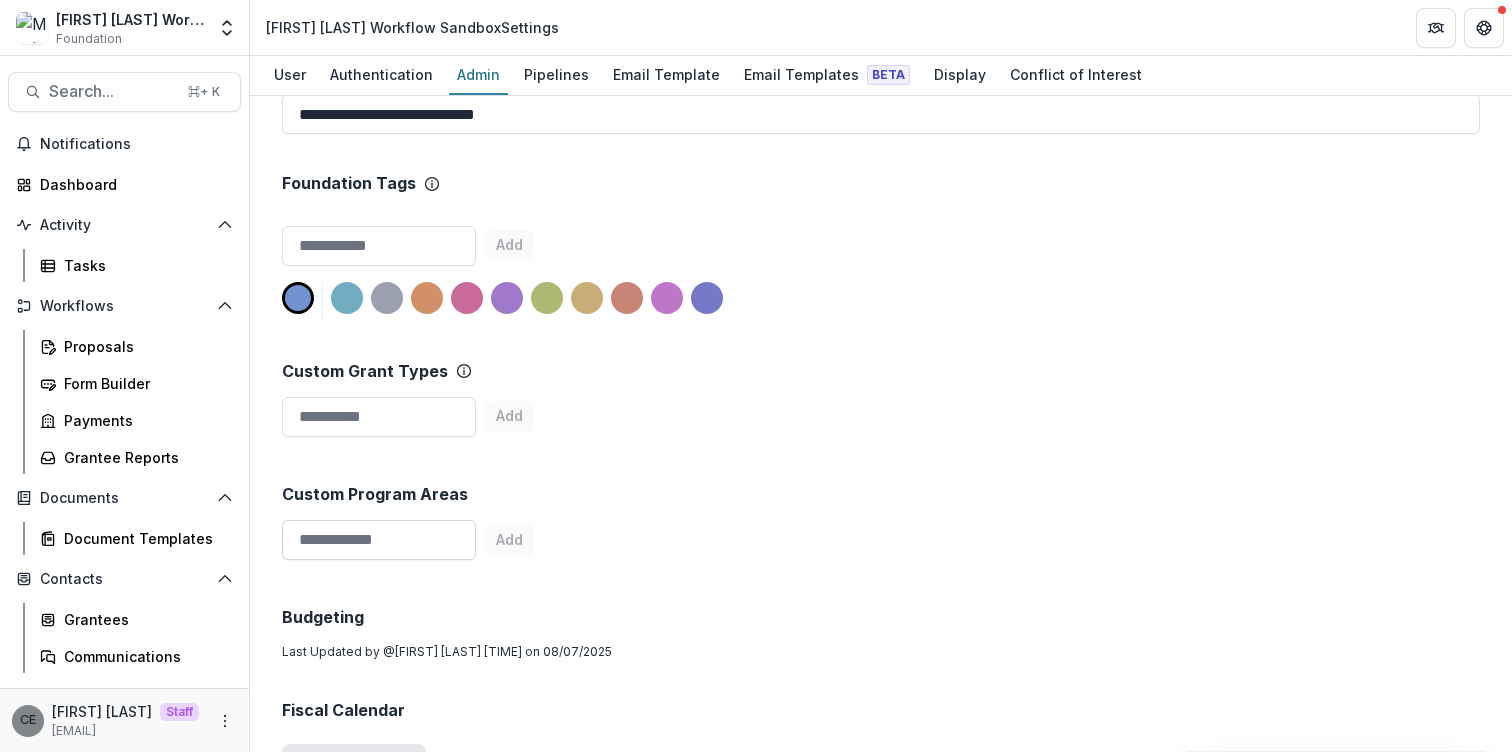 click at bounding box center [379, 540] 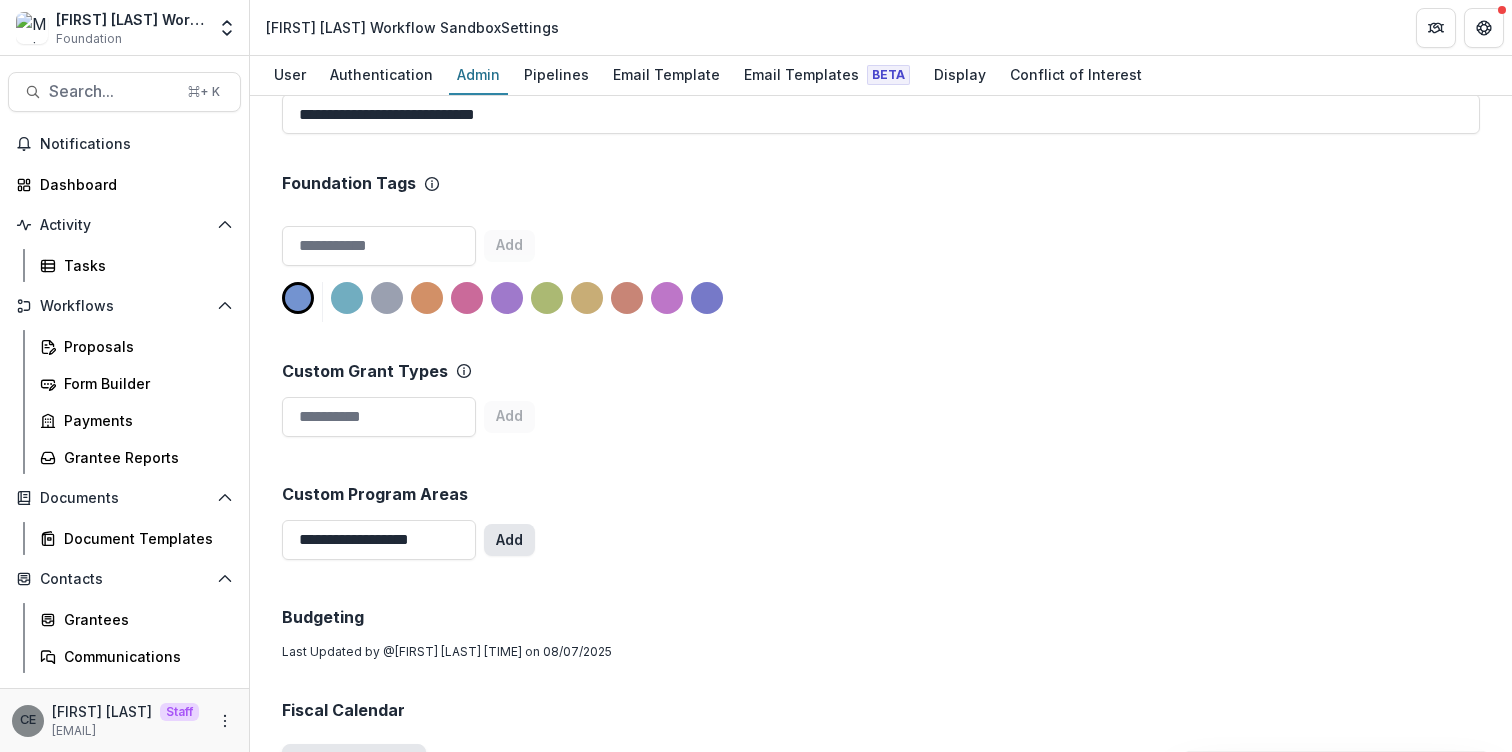 type on "**********" 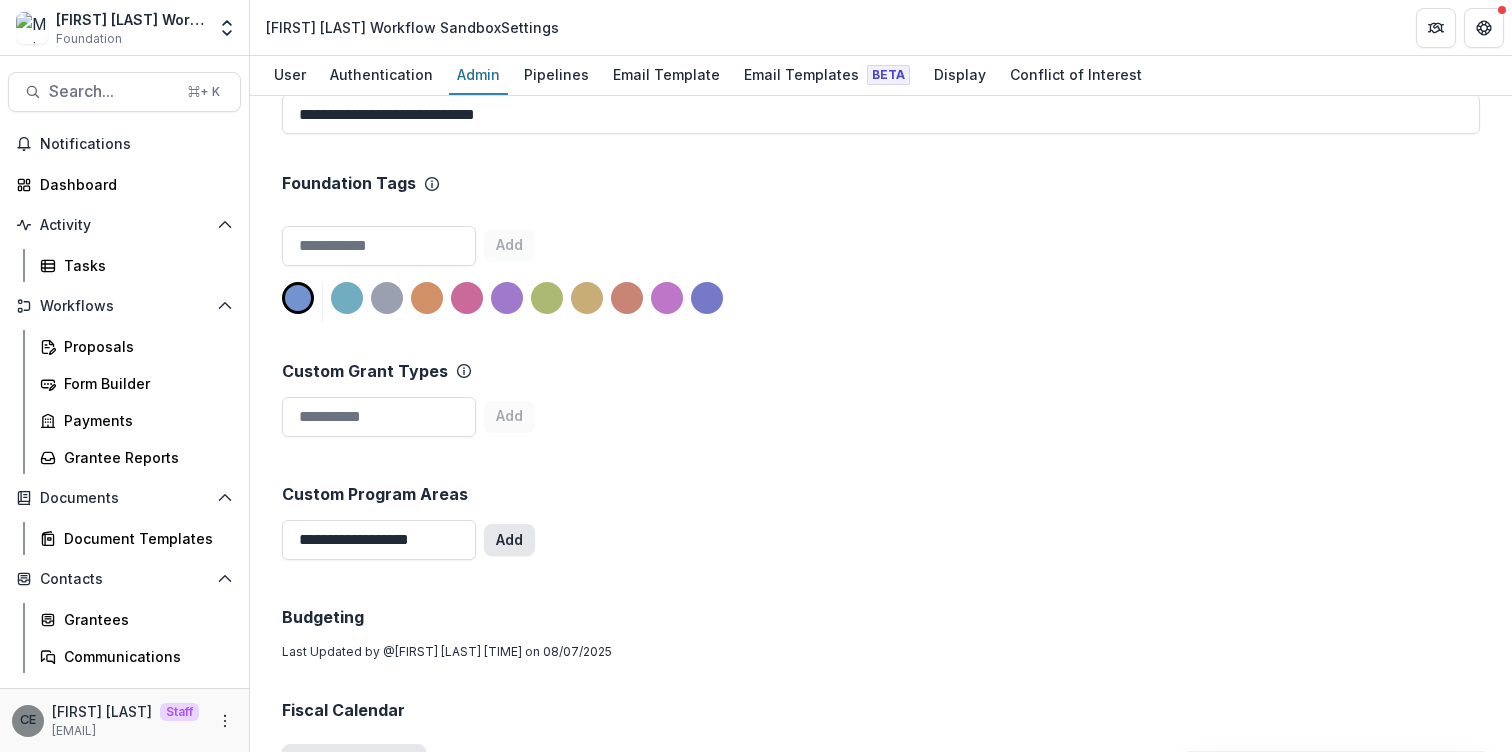 click on "Add" at bounding box center [509, 540] 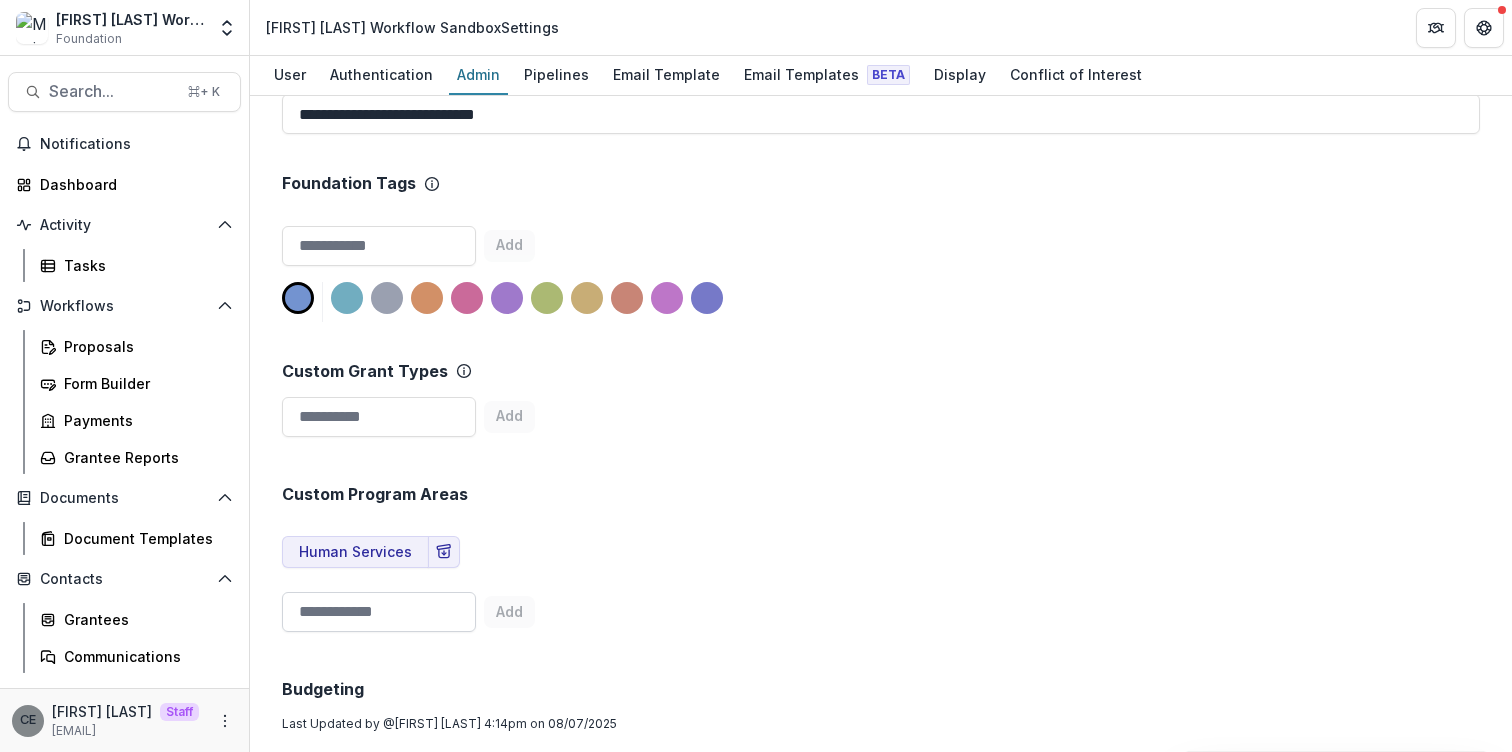 click at bounding box center (379, 612) 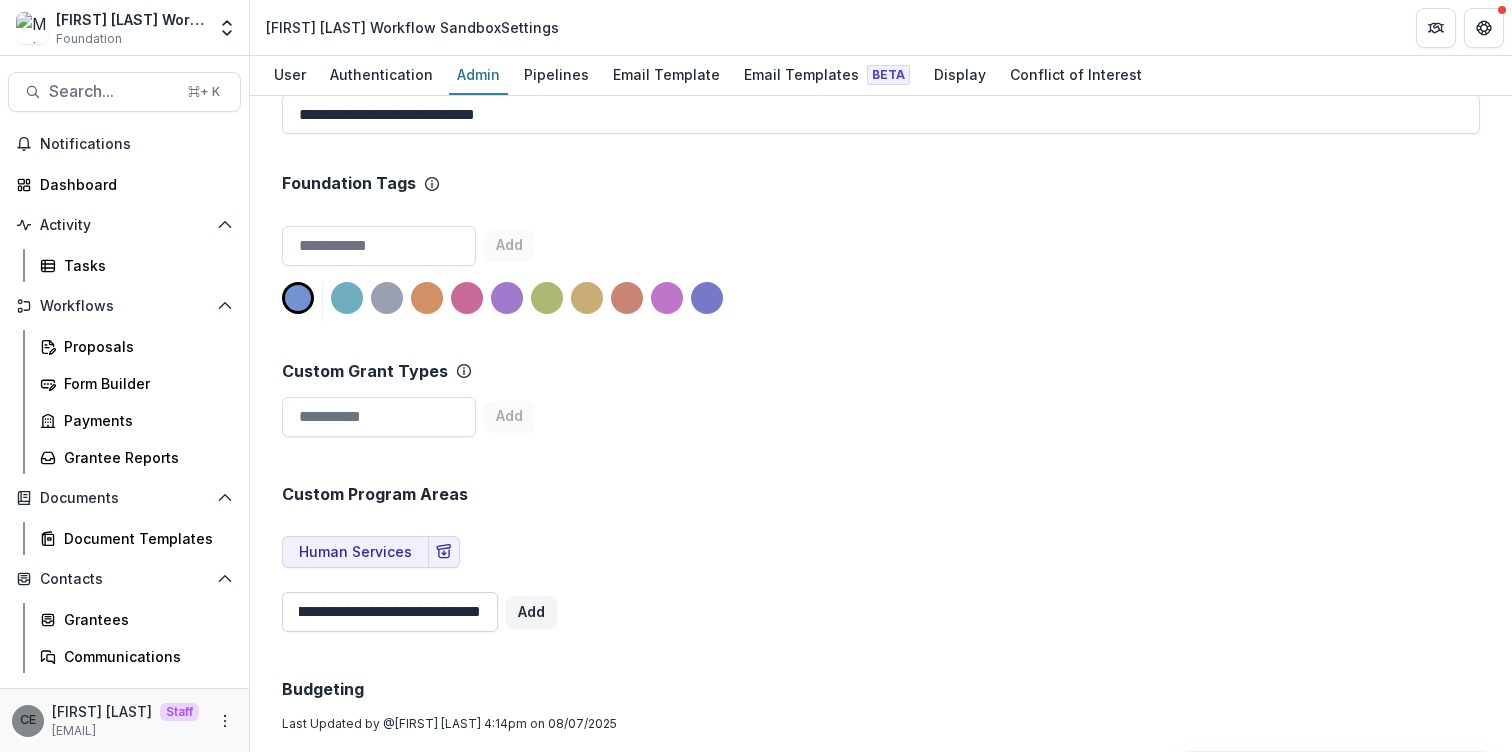 scroll, scrollTop: 0, scrollLeft: 76, axis: horizontal 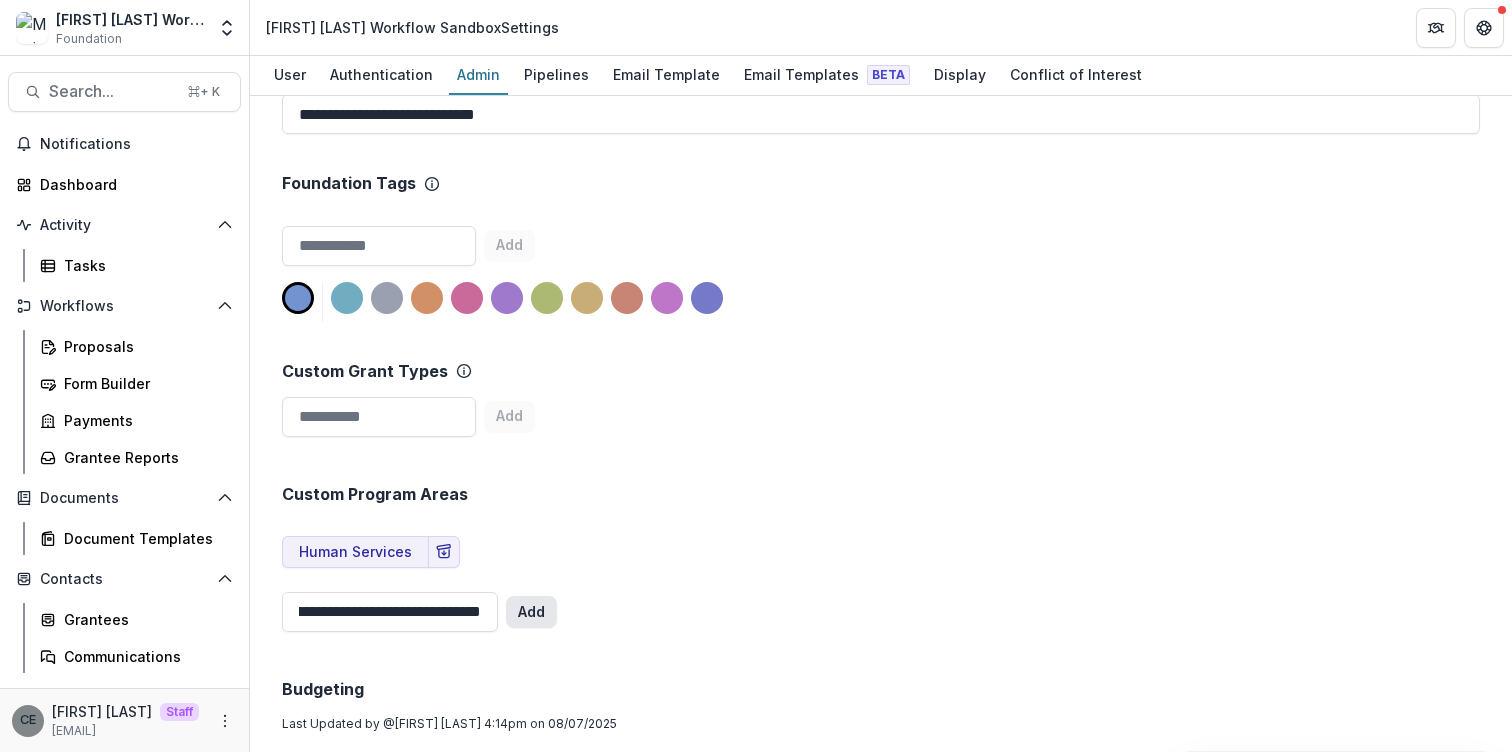 type on "**********" 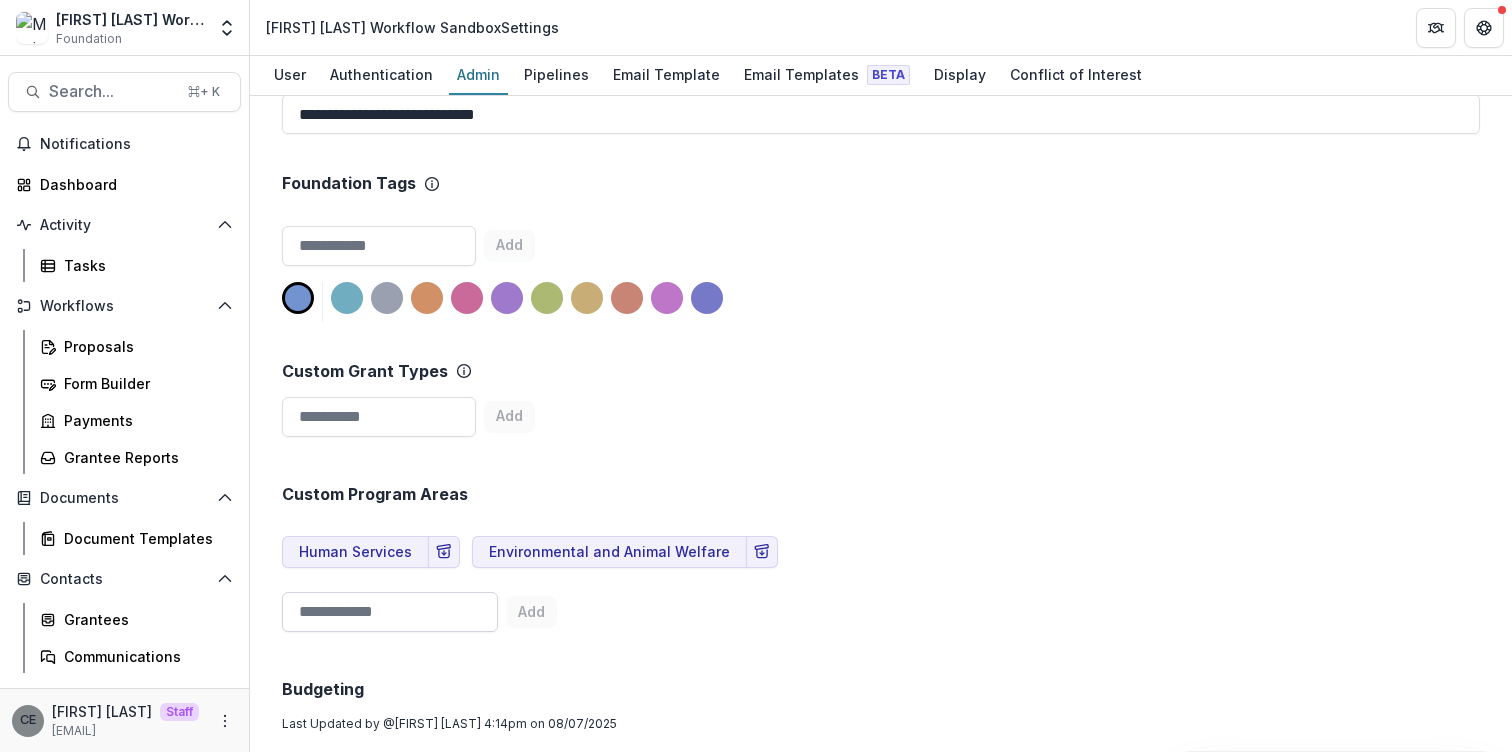 click at bounding box center [390, 612] 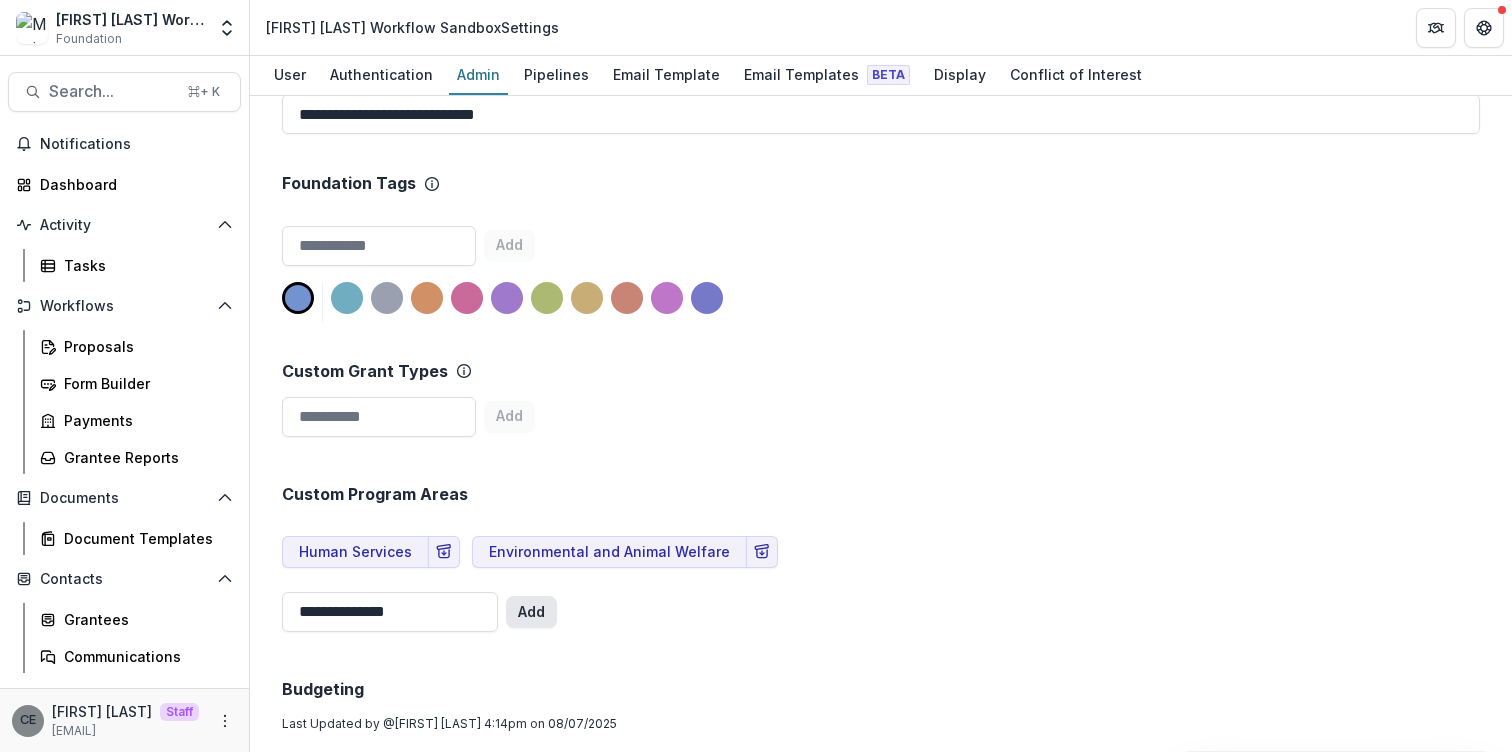 type on "**********" 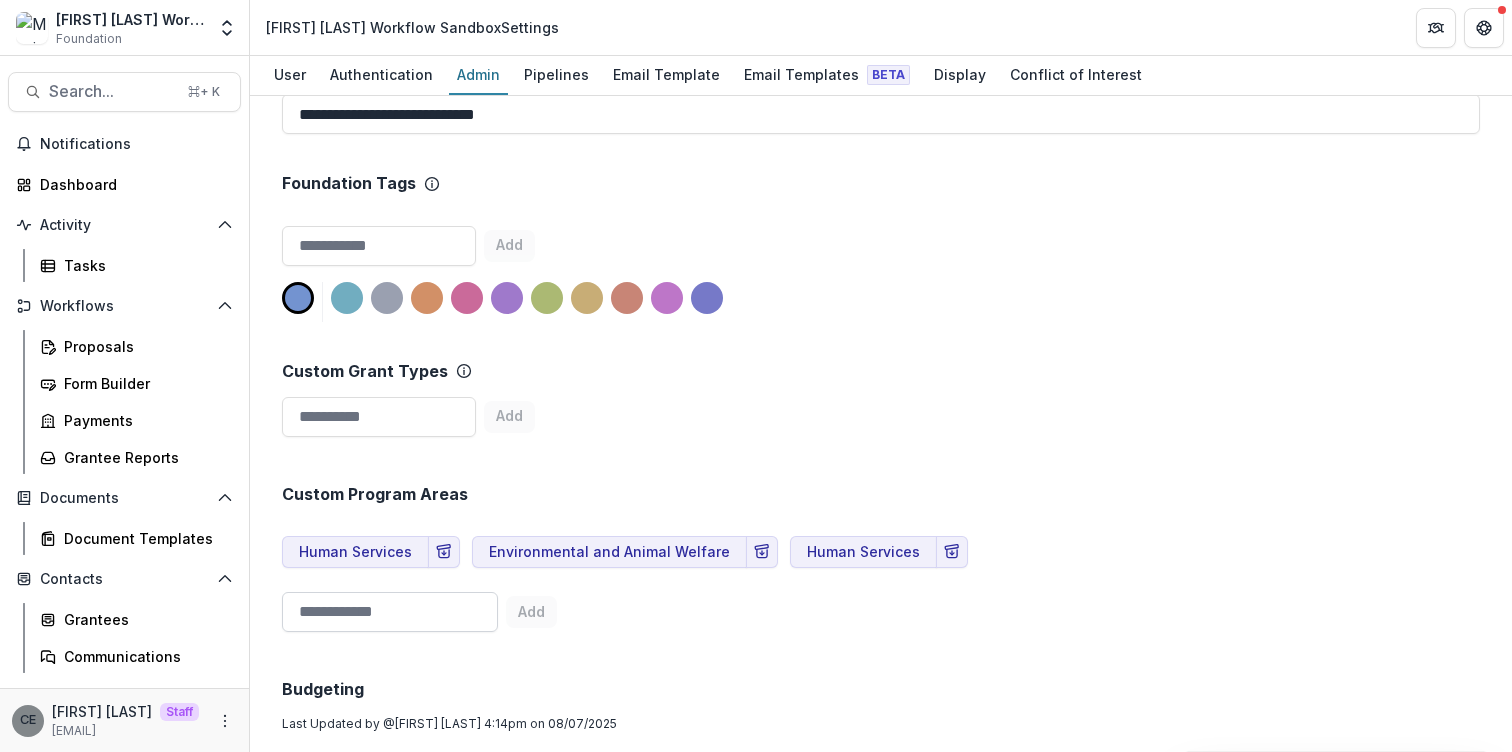 click at bounding box center (390, 612) 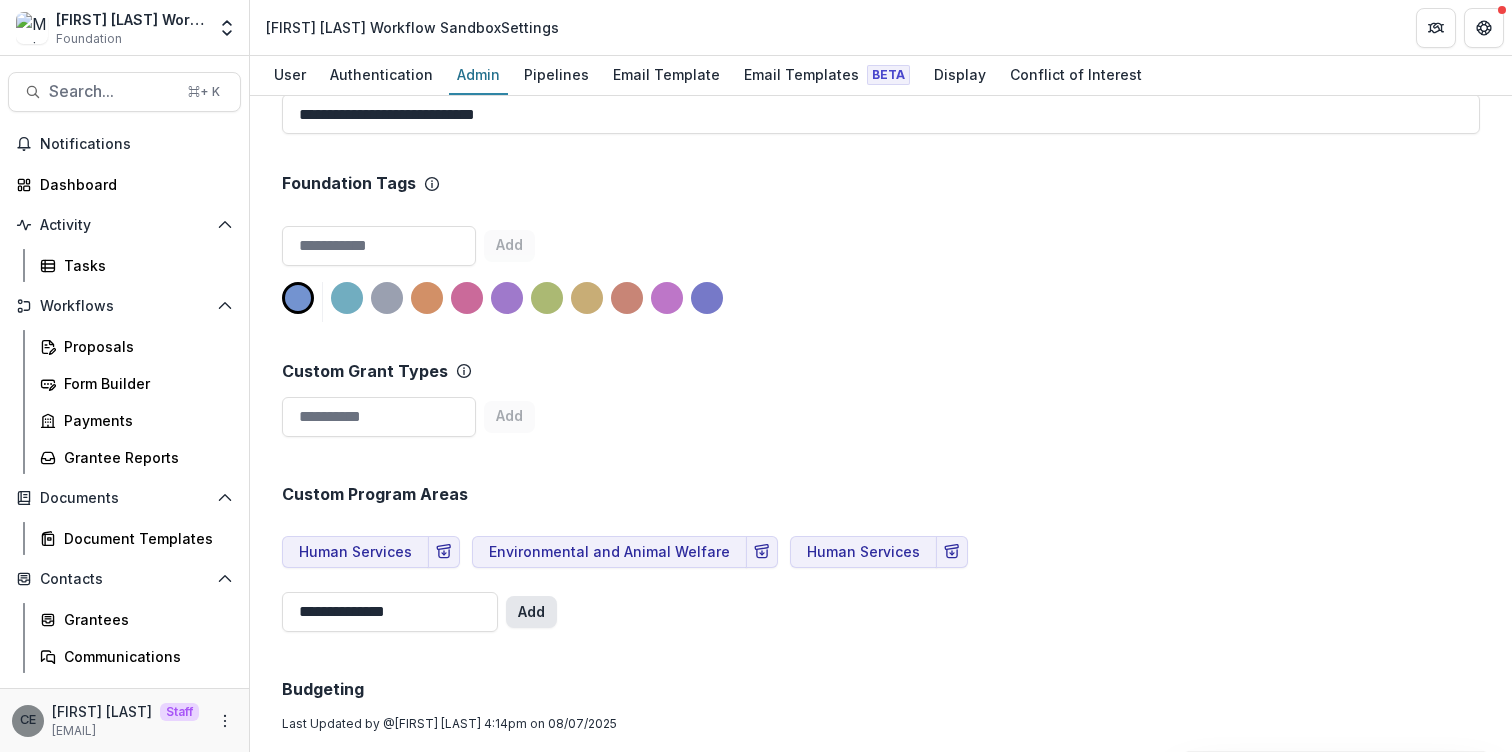 type on "**********" 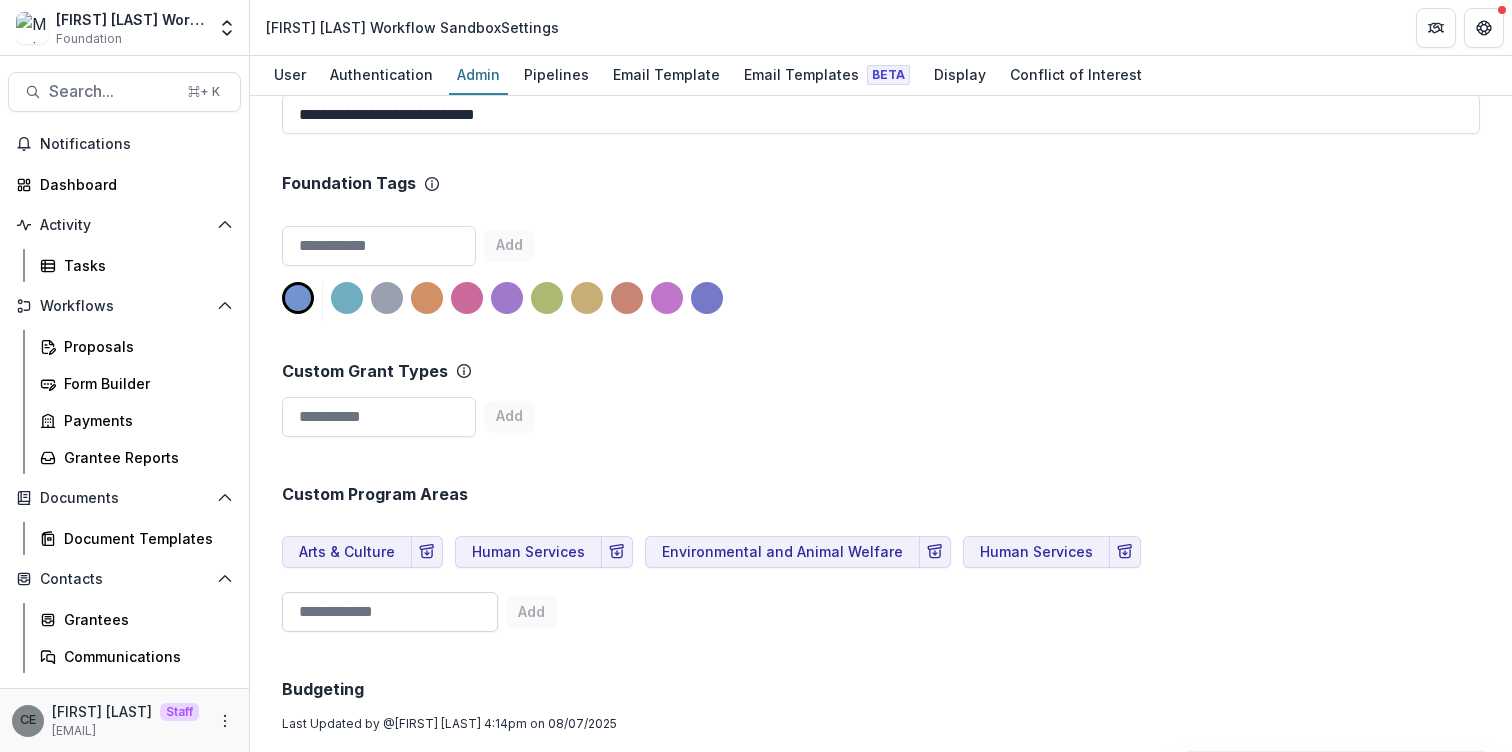 click at bounding box center (390, 612) 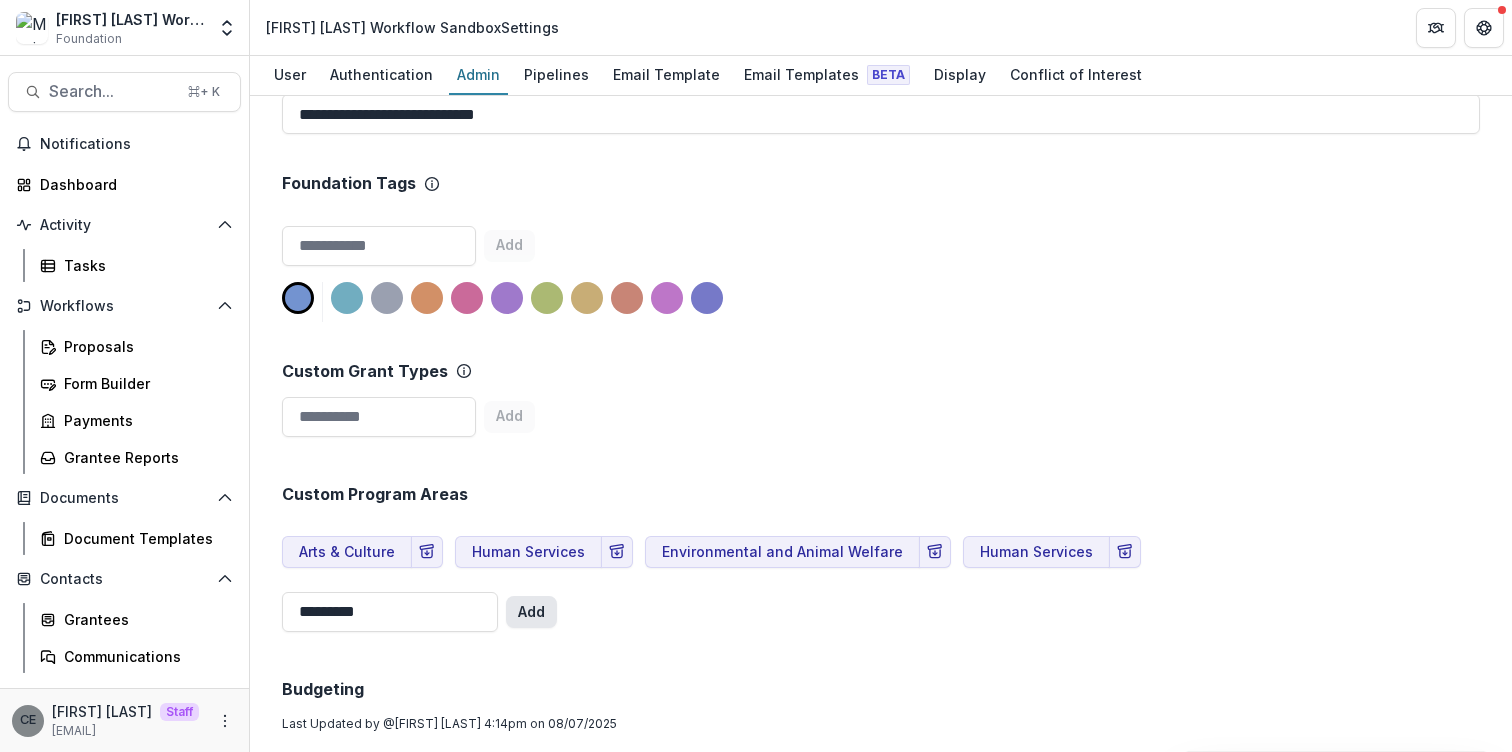 type on "*********" 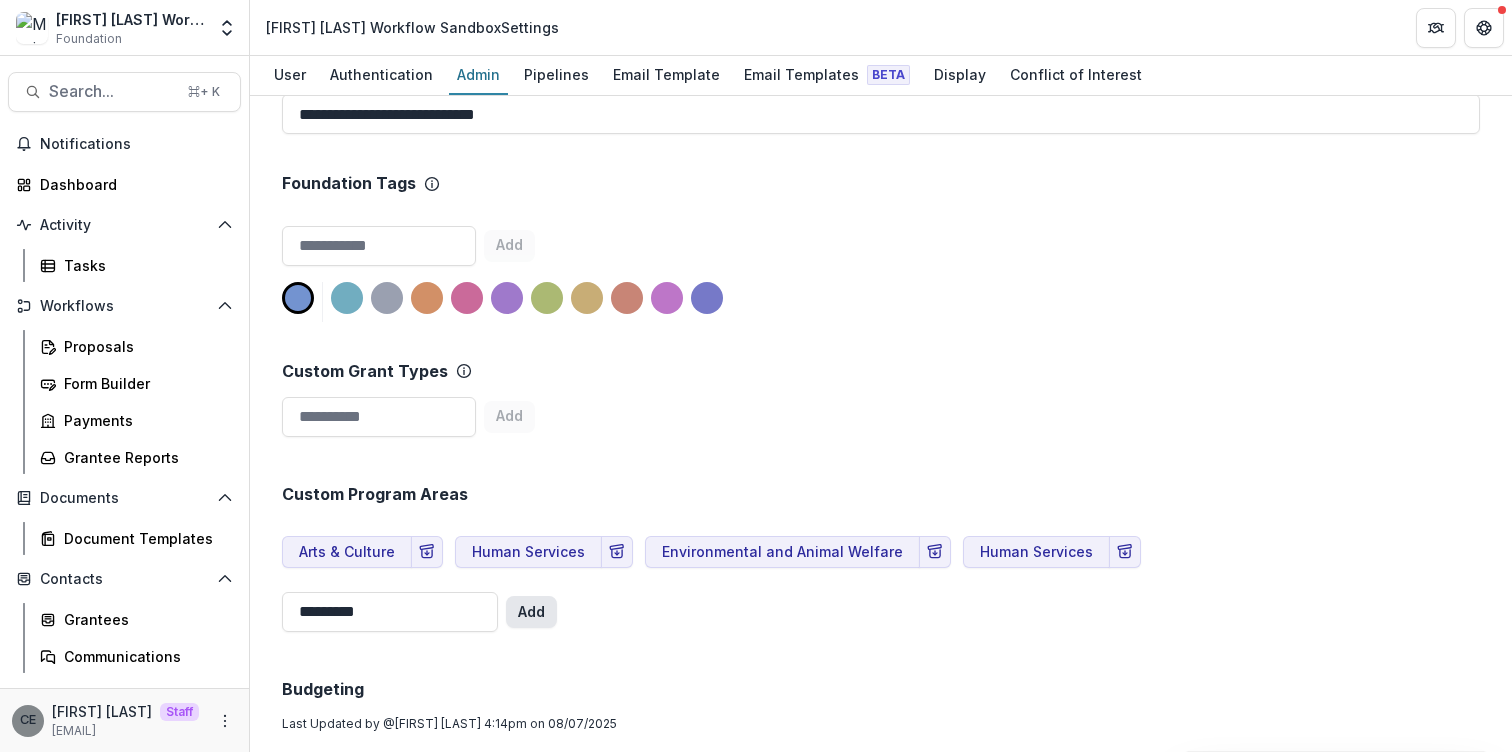 click on "Add" at bounding box center [531, 612] 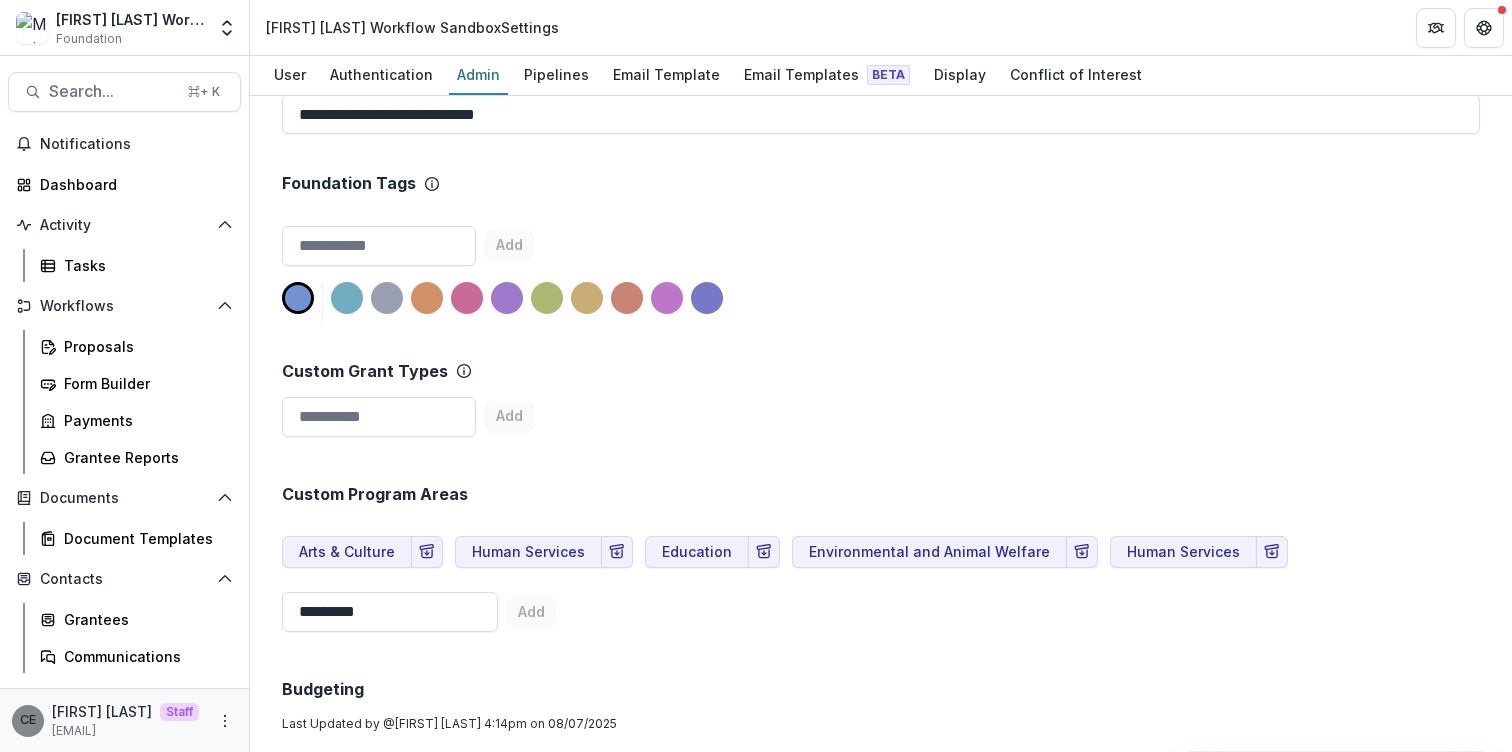 type 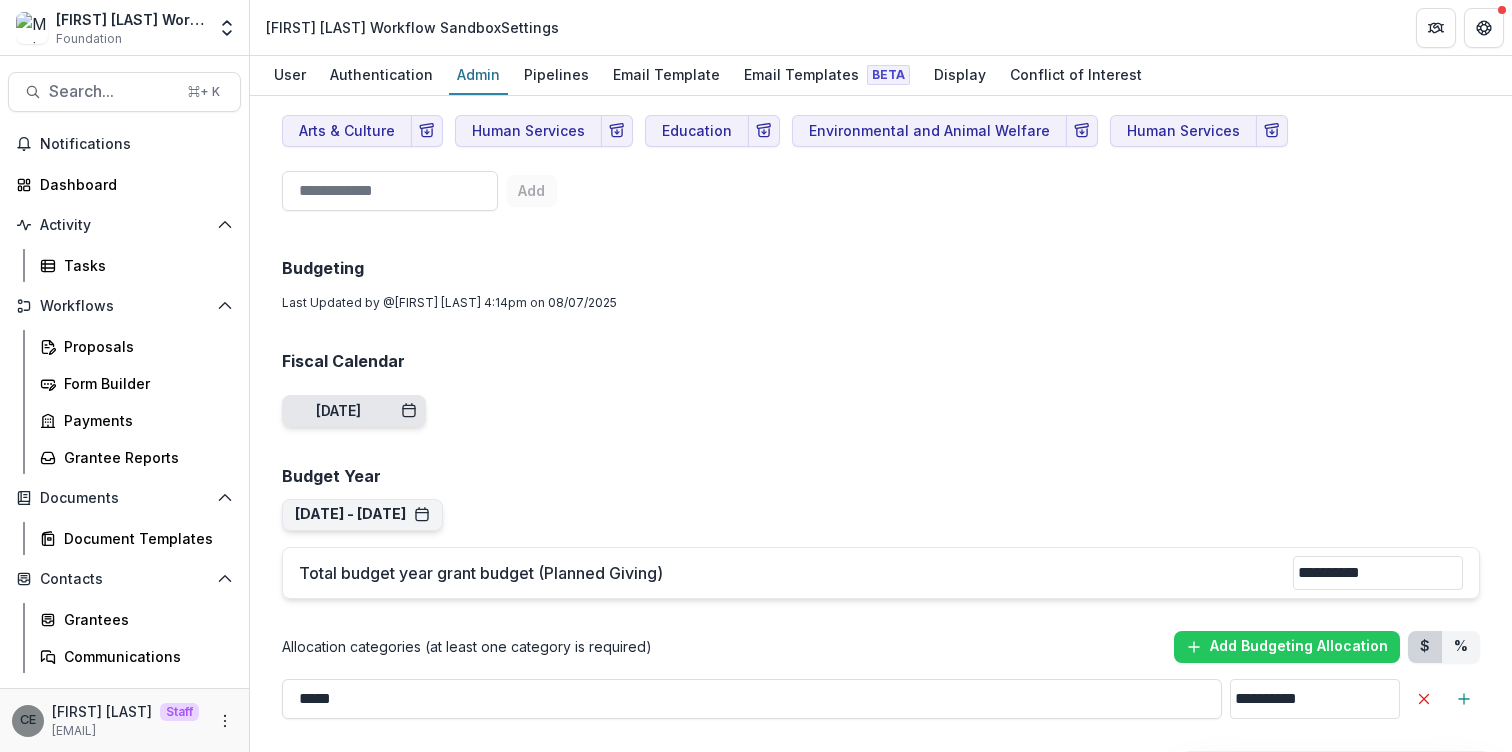 scroll, scrollTop: 1092, scrollLeft: 0, axis: vertical 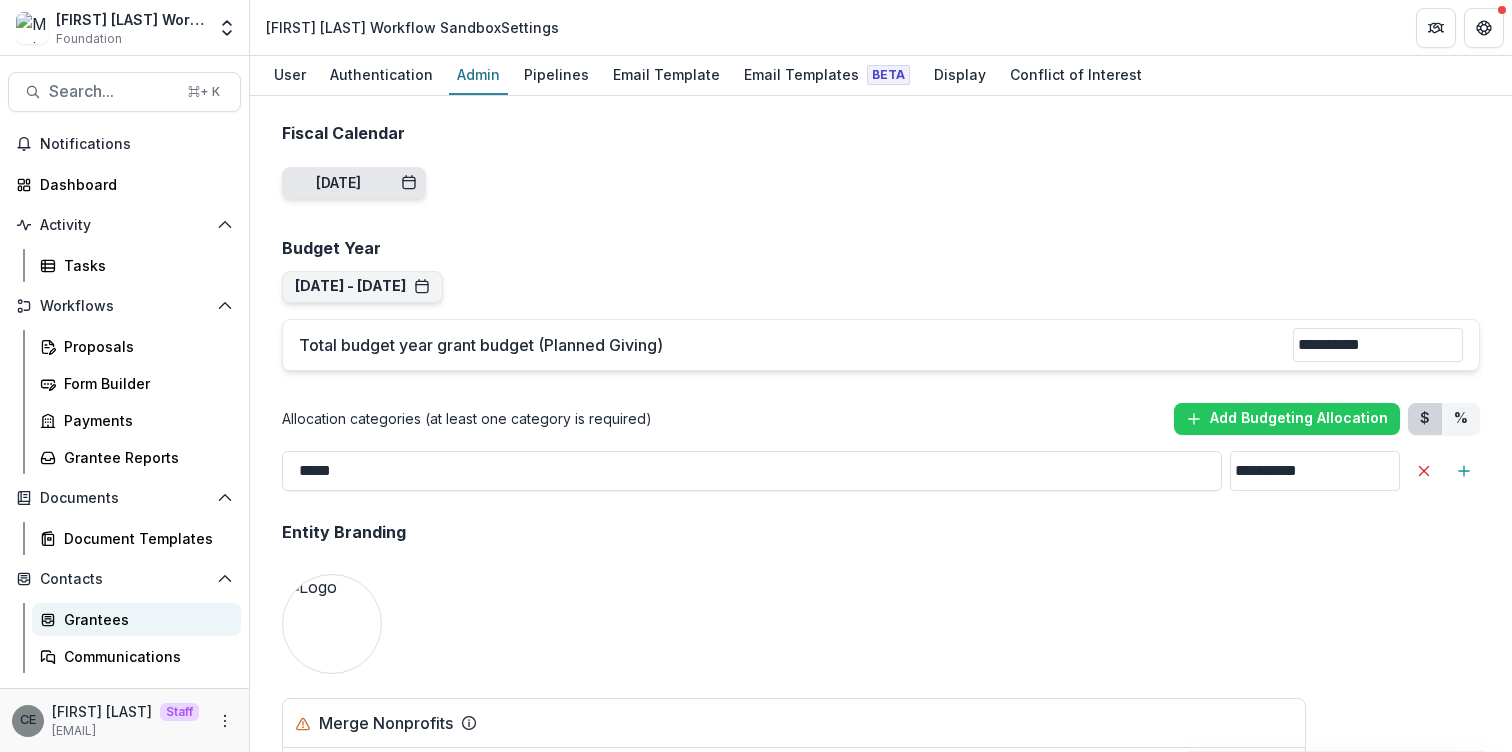 click on "Grantees" at bounding box center [144, 619] 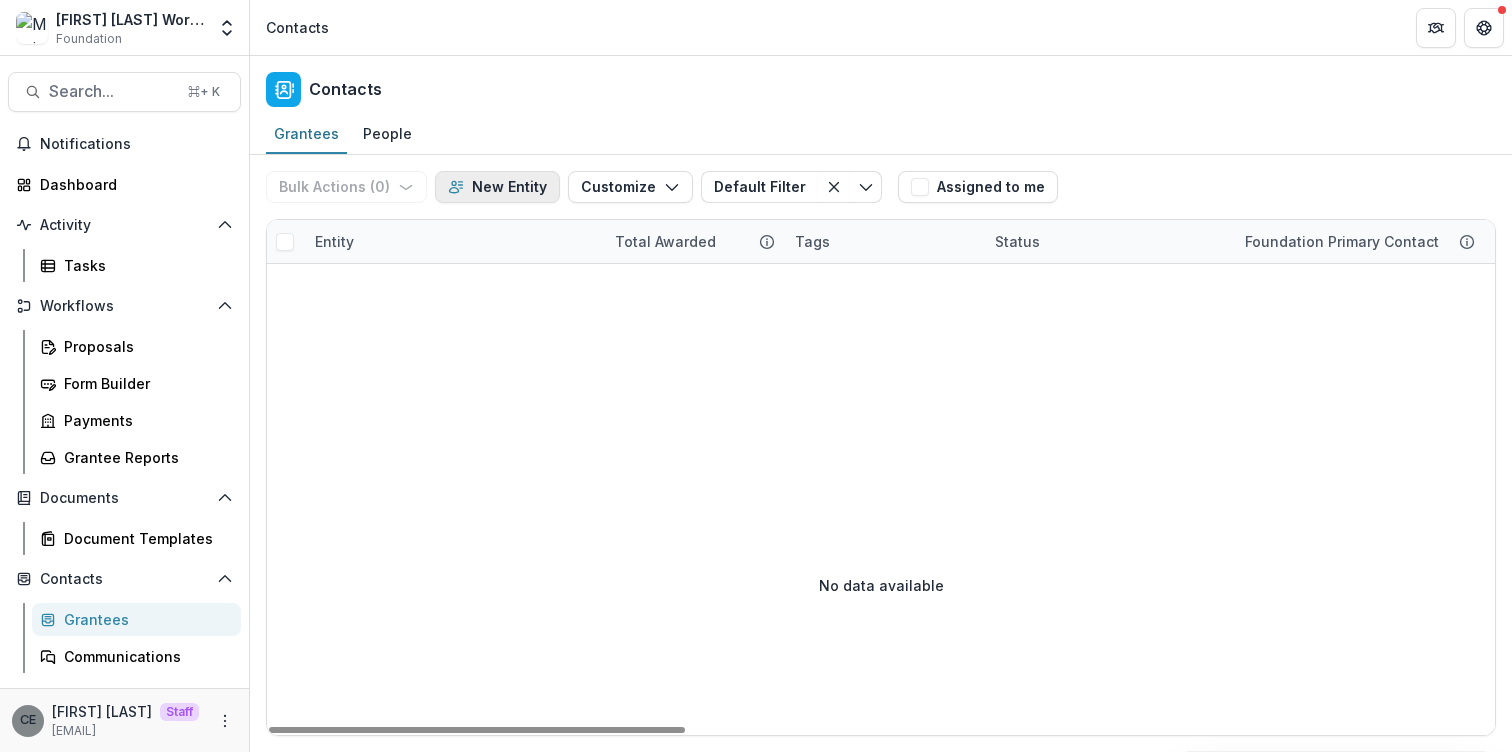 click on "New Entity" at bounding box center (497, 187) 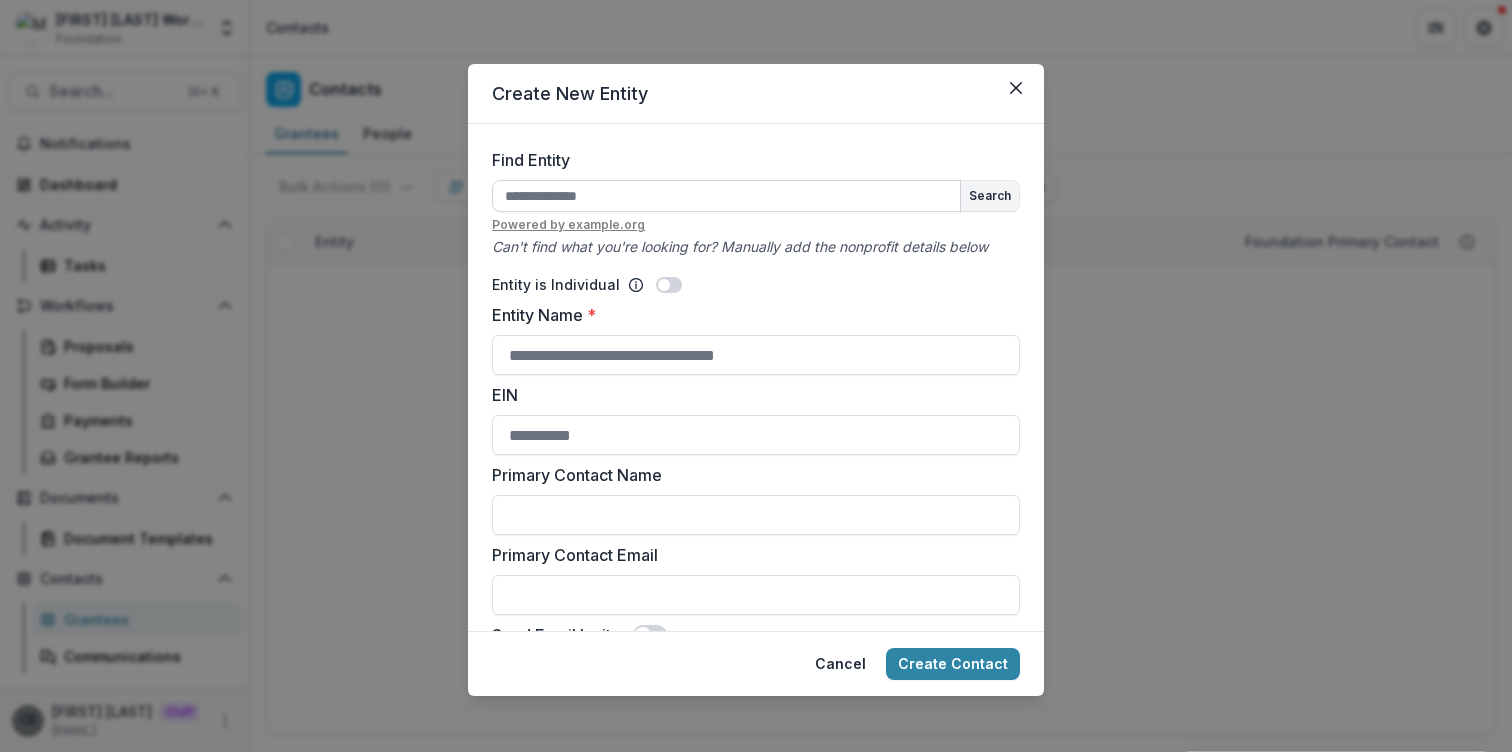 click on "Find Entity" at bounding box center [726, 196] 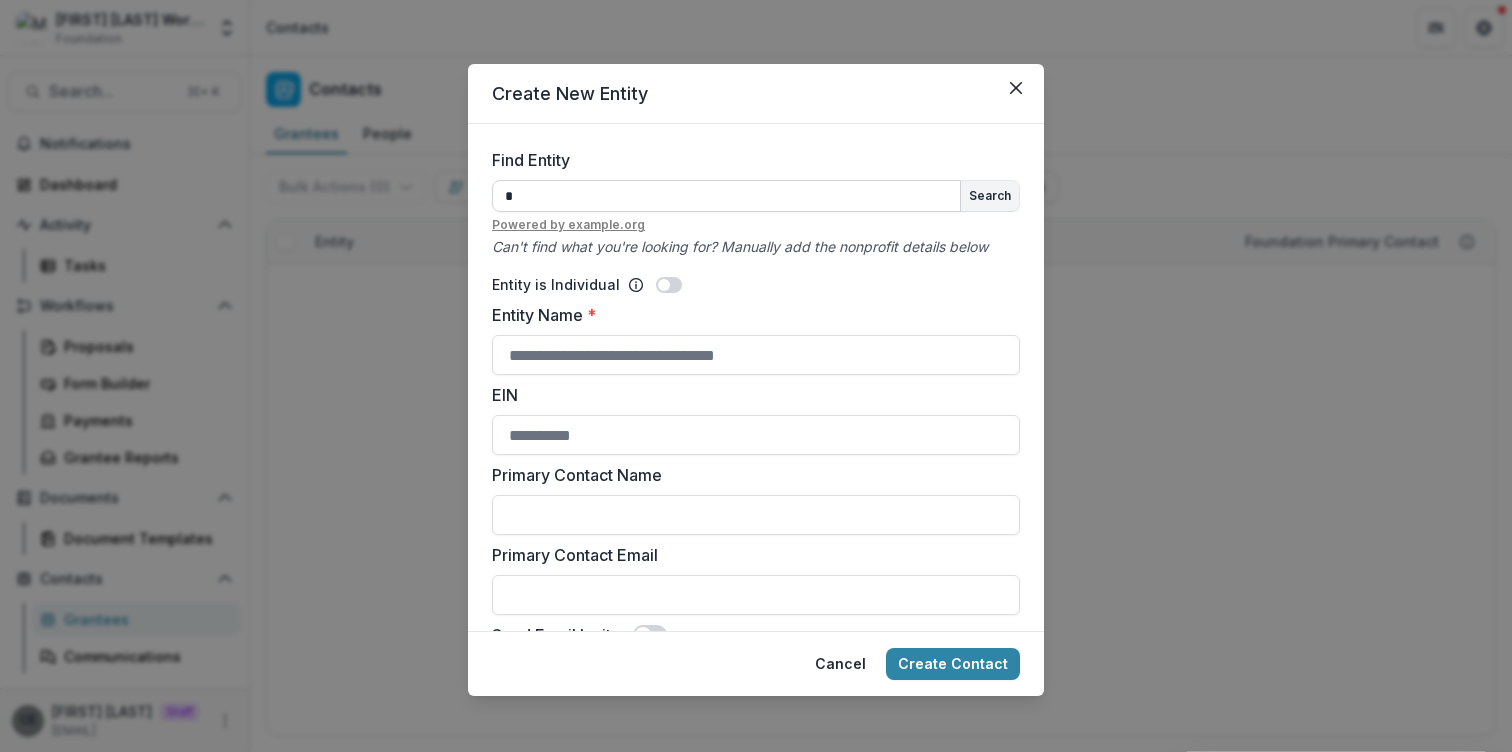 type 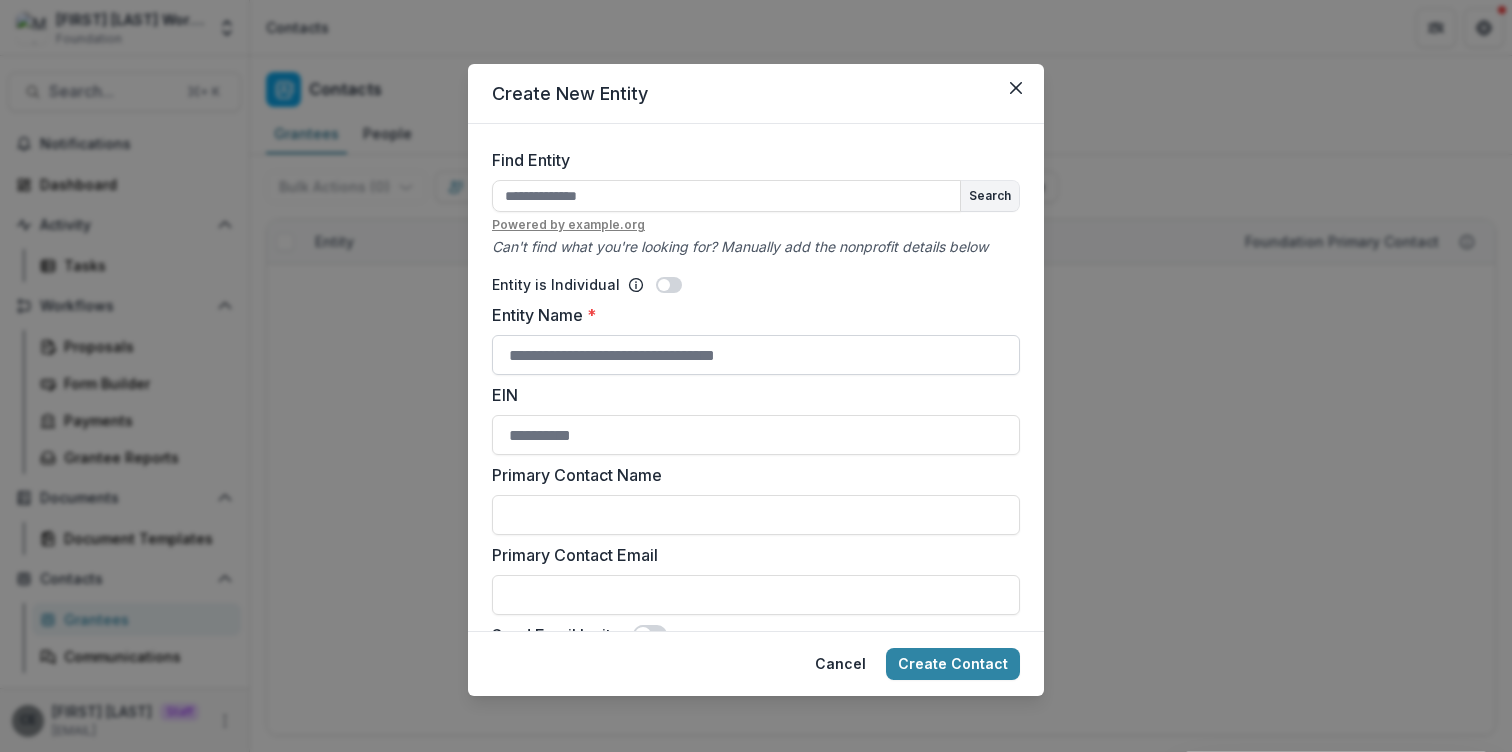 click on "Entity Name *" at bounding box center [756, 355] 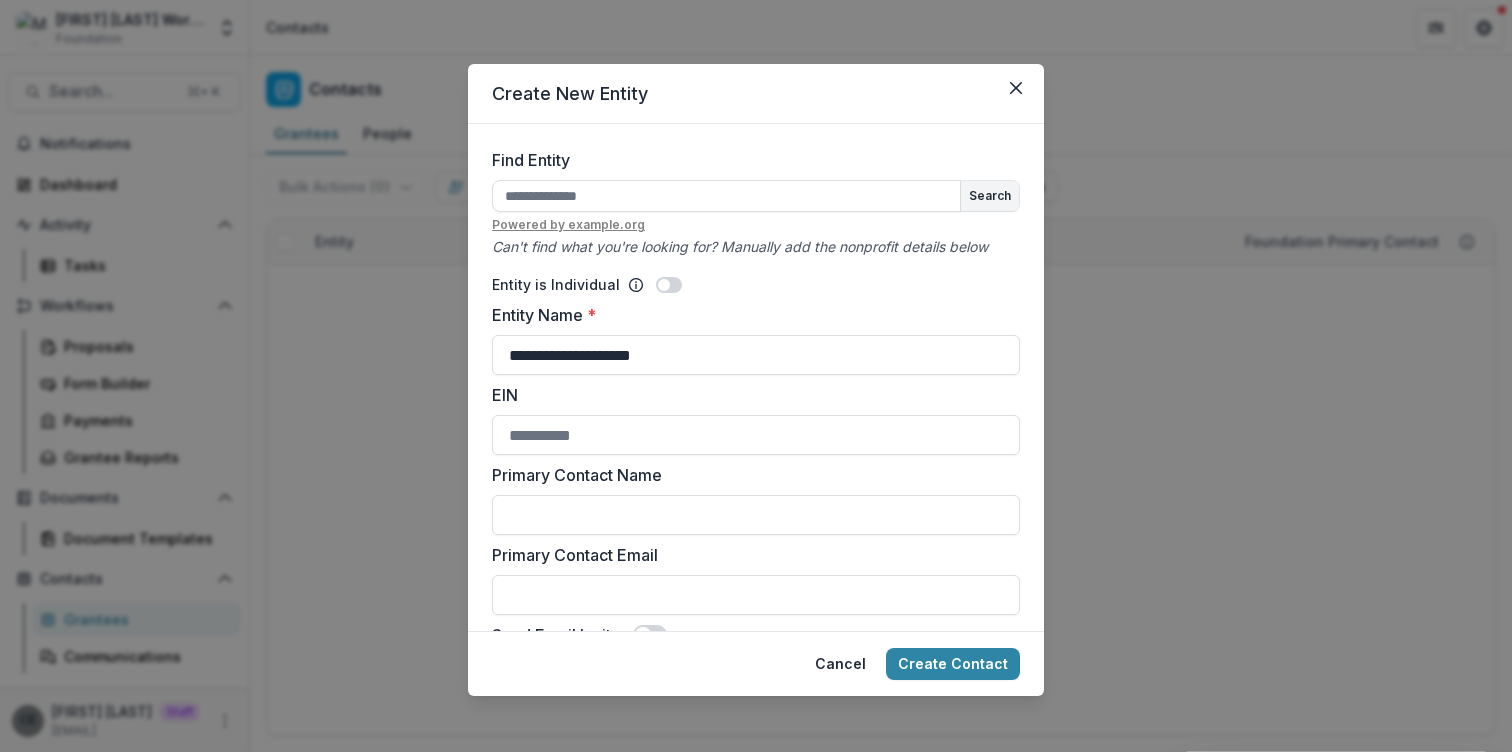 scroll, scrollTop: 40, scrollLeft: 0, axis: vertical 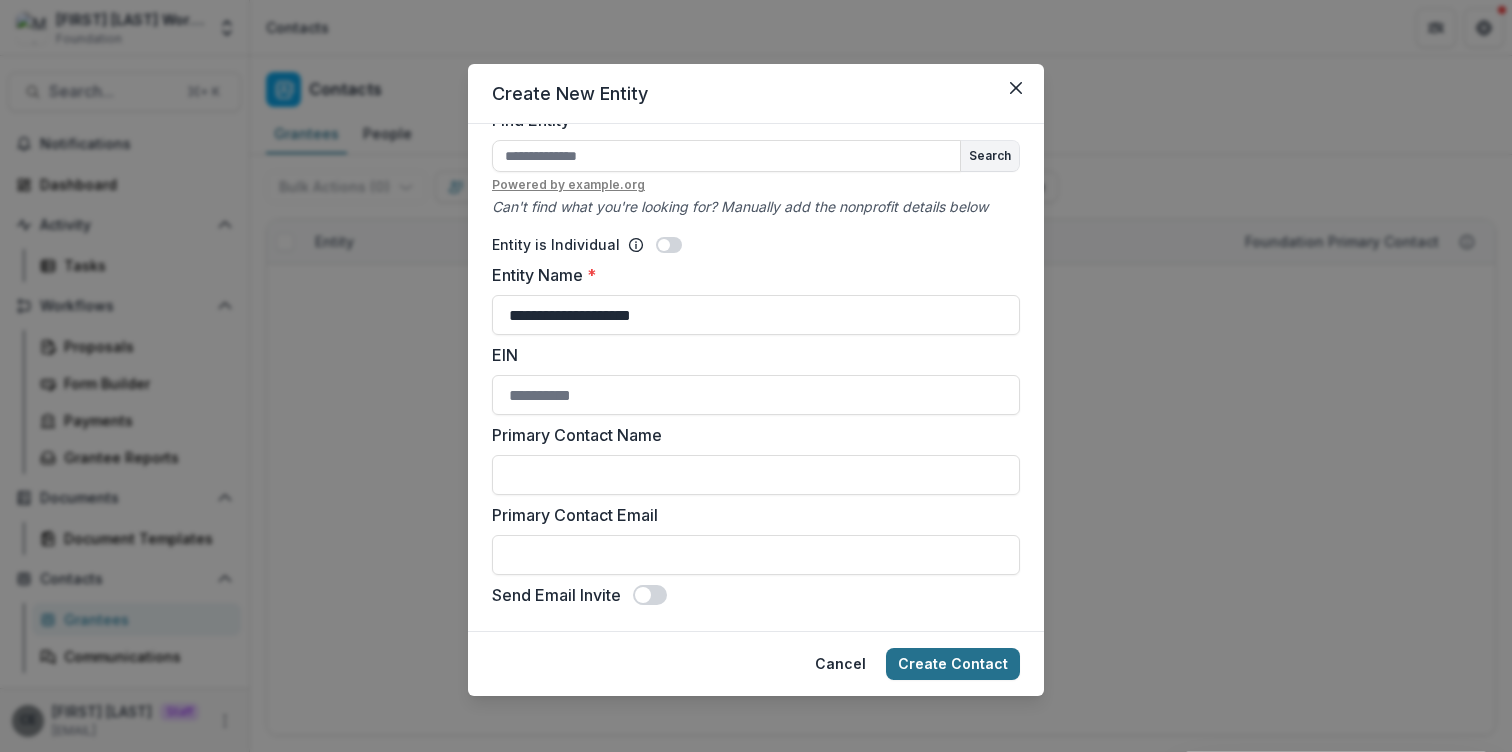 type on "**********" 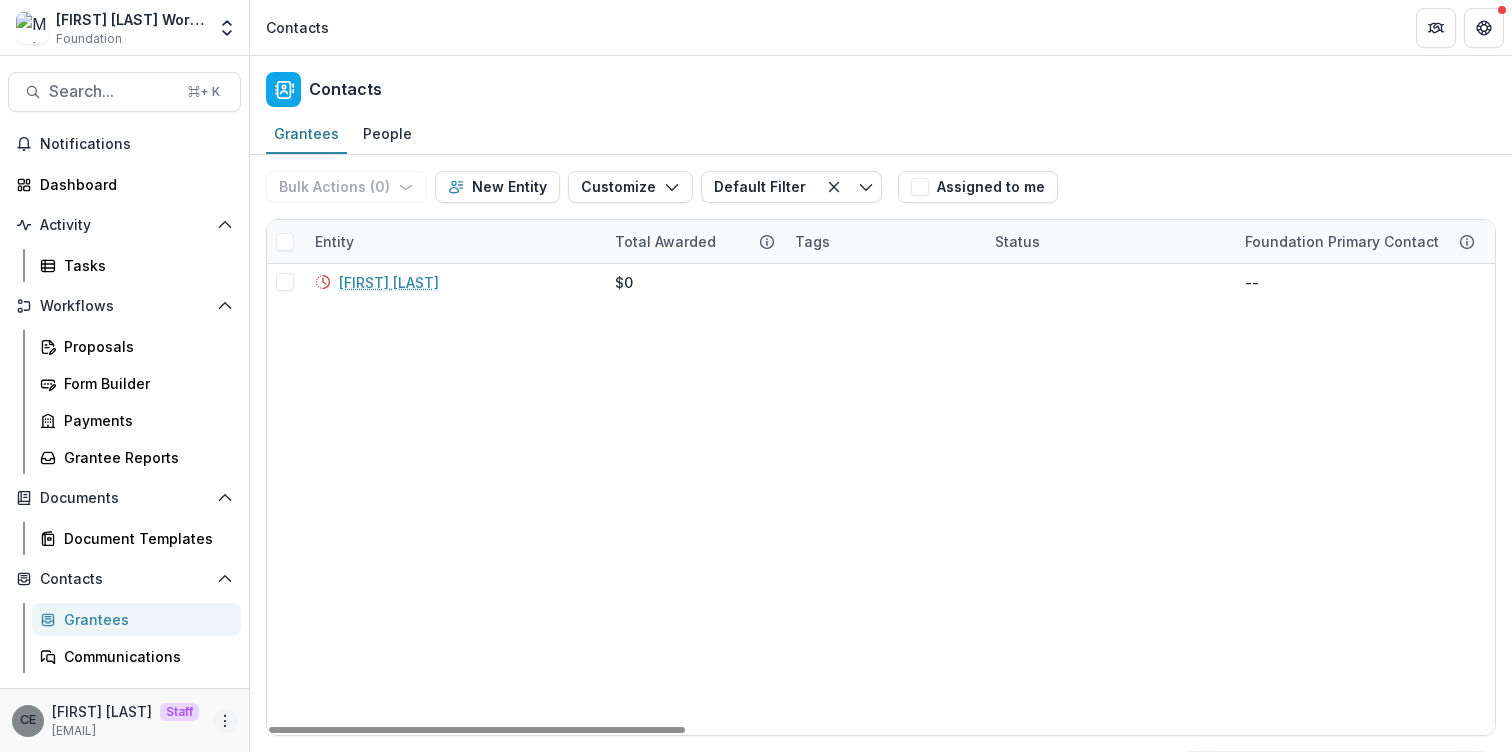 click 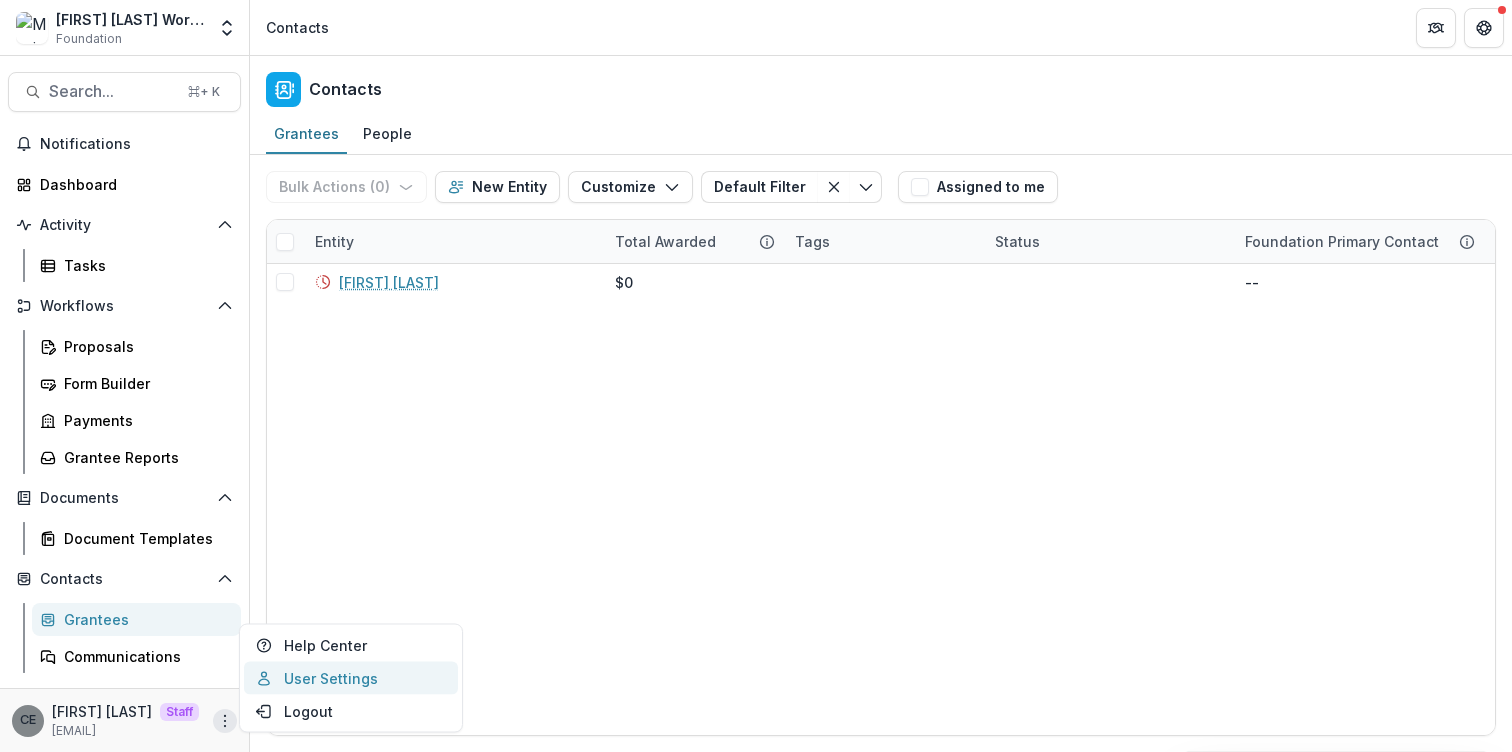 click on "User Settings" at bounding box center [351, 678] 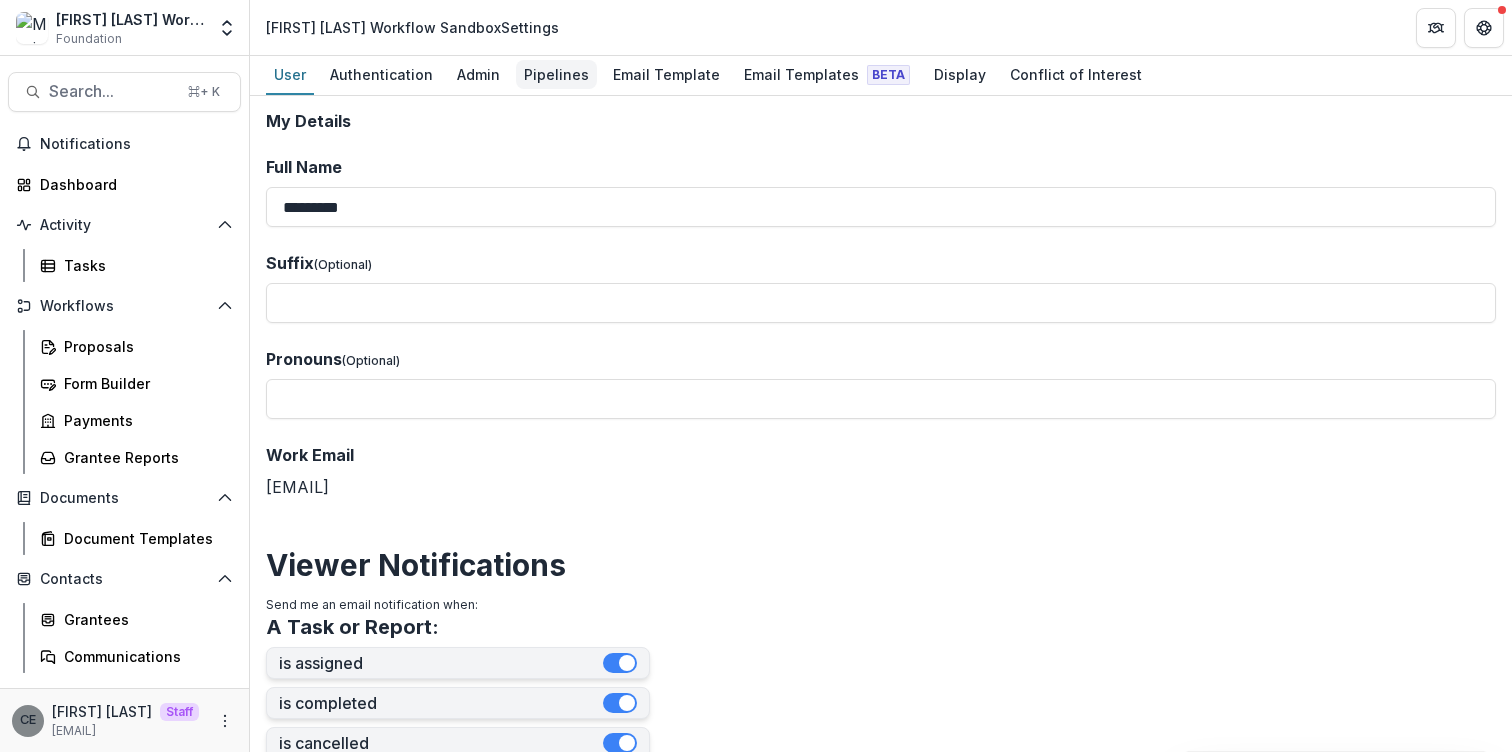 click on "Pipelines" at bounding box center (556, 74) 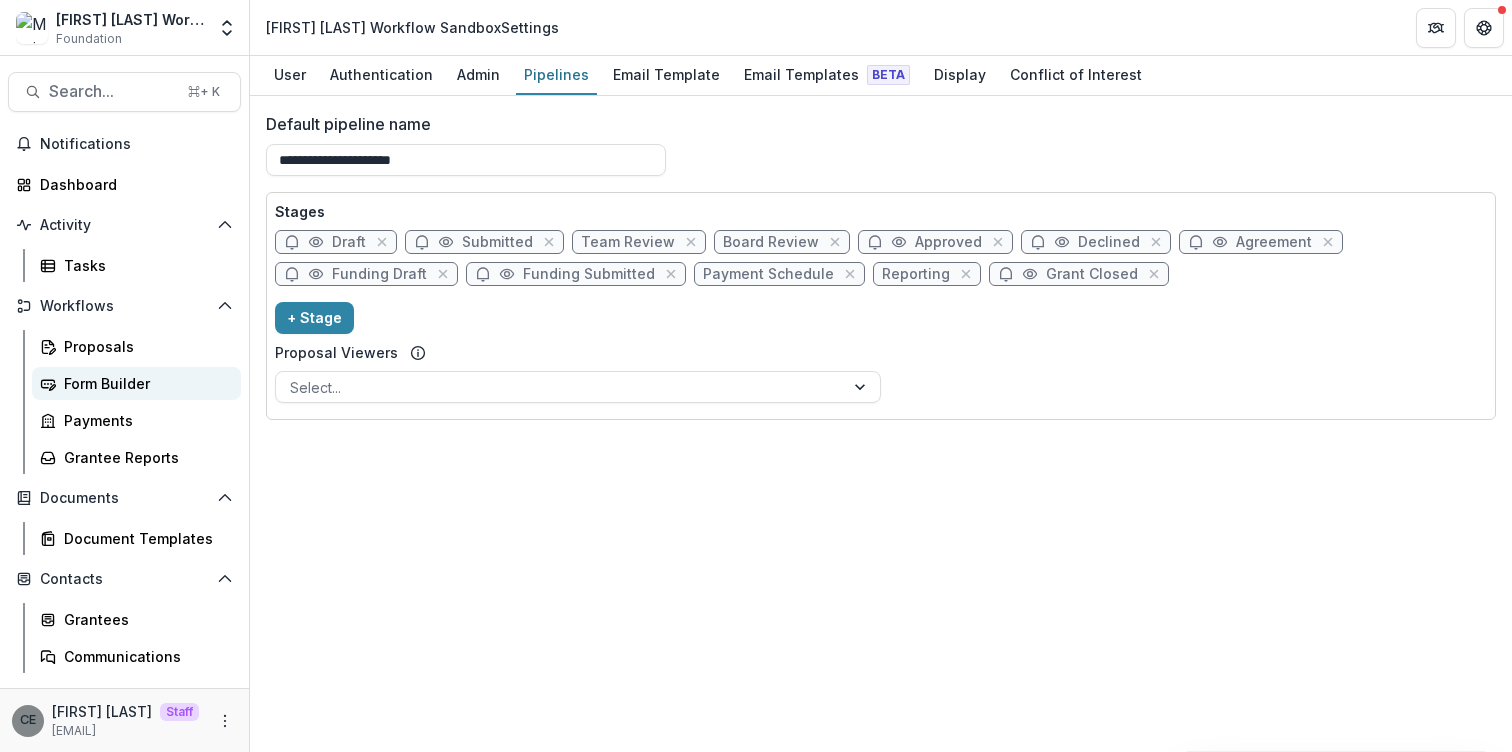 click on "Form Builder" at bounding box center [144, 383] 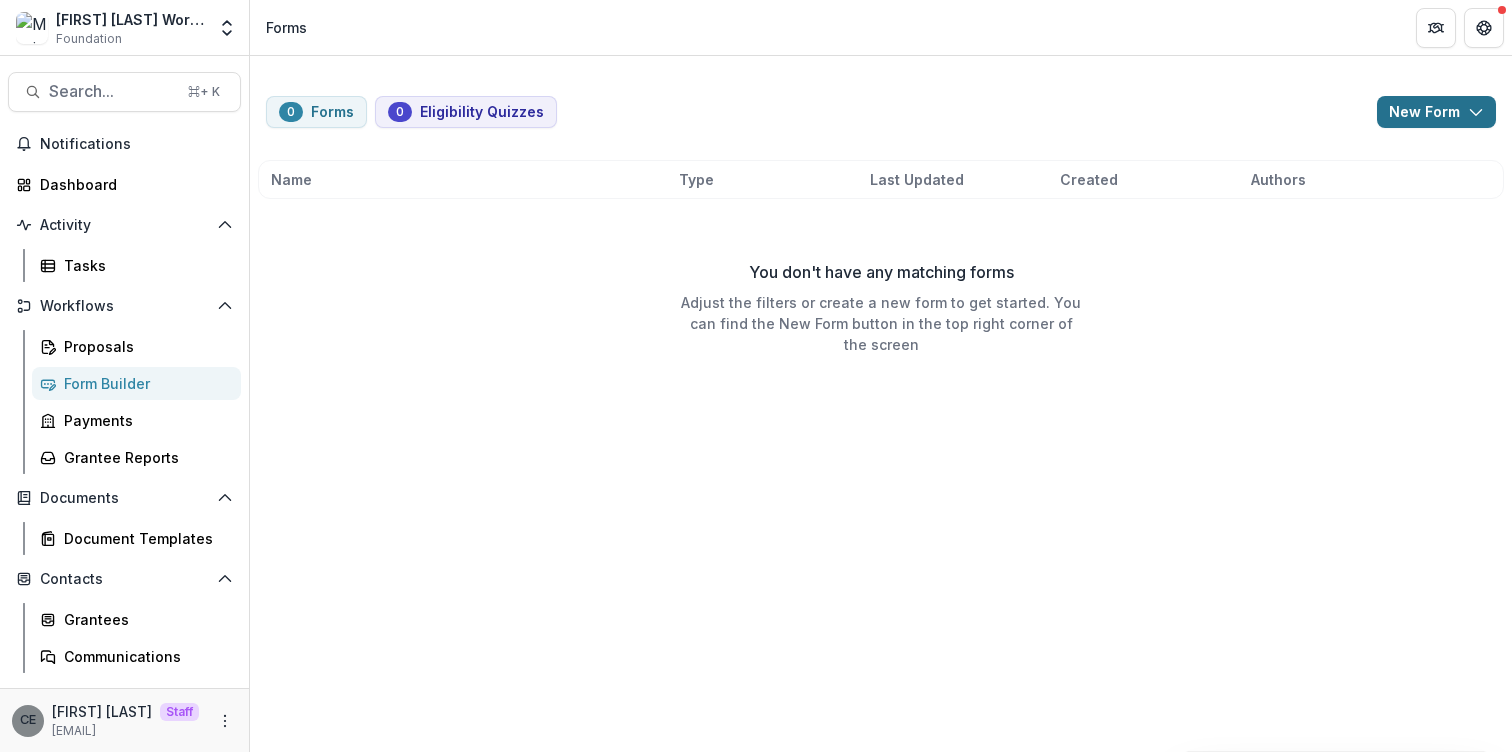 click on "New Form" at bounding box center (1436, 112) 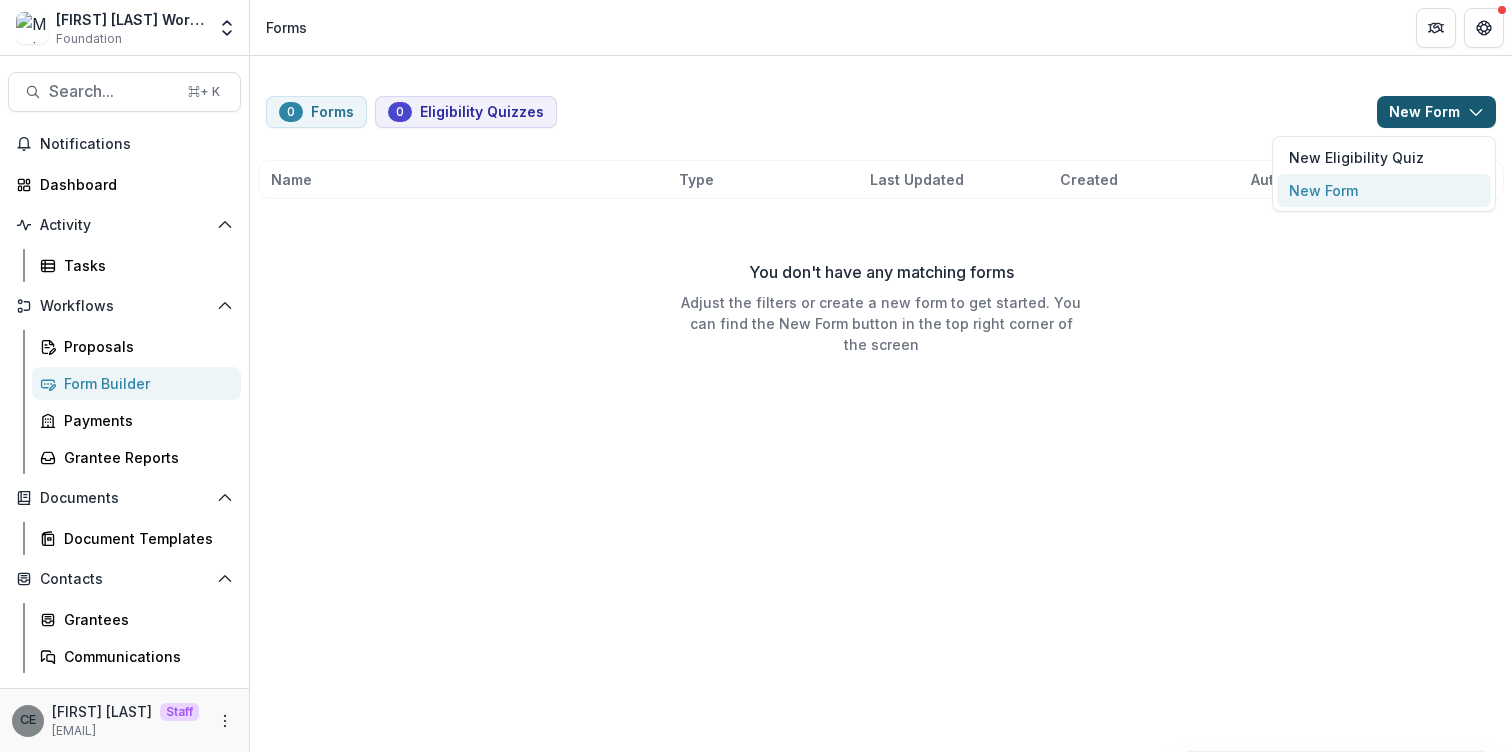 click on "New Form" at bounding box center [1384, 190] 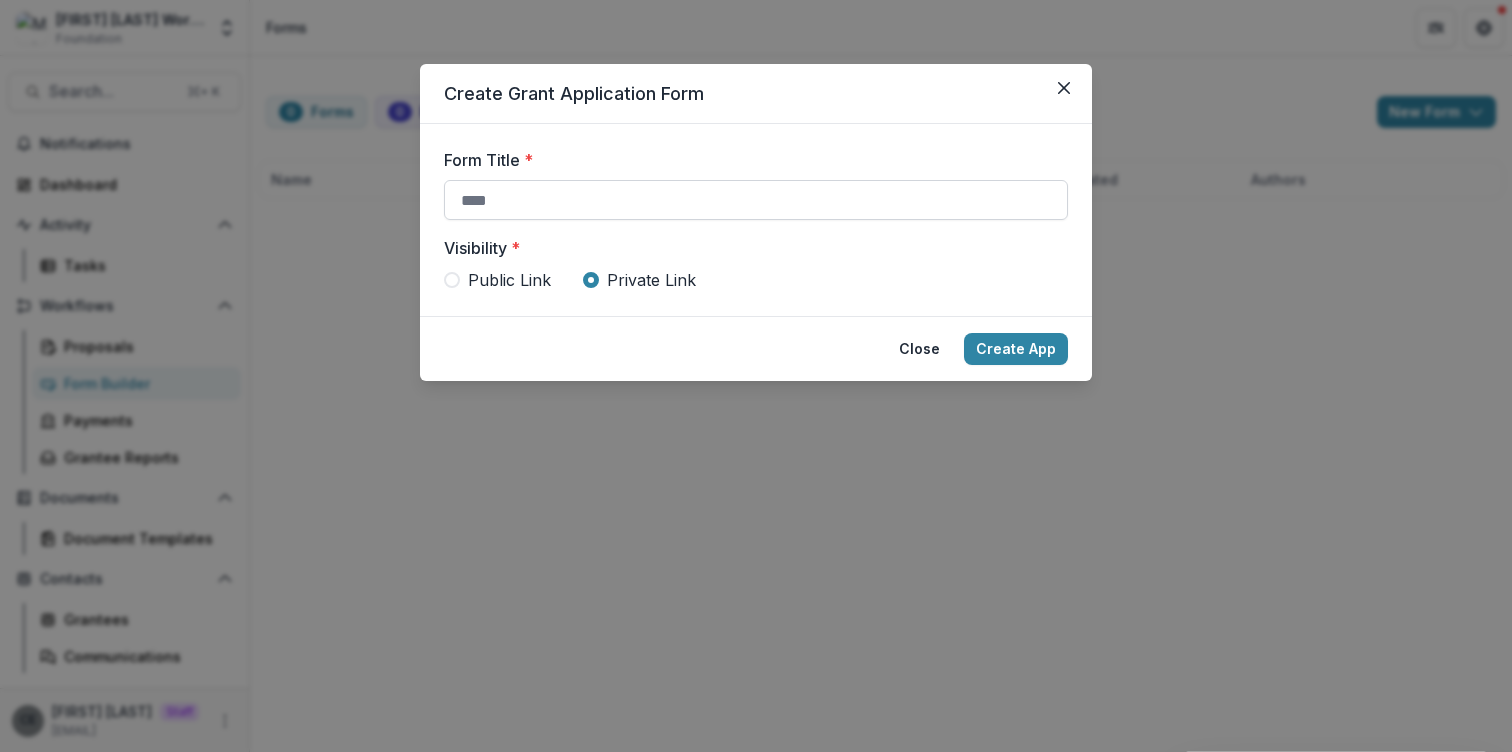 click on "Form Title *" at bounding box center (756, 200) 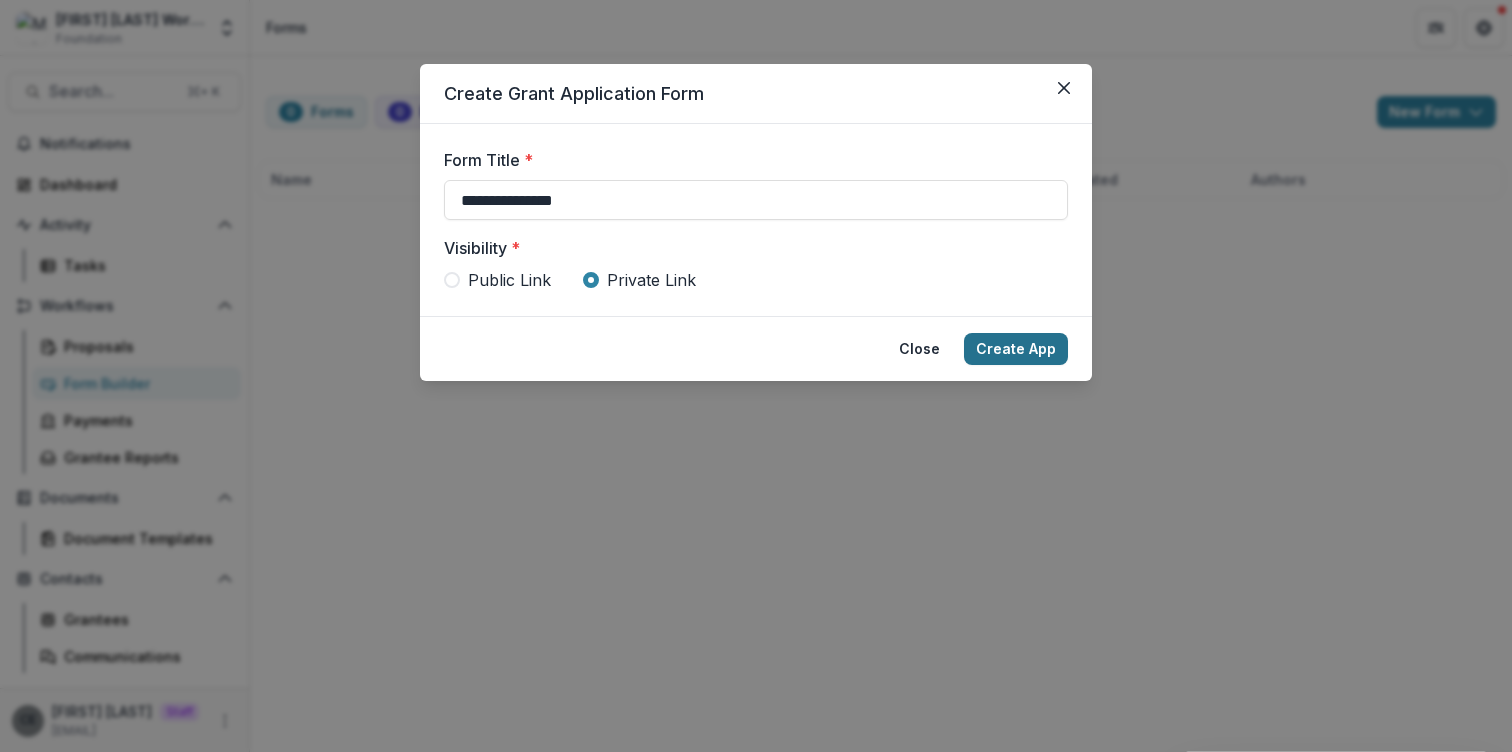 type on "**********" 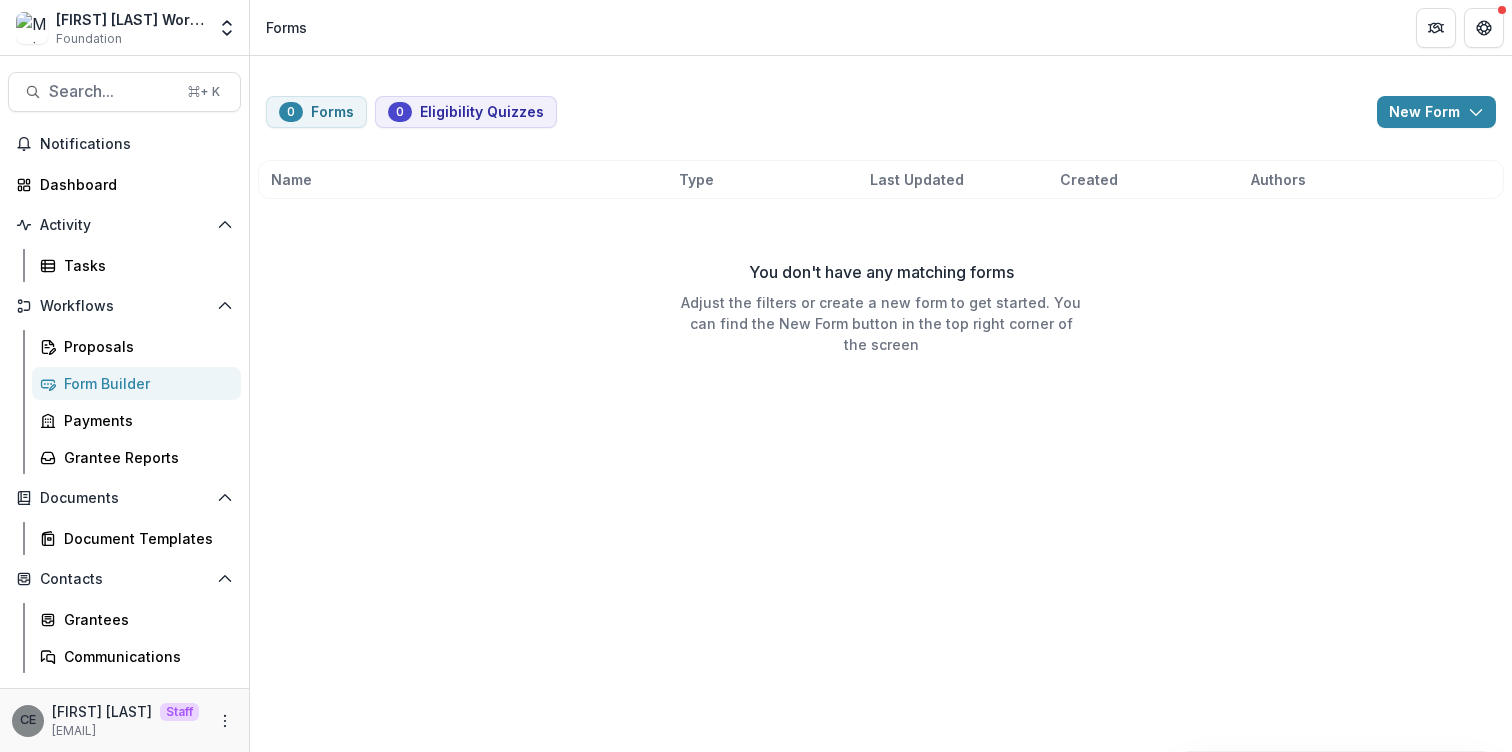type 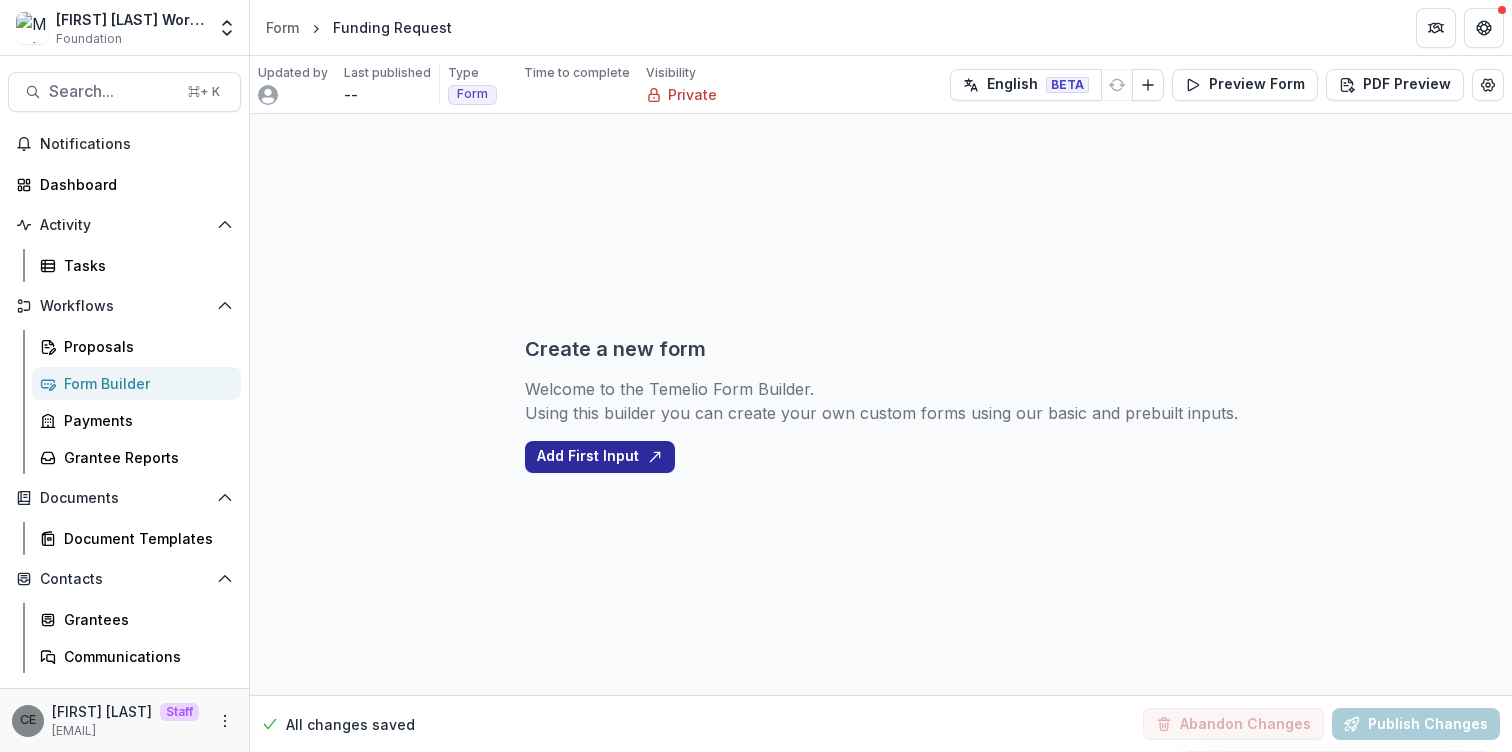 click on "Add First Input" at bounding box center (600, 457) 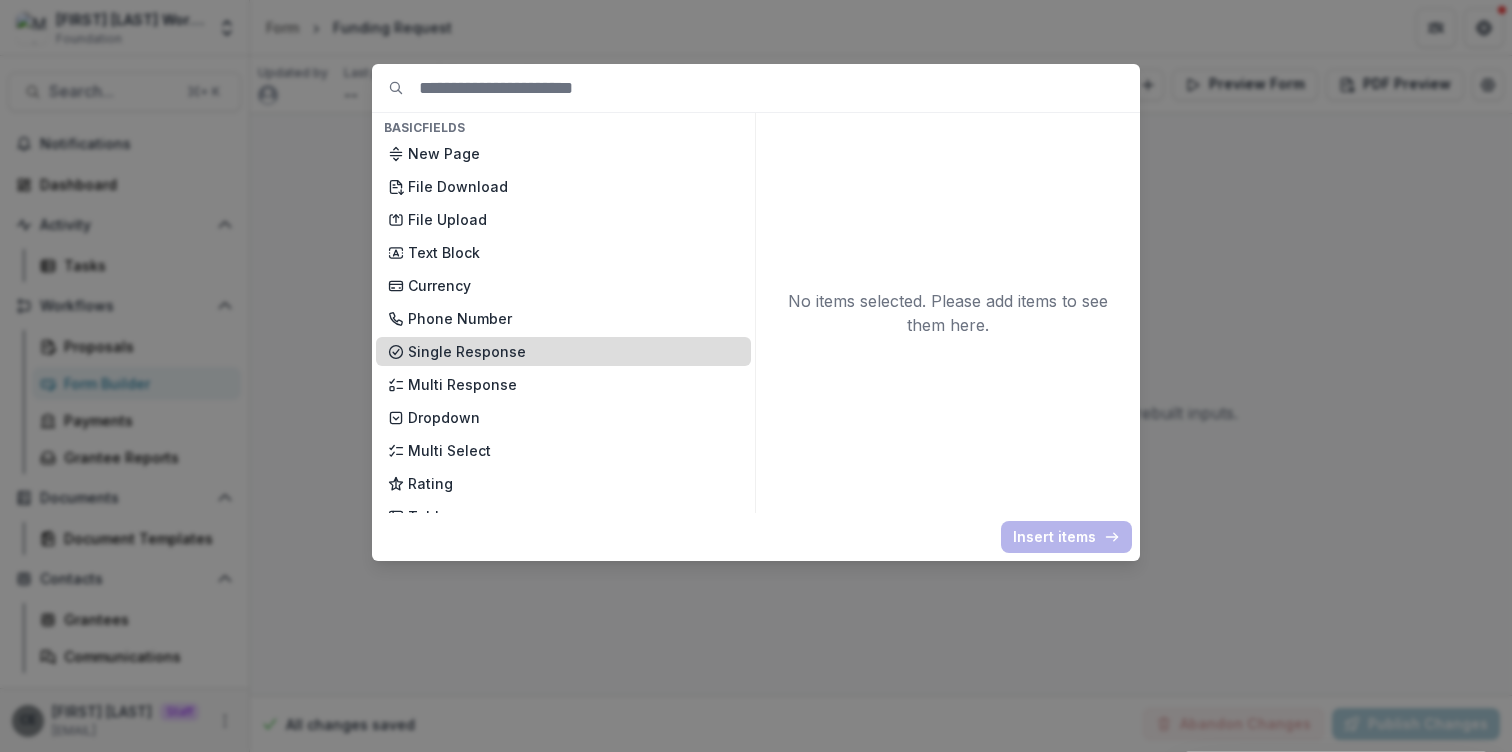 click on "Single Response" at bounding box center [573, 351] 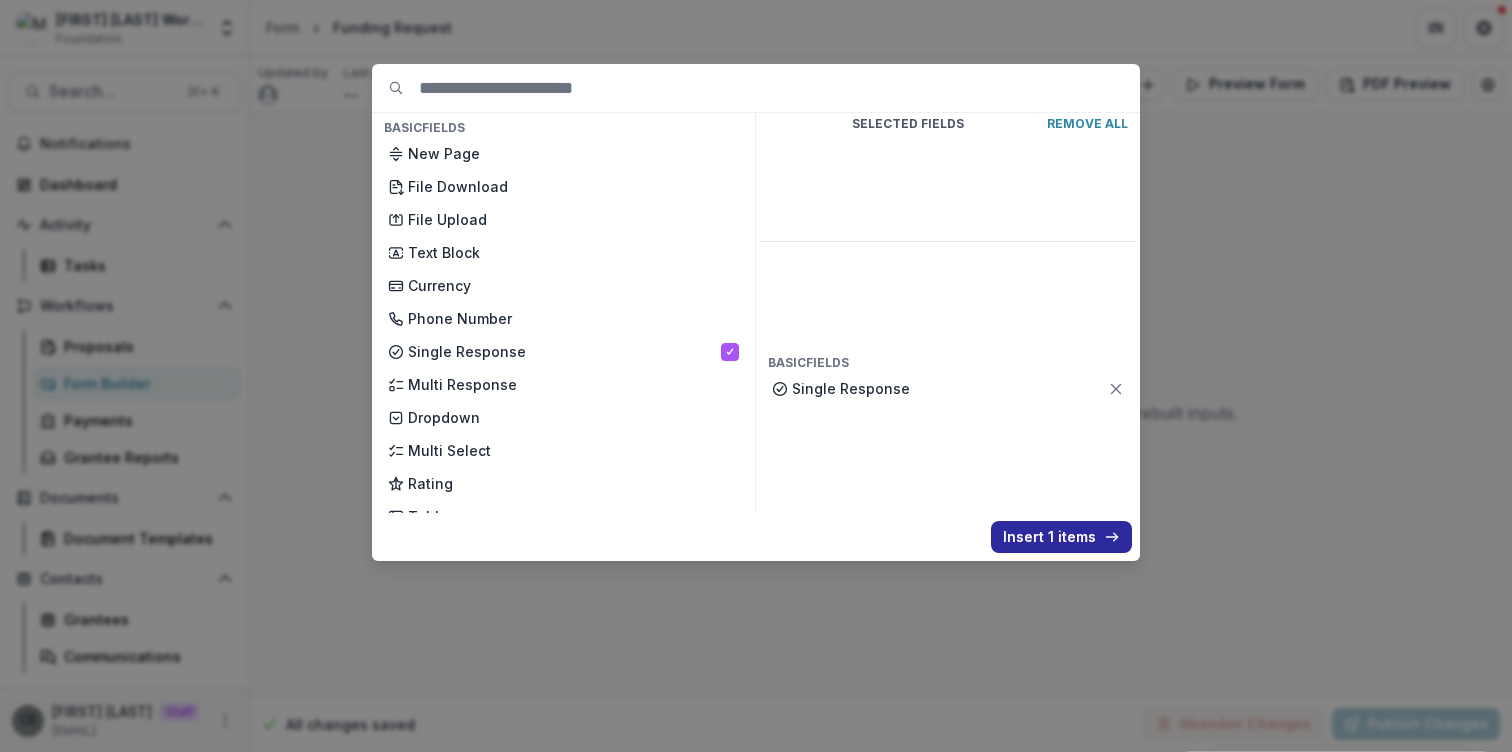 click on "Insert 1 items" at bounding box center (1061, 537) 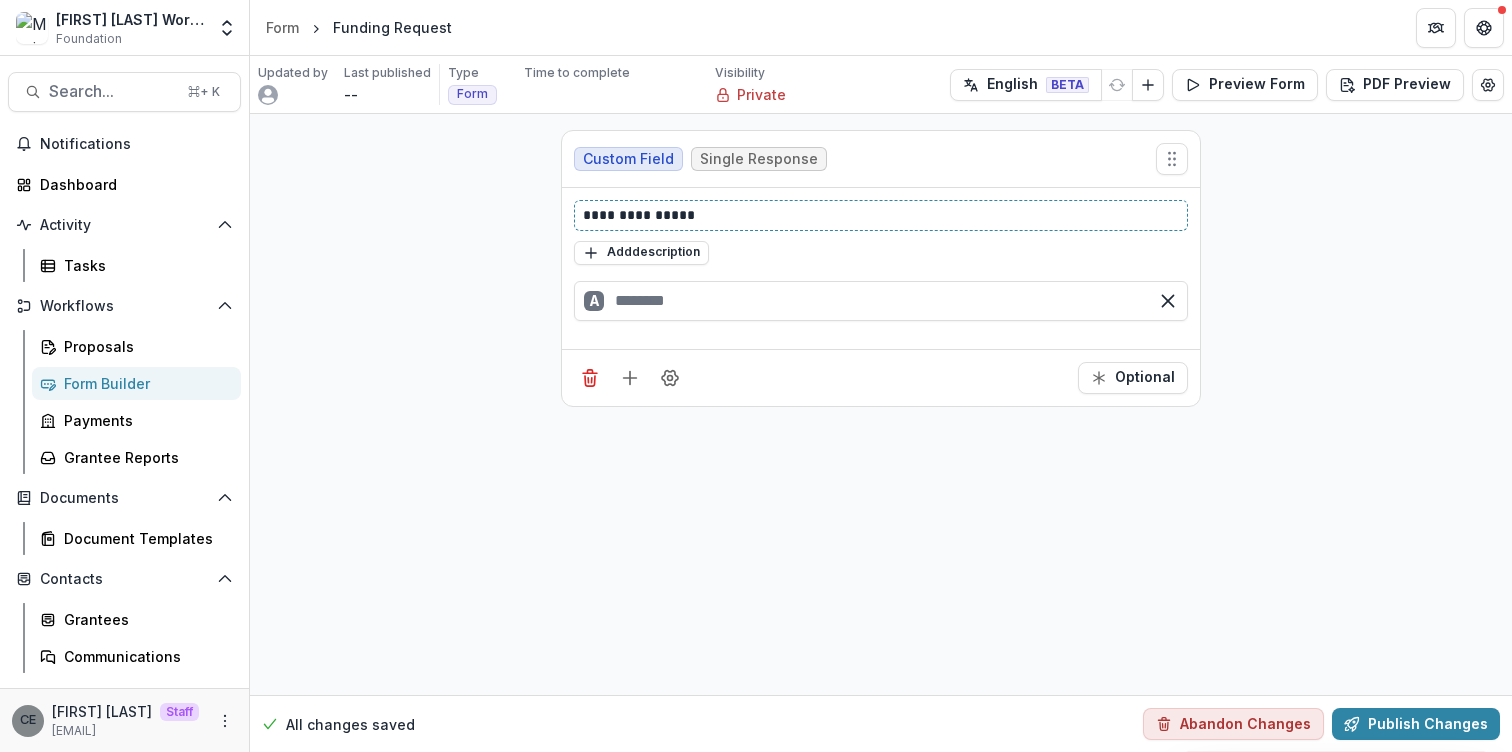 click on "**********" at bounding box center [881, 215] 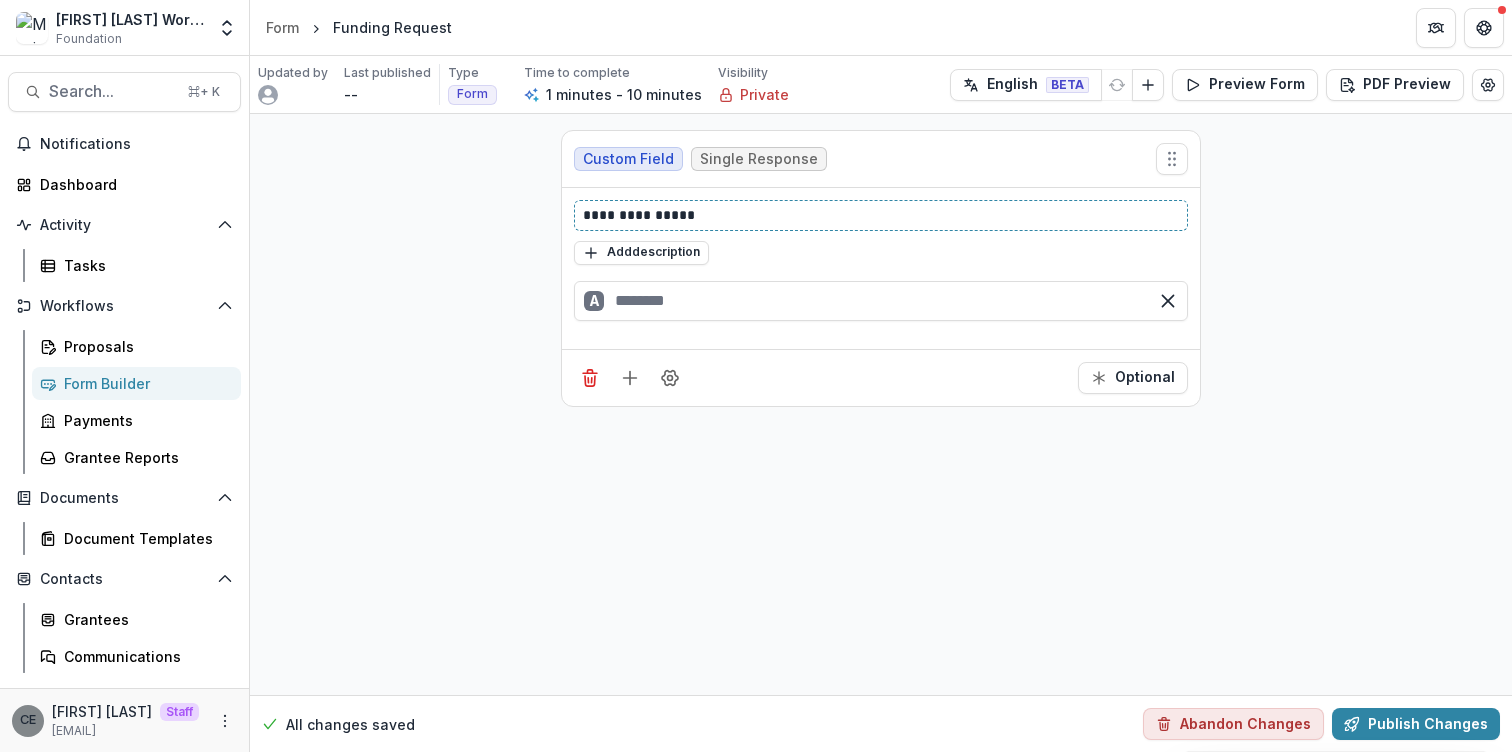 type 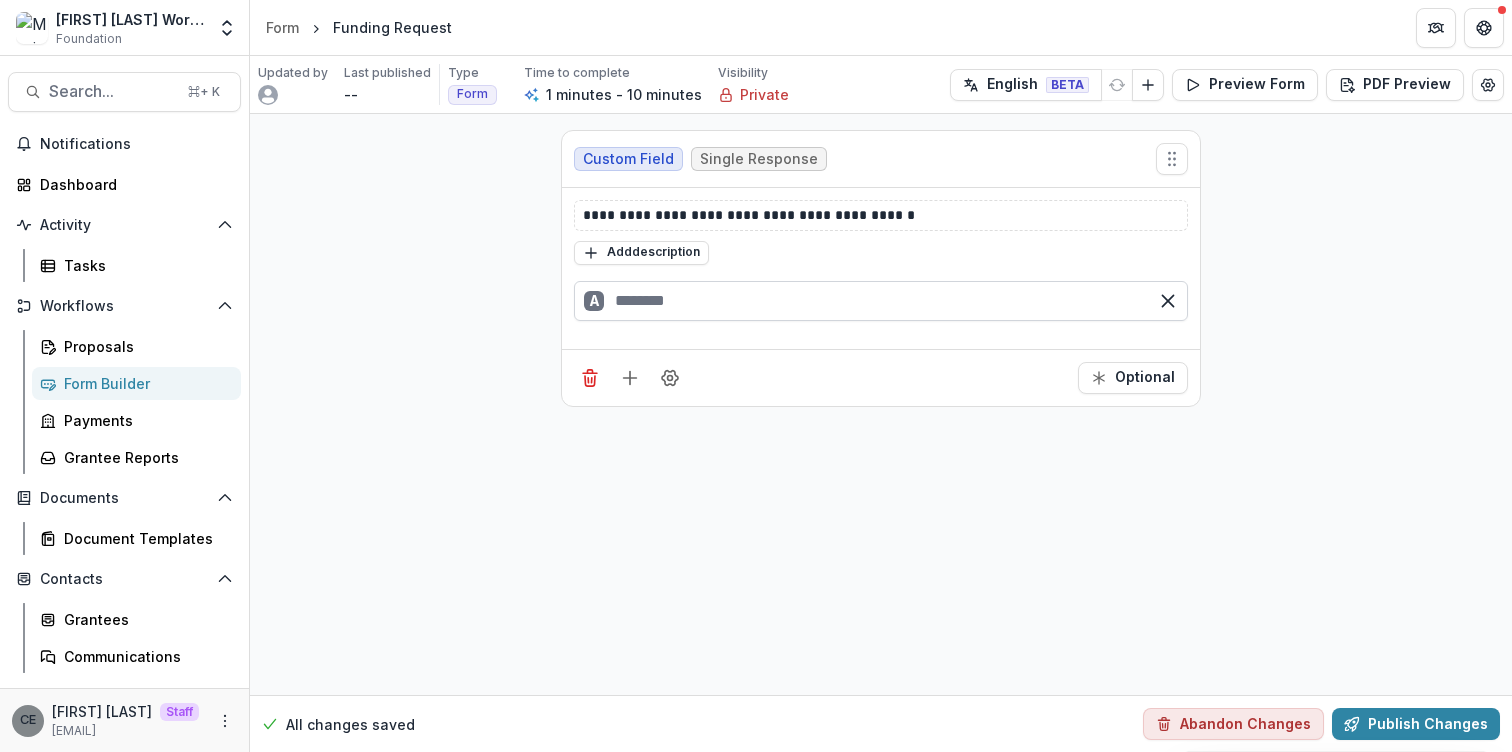 click at bounding box center [881, 301] 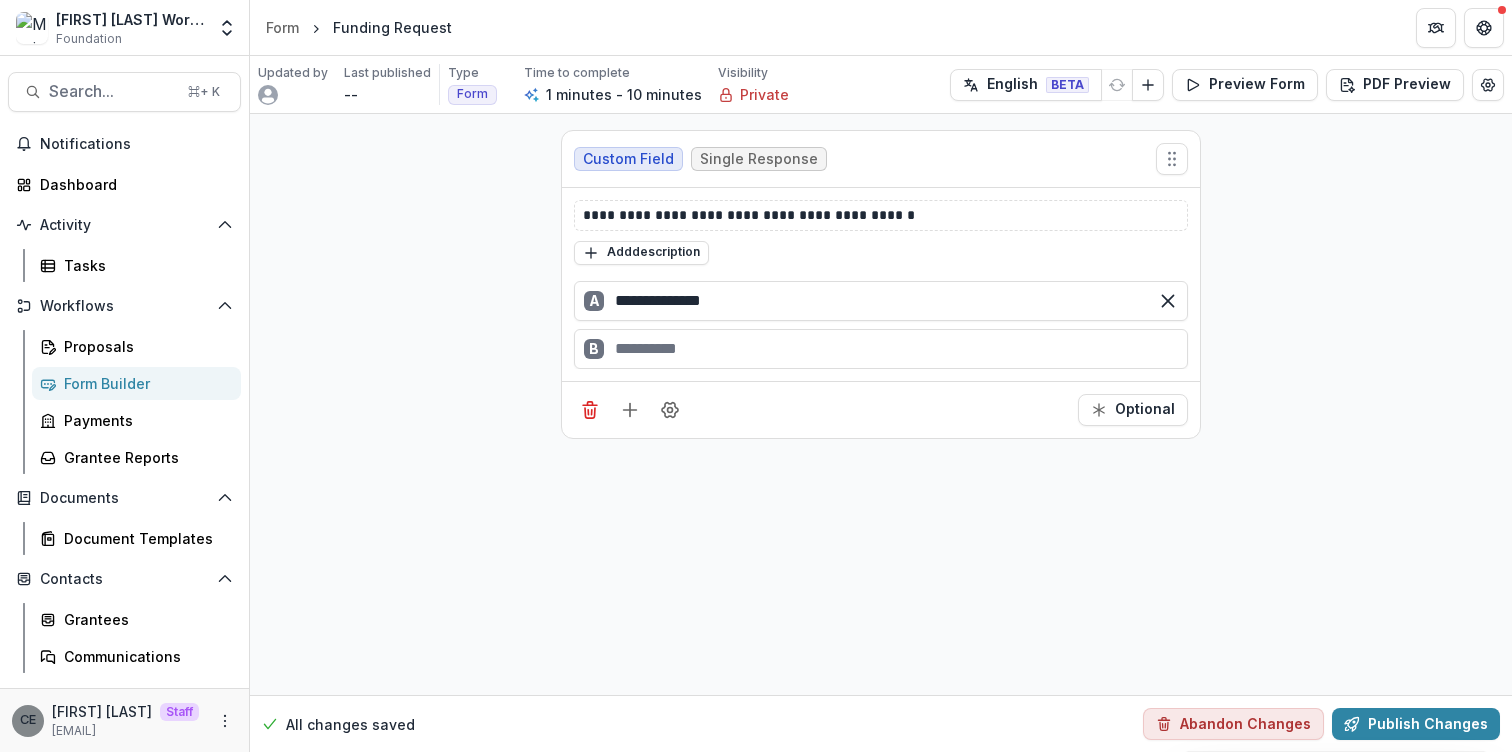 click on "B" at bounding box center (881, 349) 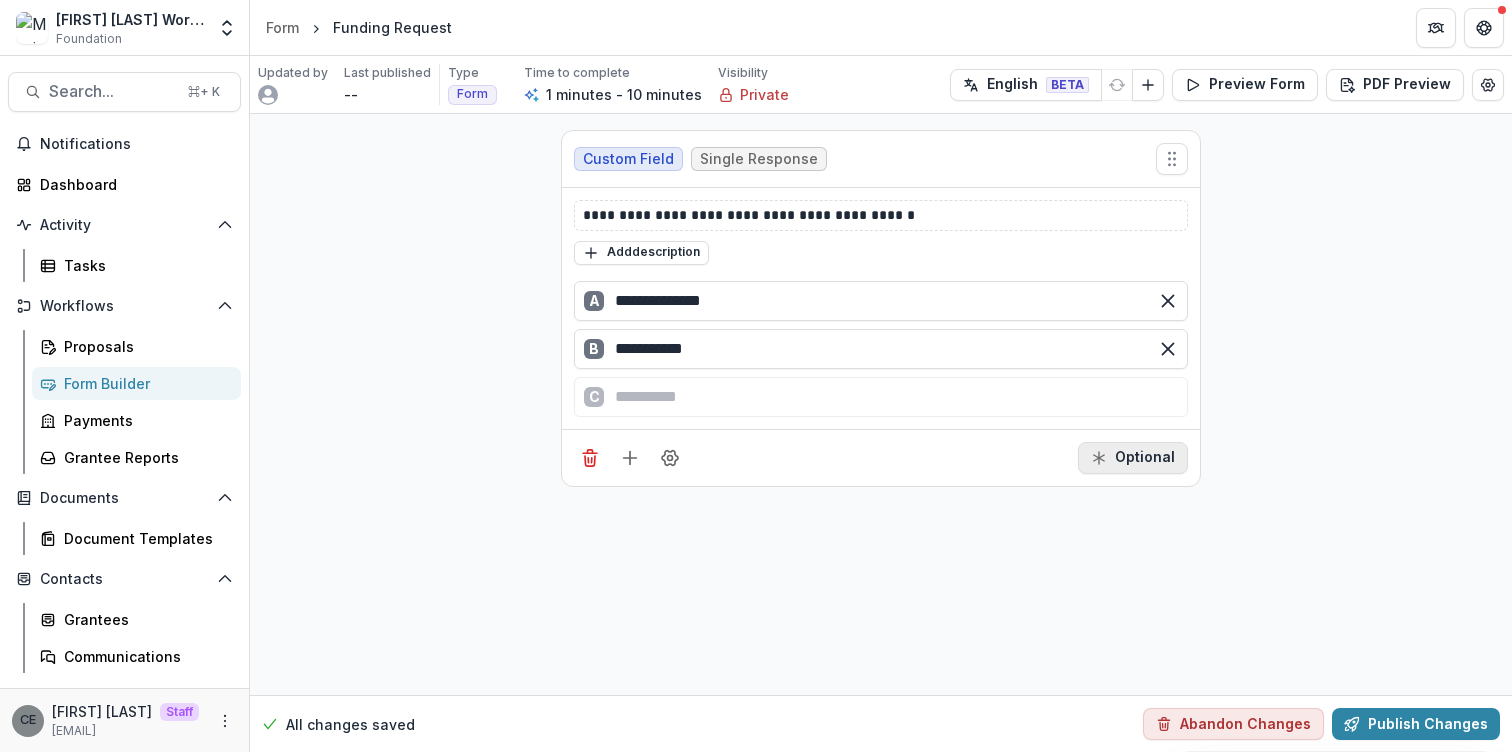 type on "**********" 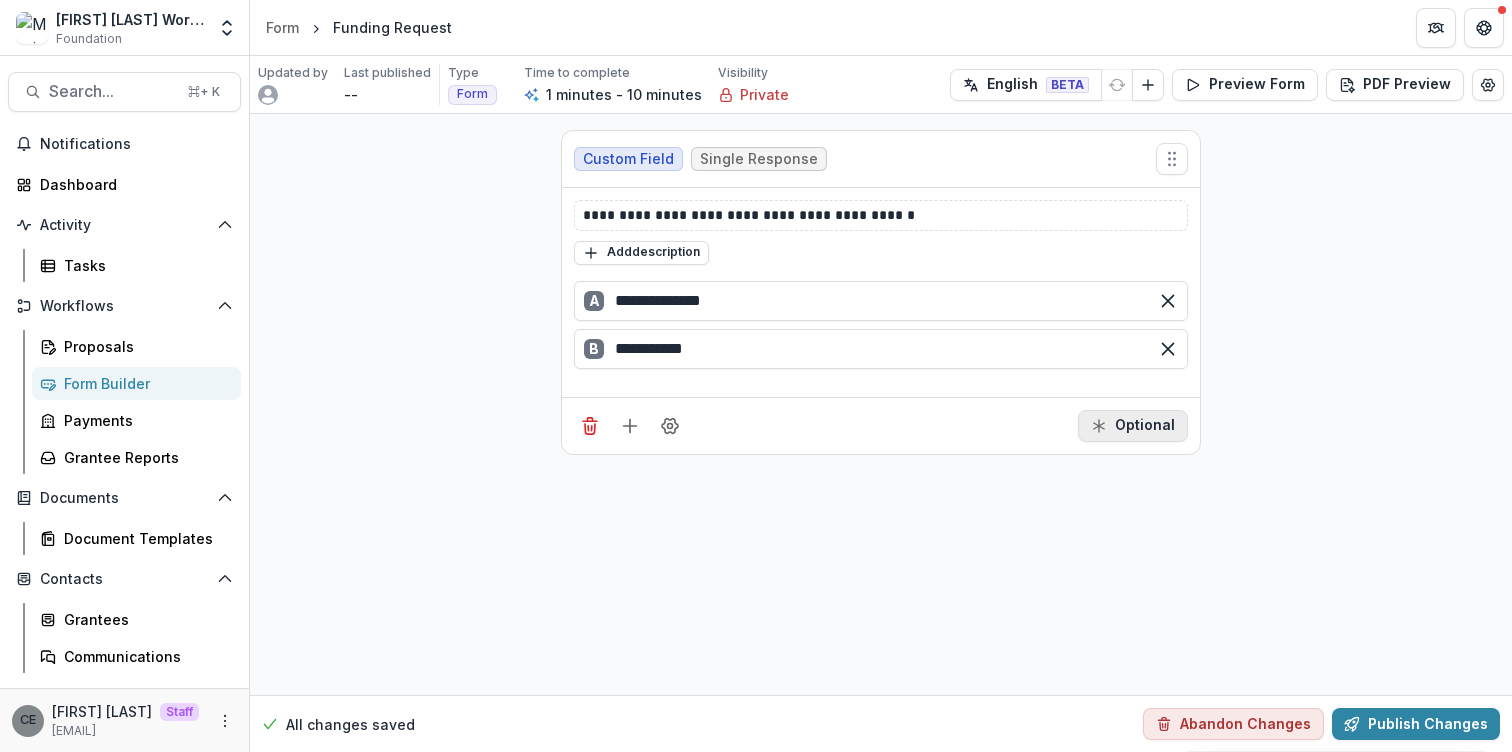 click on "**********" at bounding box center (881, 292) 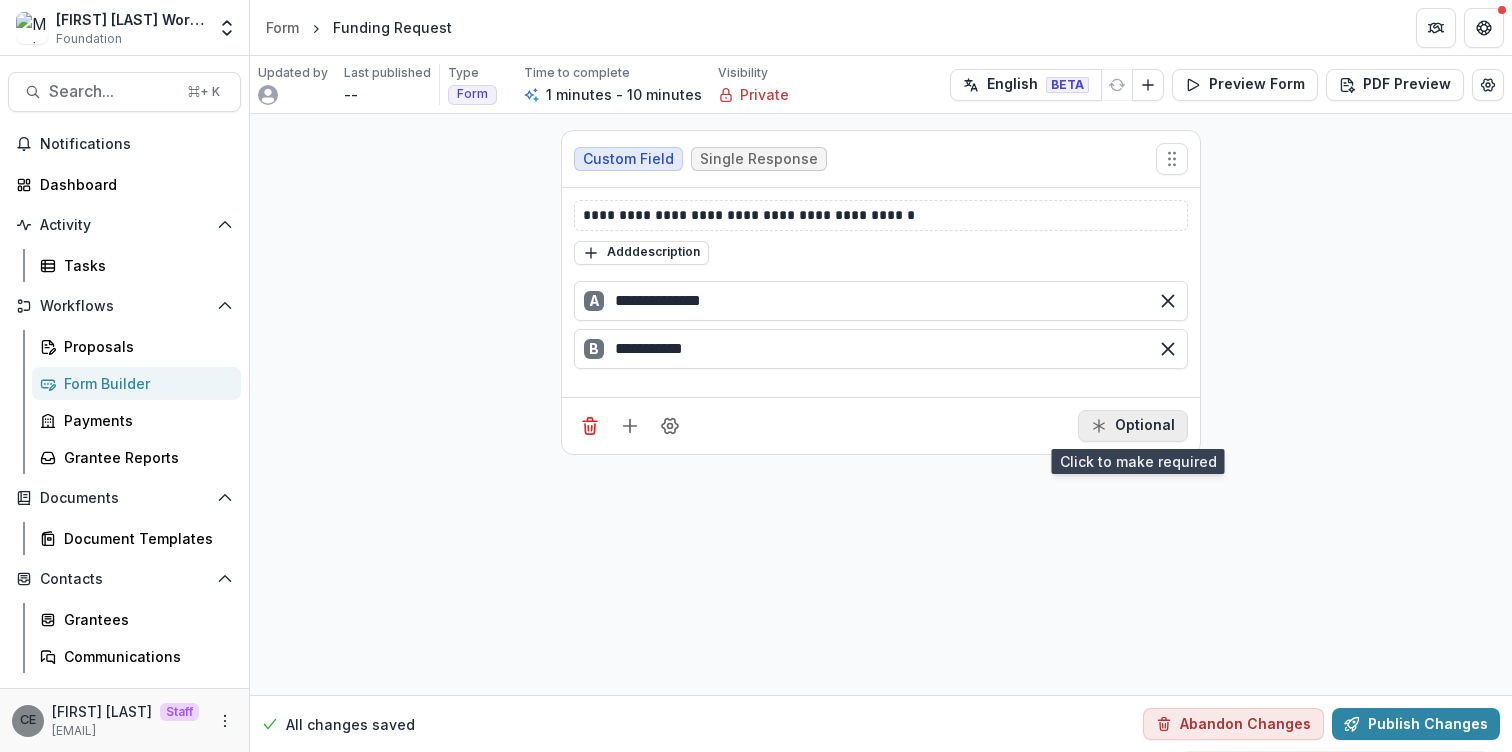 click on "Optional" at bounding box center [1133, 426] 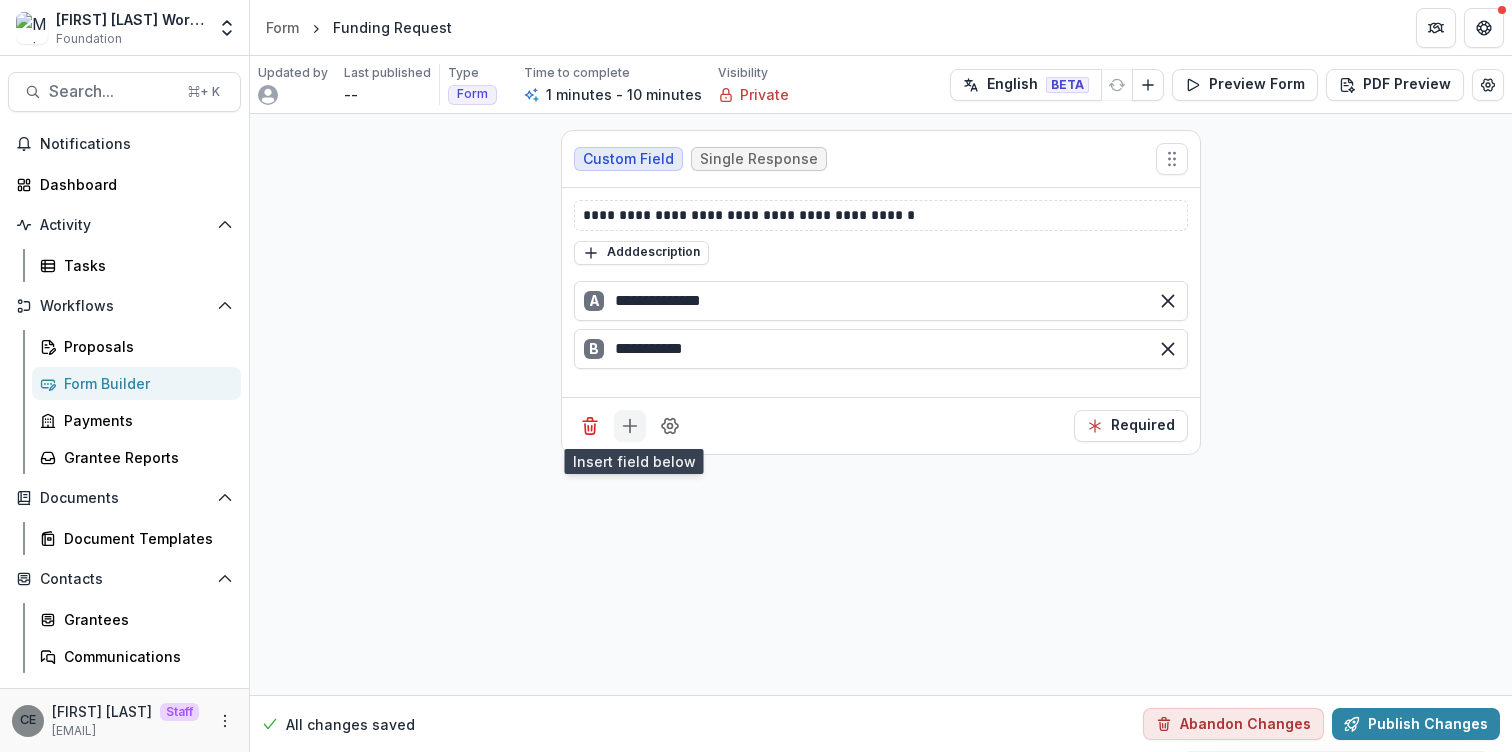 click 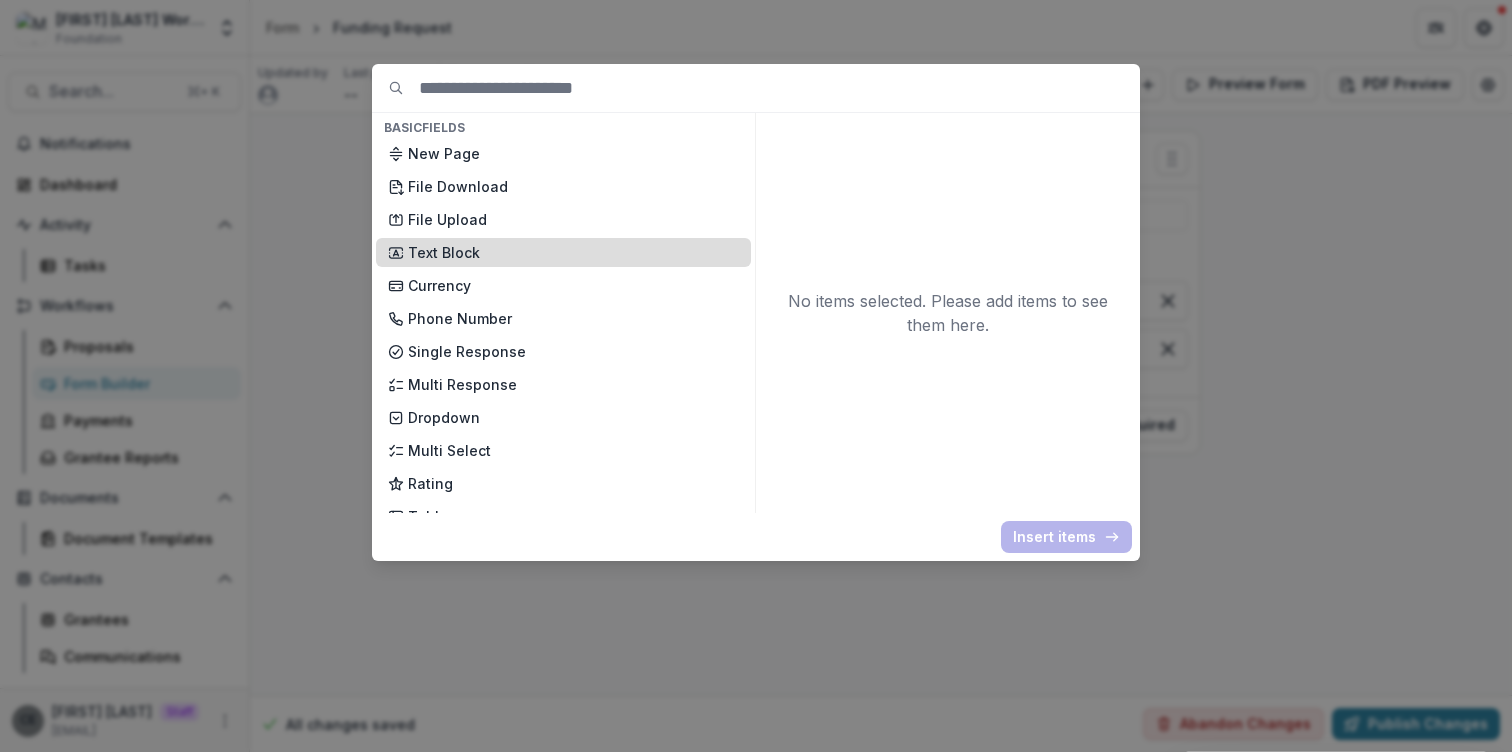 click on "Text Block" at bounding box center (573, 252) 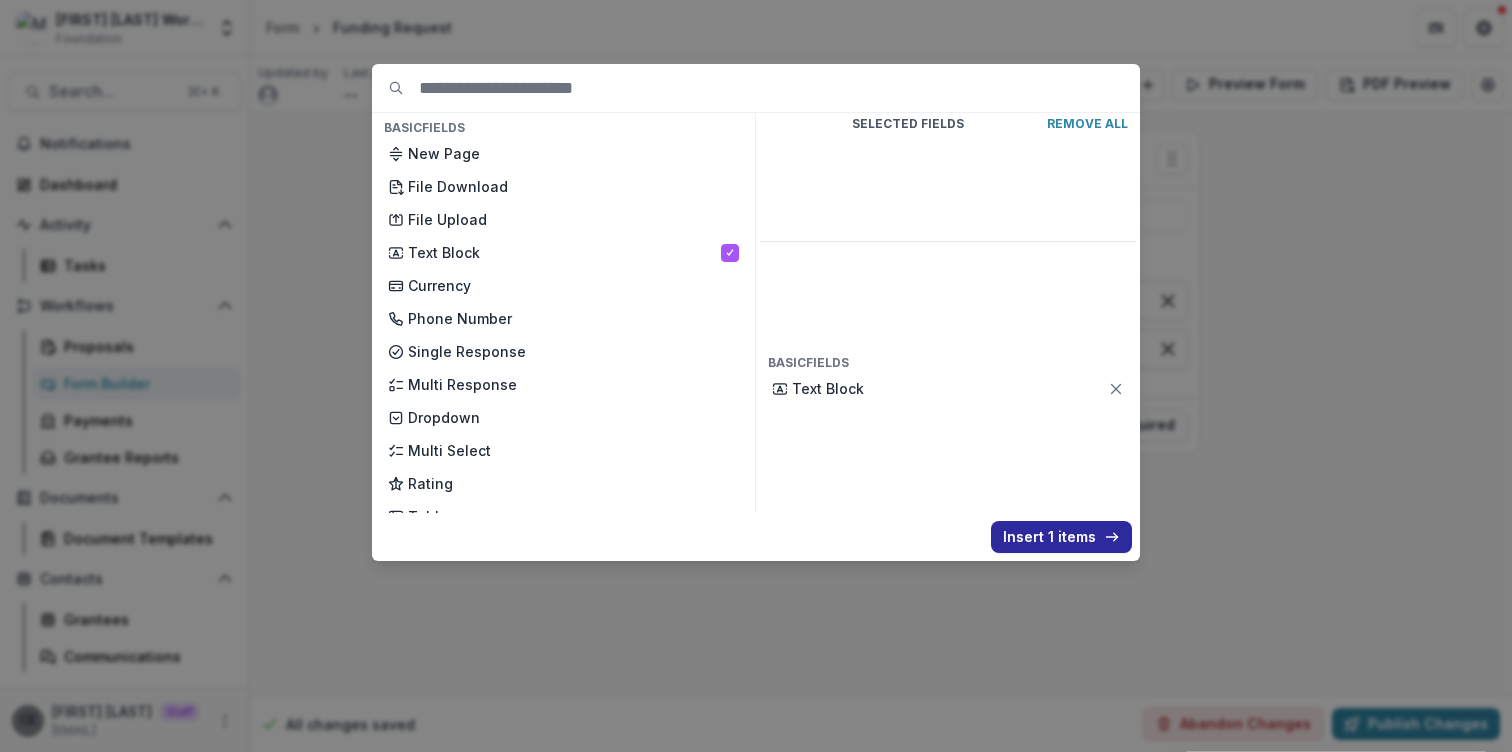 click on "Insert 1 items" at bounding box center (1061, 537) 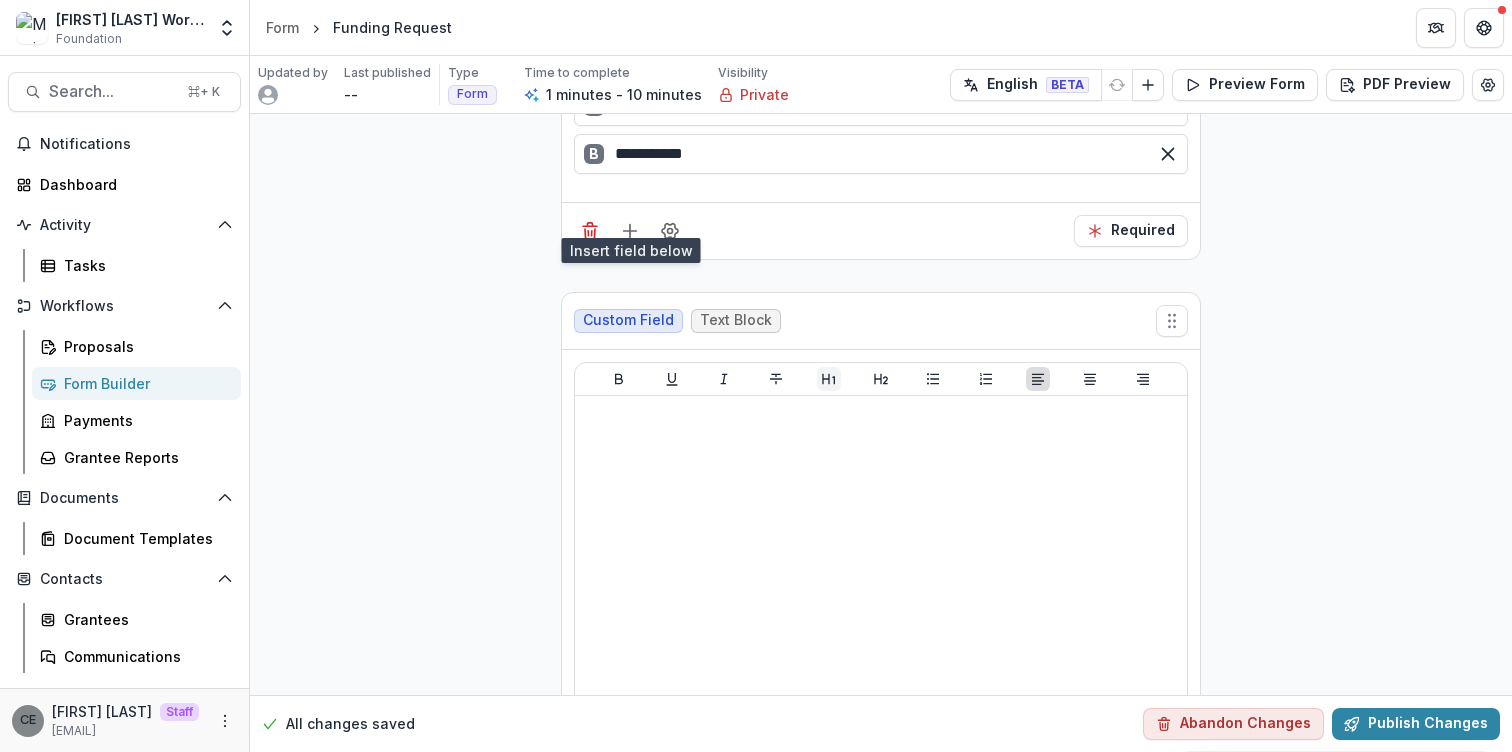 scroll, scrollTop: 188, scrollLeft: 0, axis: vertical 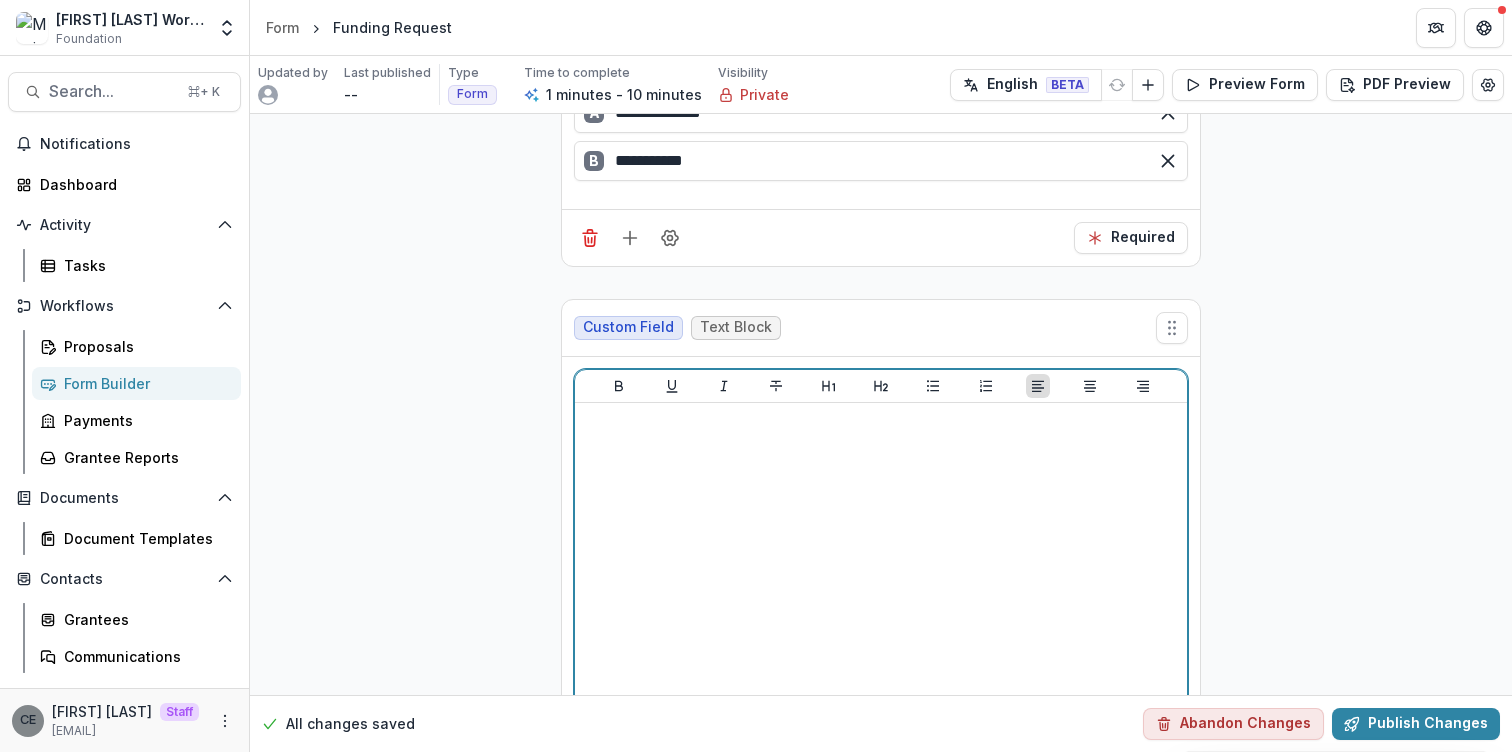 click at bounding box center (881, 561) 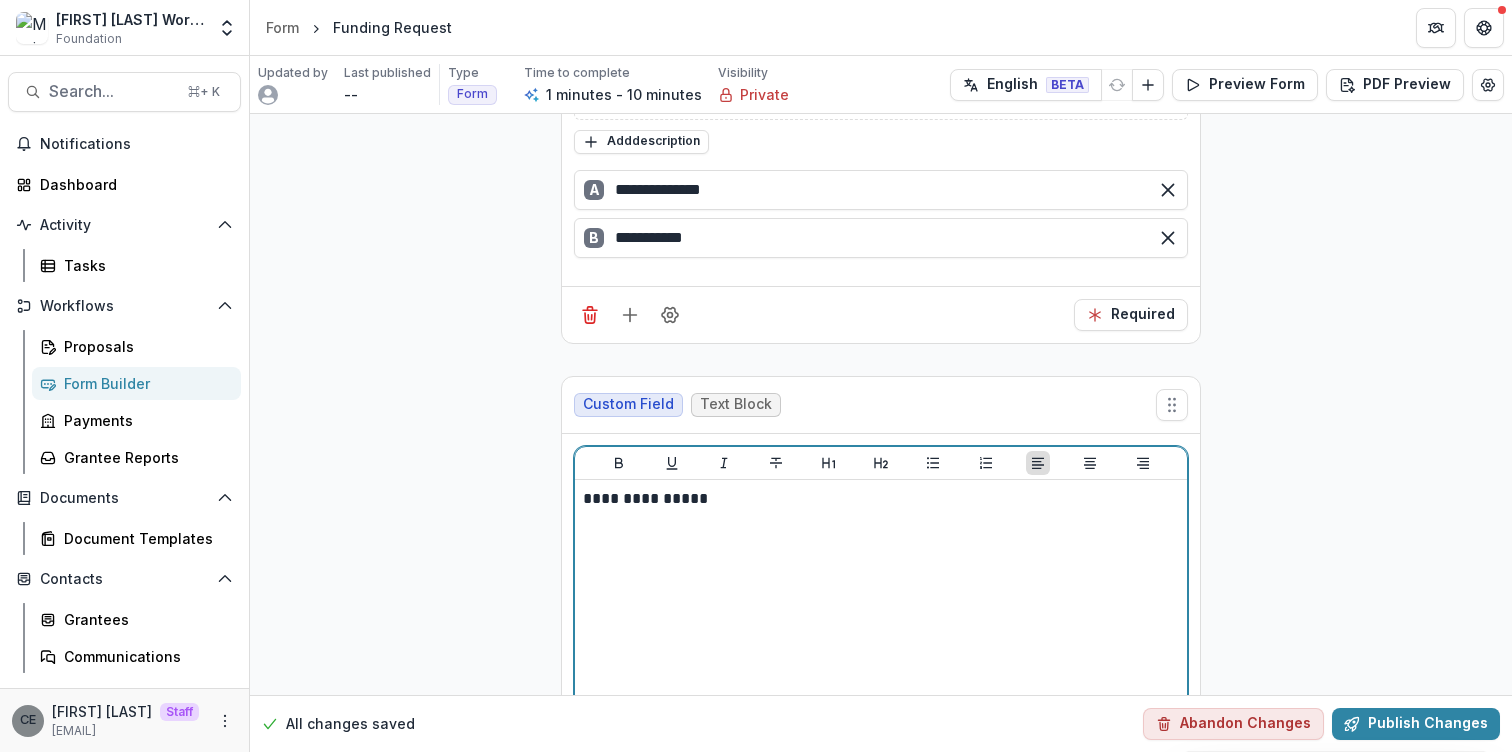 scroll, scrollTop: 100, scrollLeft: 0, axis: vertical 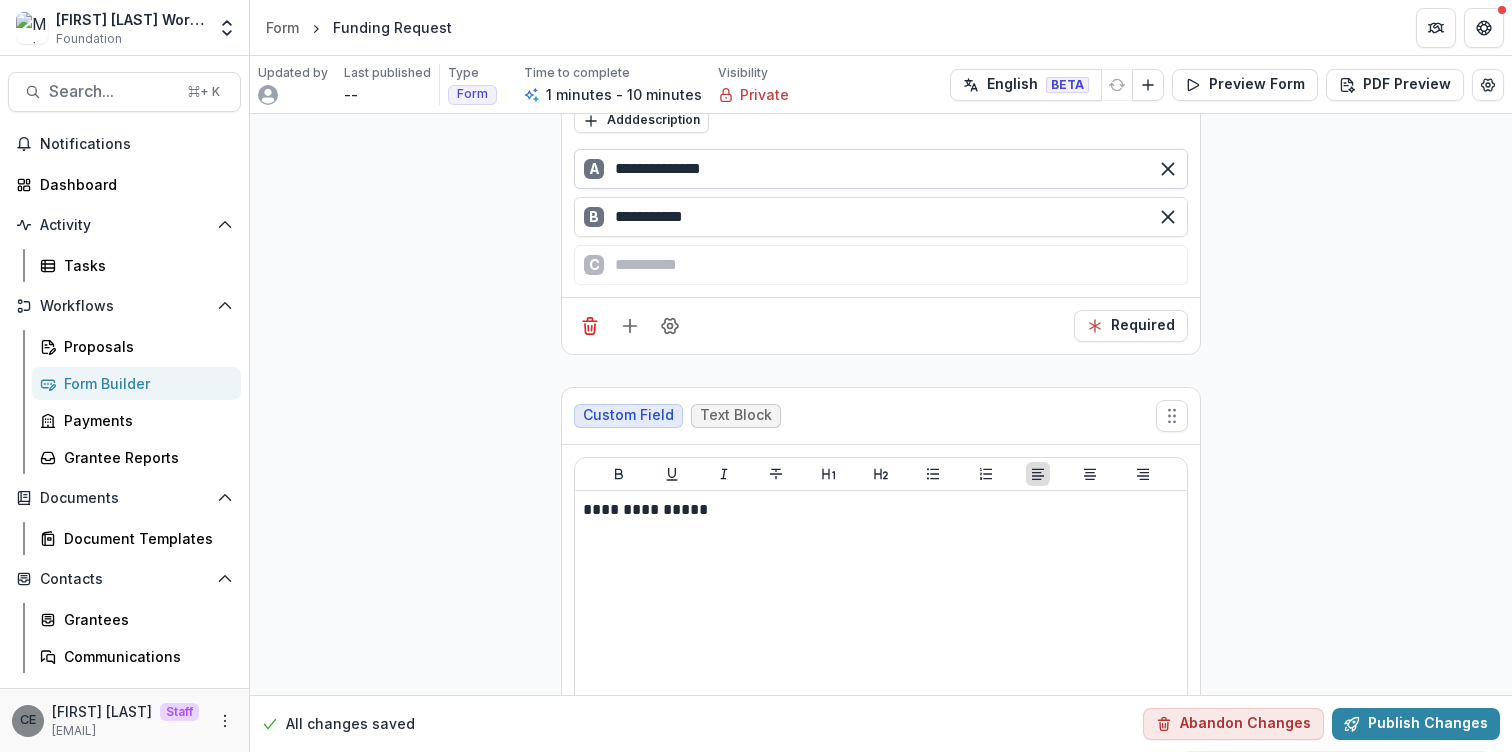 click on "**********" at bounding box center [881, 197] 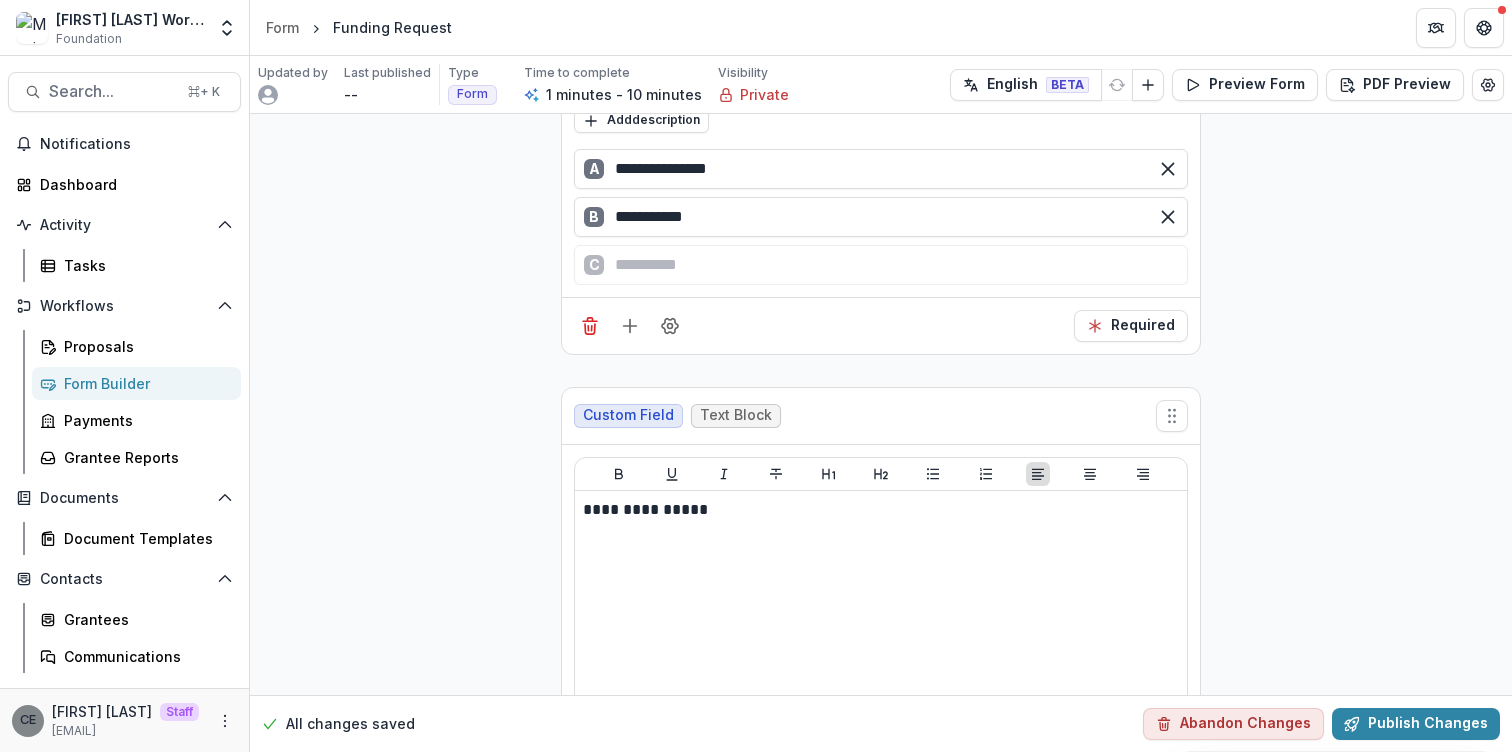 type on "**********" 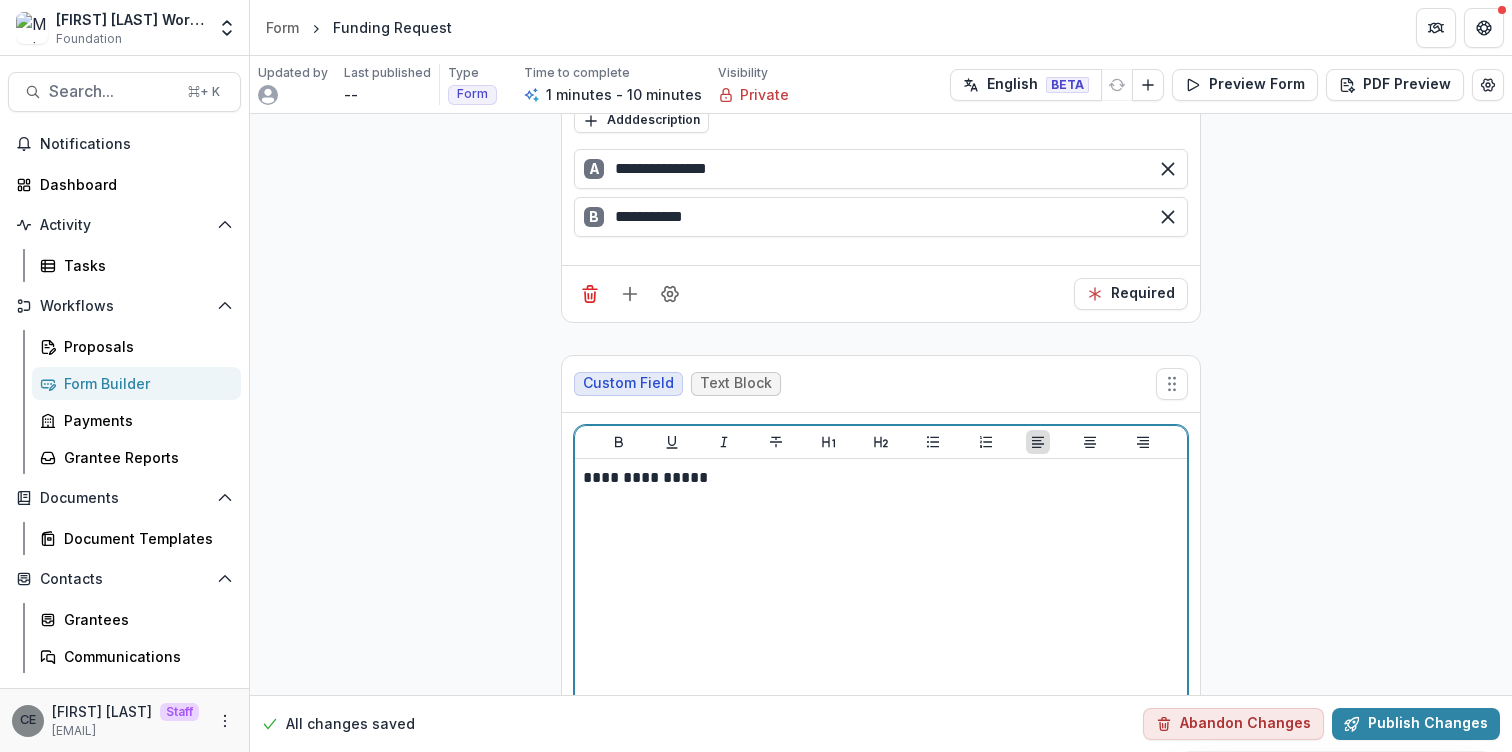 click on "**********" at bounding box center [881, 617] 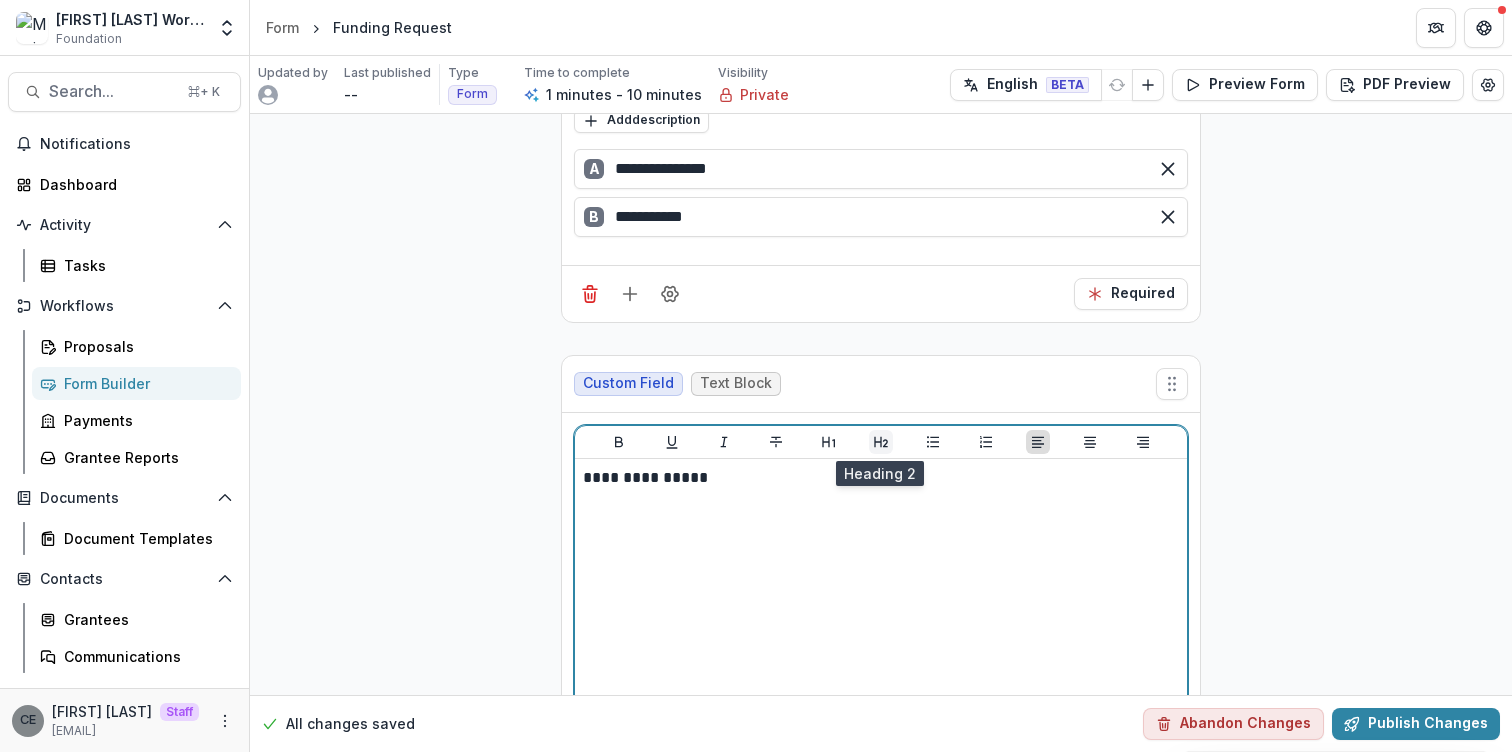 click 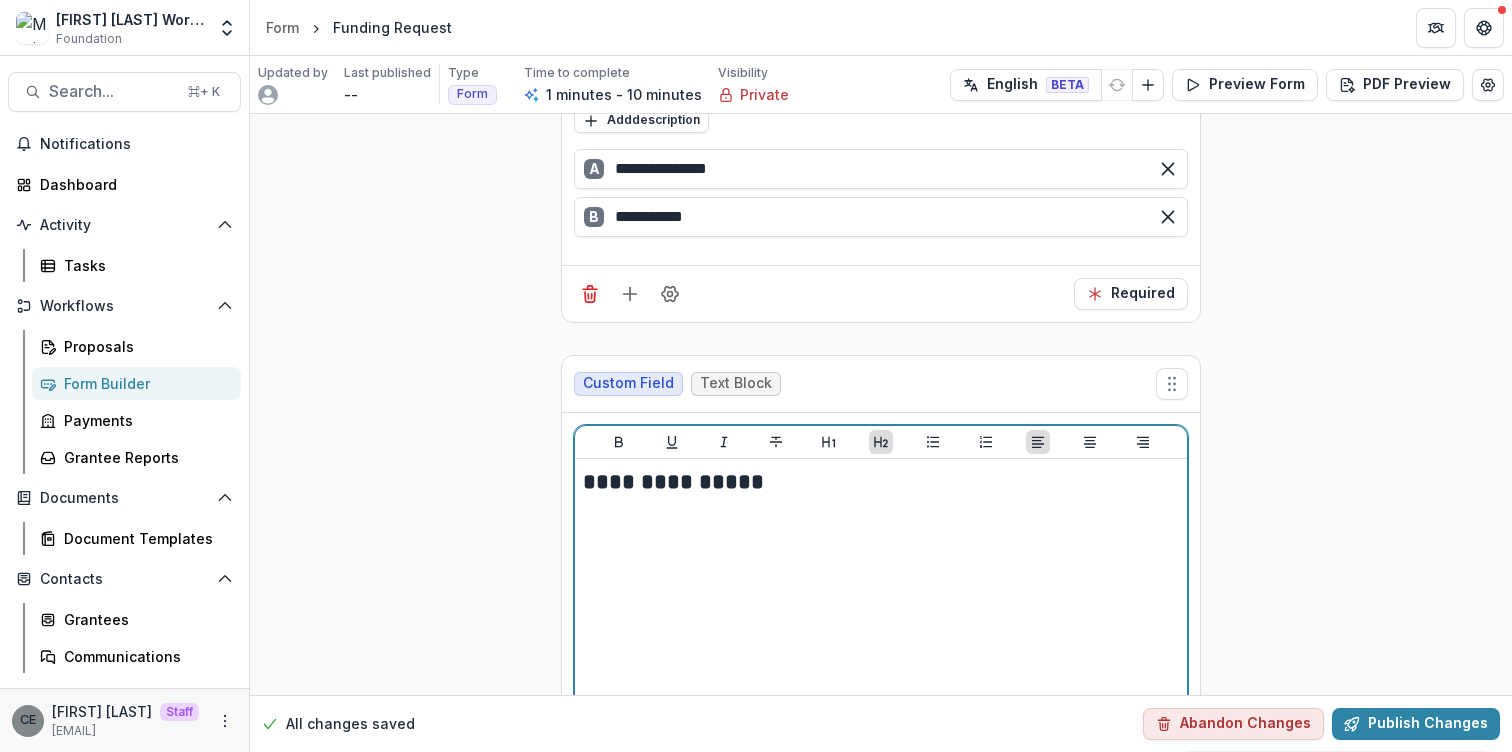 scroll, scrollTop: 298, scrollLeft: 0, axis: vertical 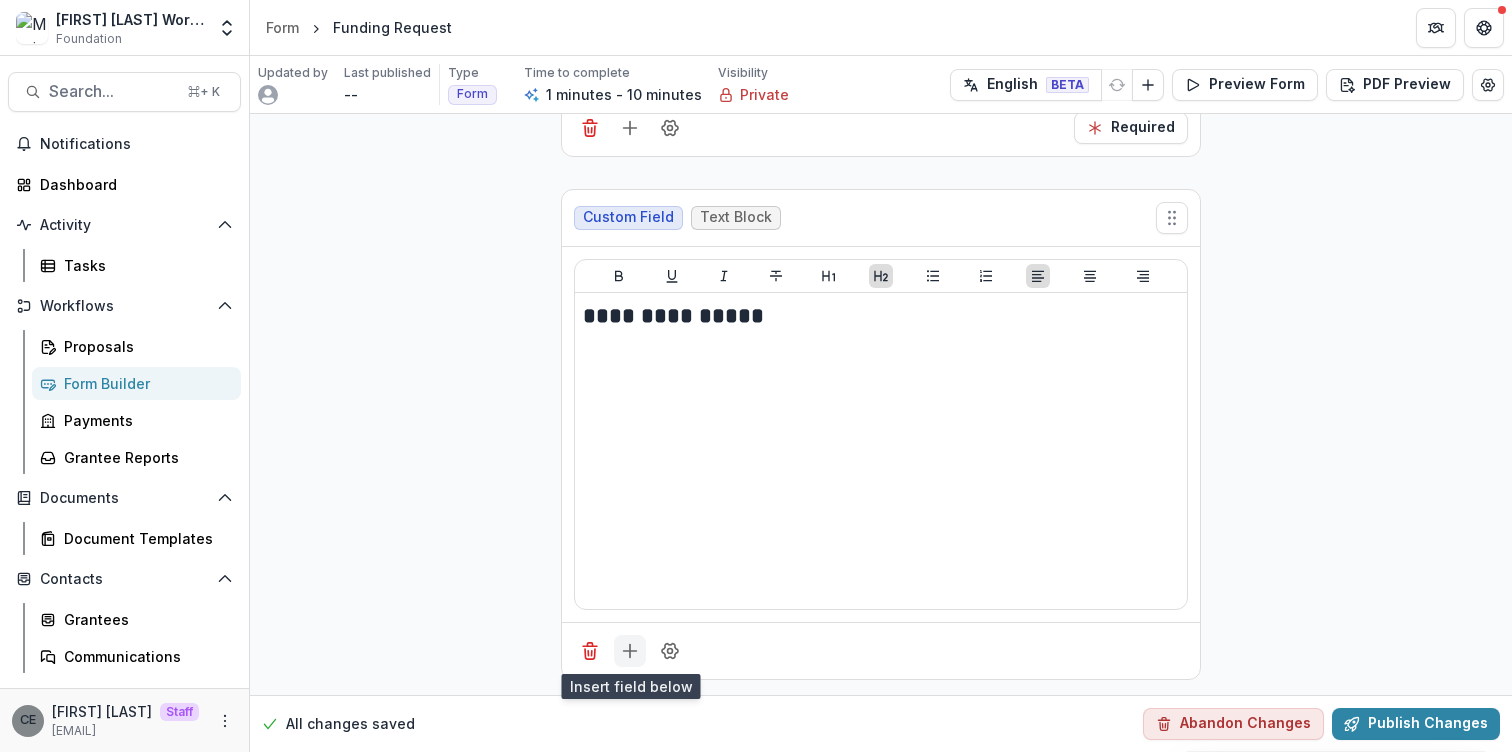 click 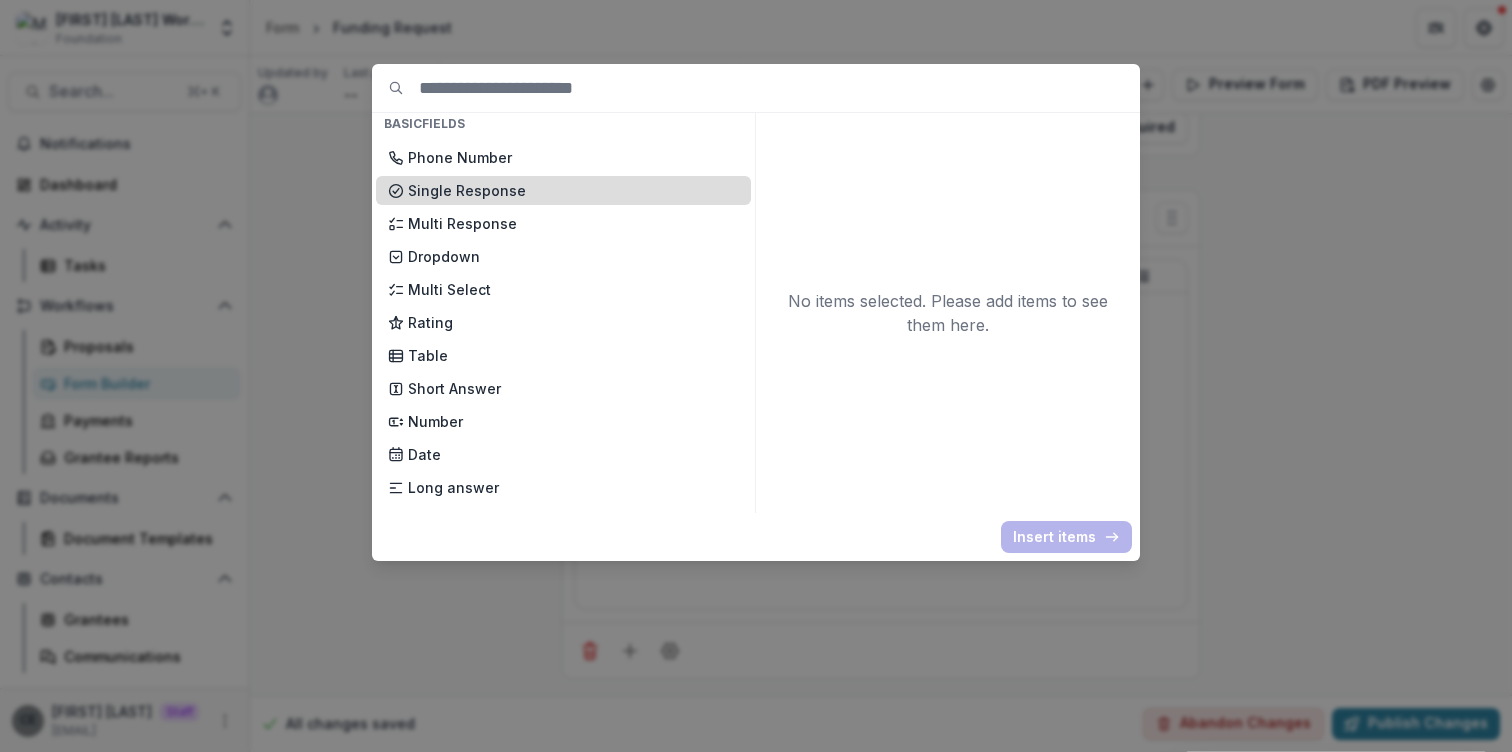 scroll, scrollTop: 162, scrollLeft: 0, axis: vertical 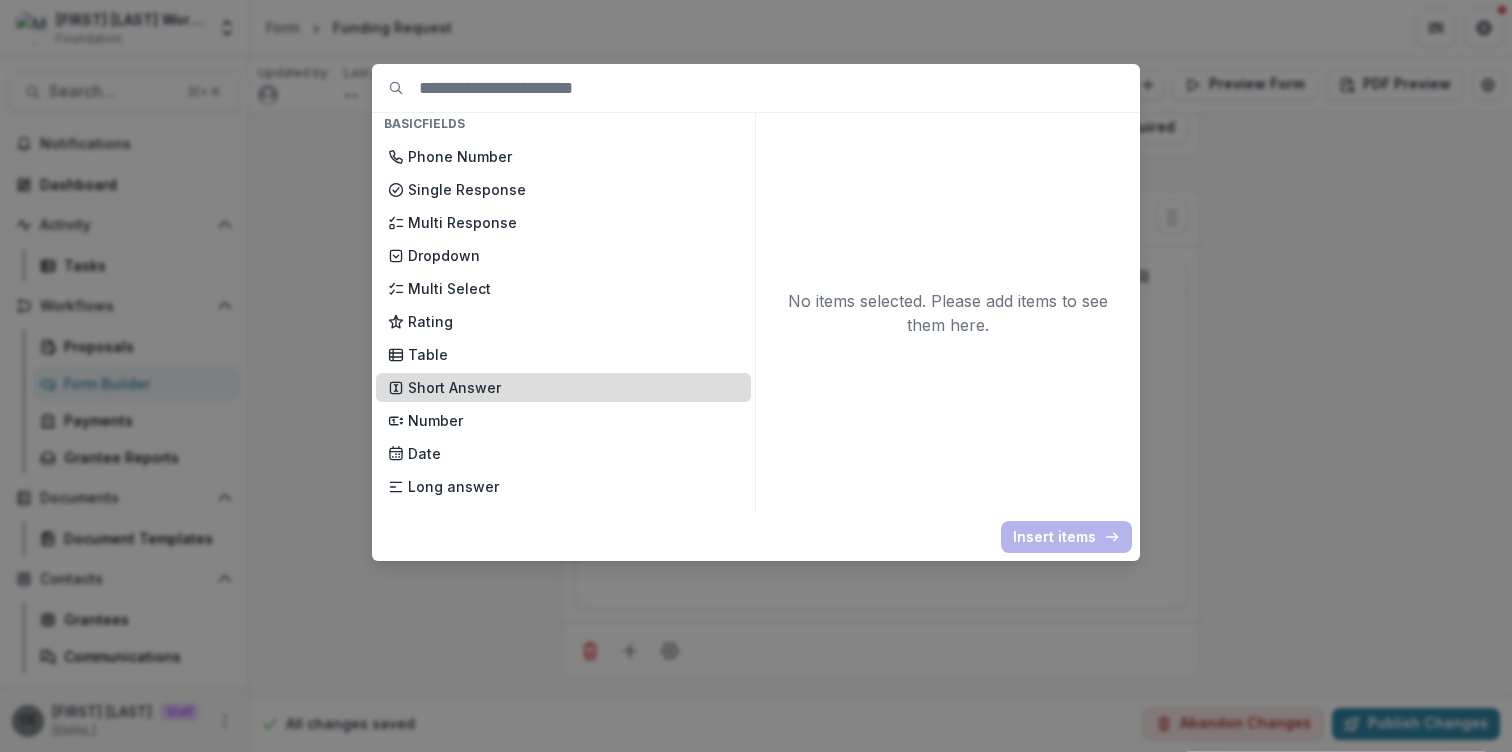 click on "Short Answer" at bounding box center (573, 387) 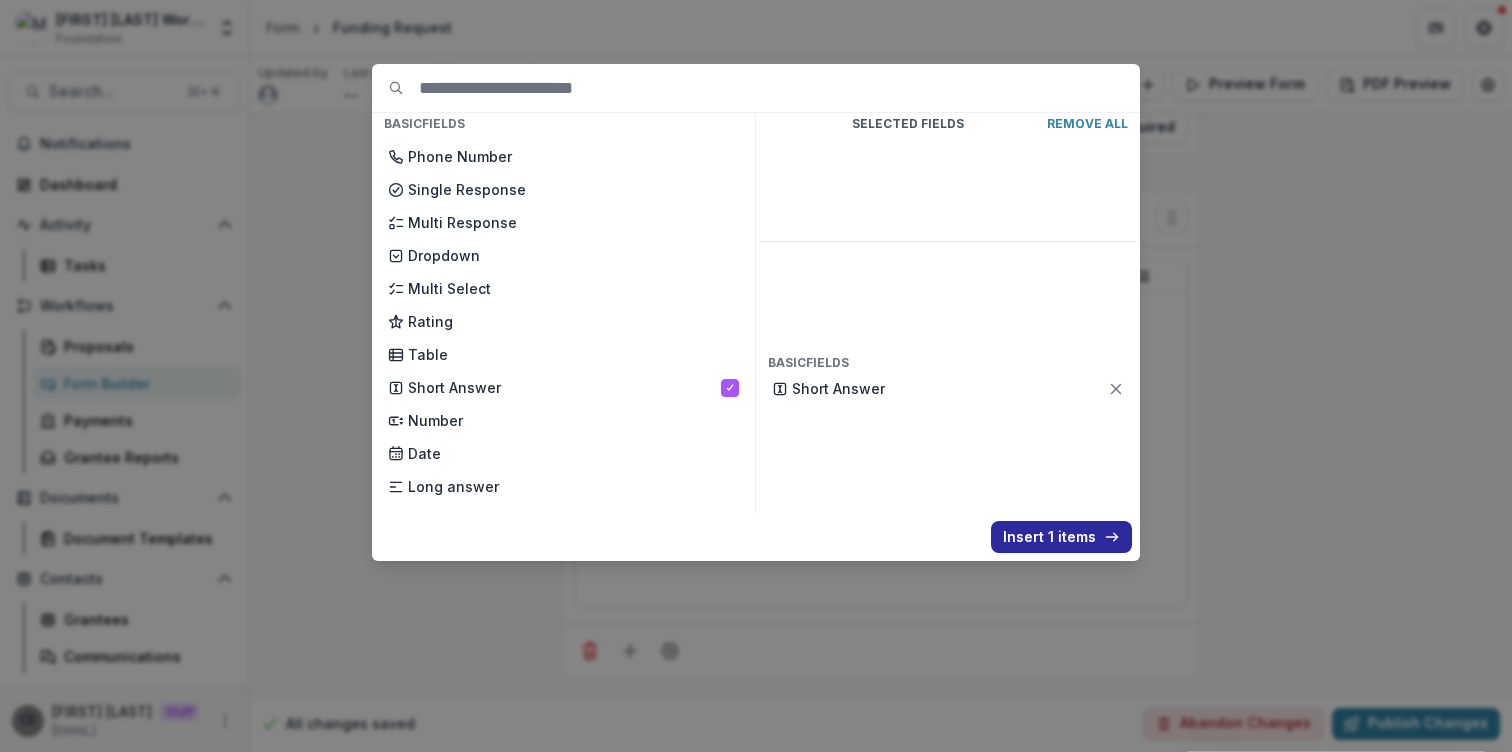click on "Insert 1 items" at bounding box center [1061, 537] 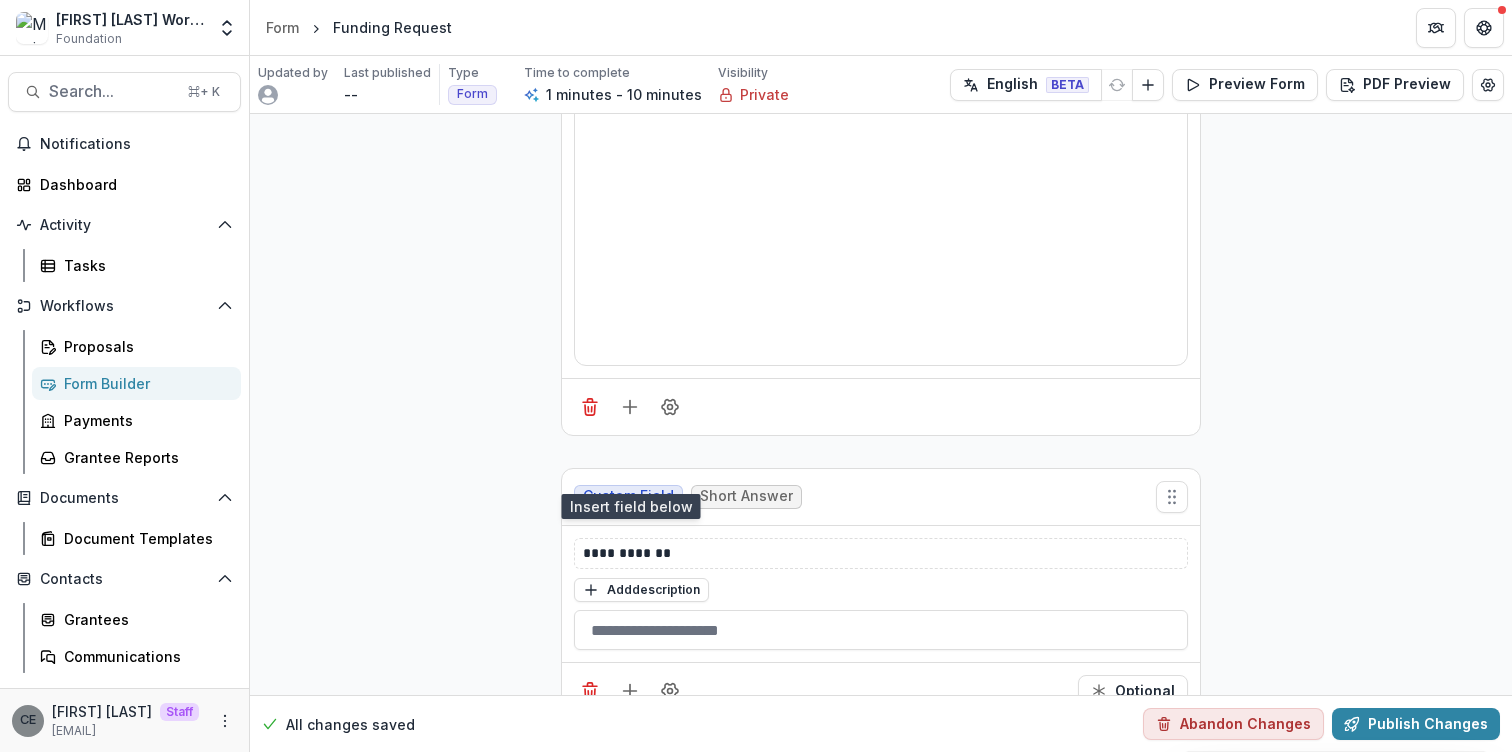scroll, scrollTop: 582, scrollLeft: 0, axis: vertical 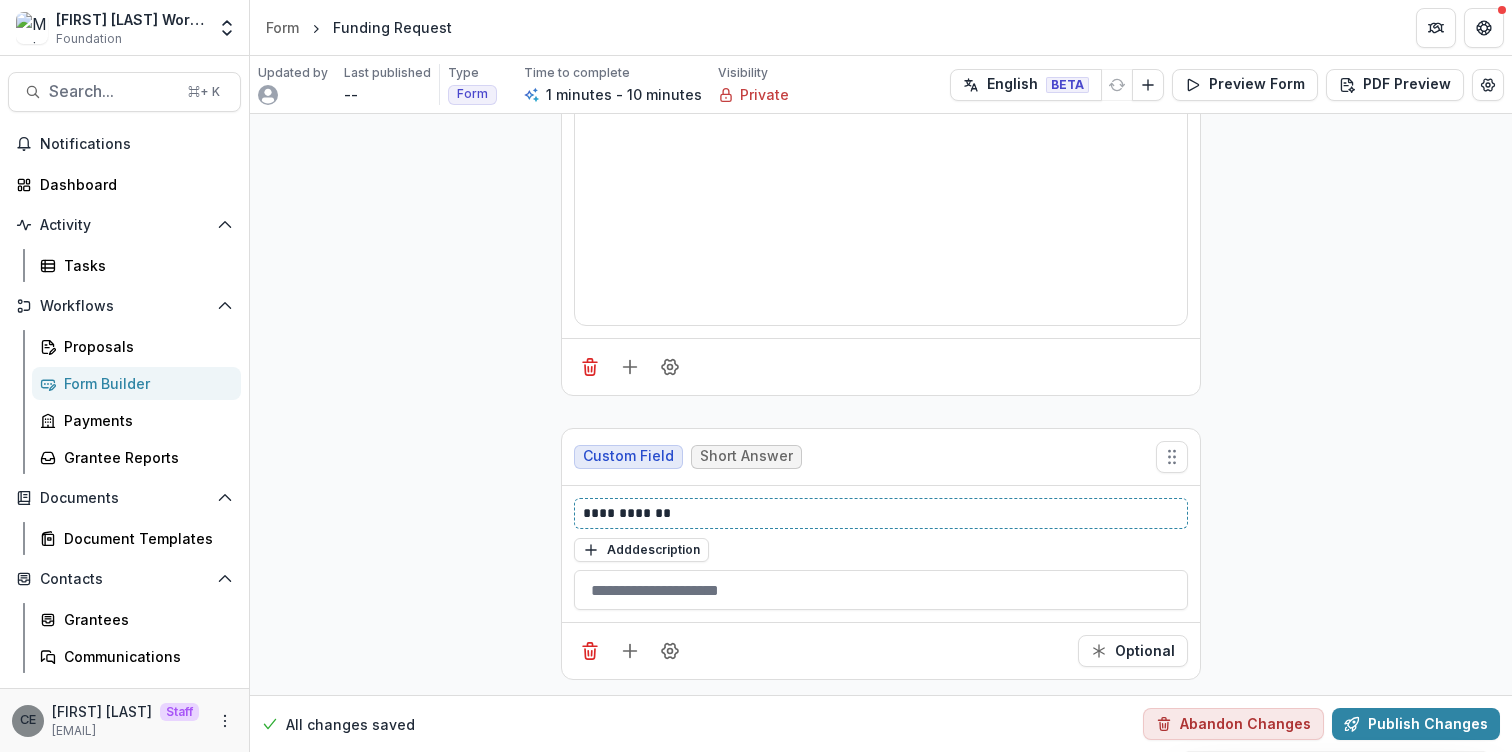 click on "**********" at bounding box center (881, 513) 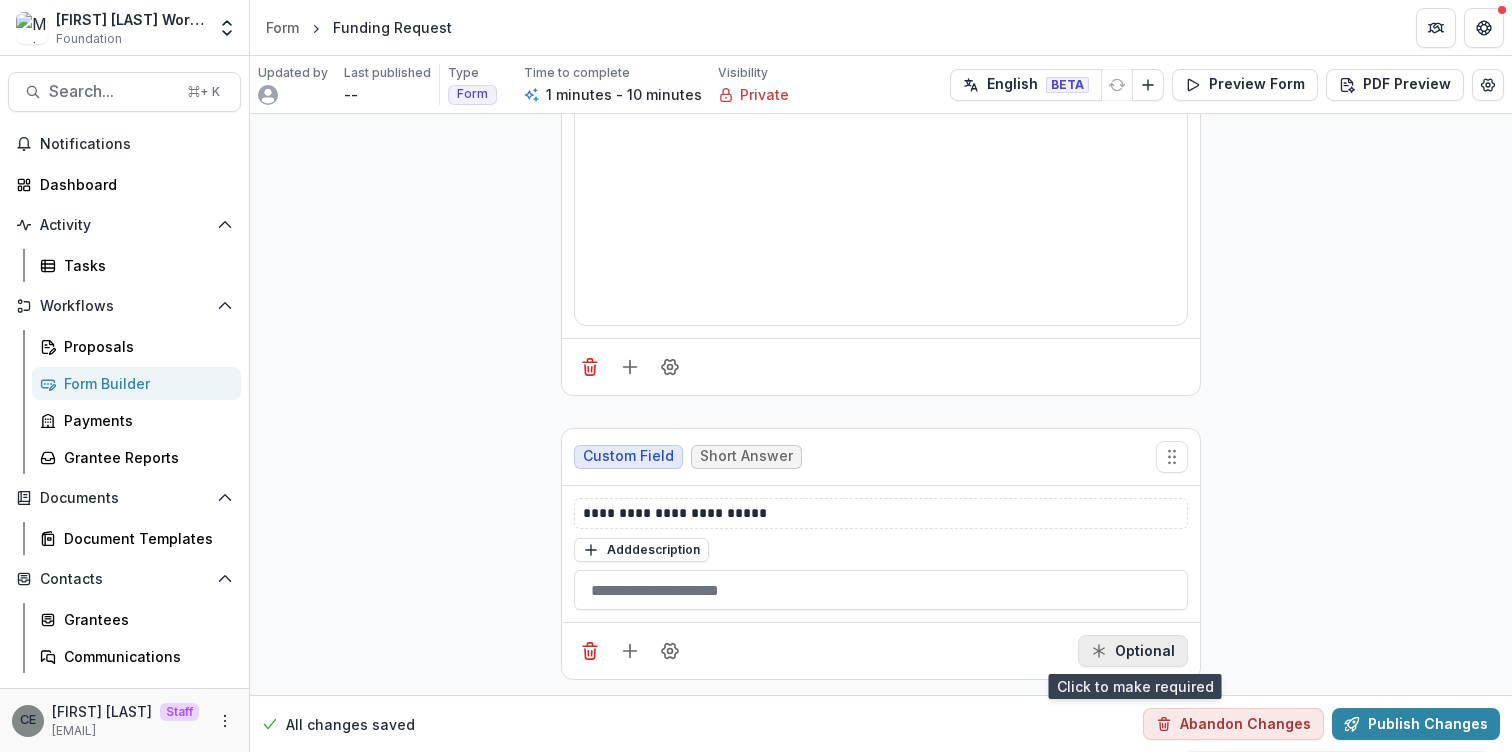 click on "Optional" at bounding box center [1133, 651] 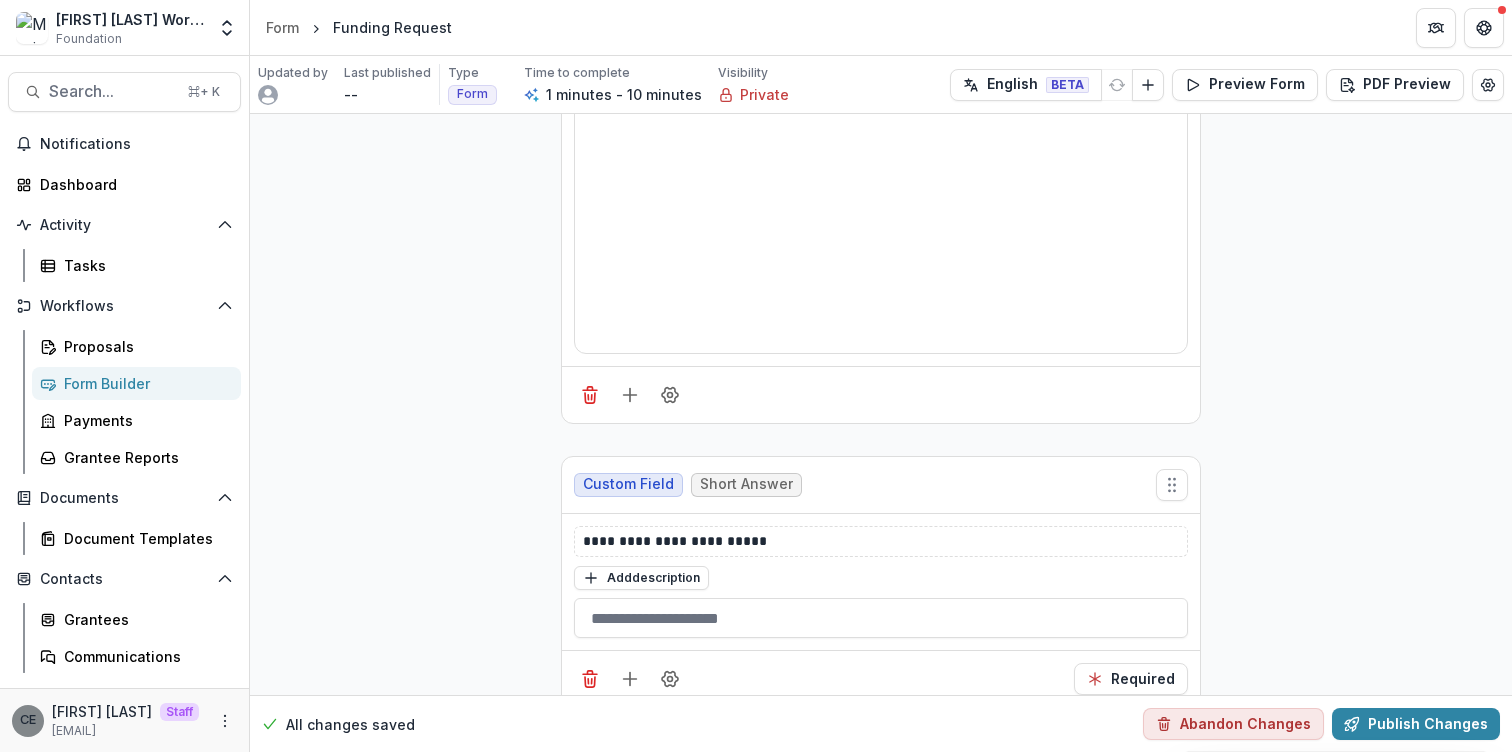 scroll, scrollTop: 532, scrollLeft: 0, axis: vertical 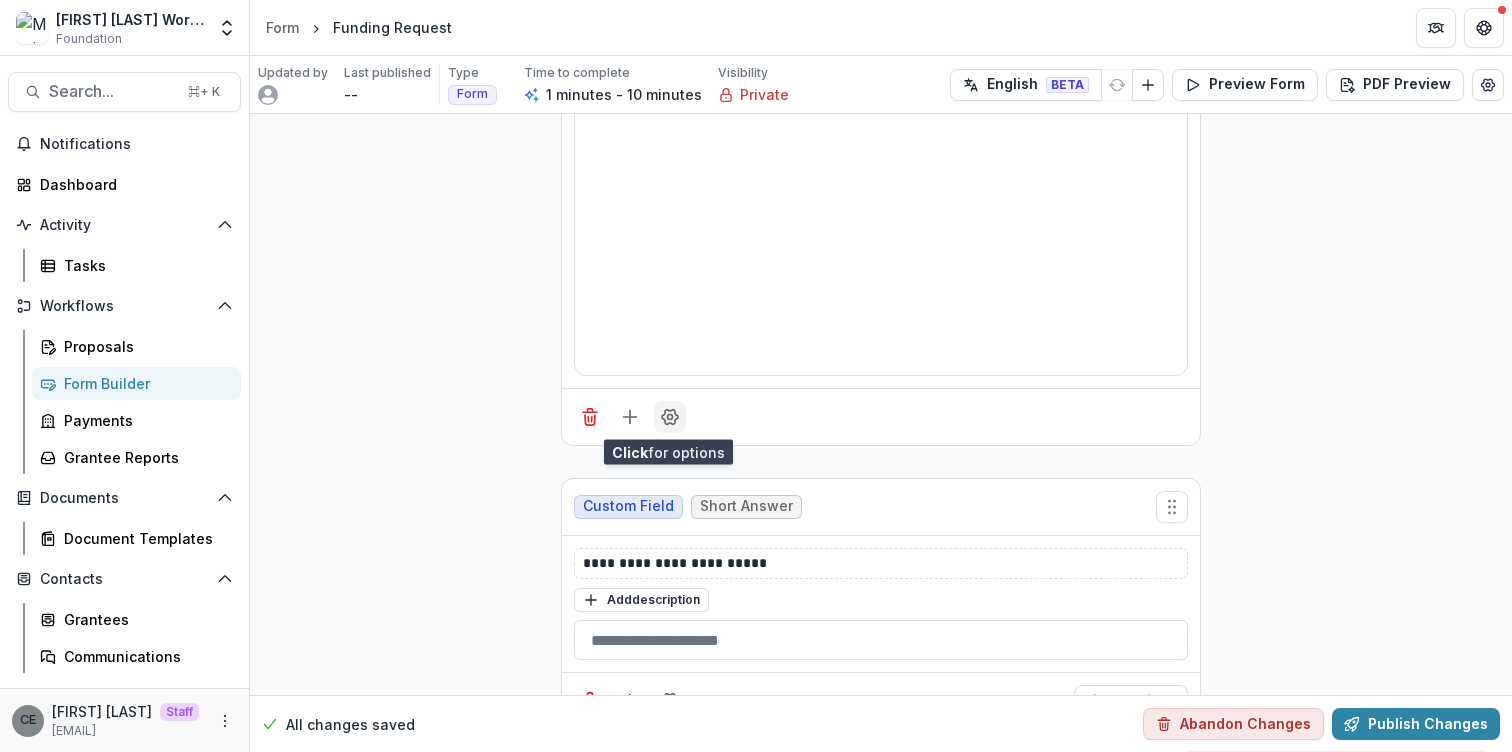 click 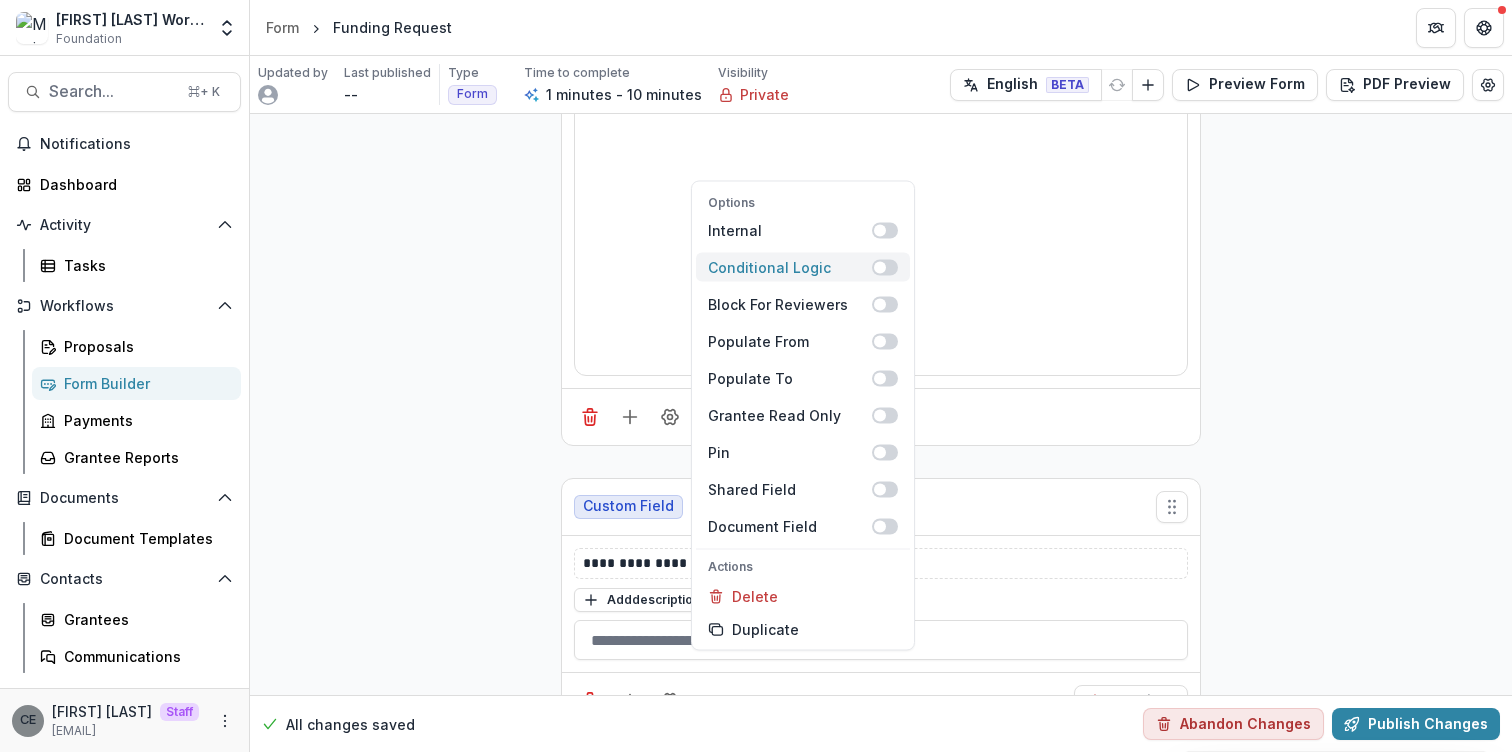 click at bounding box center [880, 267] 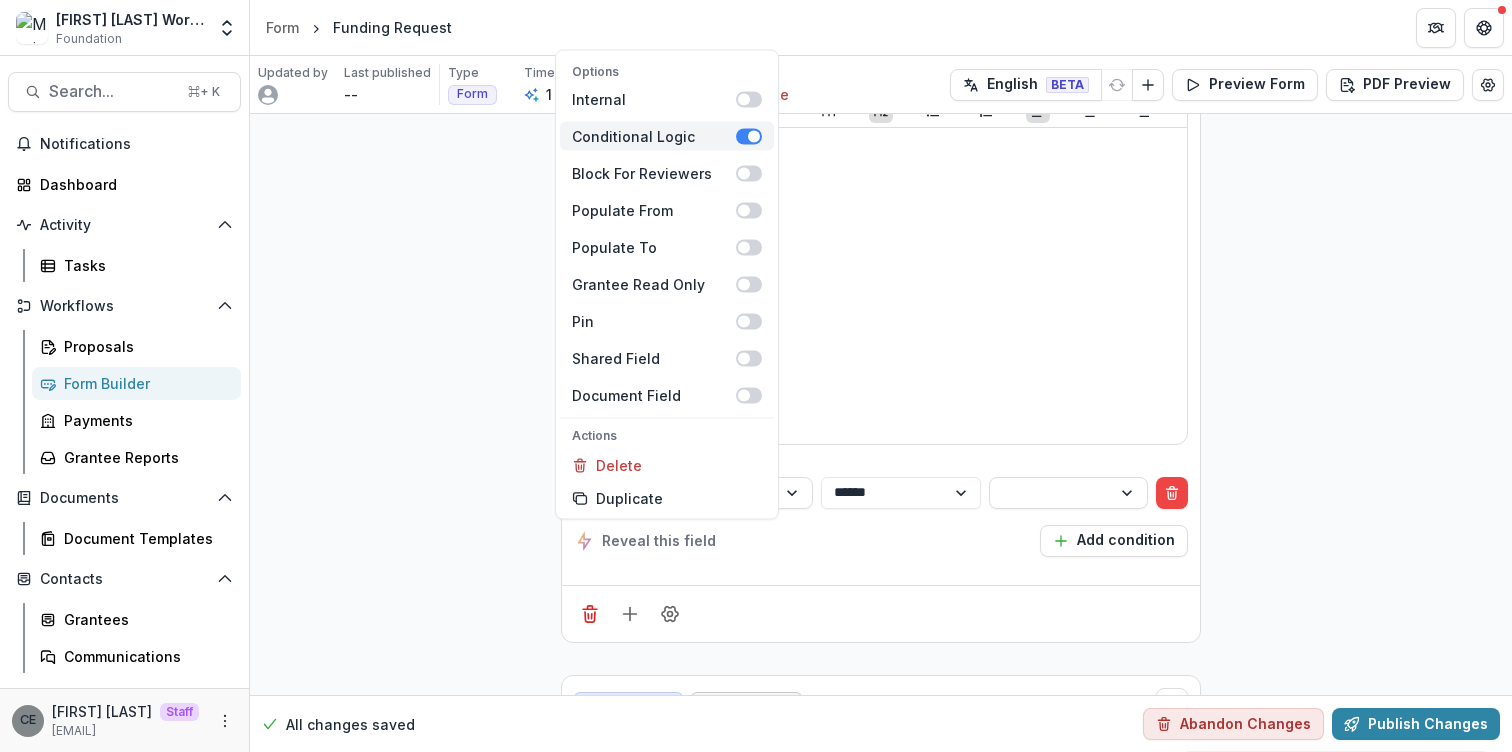 scroll, scrollTop: 601, scrollLeft: 0, axis: vertical 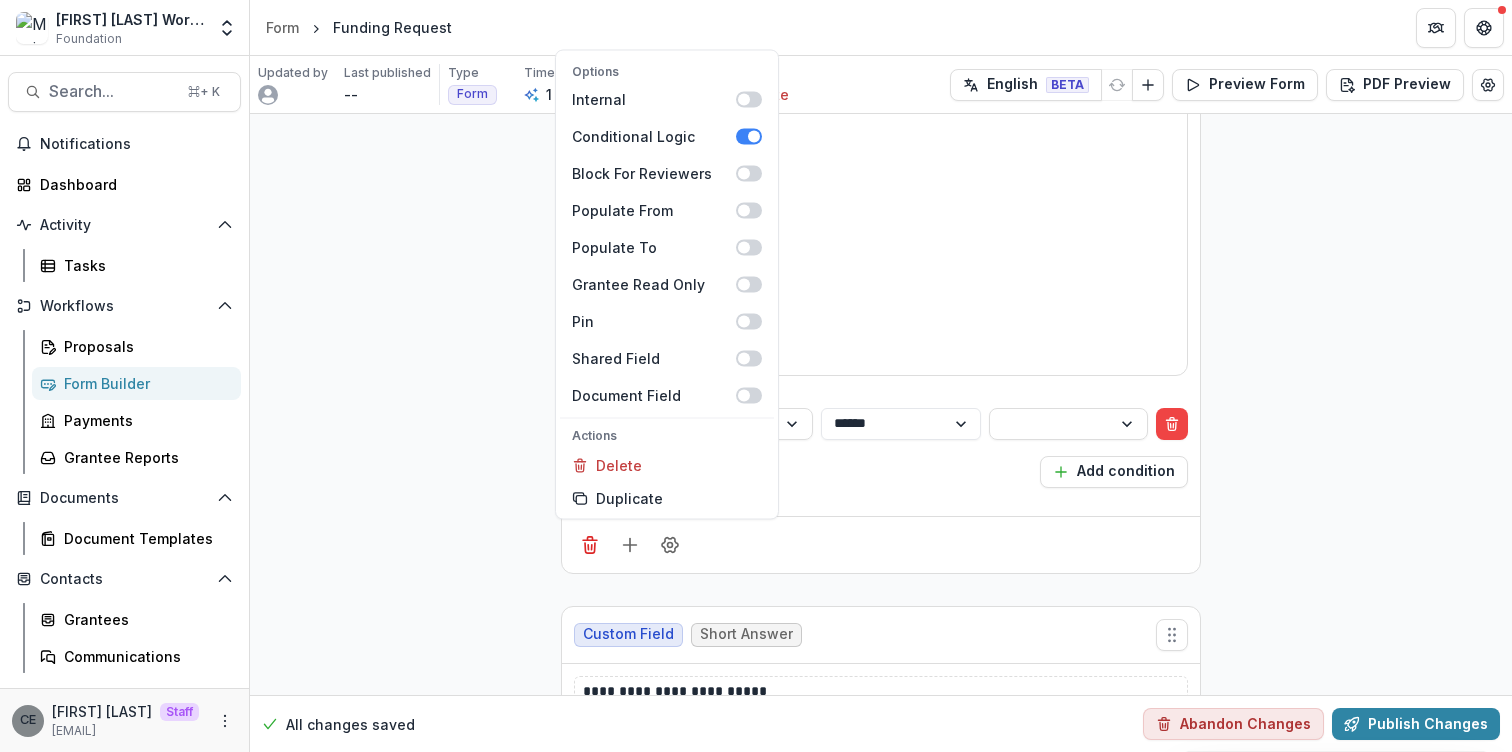 click on "Reveal this field Add condition" at bounding box center (881, 472) 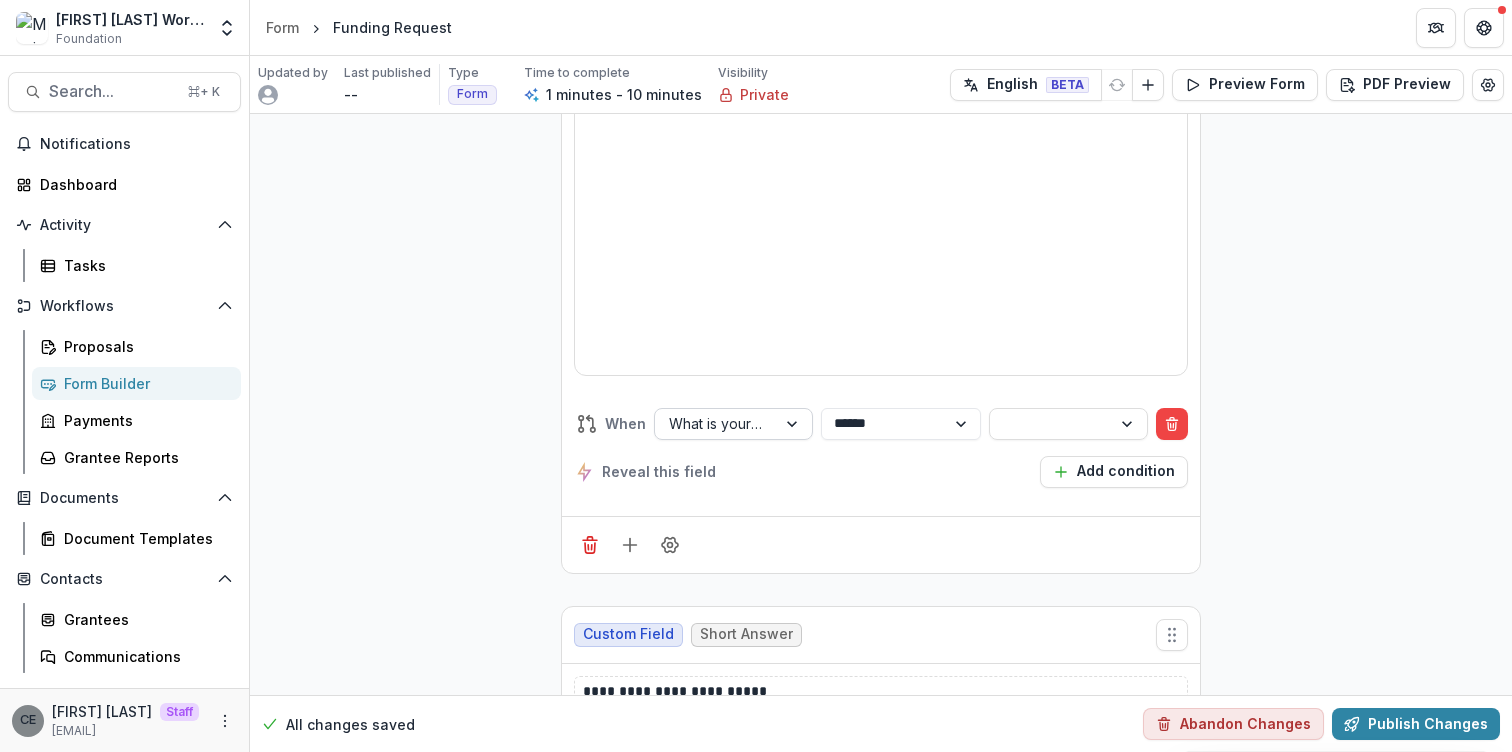 click at bounding box center [794, 424] 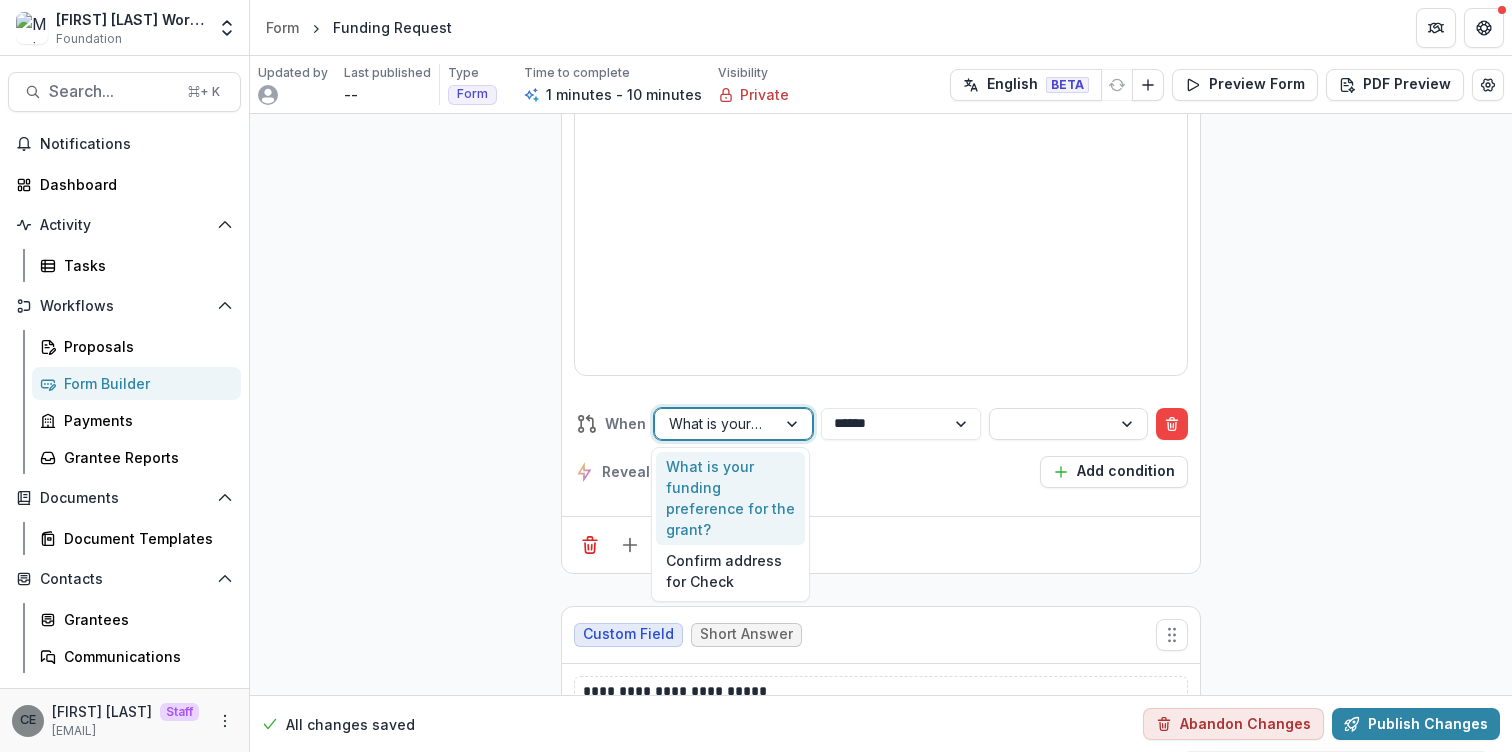 click on "What is your funding preference for the grant?" at bounding box center (730, 499) 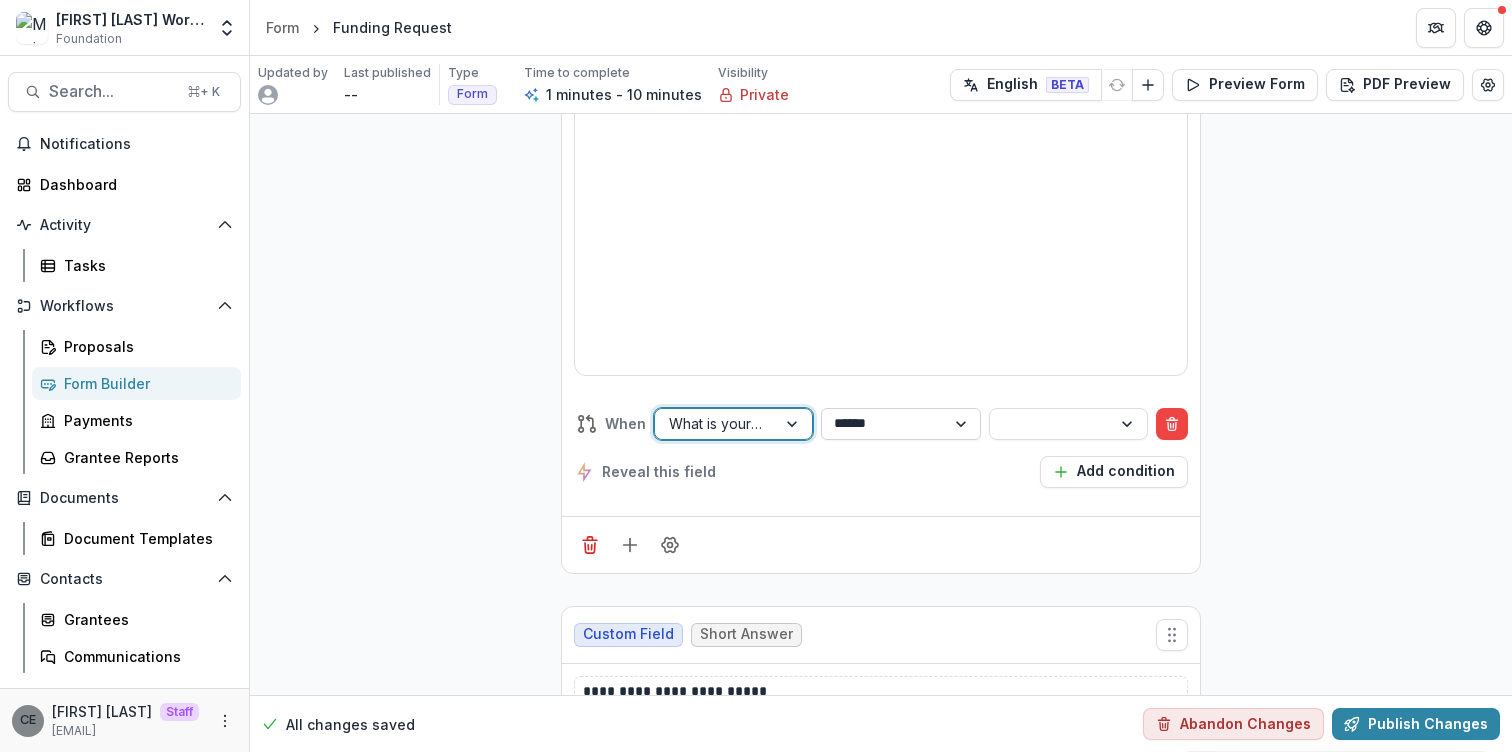 click on "**********" at bounding box center (900, 424) 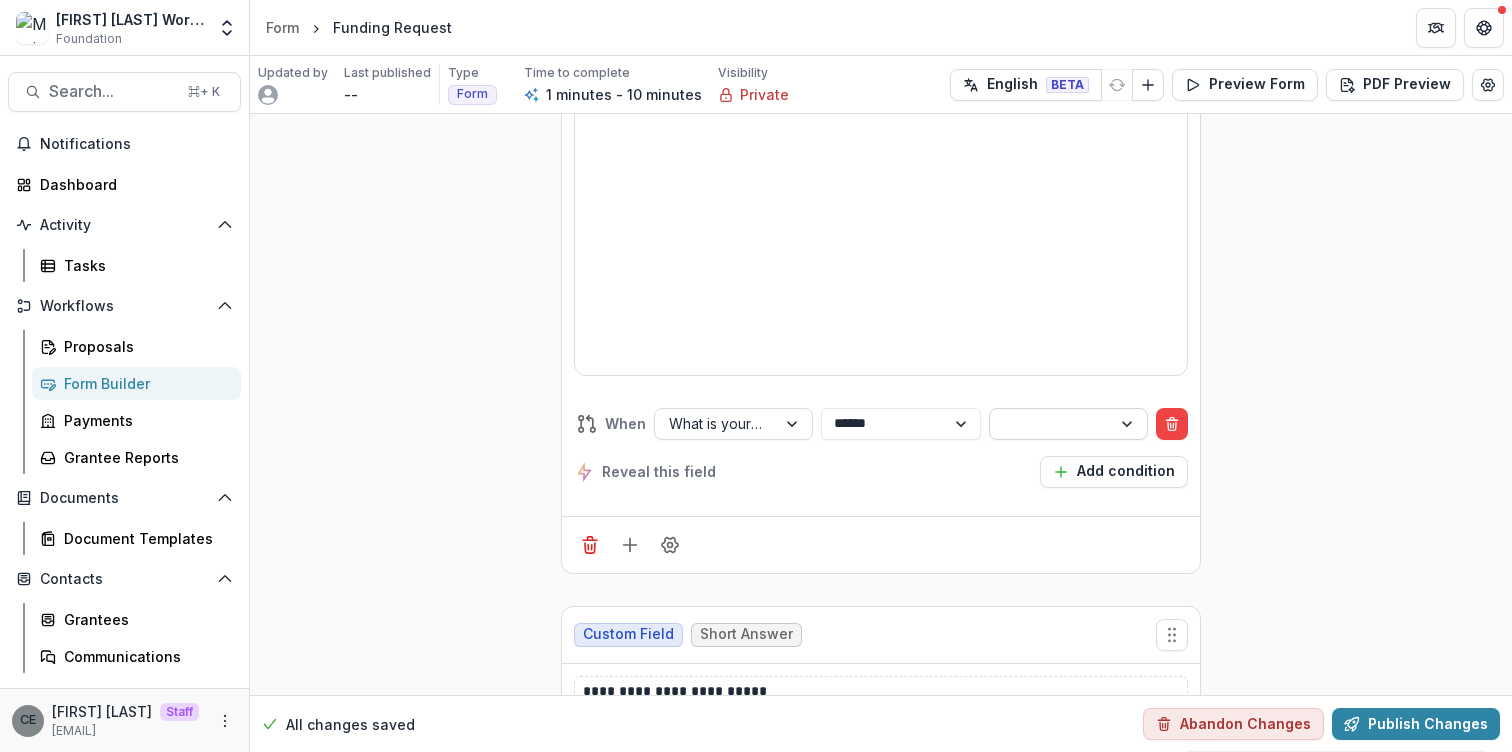 click at bounding box center (1129, 424) 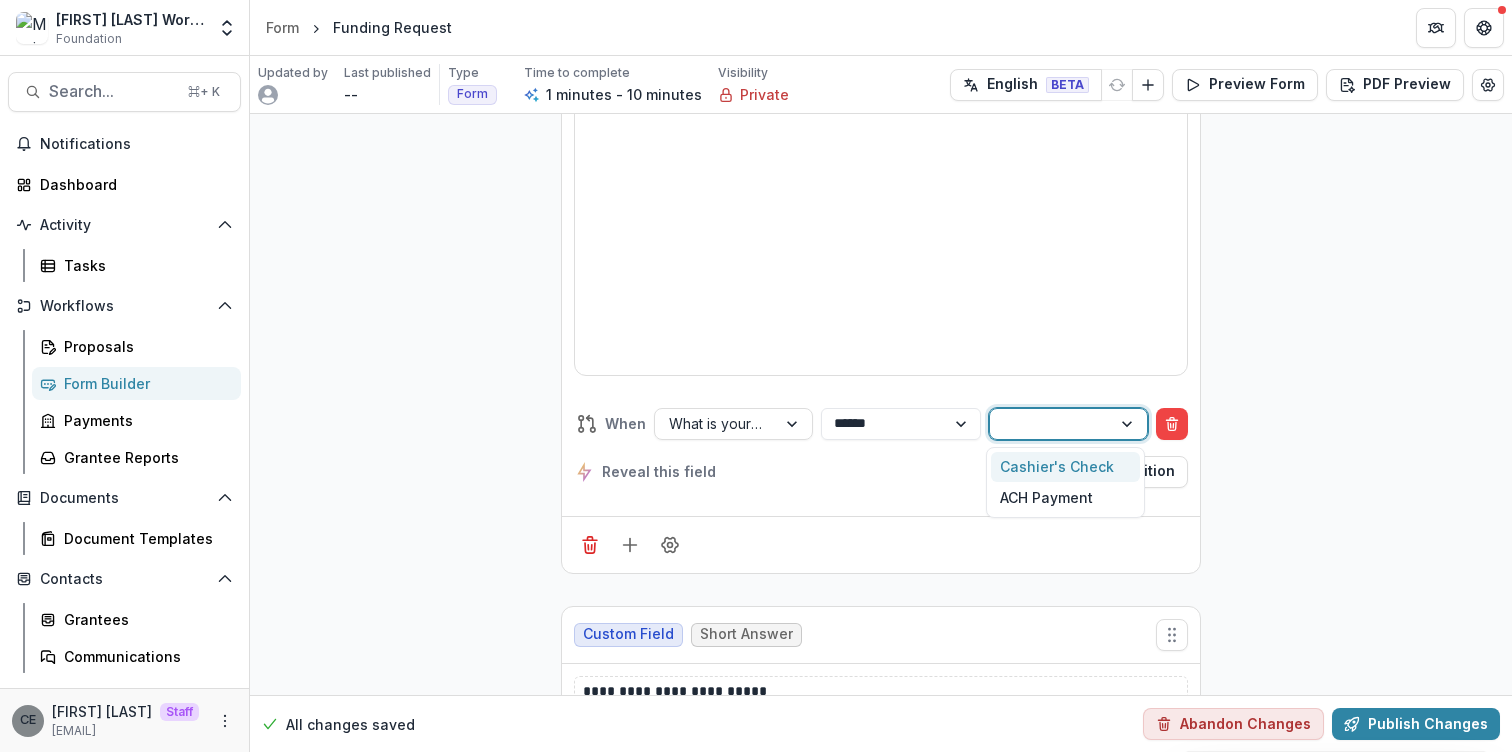 click on "Cashier's Check" at bounding box center (1065, 467) 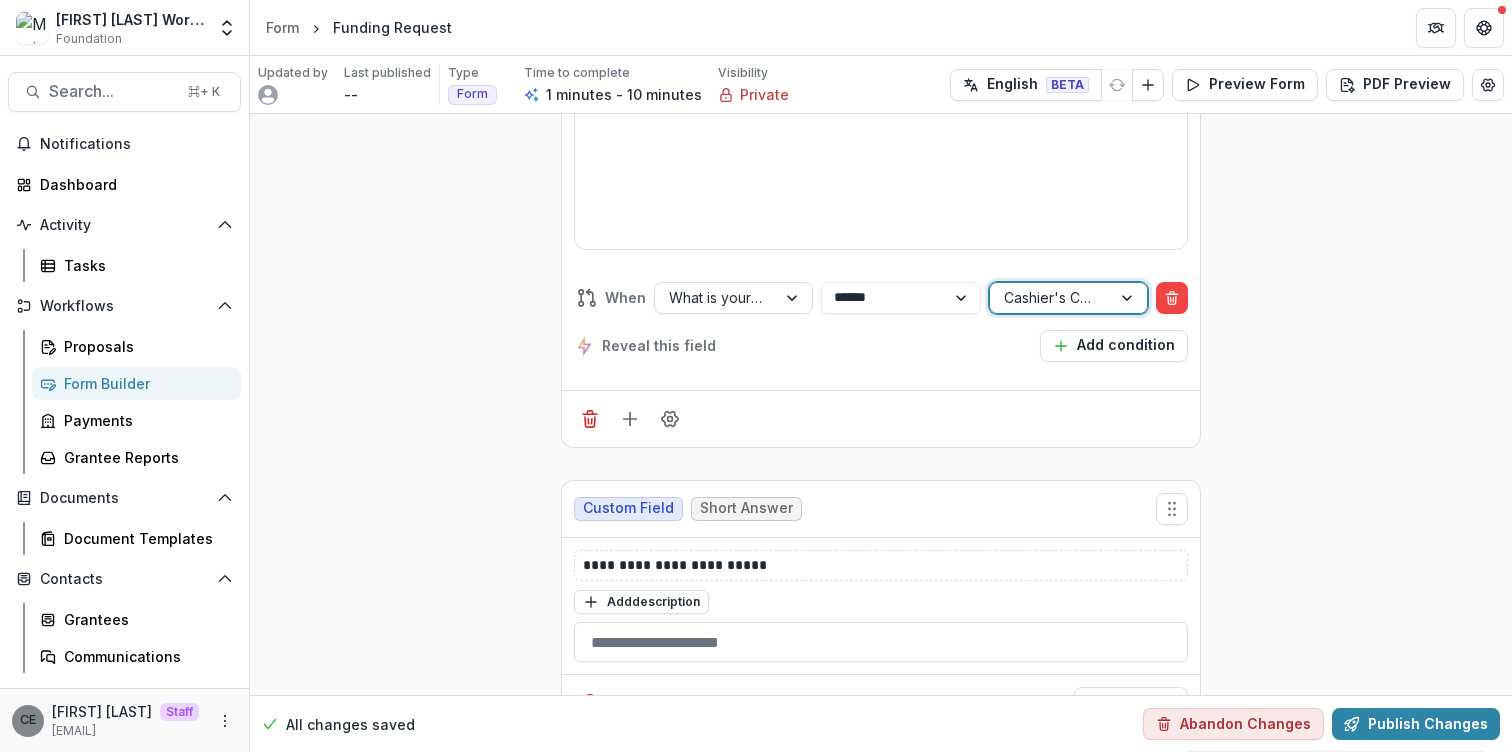 scroll, scrollTop: 779, scrollLeft: 0, axis: vertical 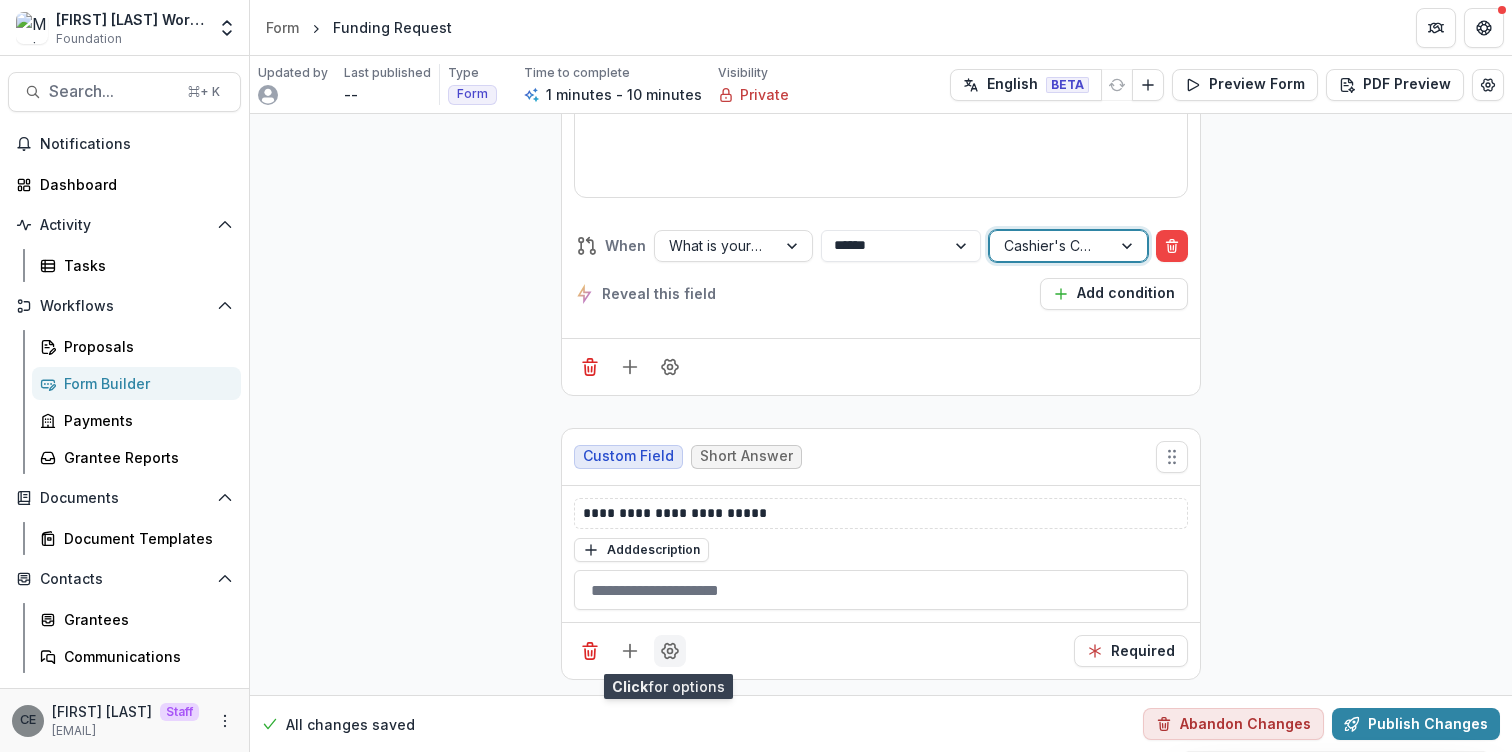 click 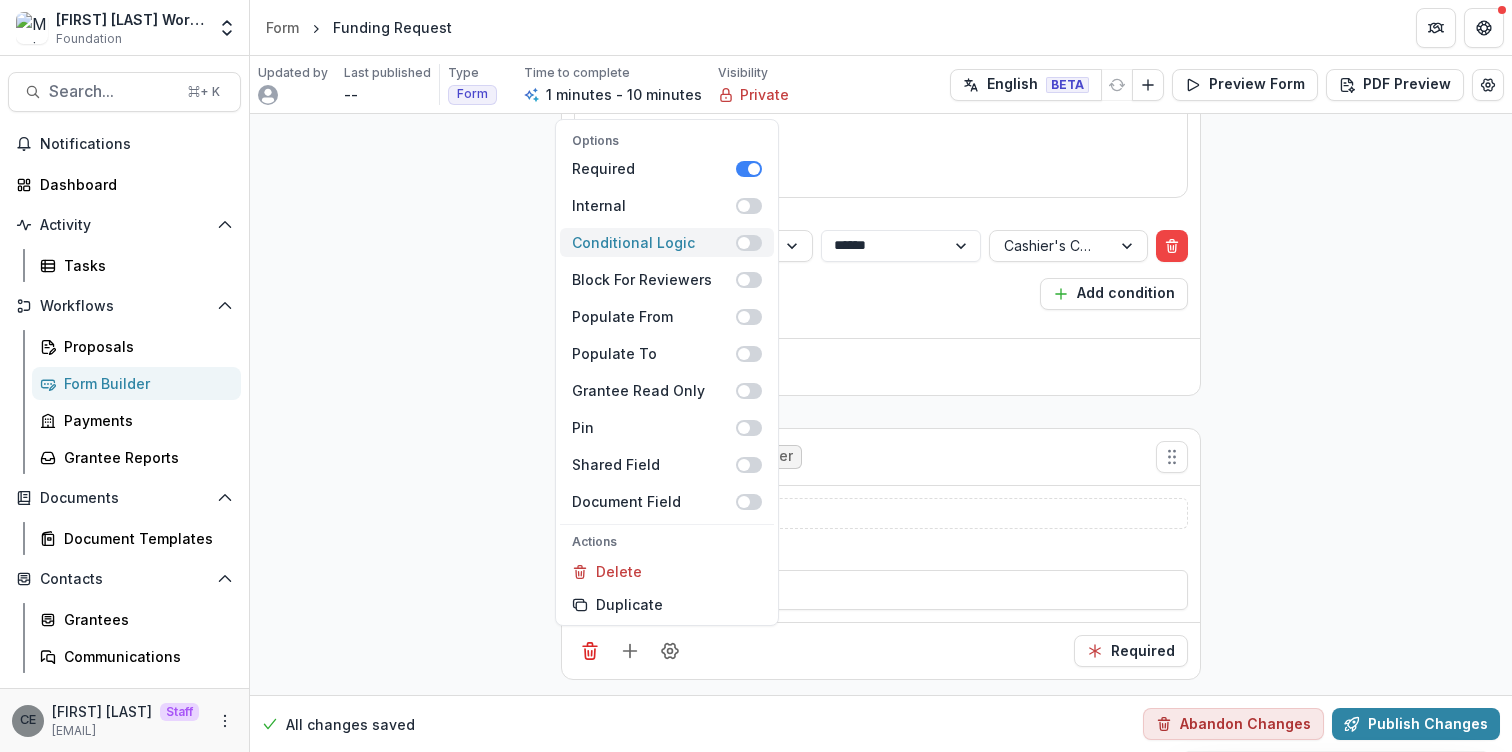 click at bounding box center (744, 243) 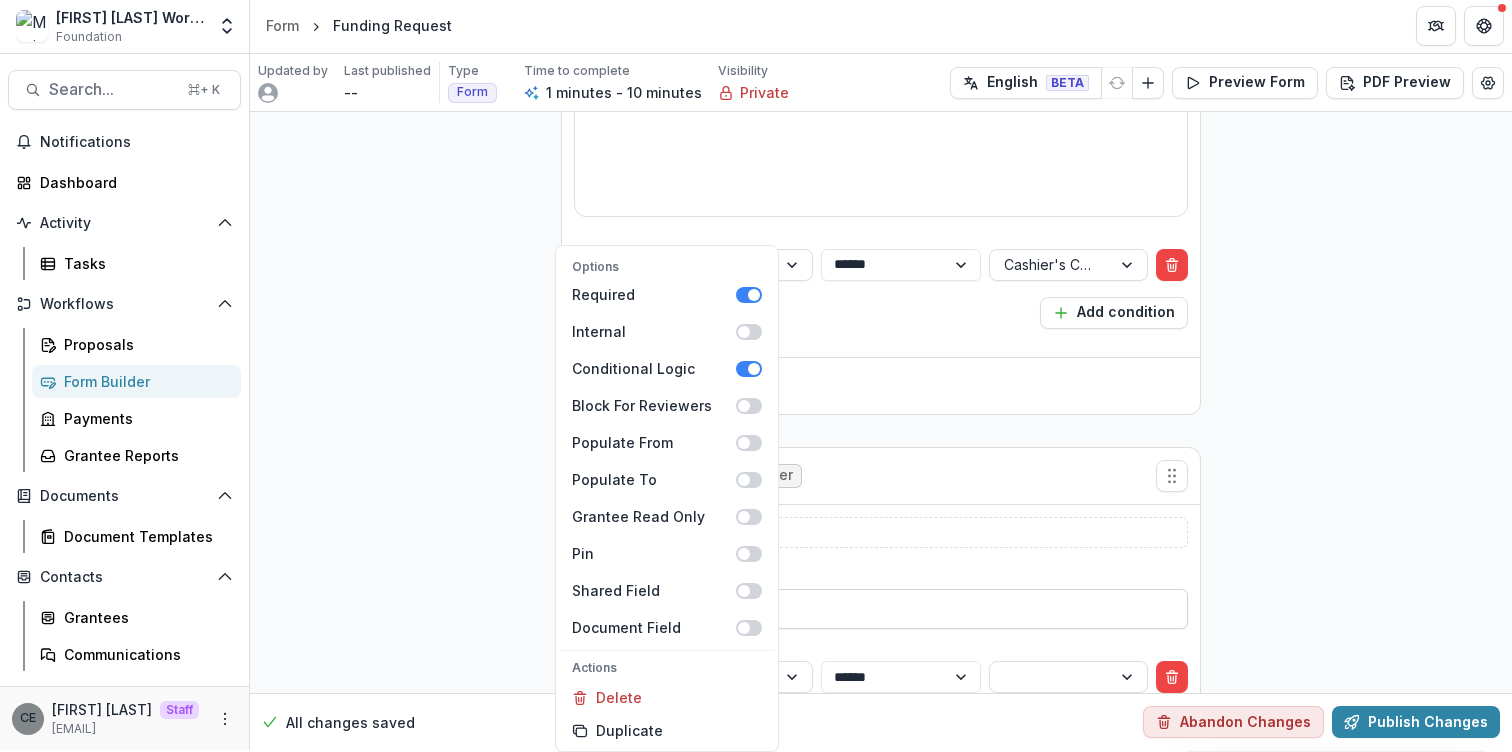scroll, scrollTop: 2, scrollLeft: 0, axis: vertical 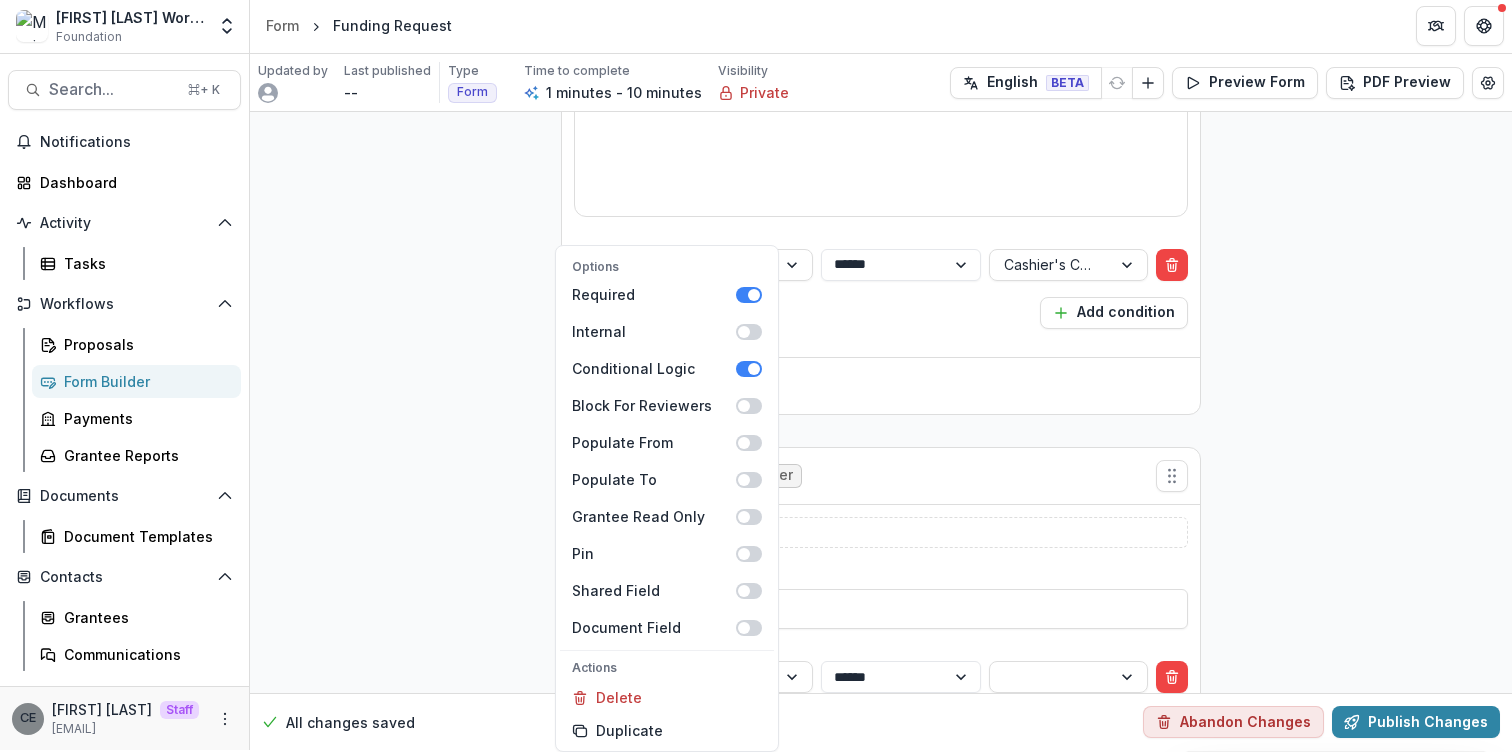 click on "**********" at bounding box center [881, 701] 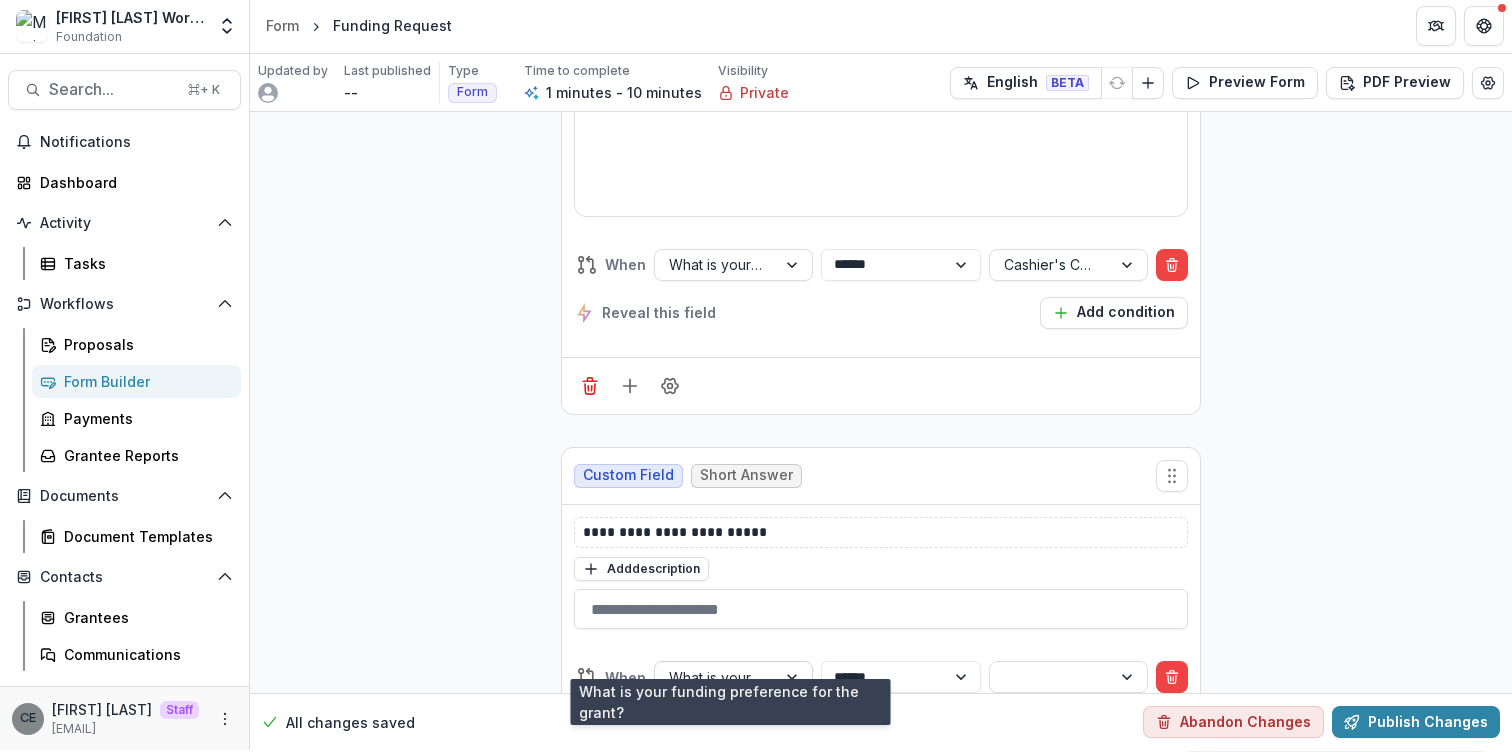 click at bounding box center [794, 677] 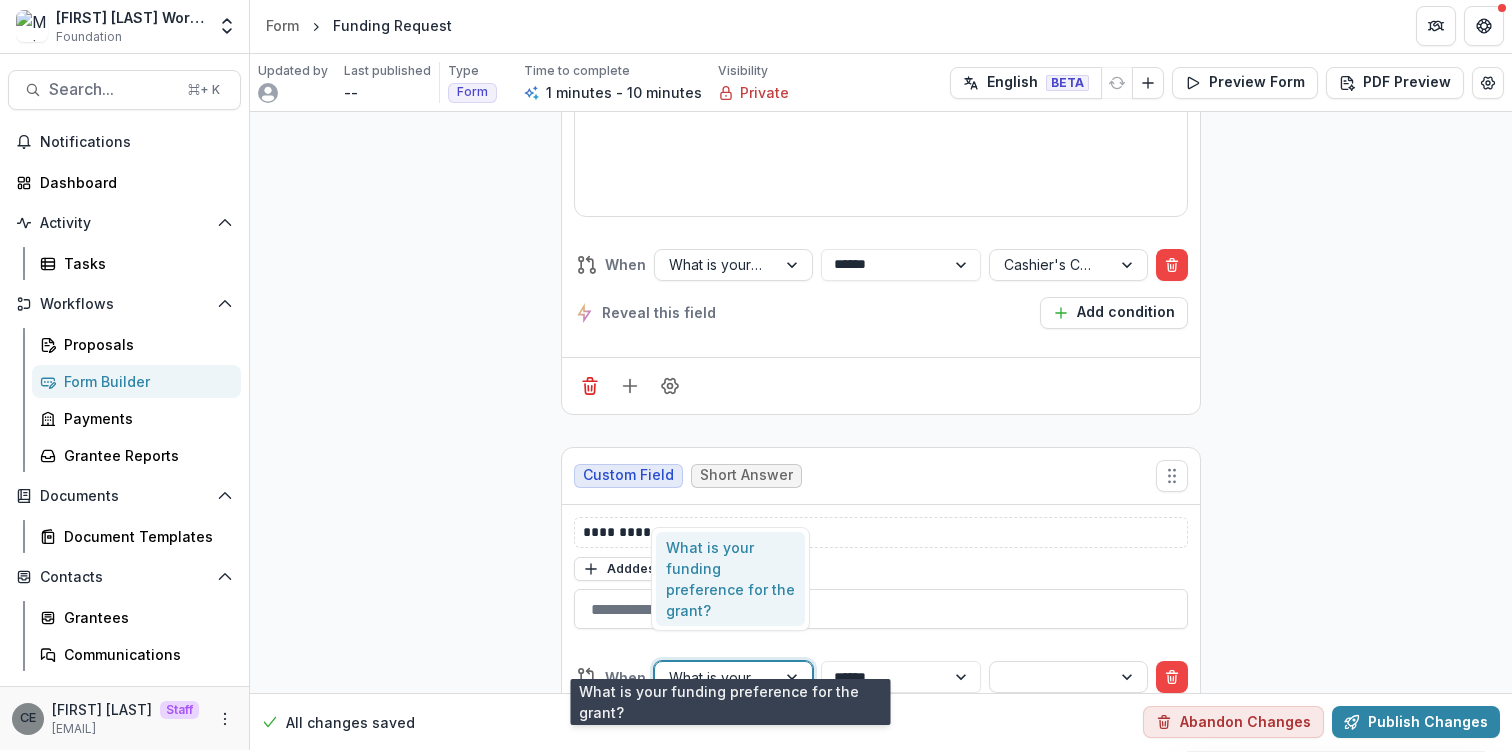 click on "What is your funding preference for the grant?" at bounding box center [730, 579] 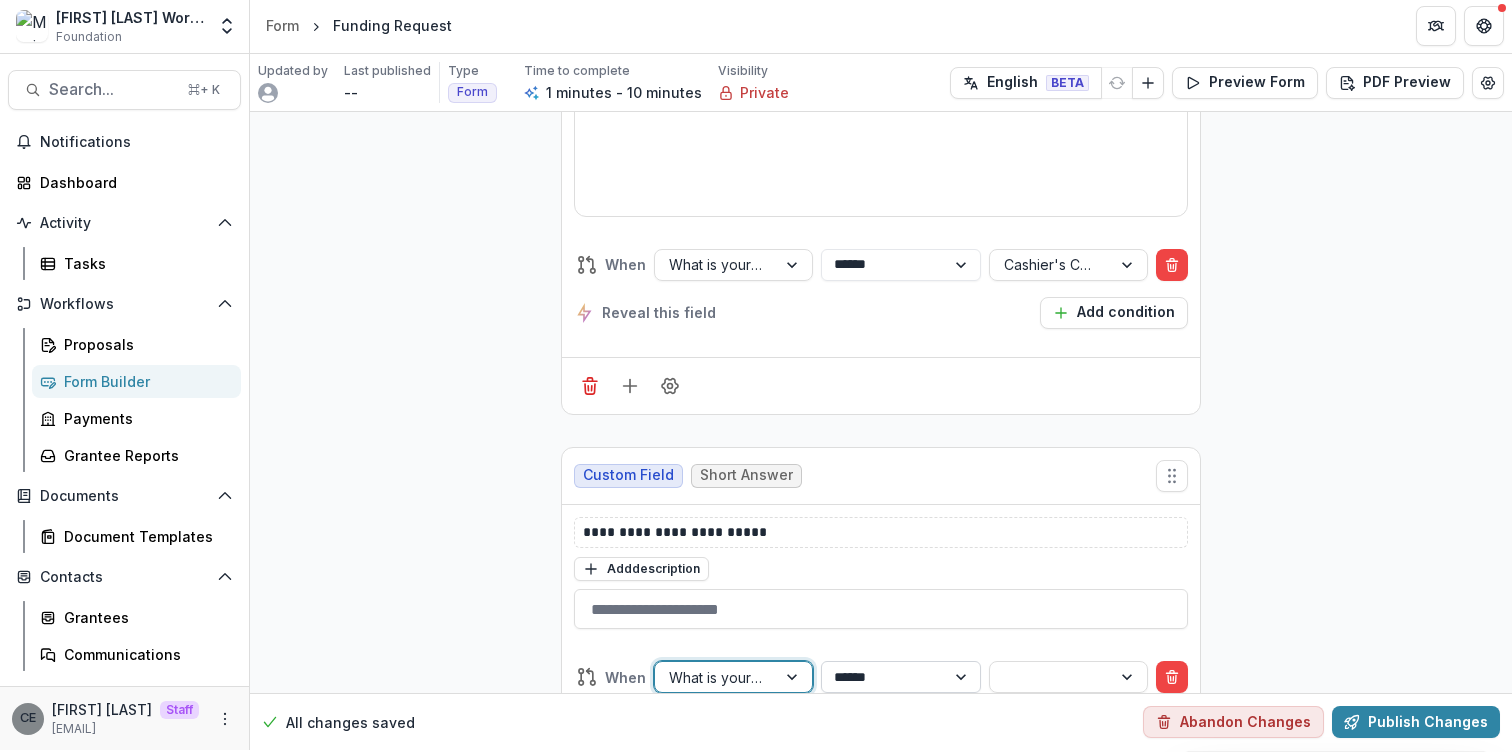 click on "**********" at bounding box center (900, 677) 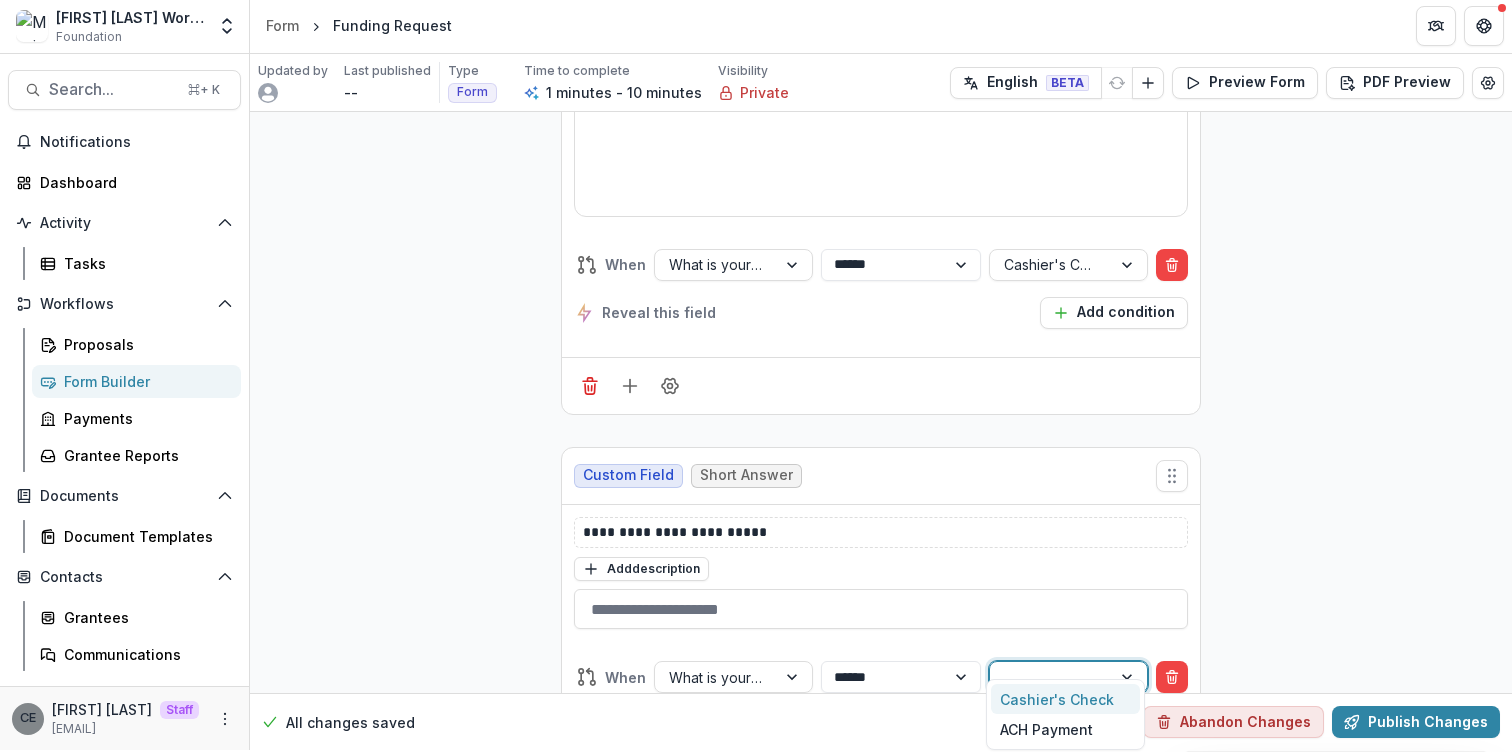 click at bounding box center (1050, 677) 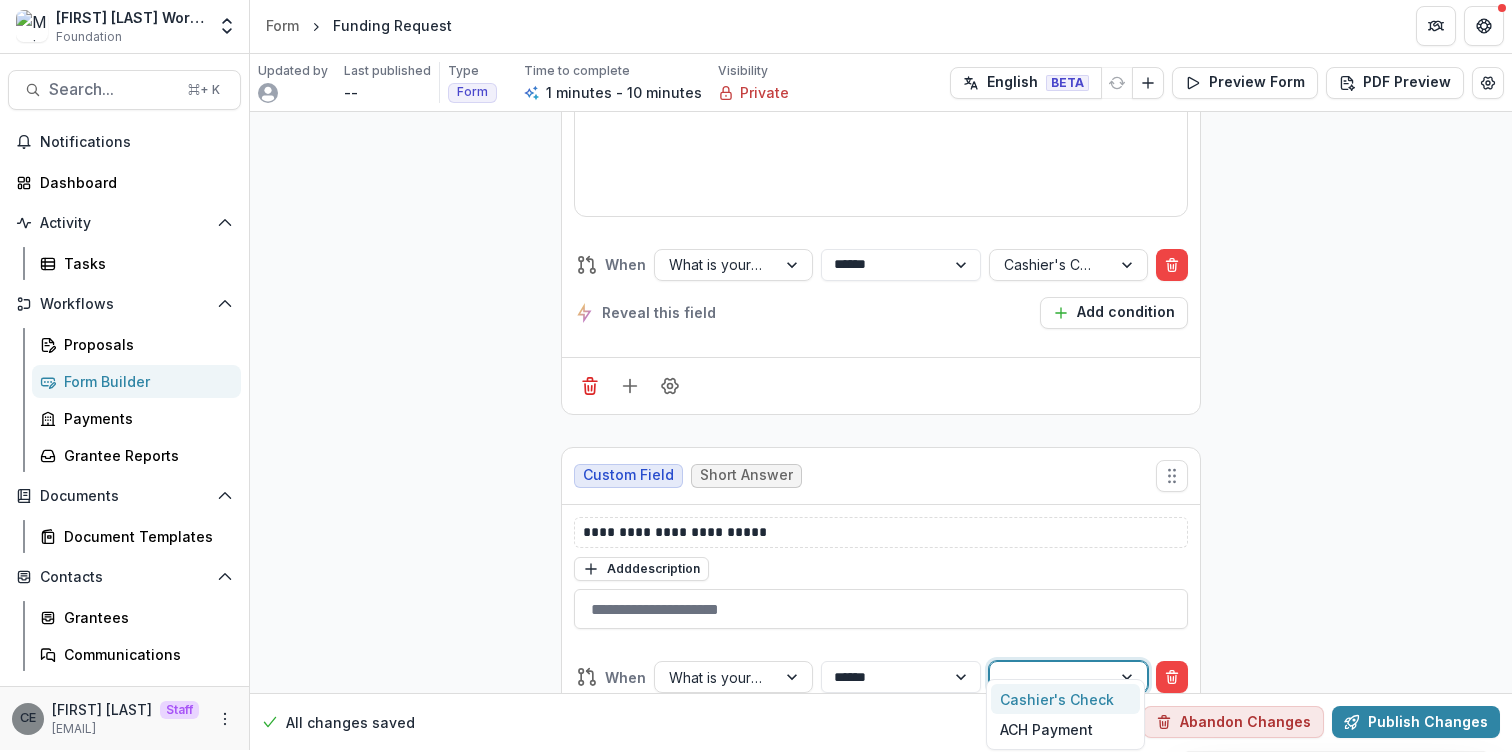 click on "Cashier's Check" at bounding box center (1065, 699) 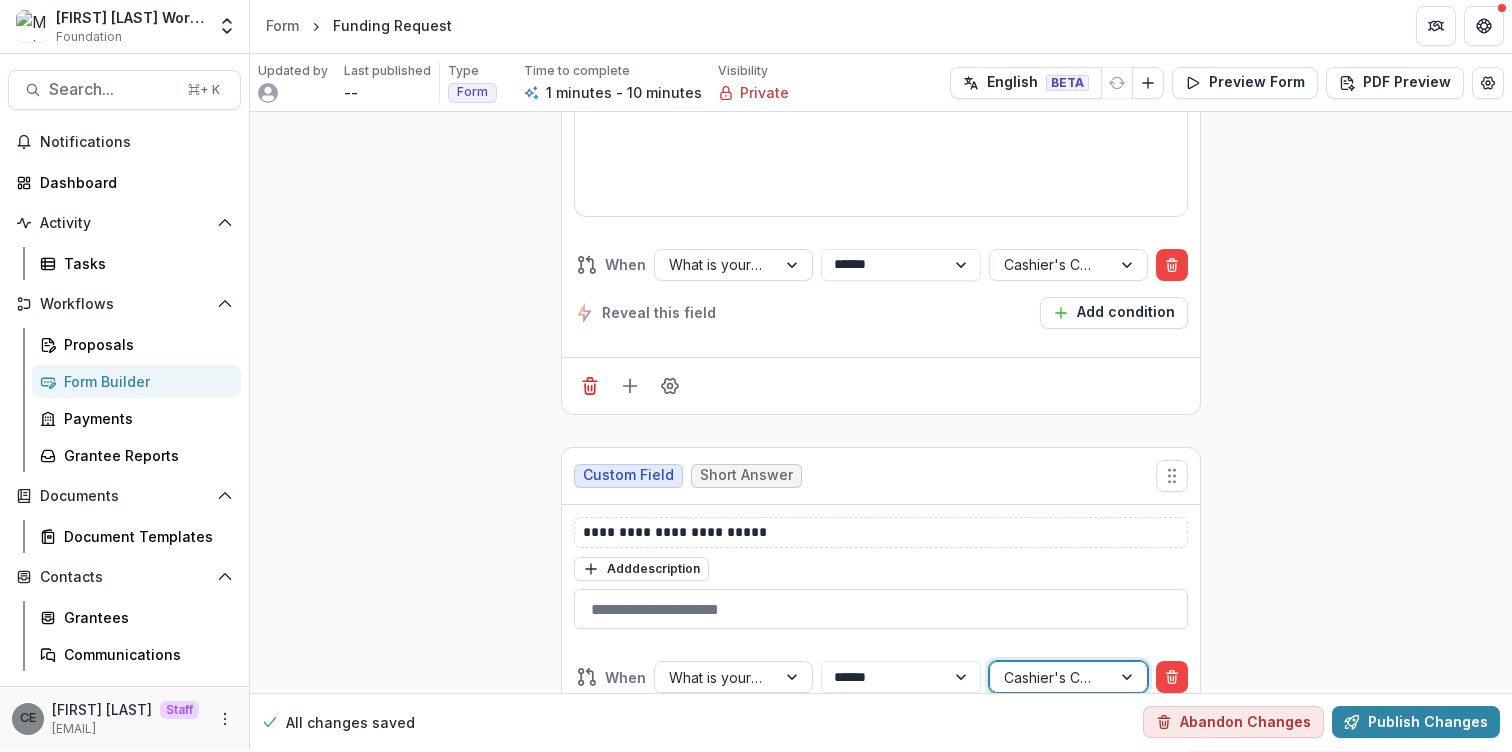click on "**********" at bounding box center [881, 88] 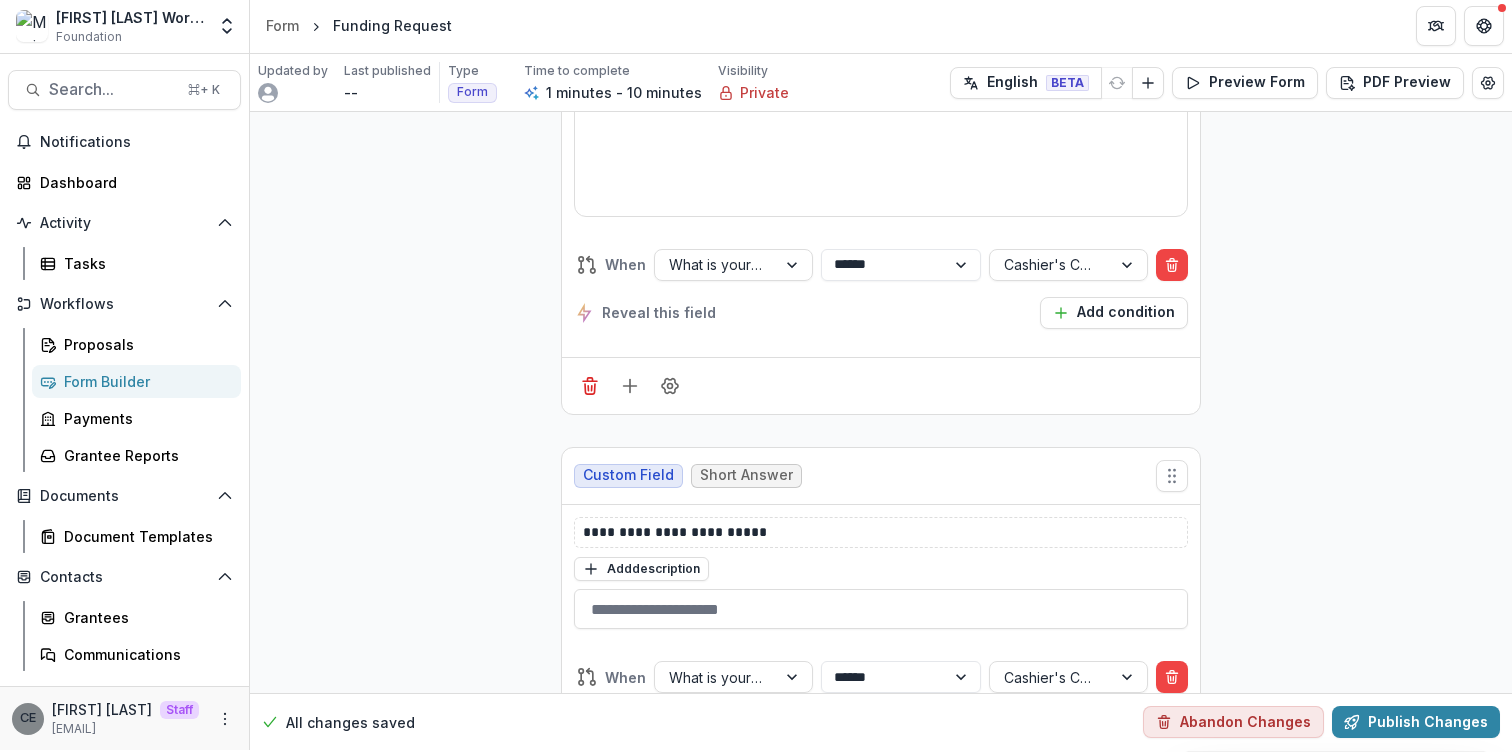 scroll, scrollTop: 845, scrollLeft: 0, axis: vertical 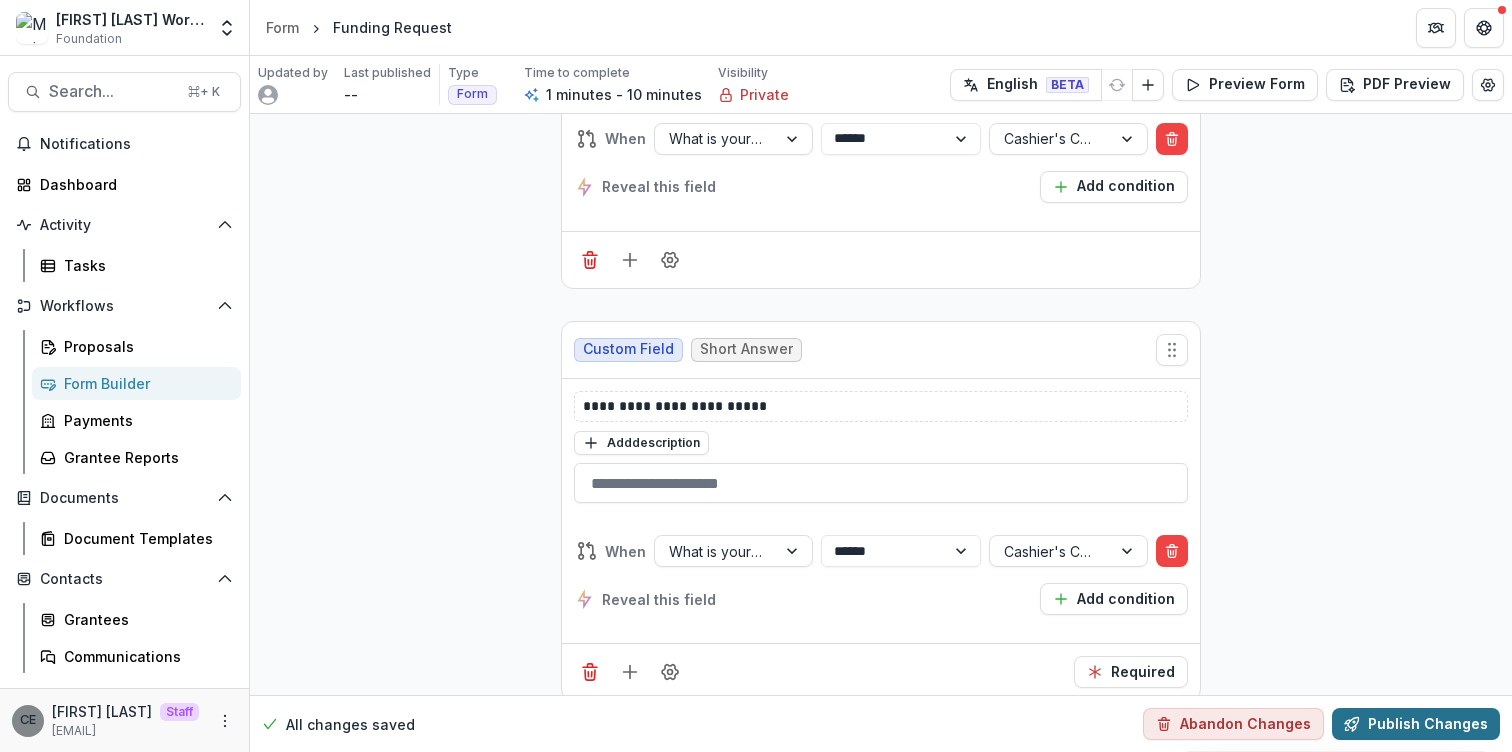 click on "Publish Changes" at bounding box center (1416, 724) 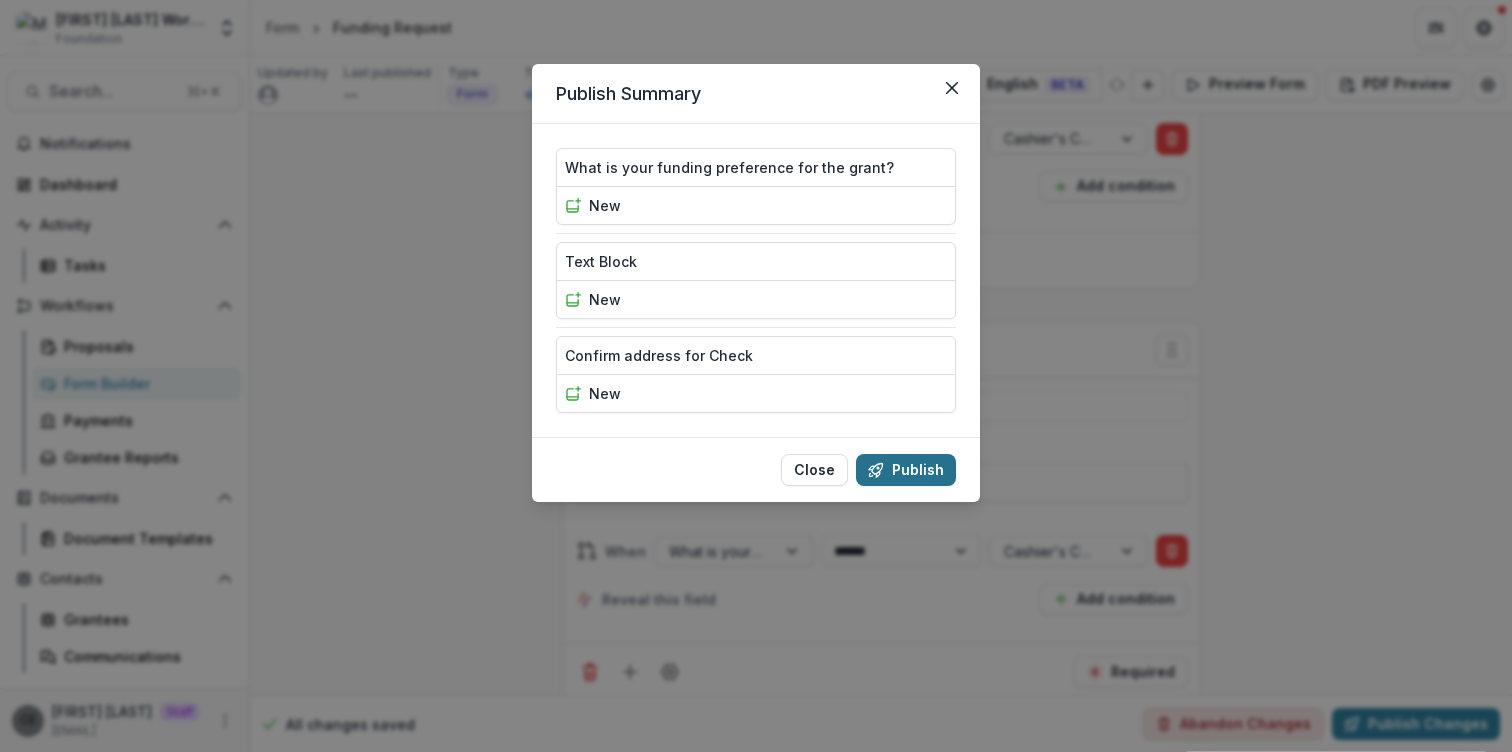 click on "Publish" at bounding box center (906, 470) 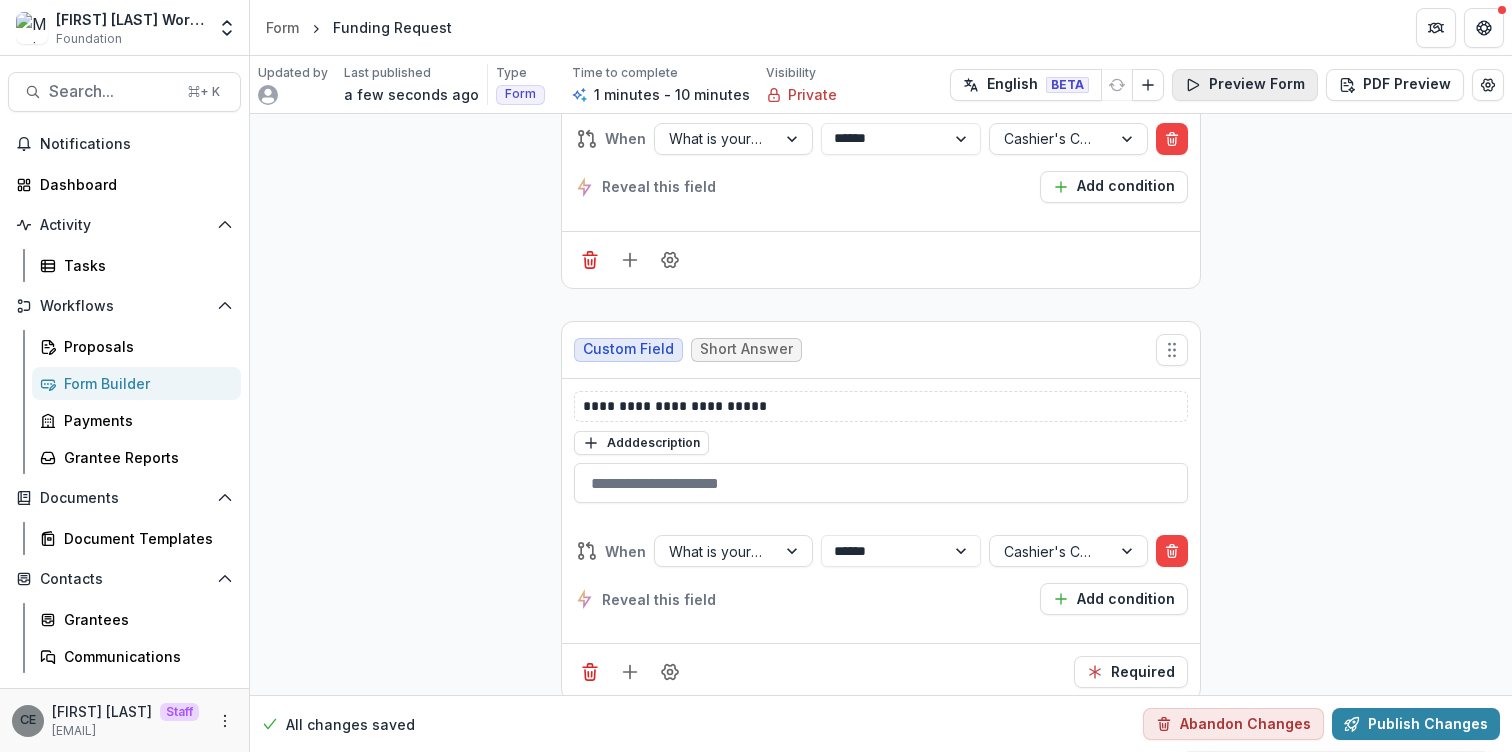 click on "Preview Form" at bounding box center (1245, 85) 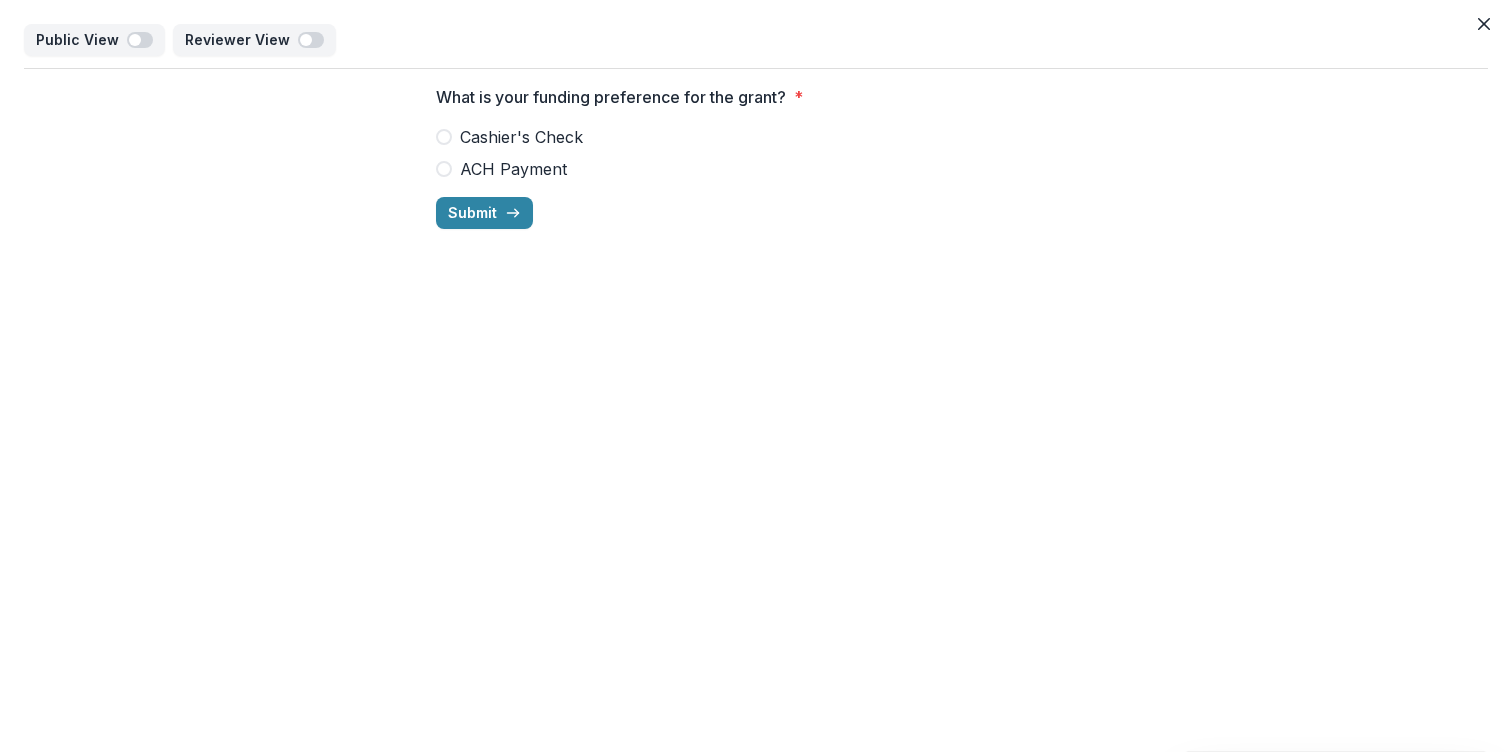 click on "Cashier's Check" at bounding box center [756, 137] 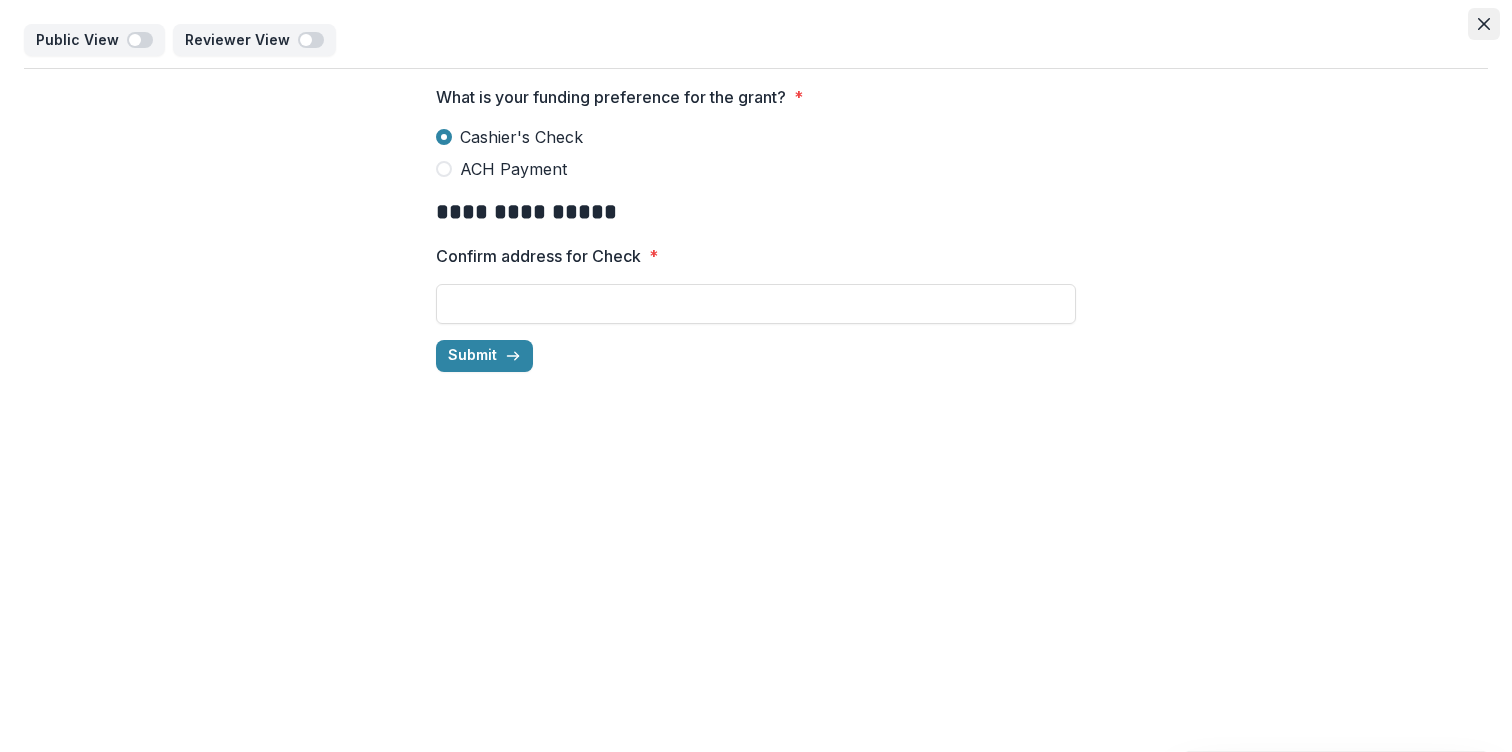 click 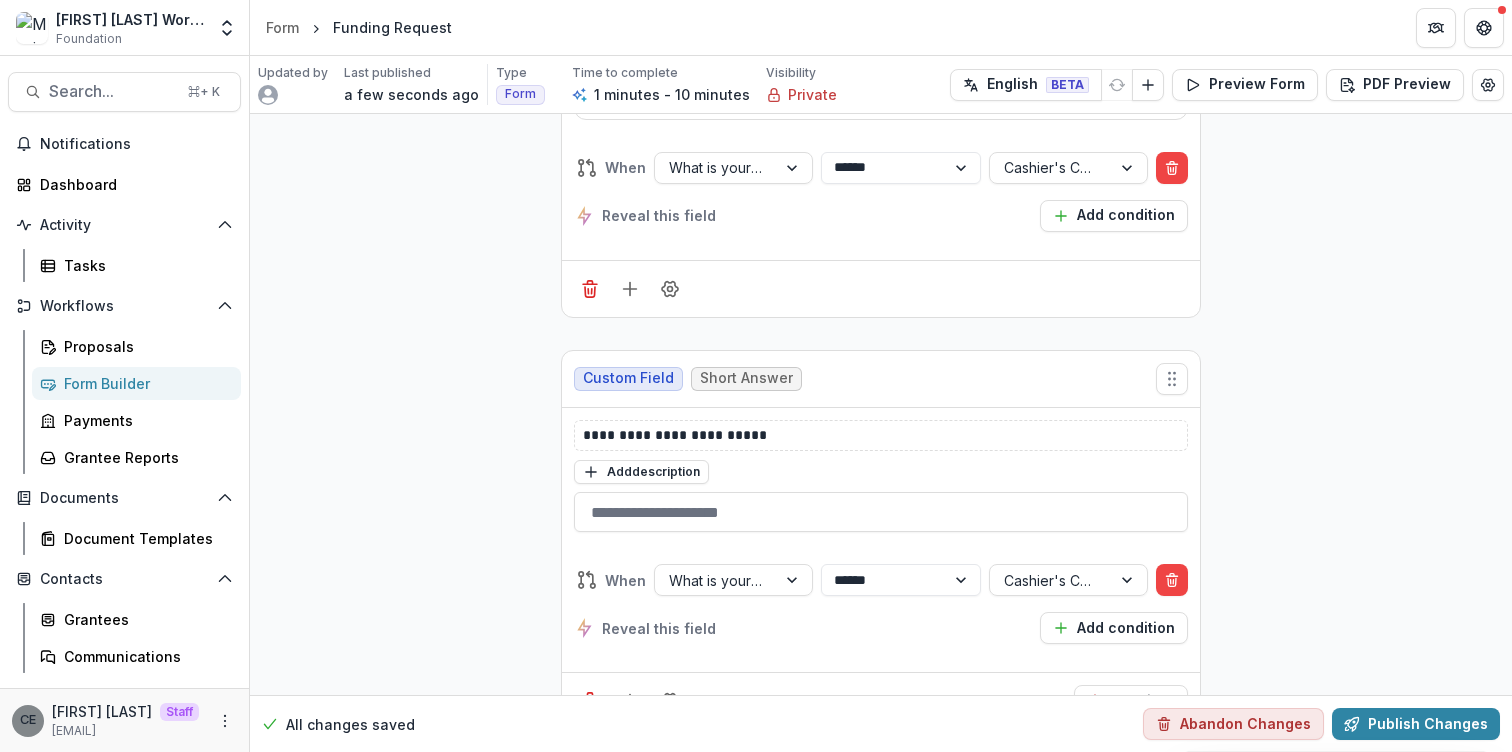 scroll, scrollTop: 907, scrollLeft: 0, axis: vertical 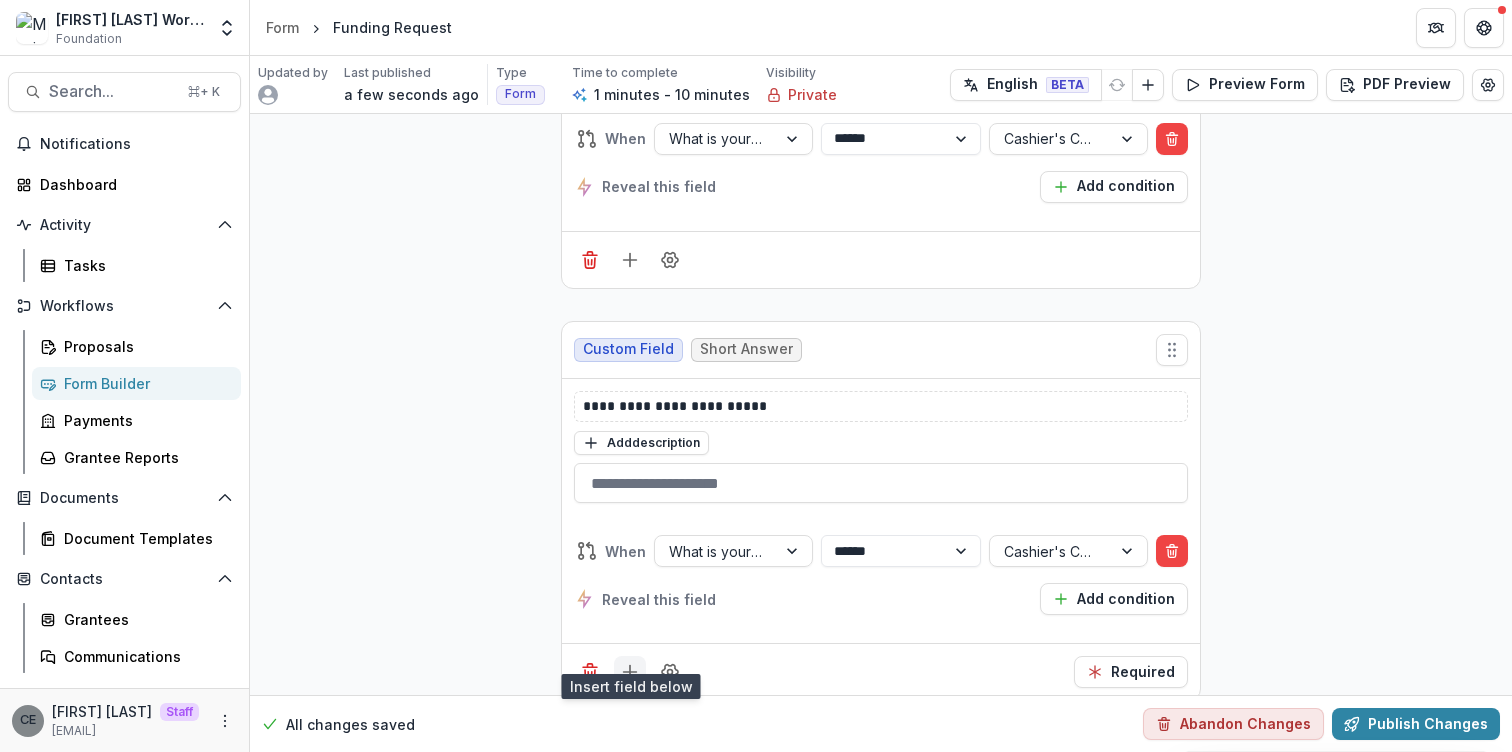 click 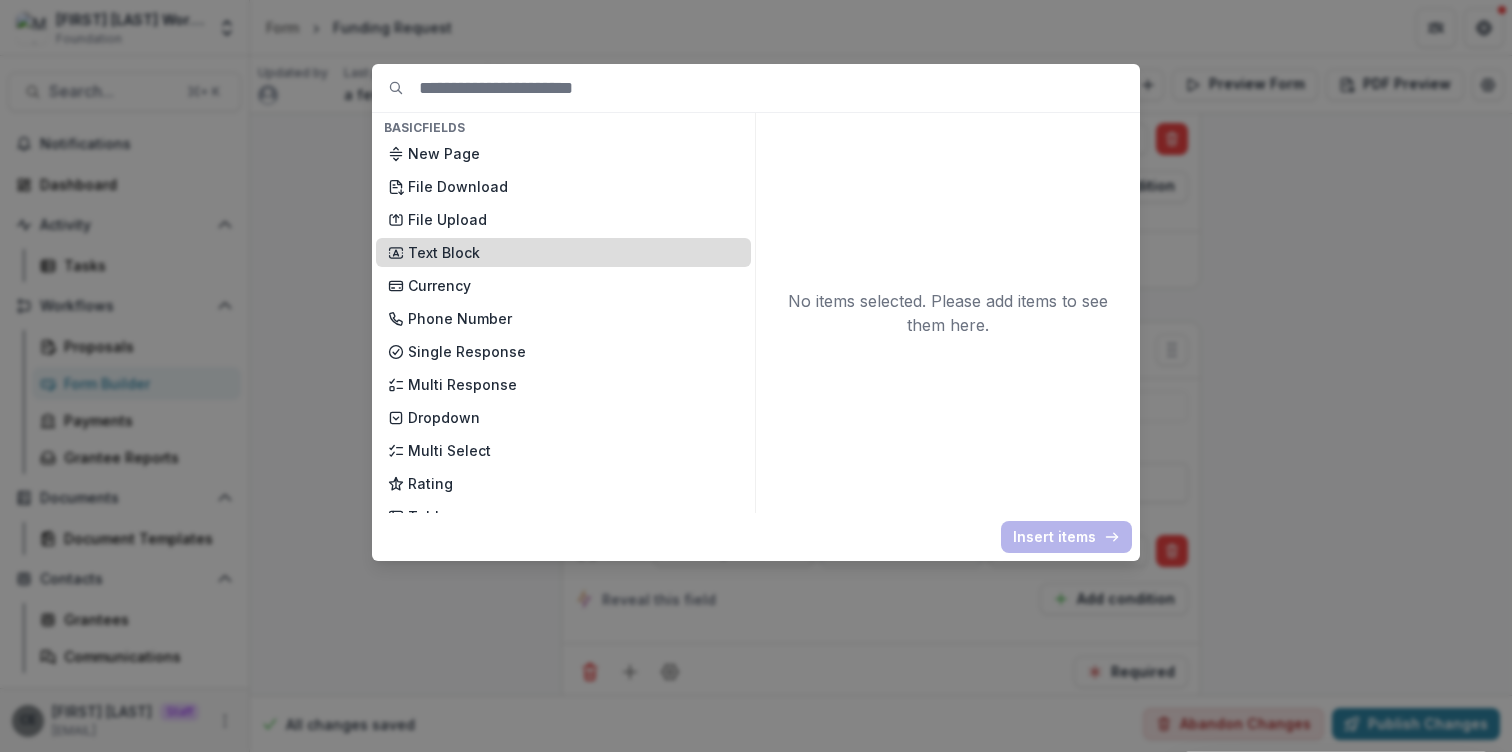 click on "Text Block" at bounding box center (573, 252) 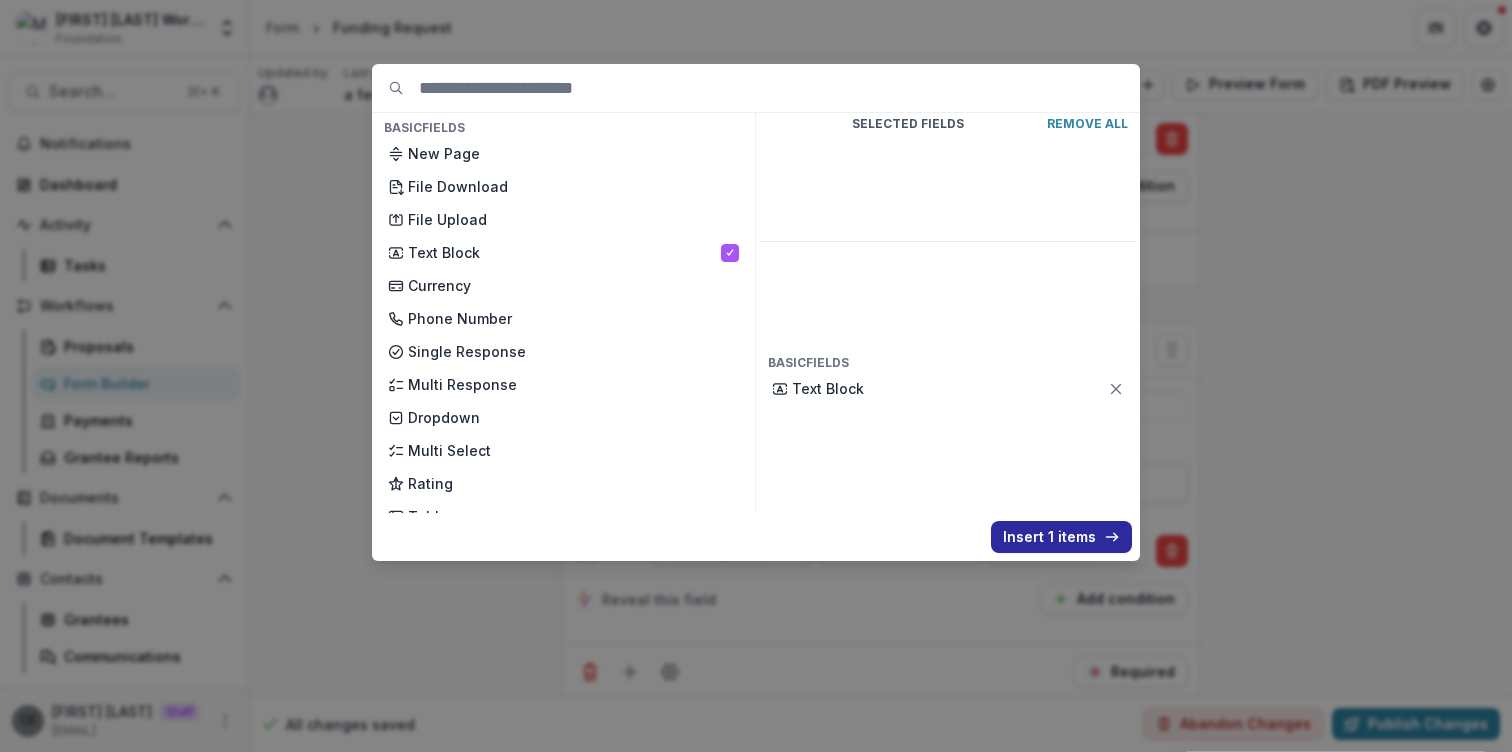 click on "Insert 1 items" at bounding box center (1061, 537) 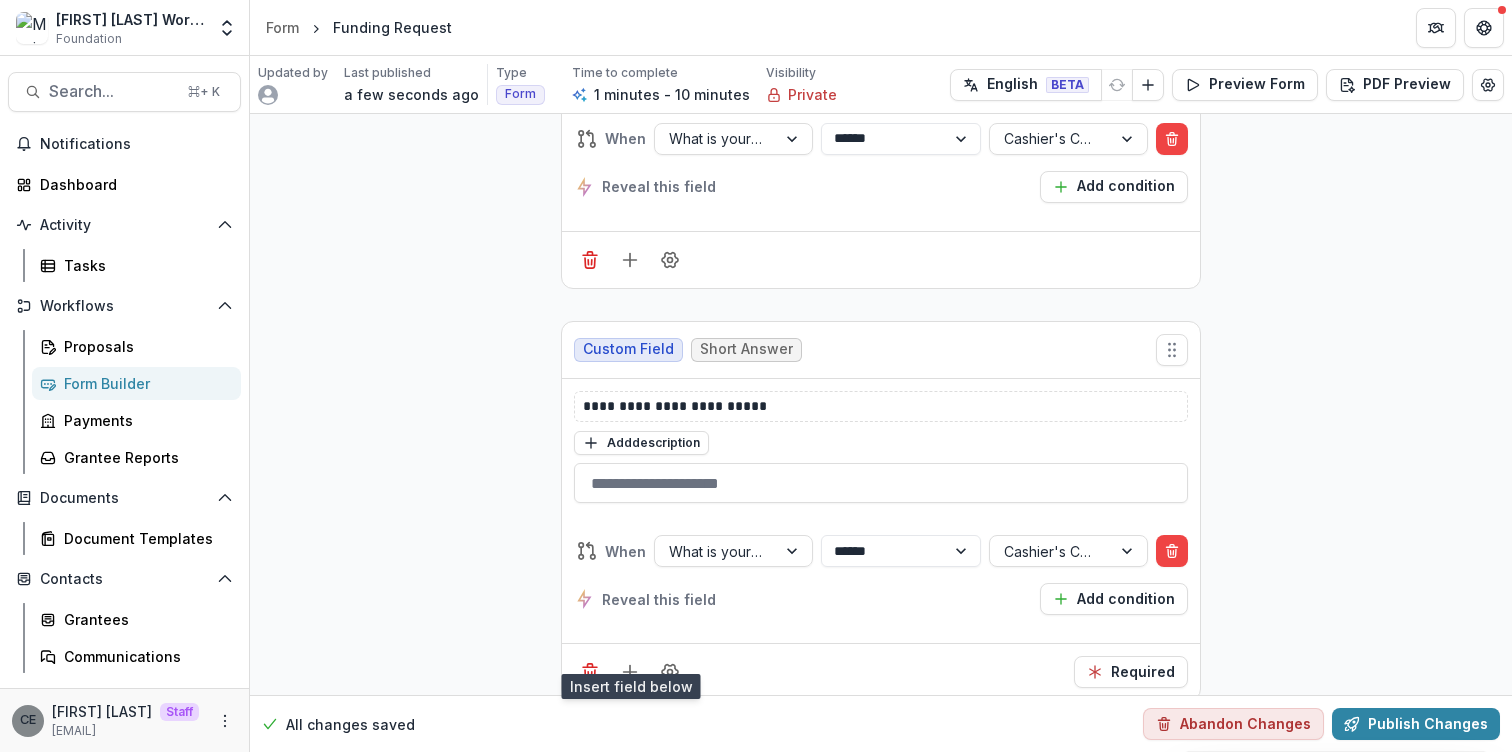 scroll, scrollTop: 1430, scrollLeft: 0, axis: vertical 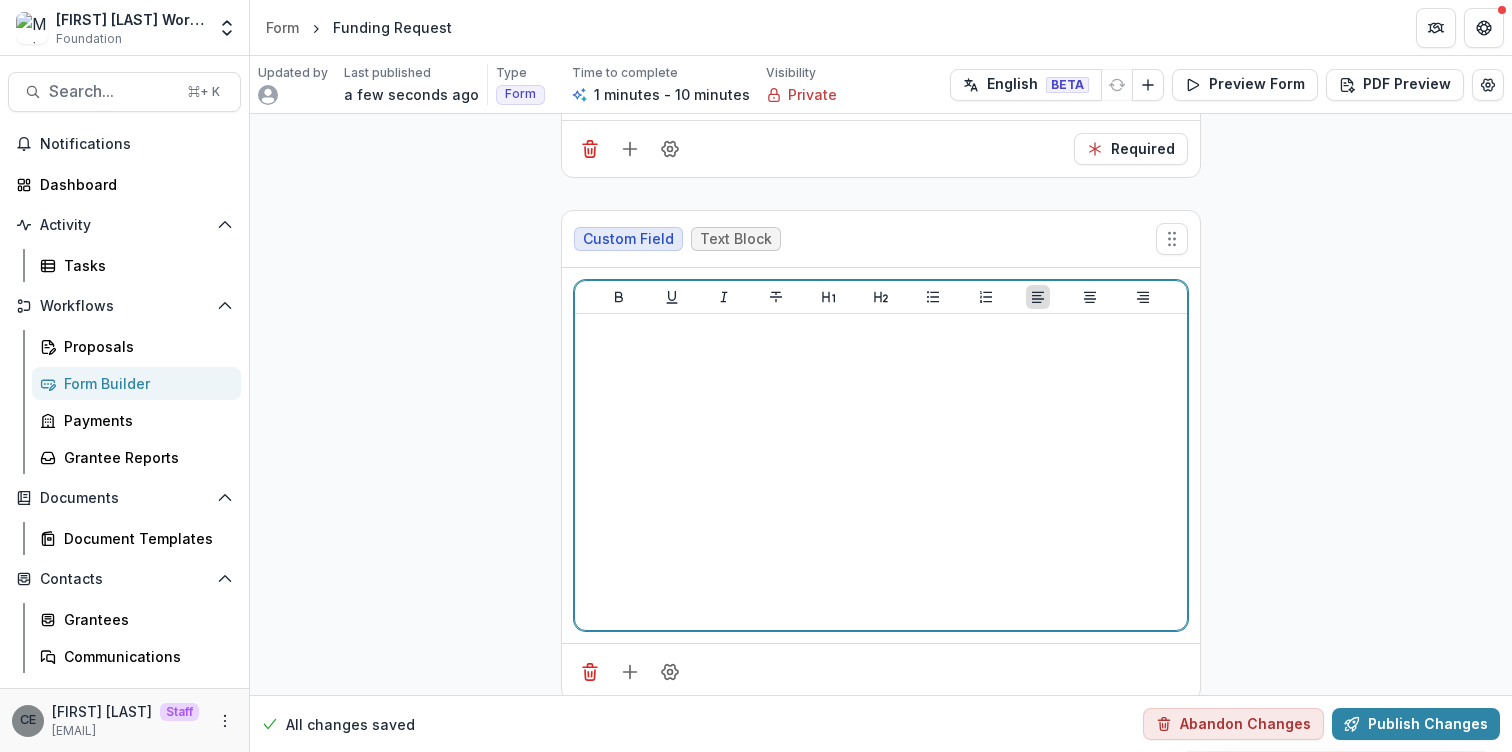 click at bounding box center (881, 472) 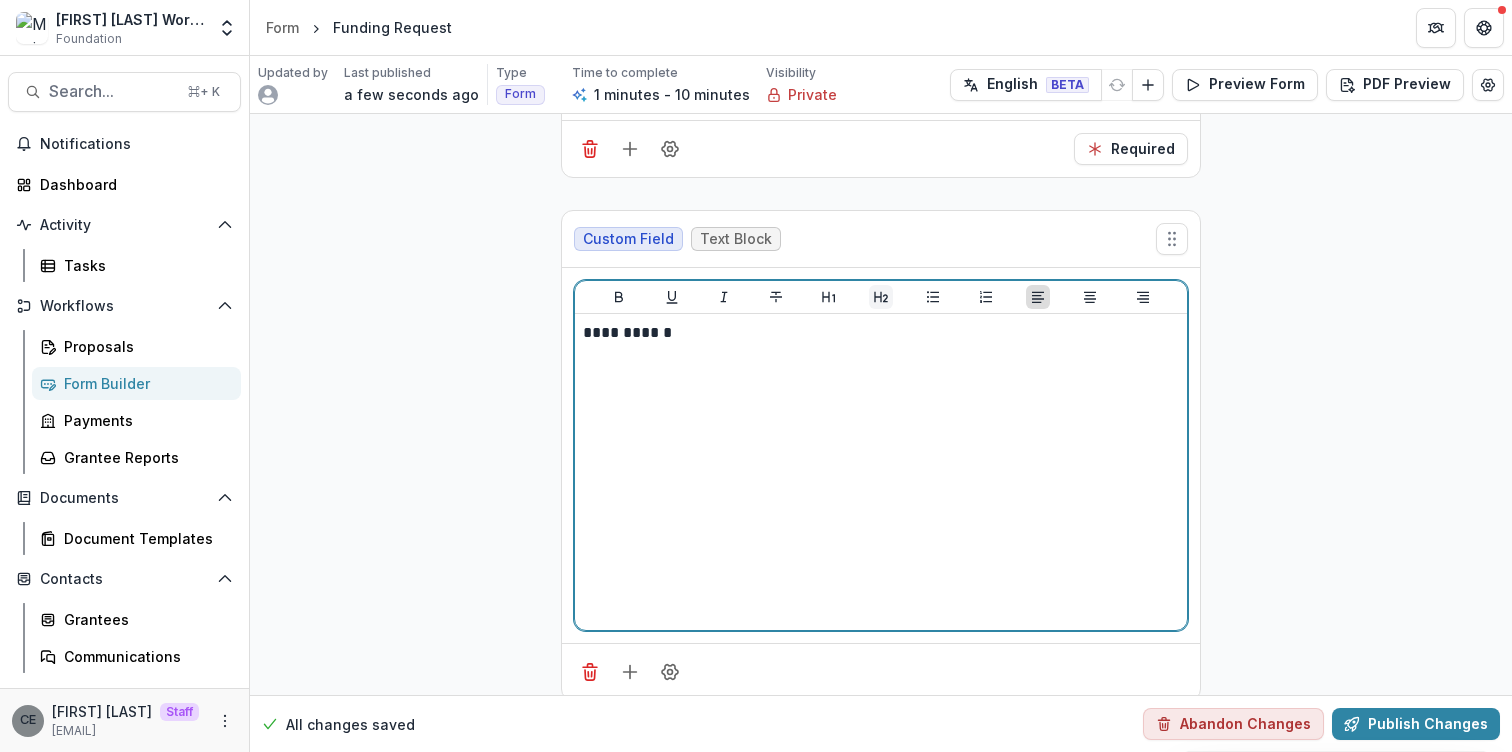 click 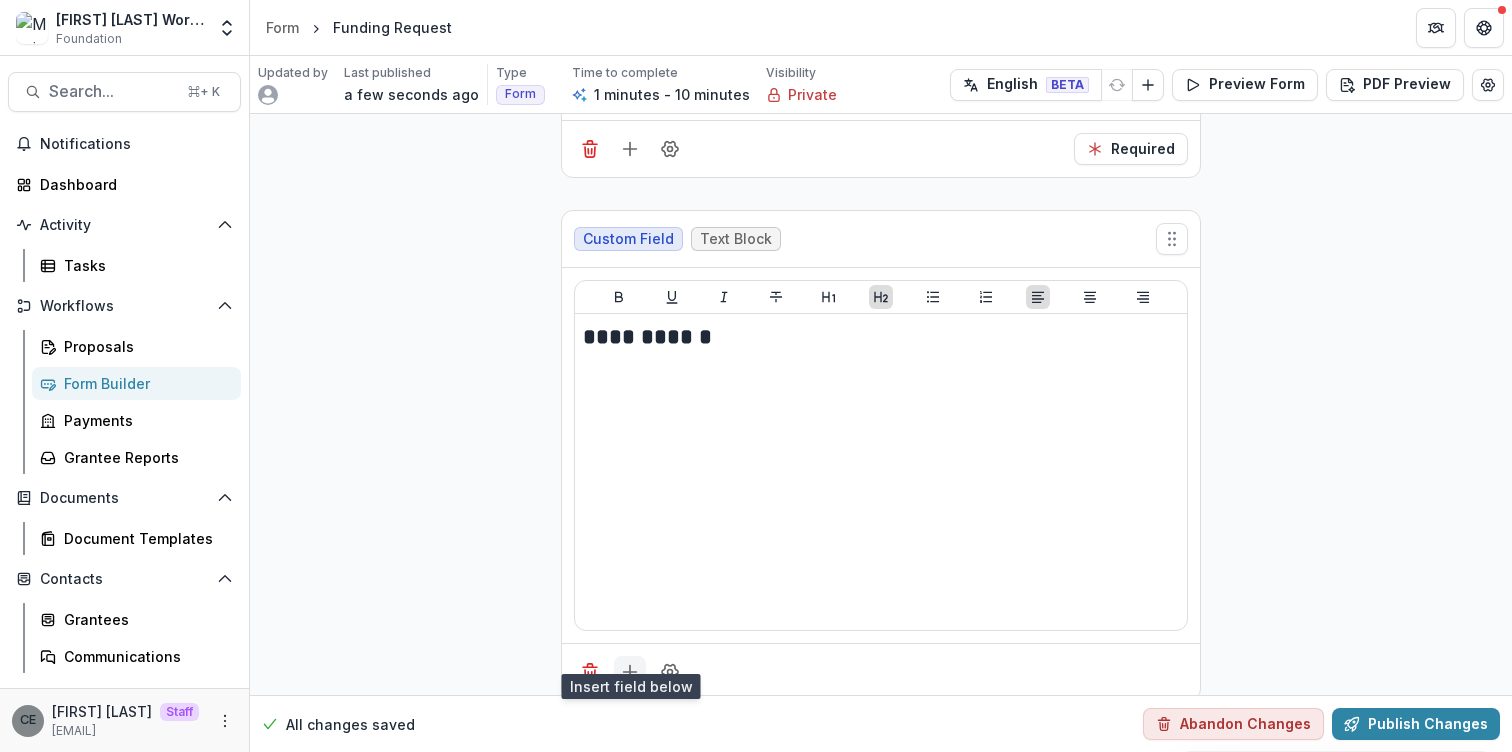 click 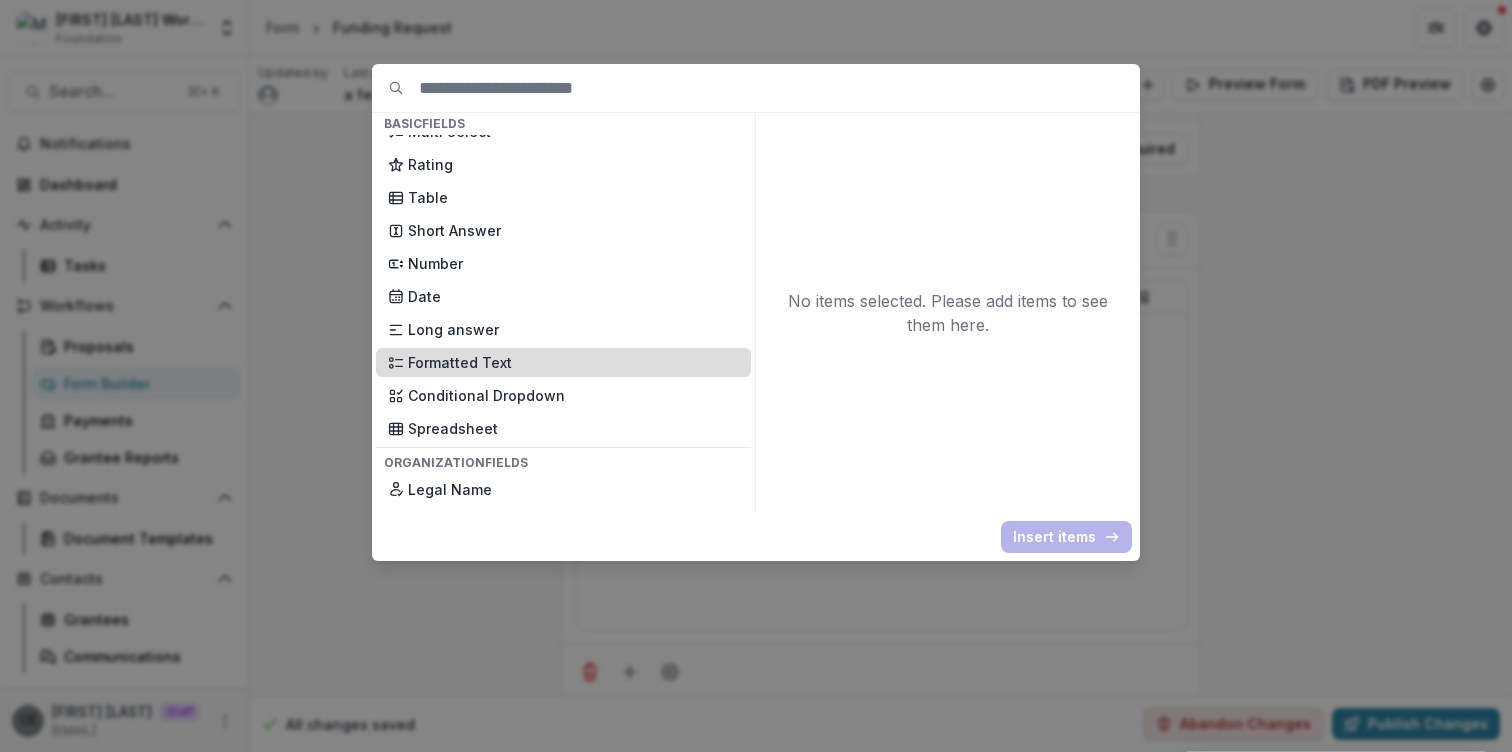 scroll, scrollTop: 286, scrollLeft: 0, axis: vertical 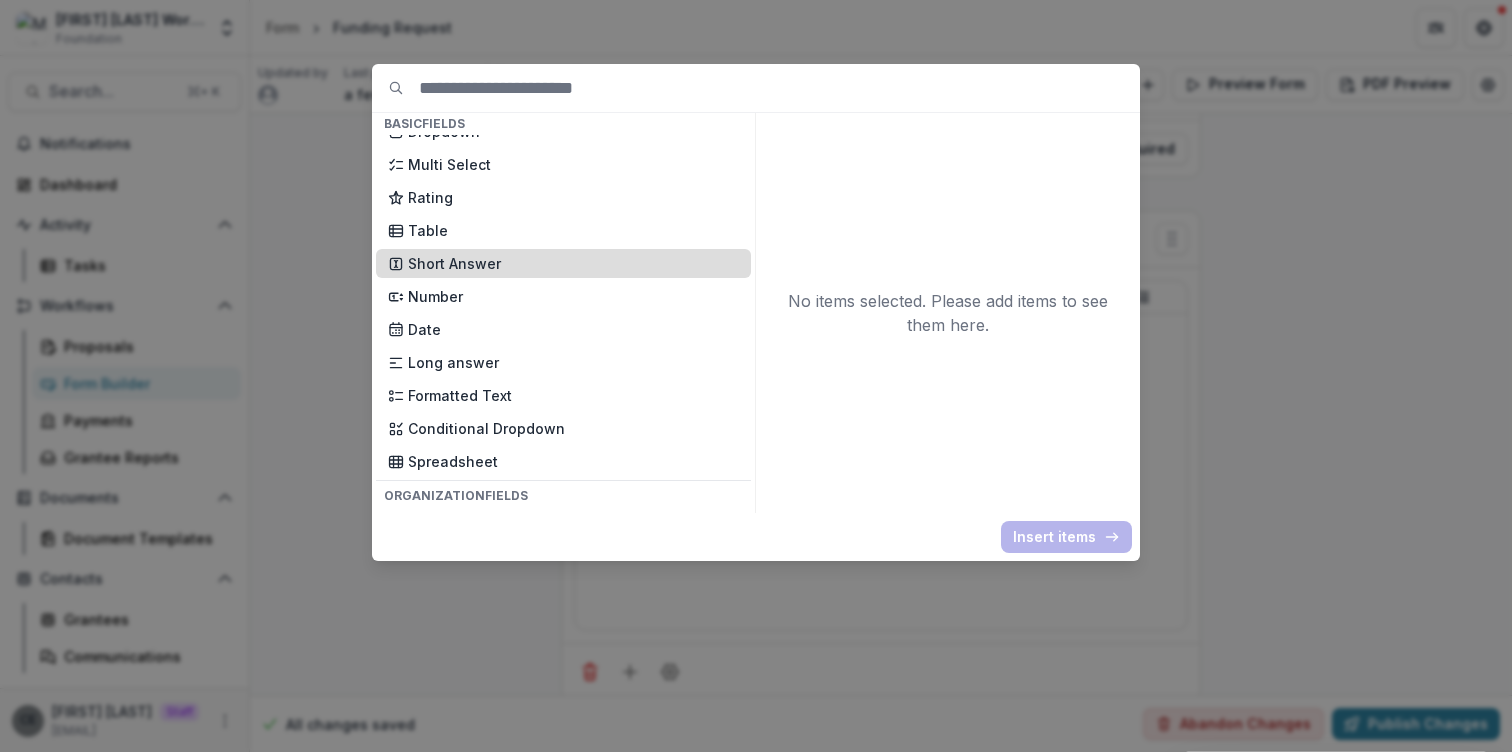 click on "Short Answer" at bounding box center [573, 263] 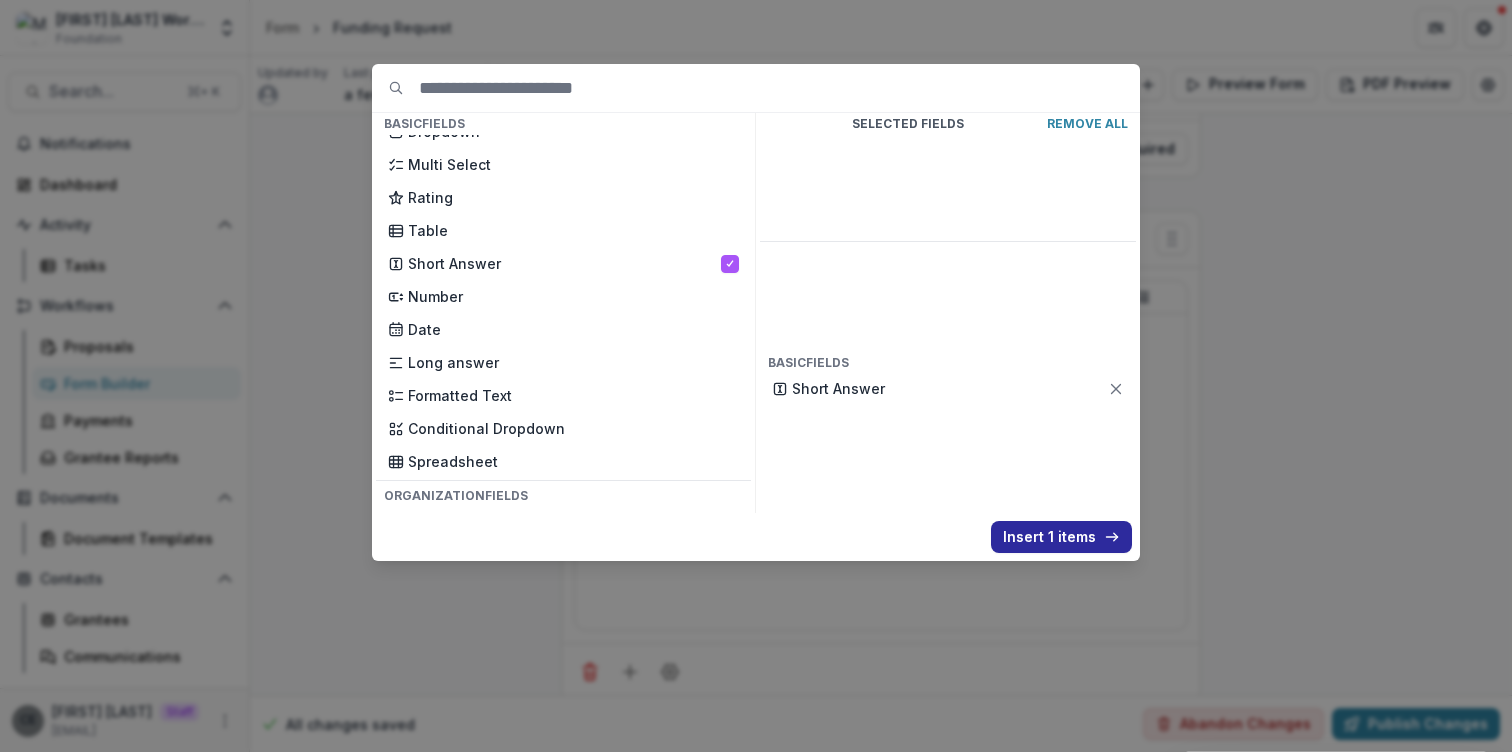 click on "Insert 1 items" at bounding box center [1061, 537] 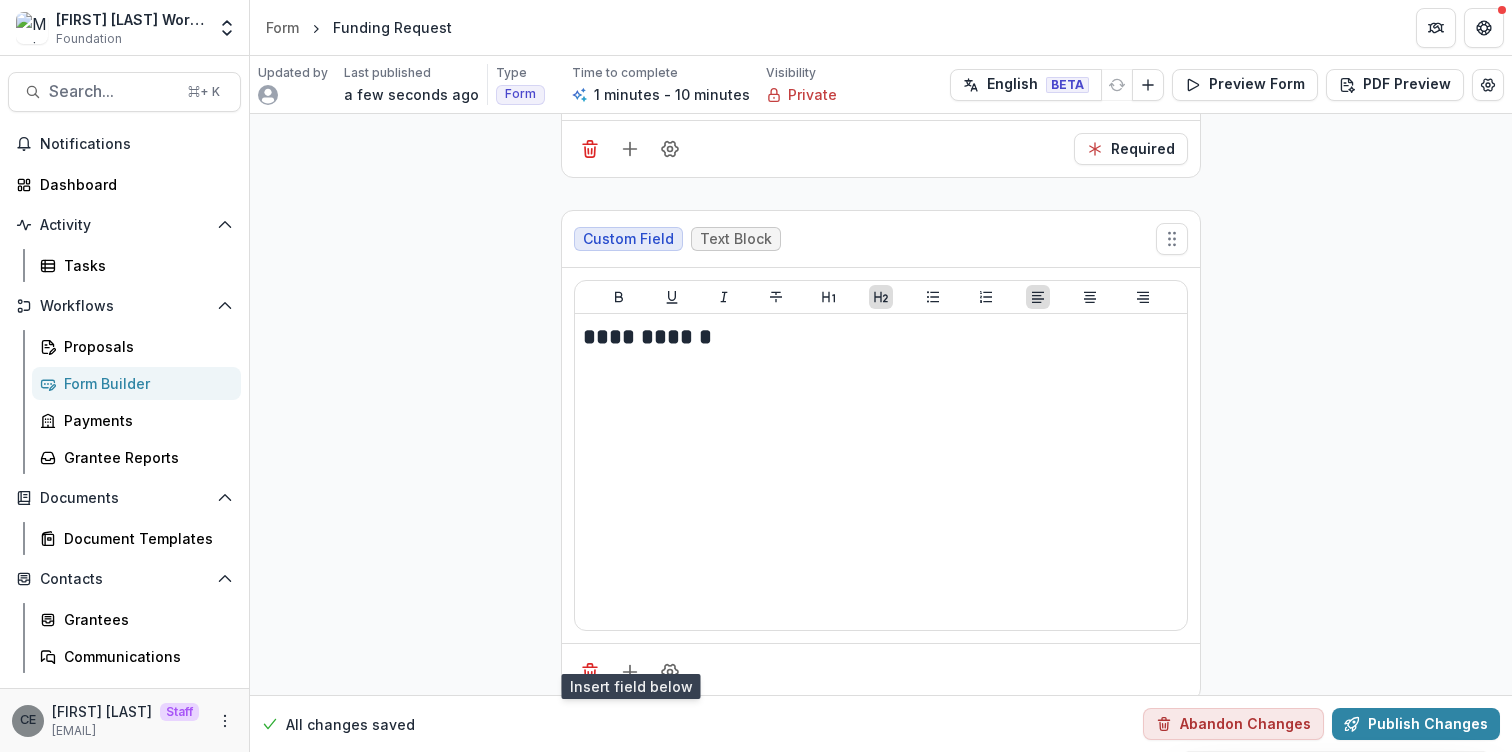 scroll, scrollTop: 1714, scrollLeft: 0, axis: vertical 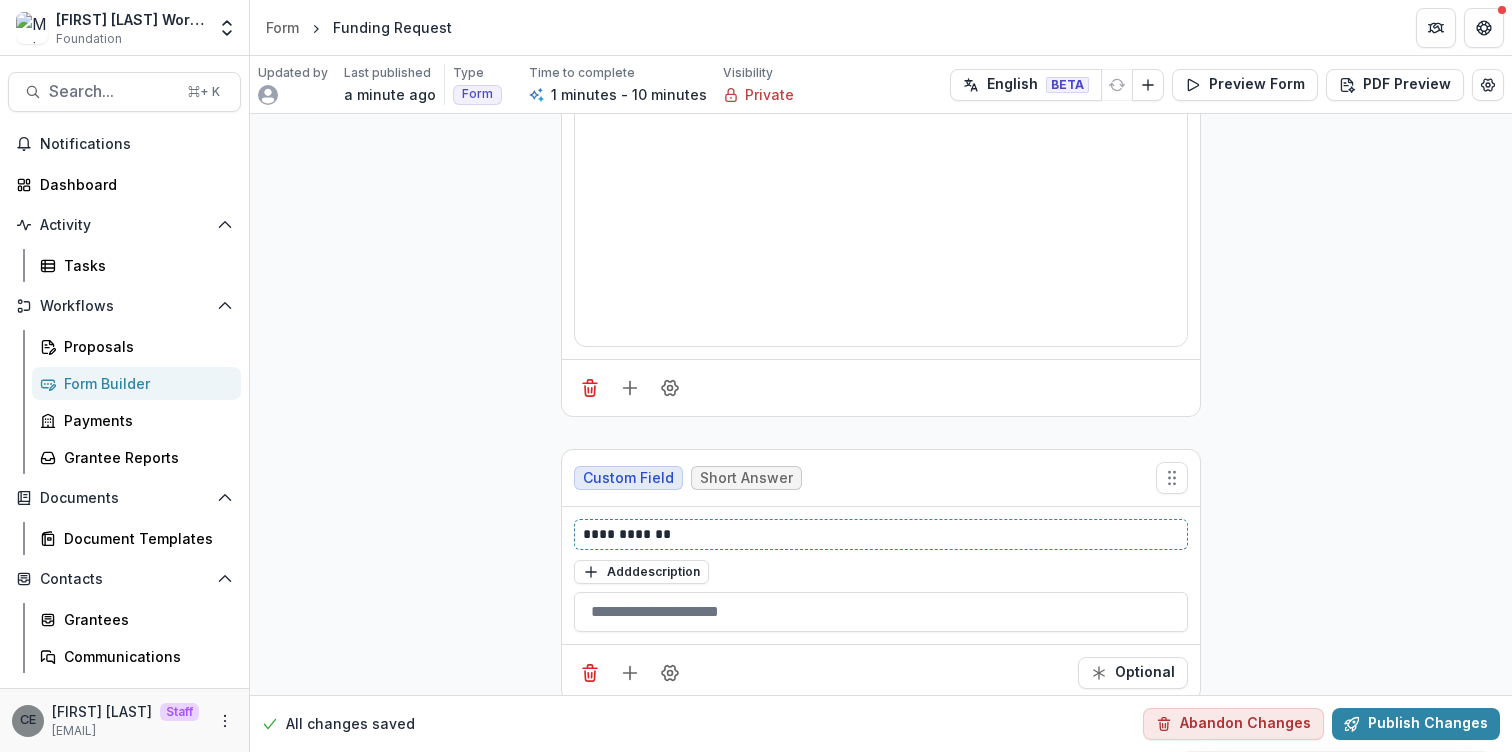 click on "**********" at bounding box center [881, 534] 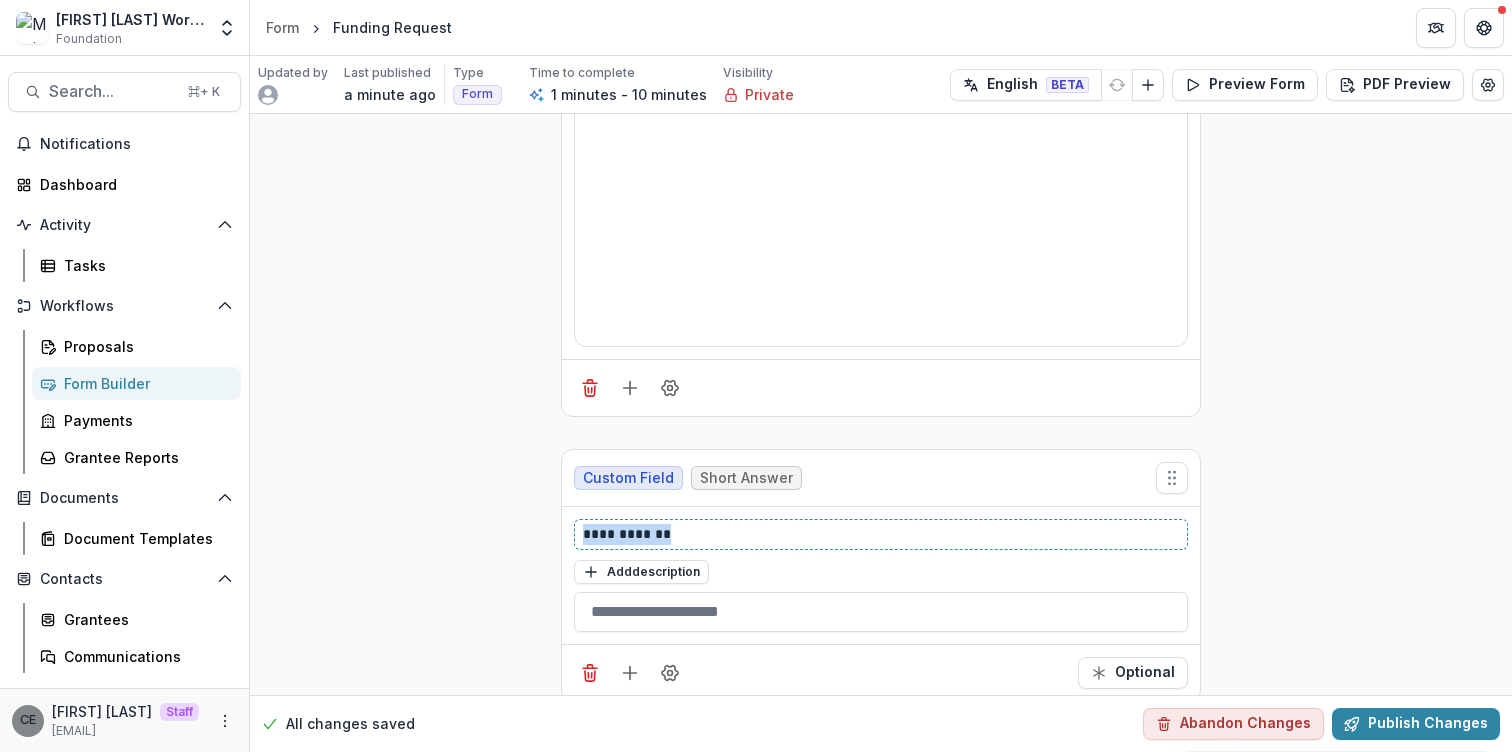 drag, startPoint x: 697, startPoint y: 507, endPoint x: 451, endPoint y: 504, distance: 246.0183 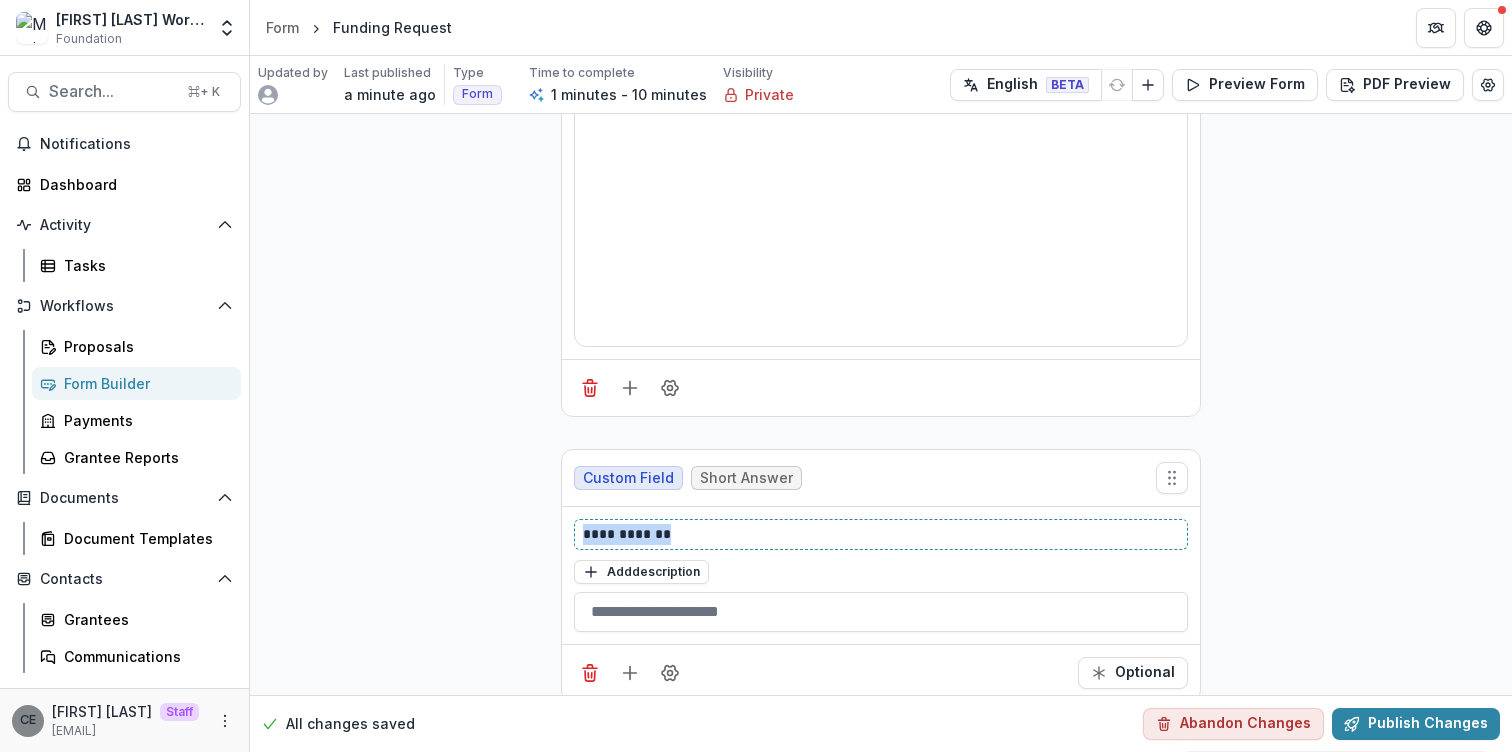 click on "**********" at bounding box center (881, -441) 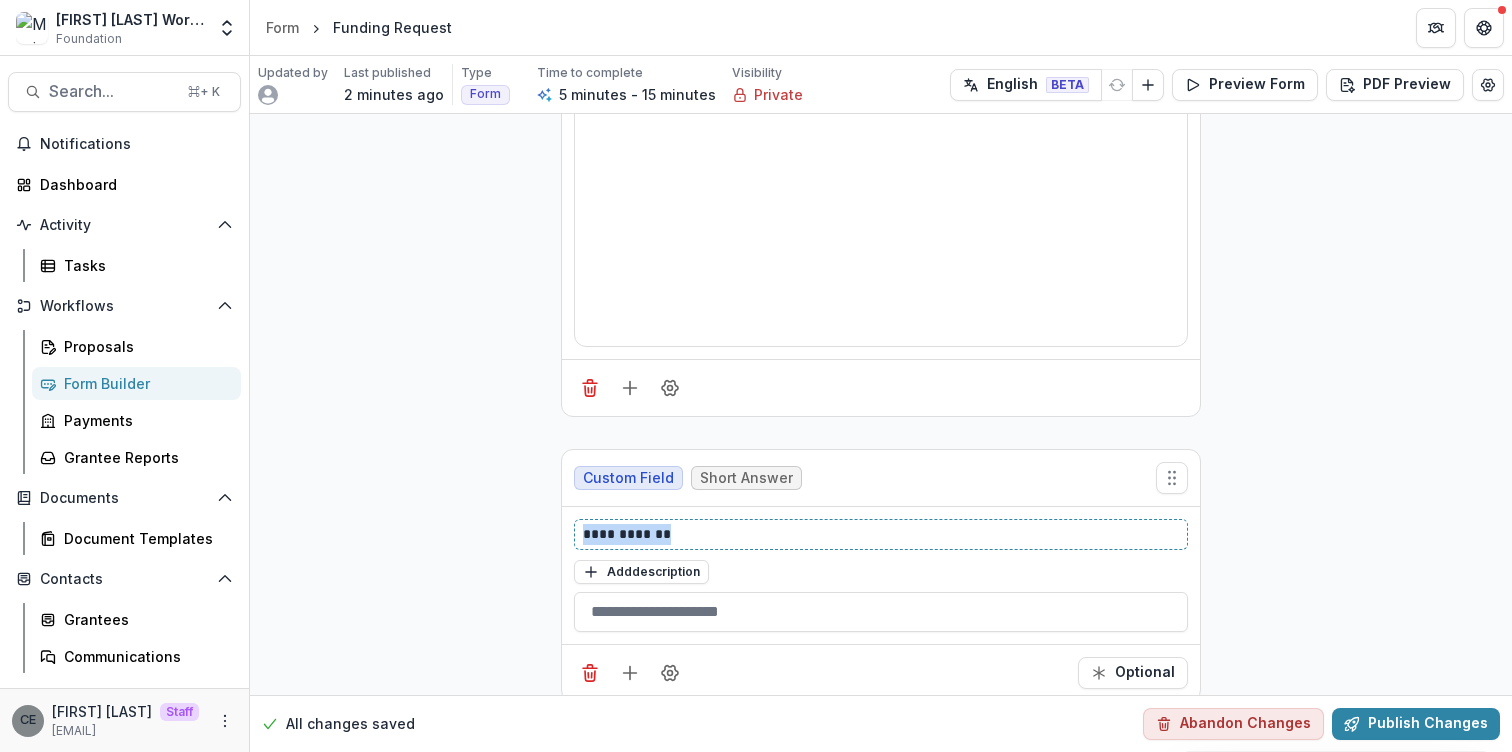 type 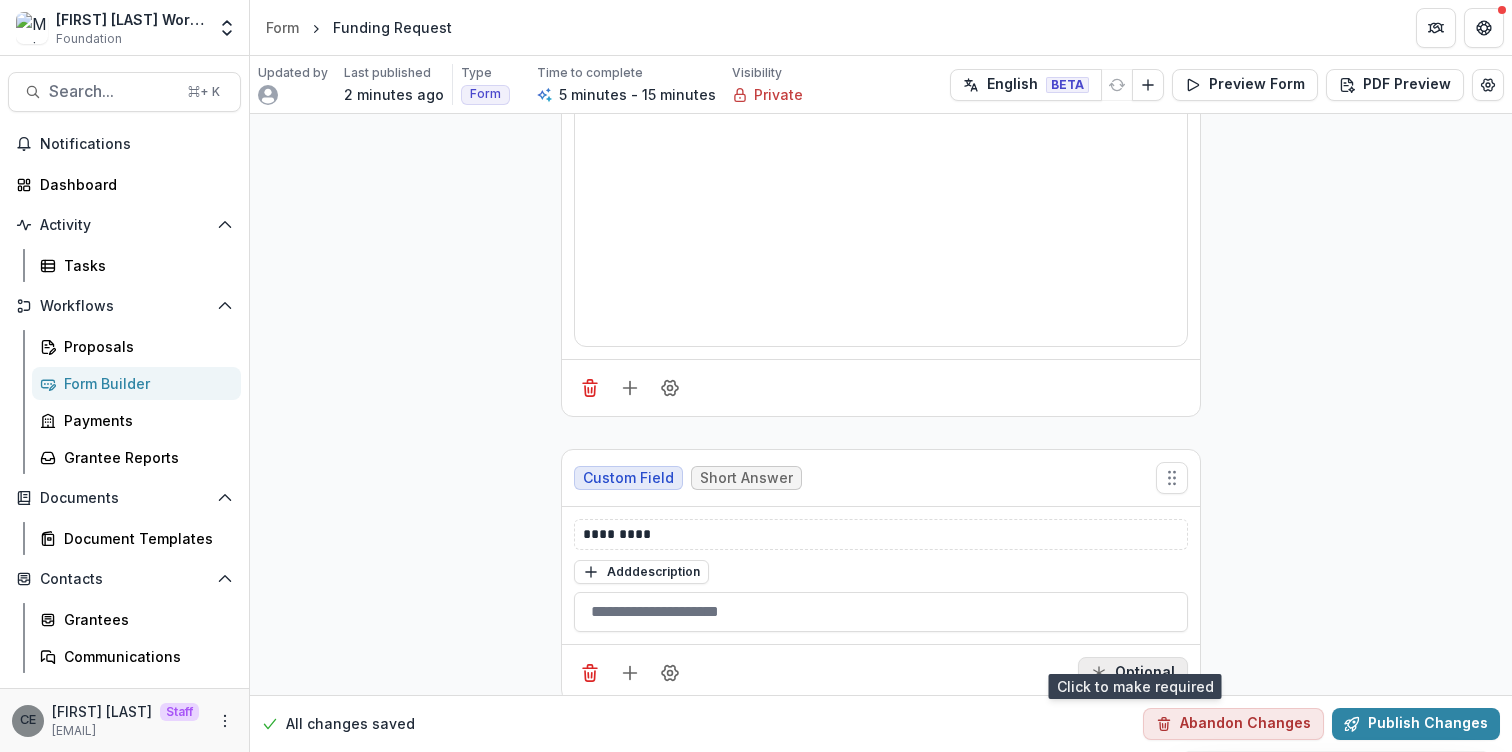 click 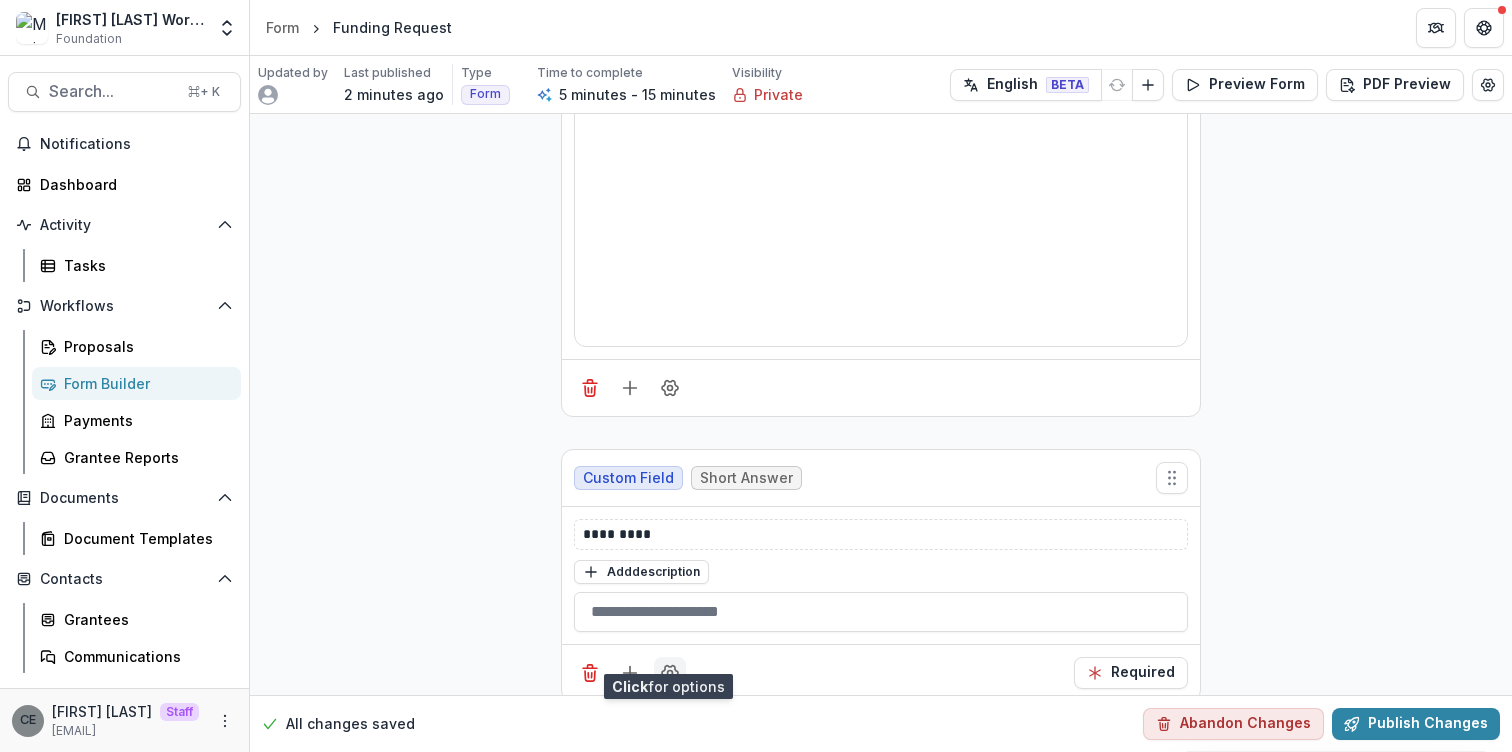 click 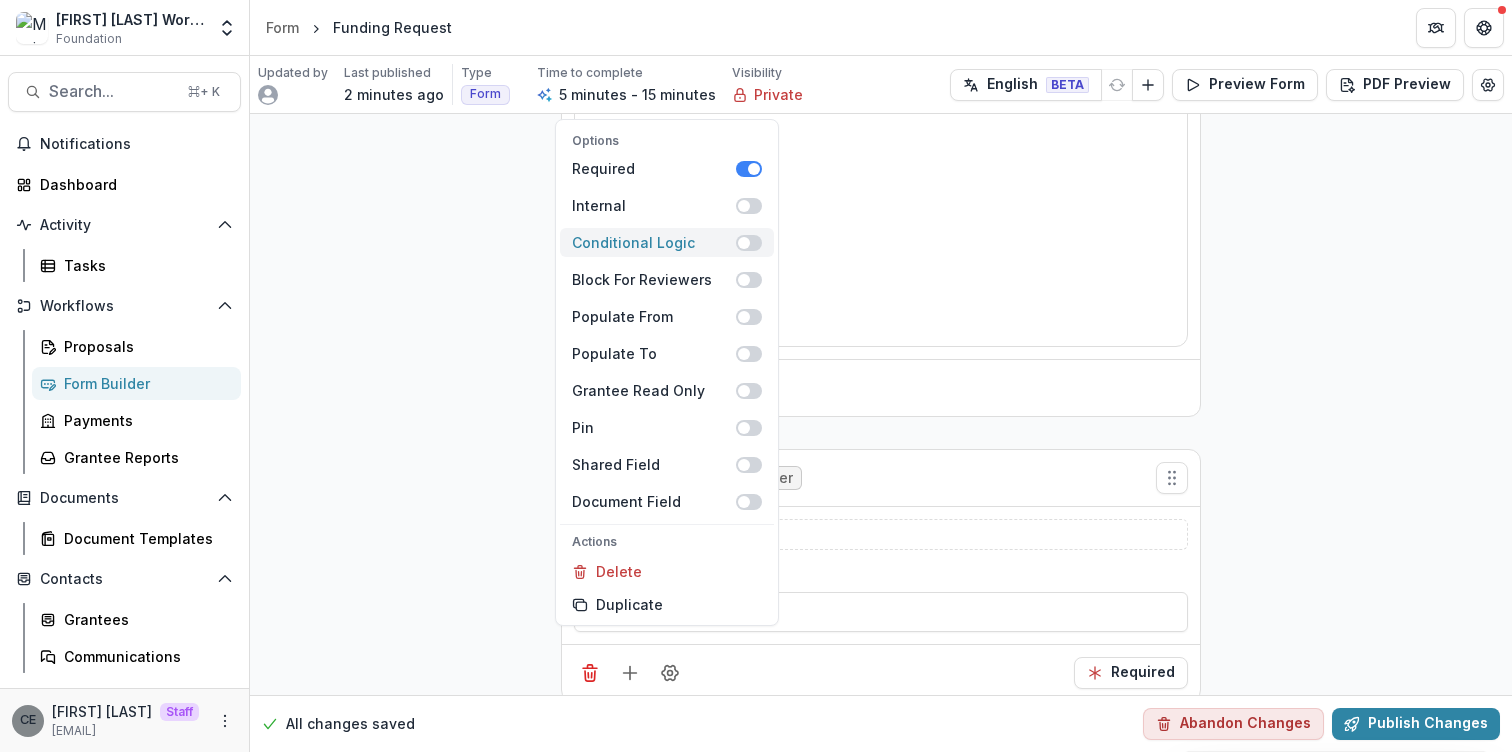 click at bounding box center (744, 243) 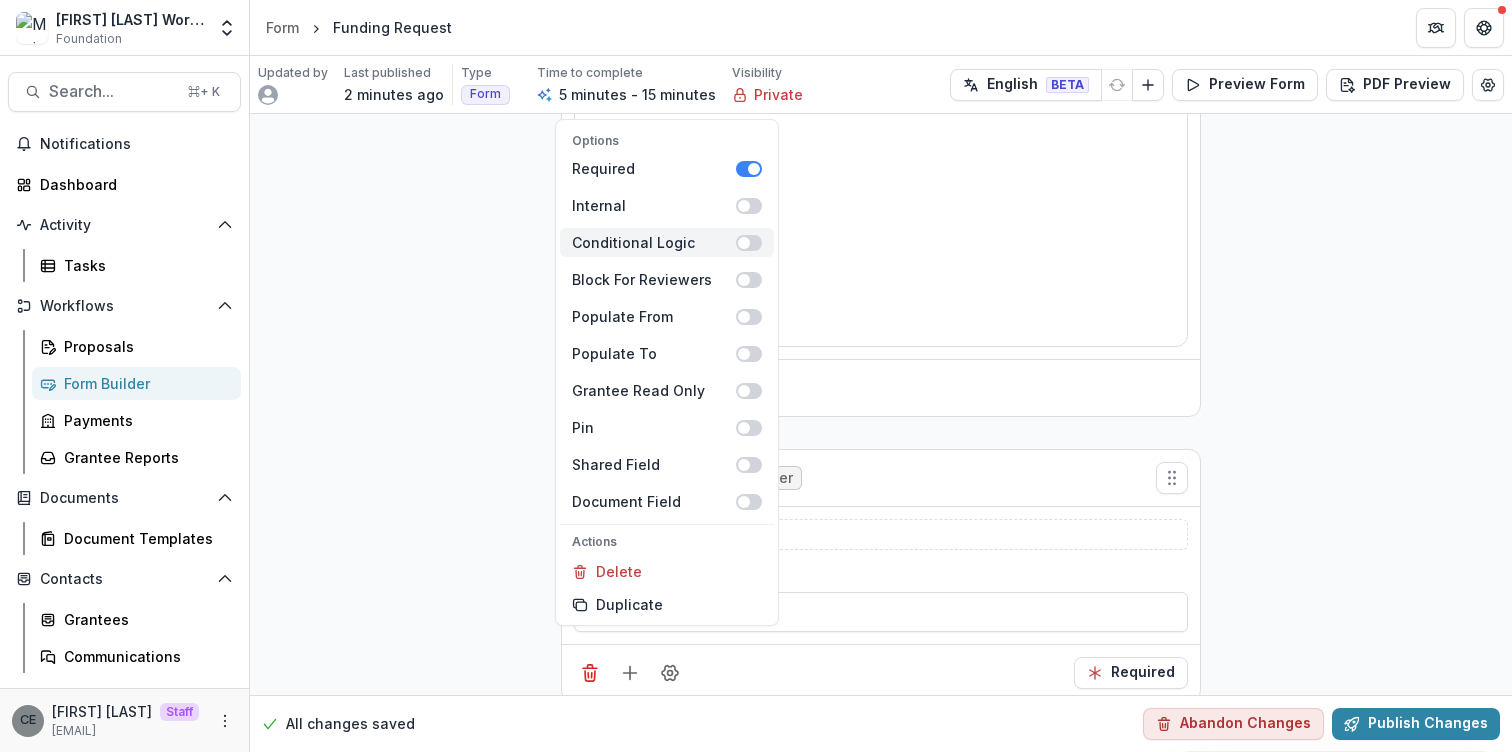 scroll, scrollTop: 1735, scrollLeft: 0, axis: vertical 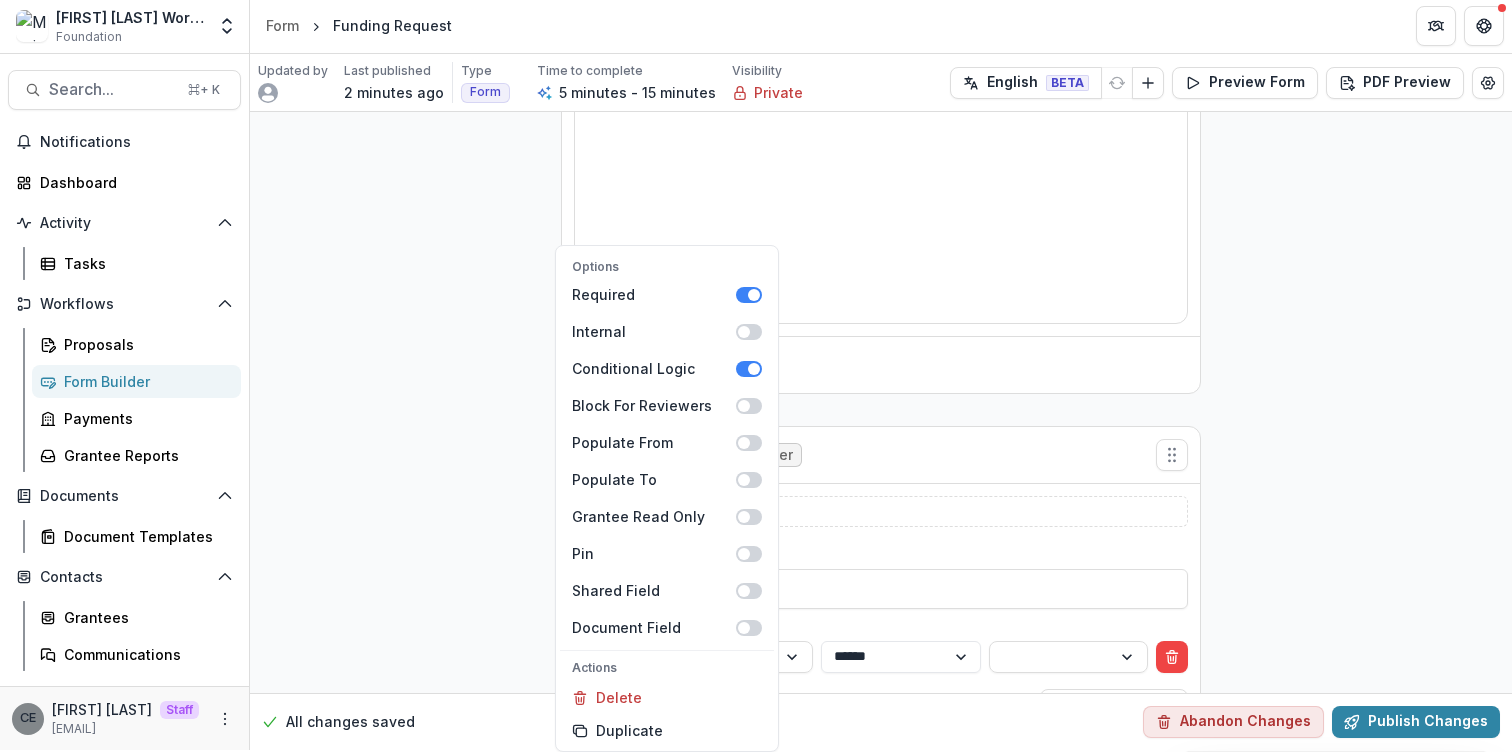 click on "**********" at bounding box center (881, 673) 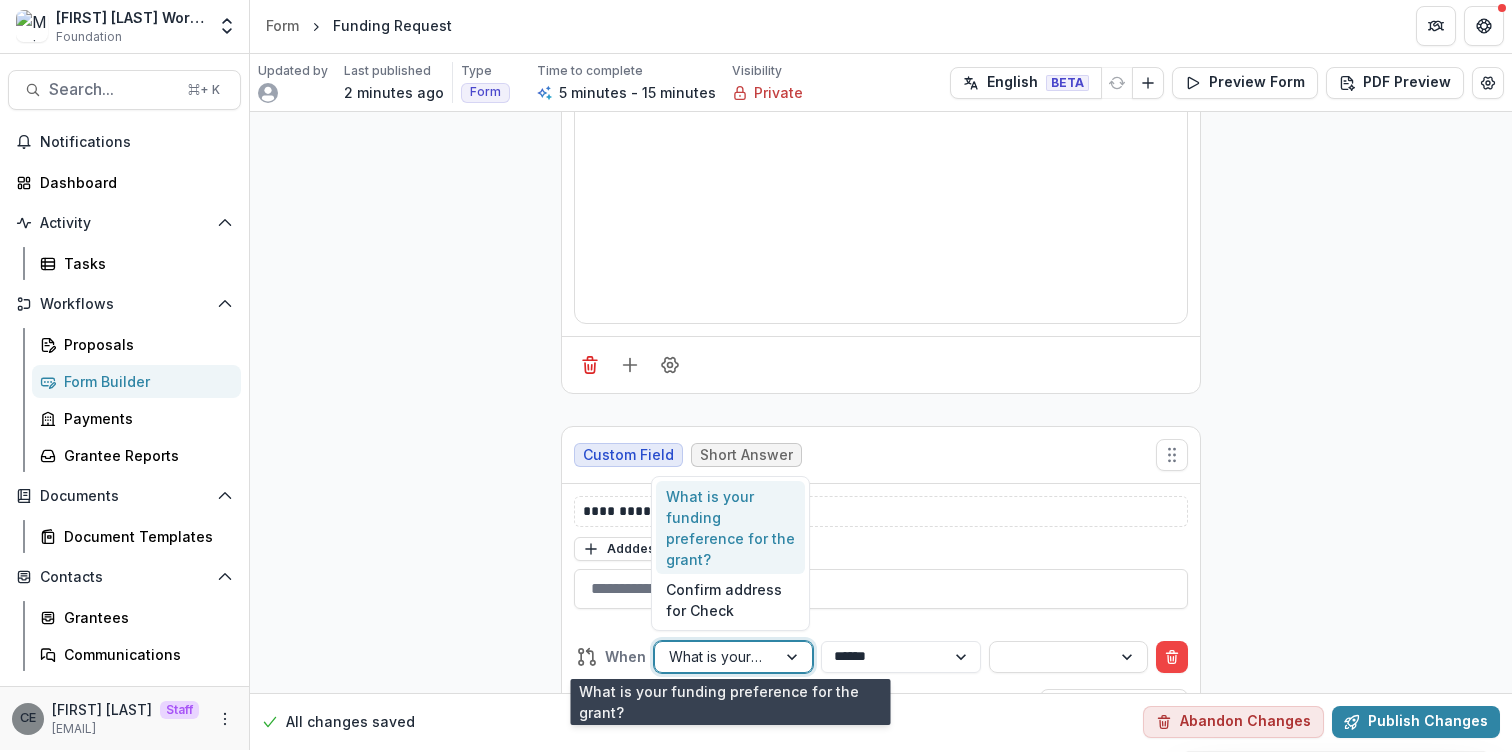 click at bounding box center [794, 657] 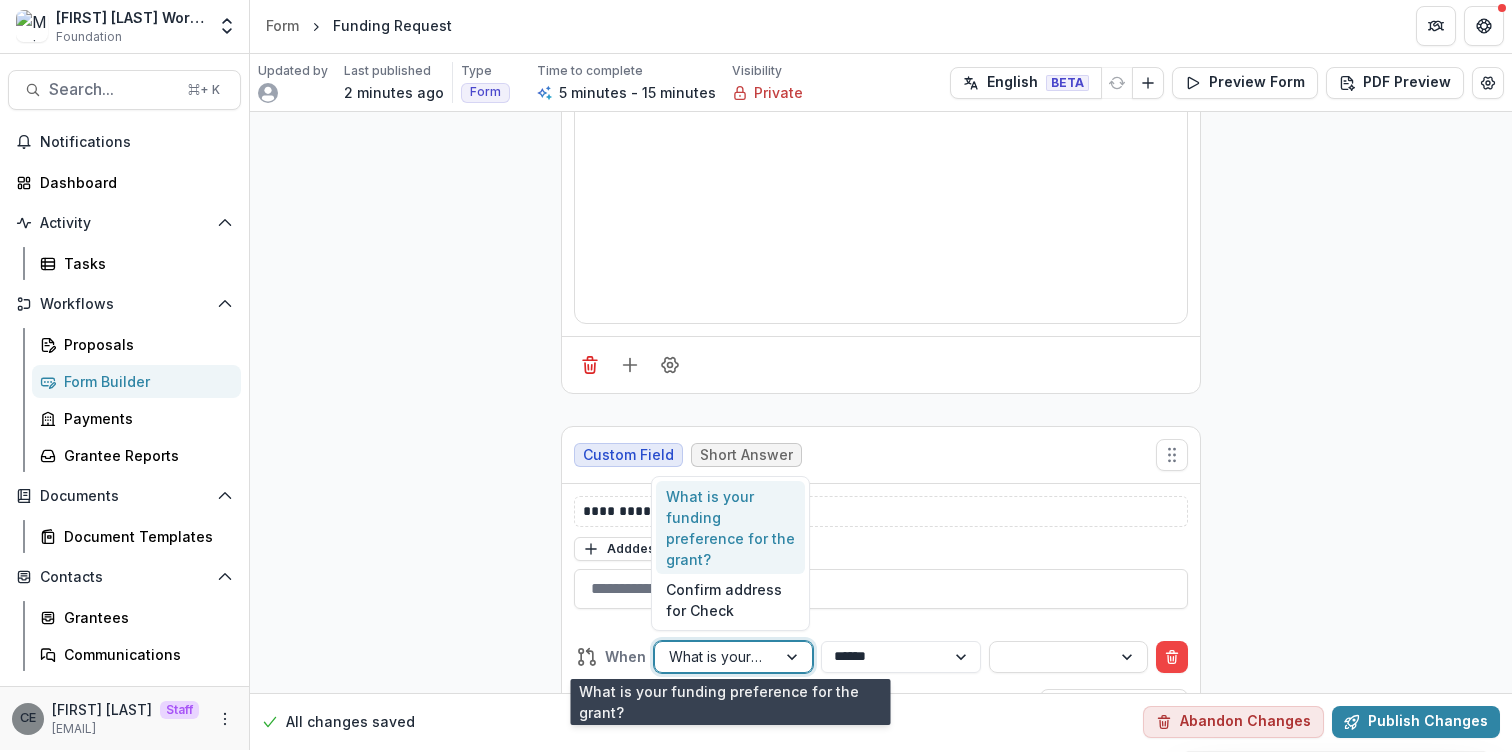 click on "What is your funding preference for the grant?" at bounding box center (730, 528) 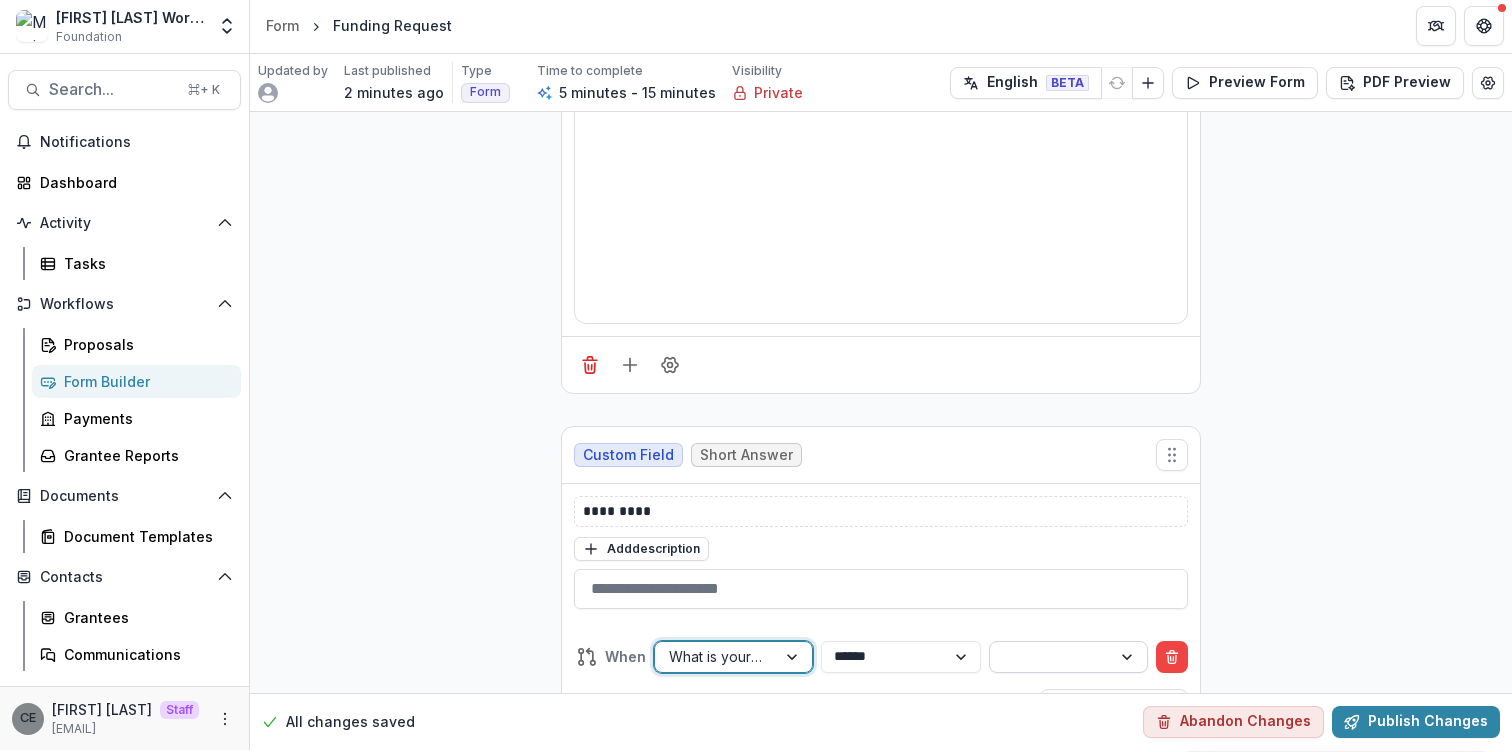 click at bounding box center (1050, 656) 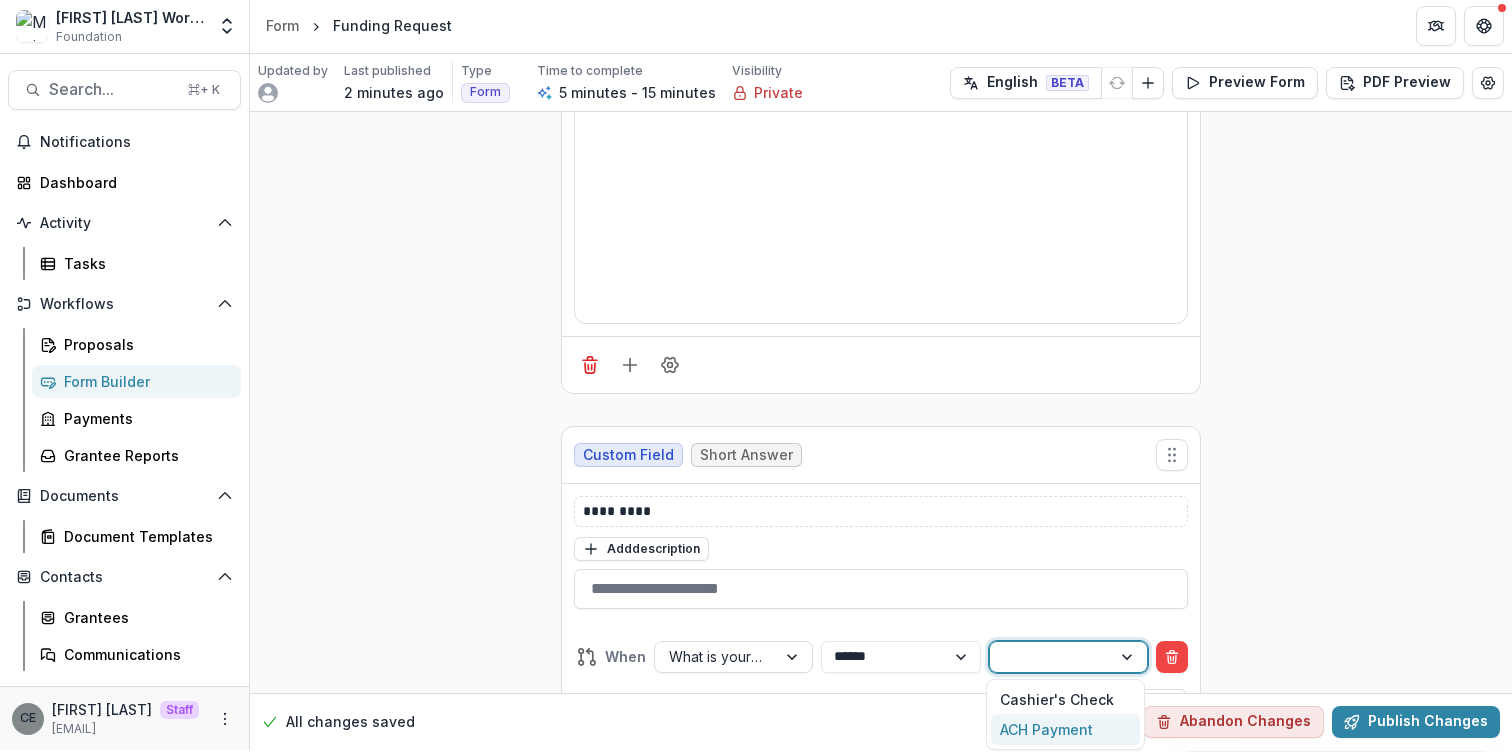 click on "ACH Payment" at bounding box center (1065, 729) 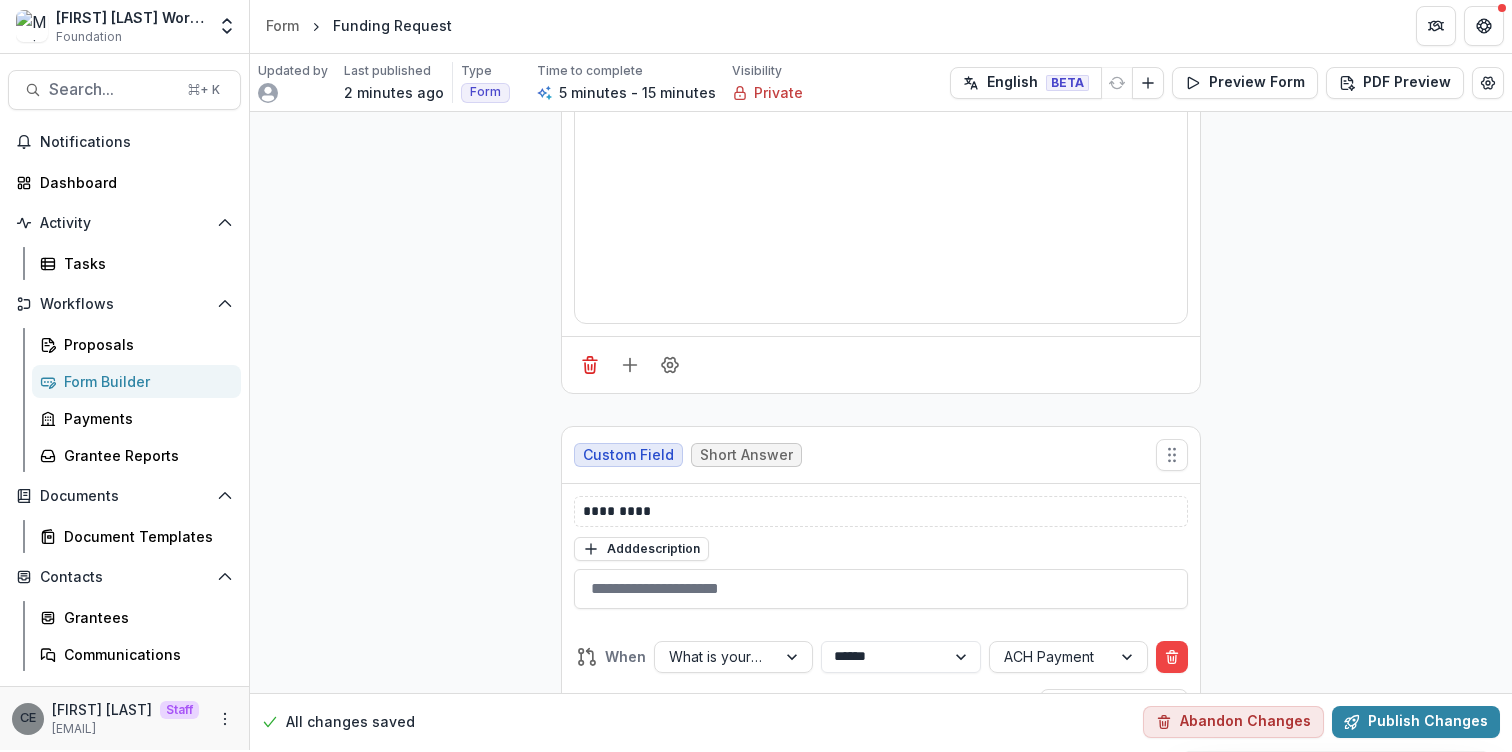 click on "**********" at bounding box center (881, -400) 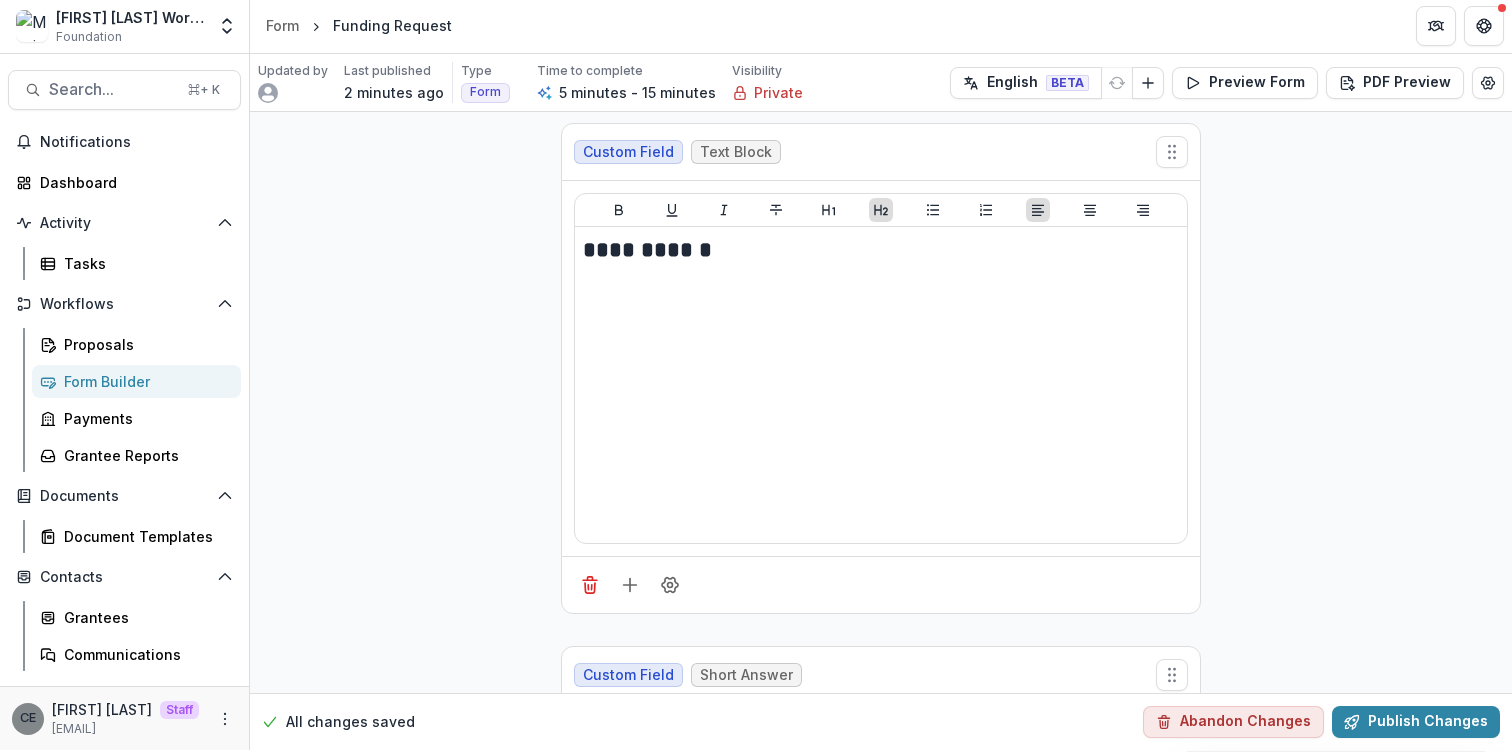 scroll, scrollTop: 1535, scrollLeft: 0, axis: vertical 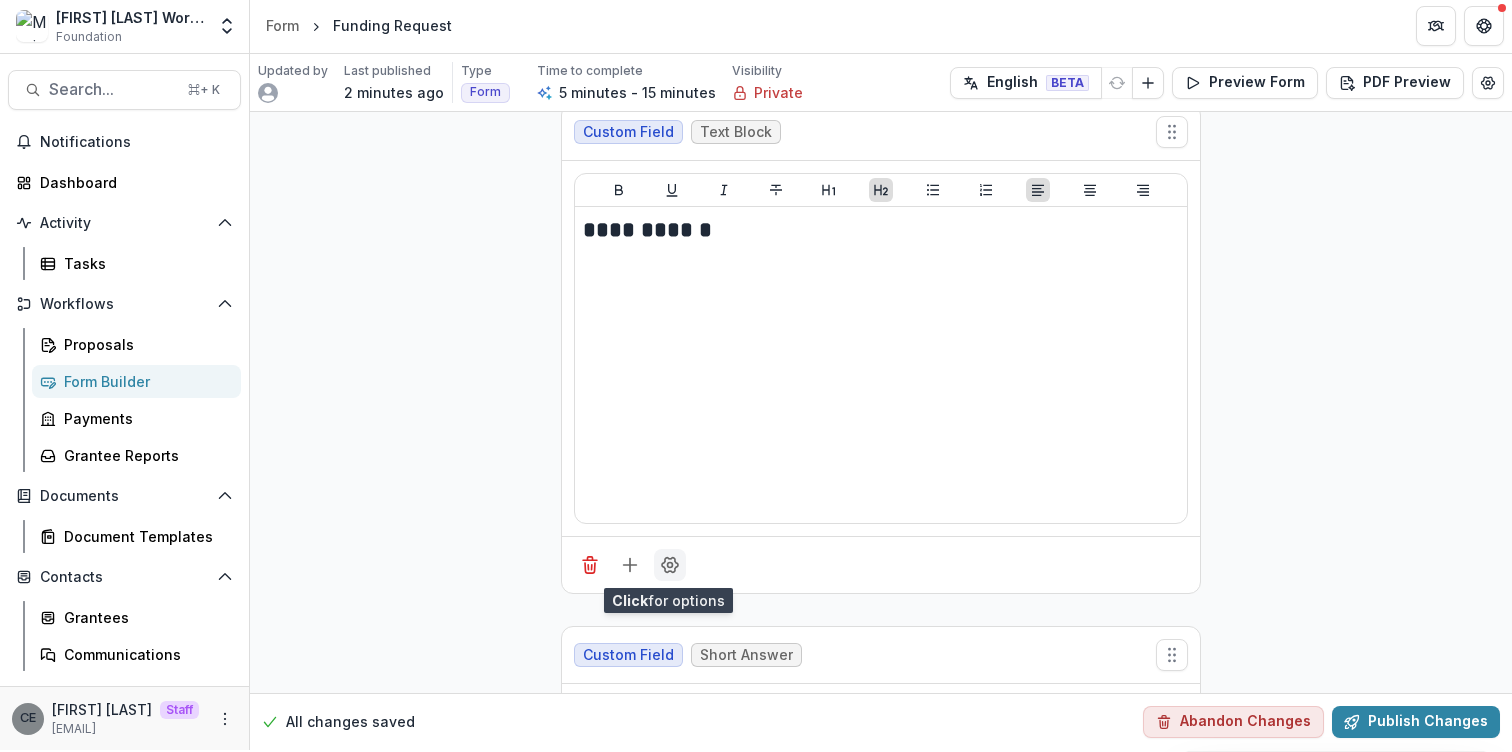 click 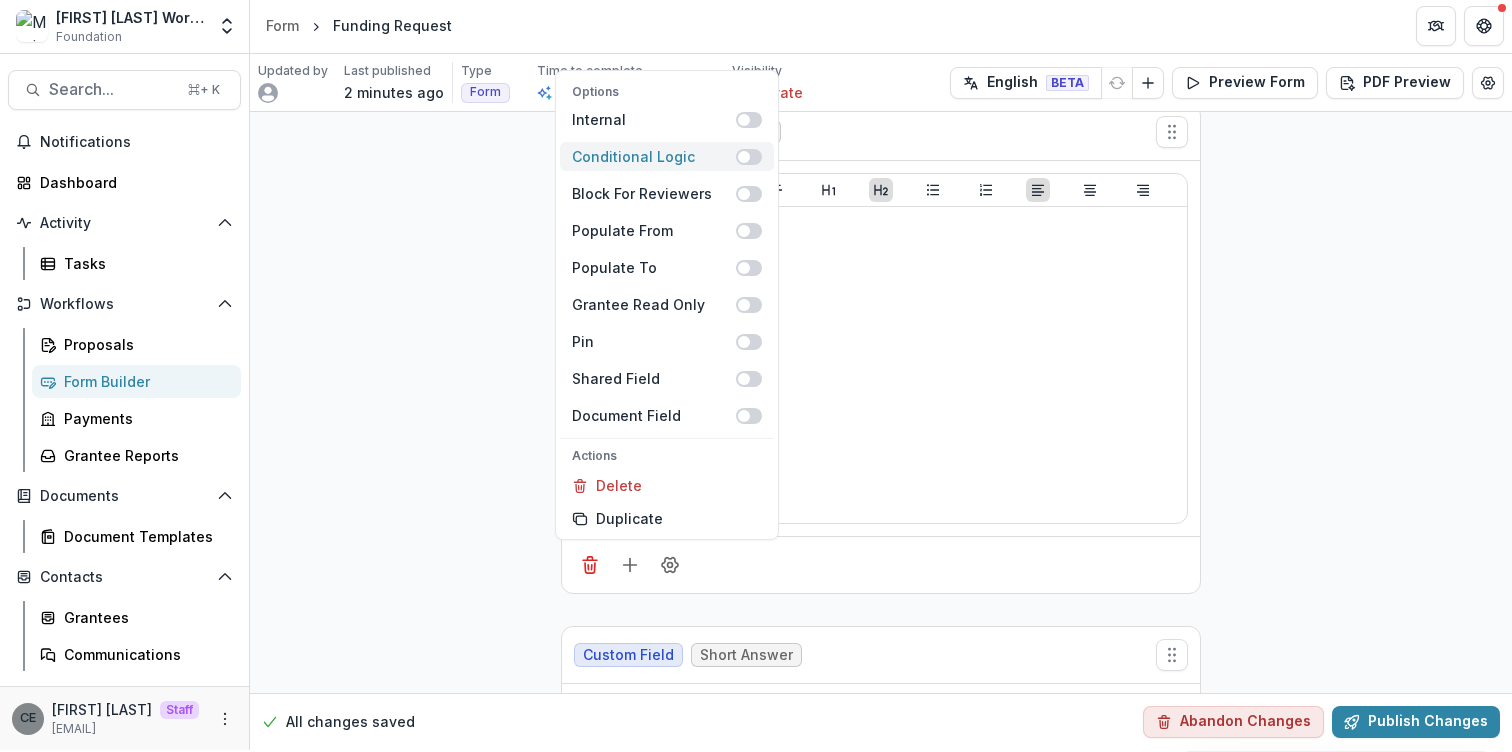 click at bounding box center (744, 157) 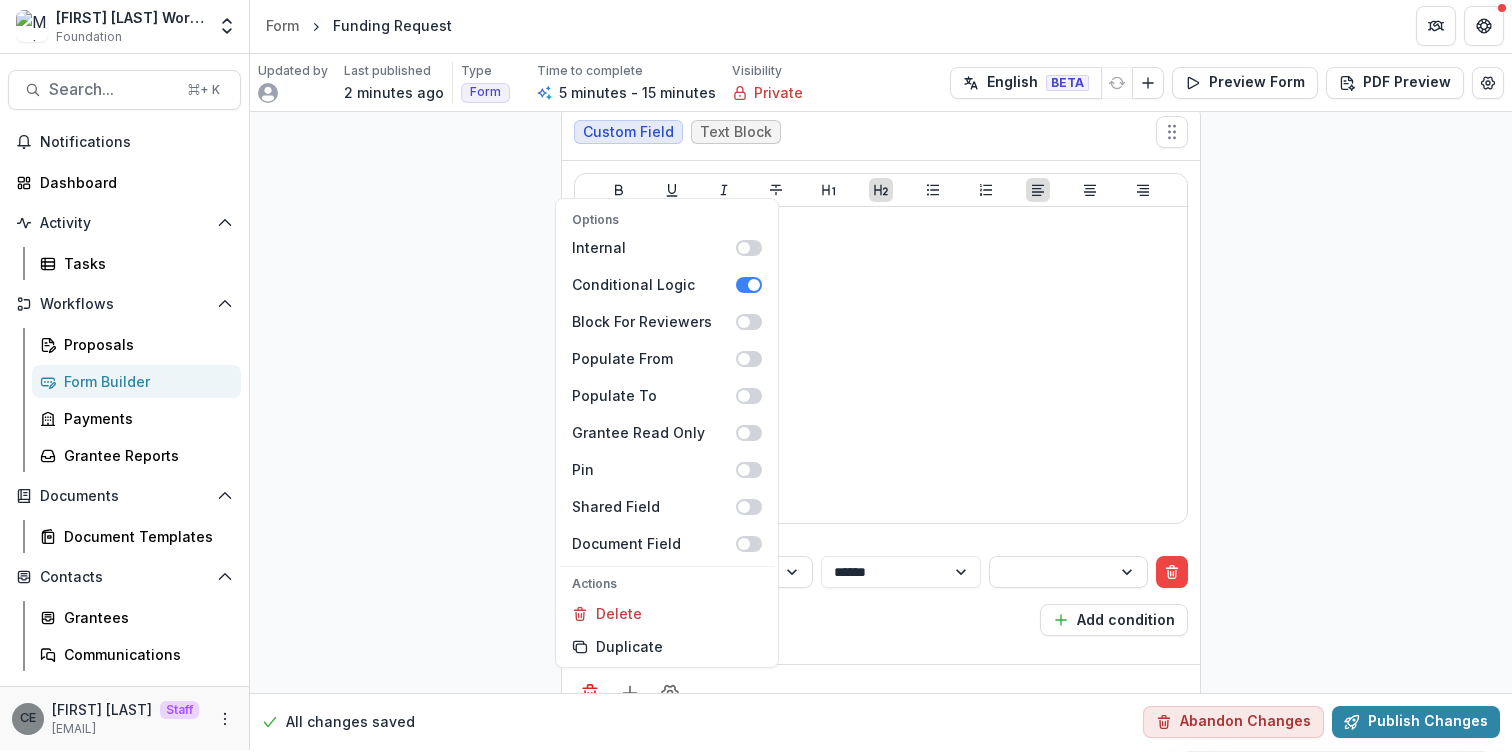 click on "**********" at bounding box center [881, 596] 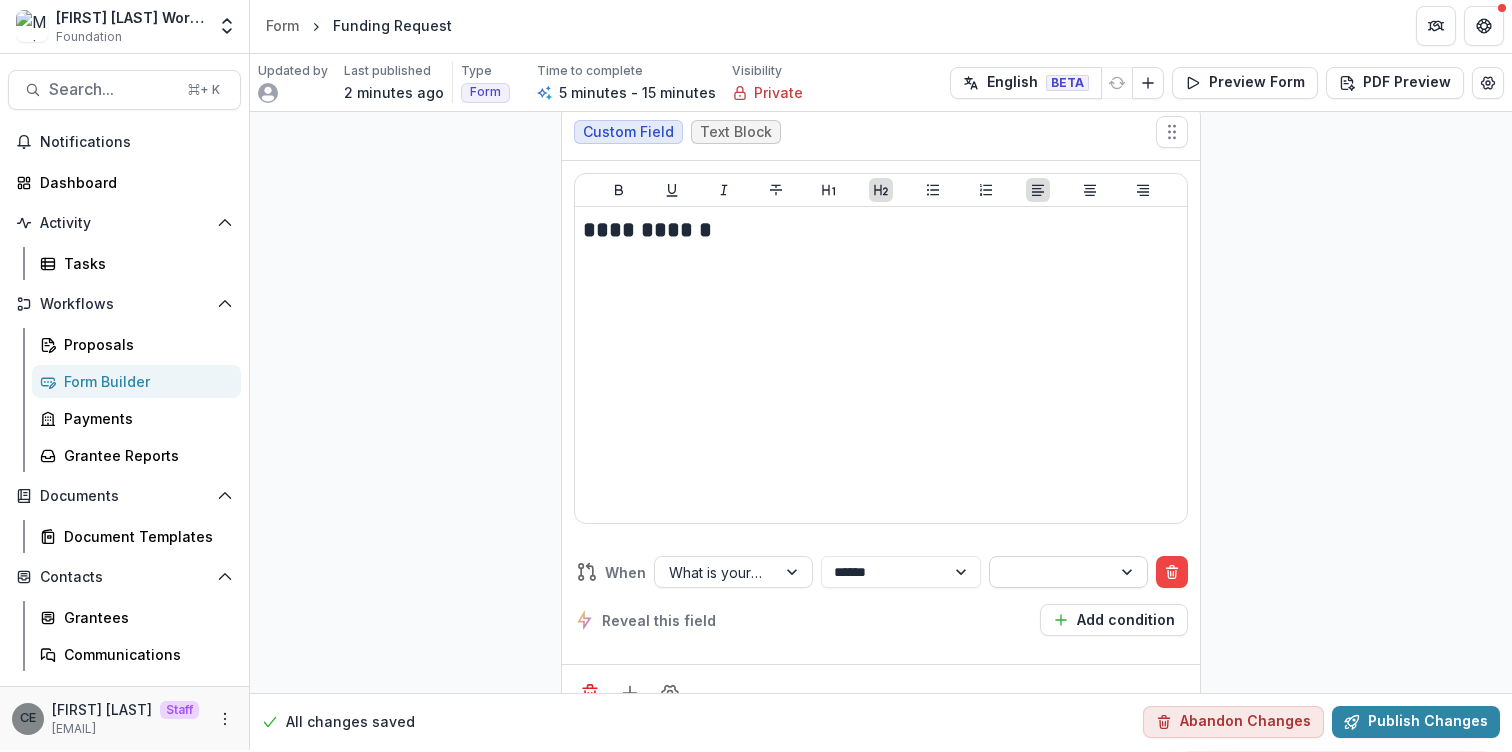 click at bounding box center (1050, 572) 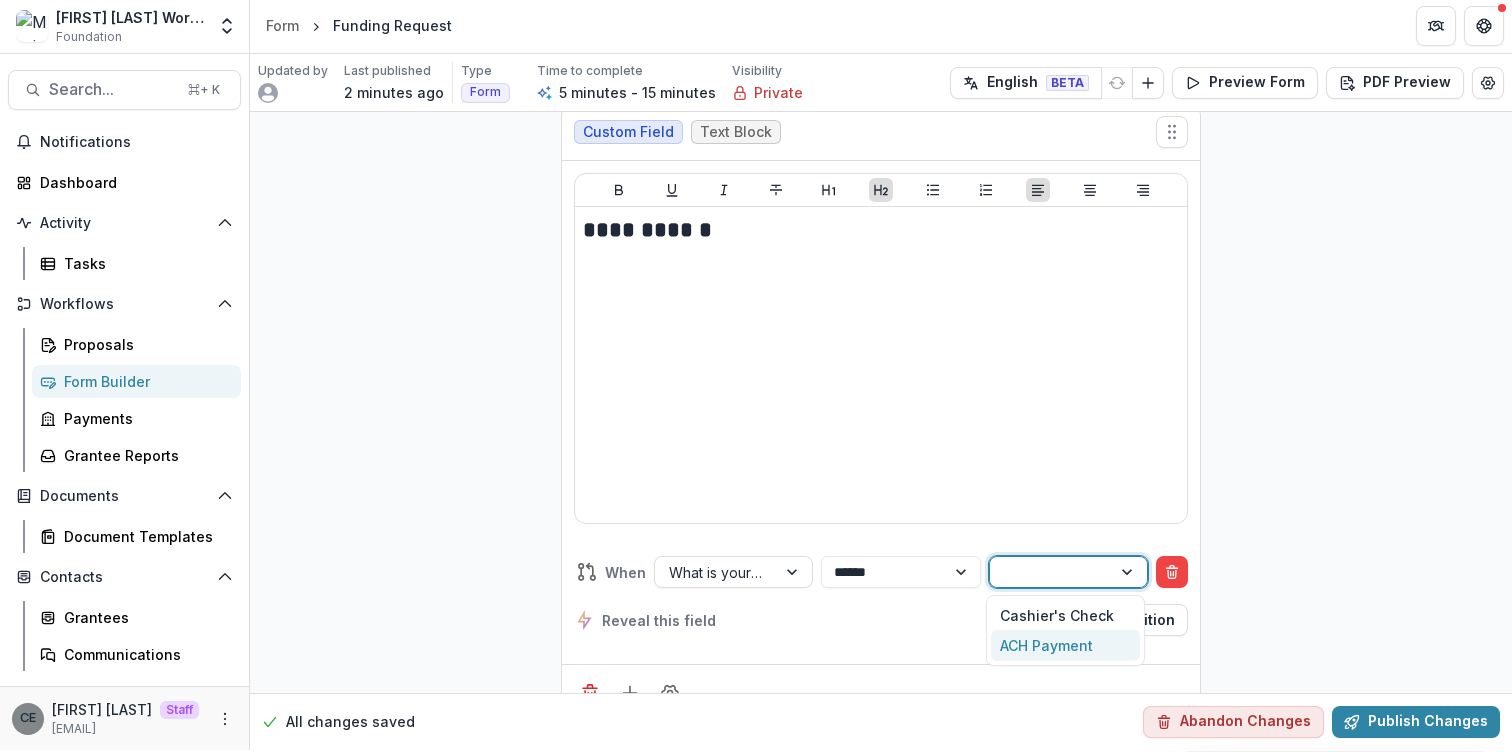 click on "ACH Payment" at bounding box center [1065, 645] 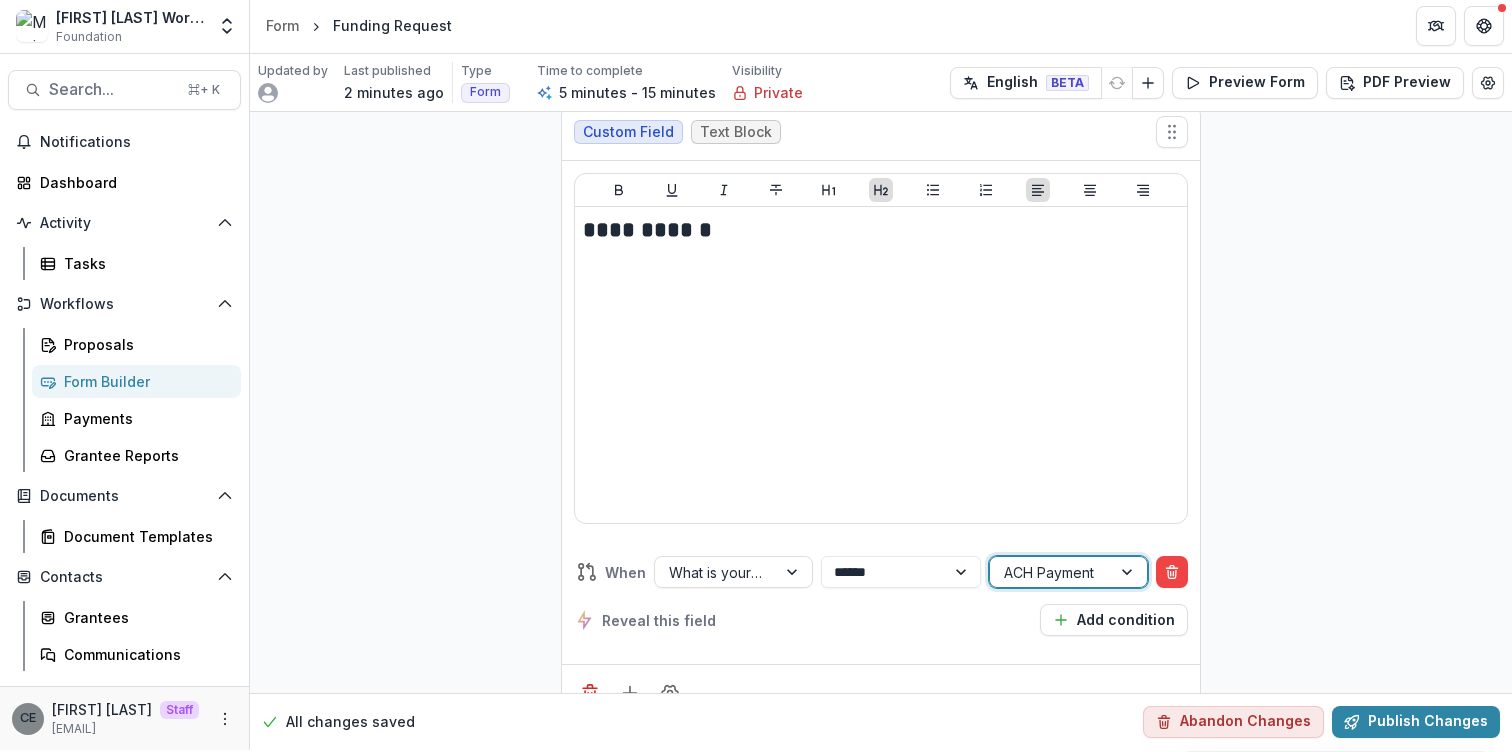 click on "**********" at bounding box center (881, -136) 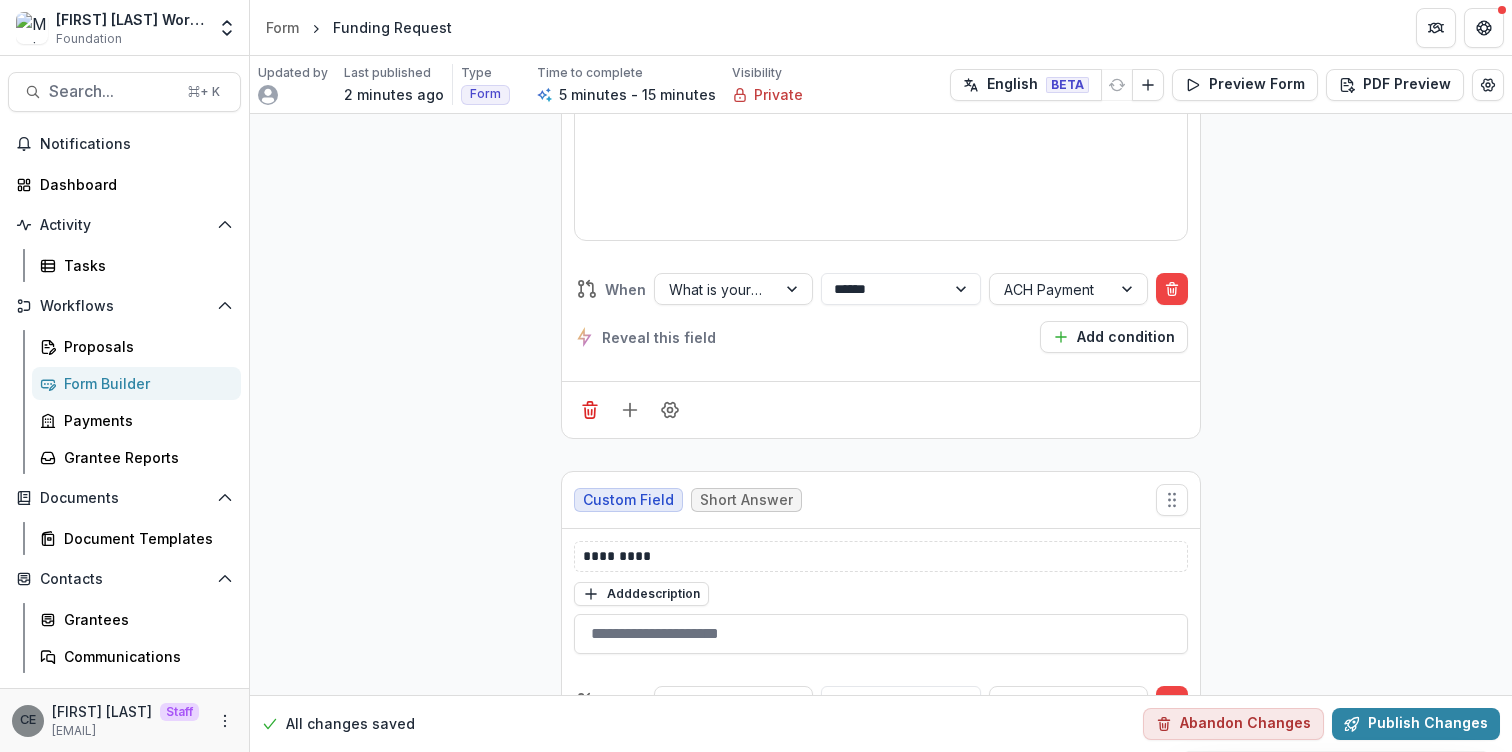 scroll, scrollTop: 1991, scrollLeft: 0, axis: vertical 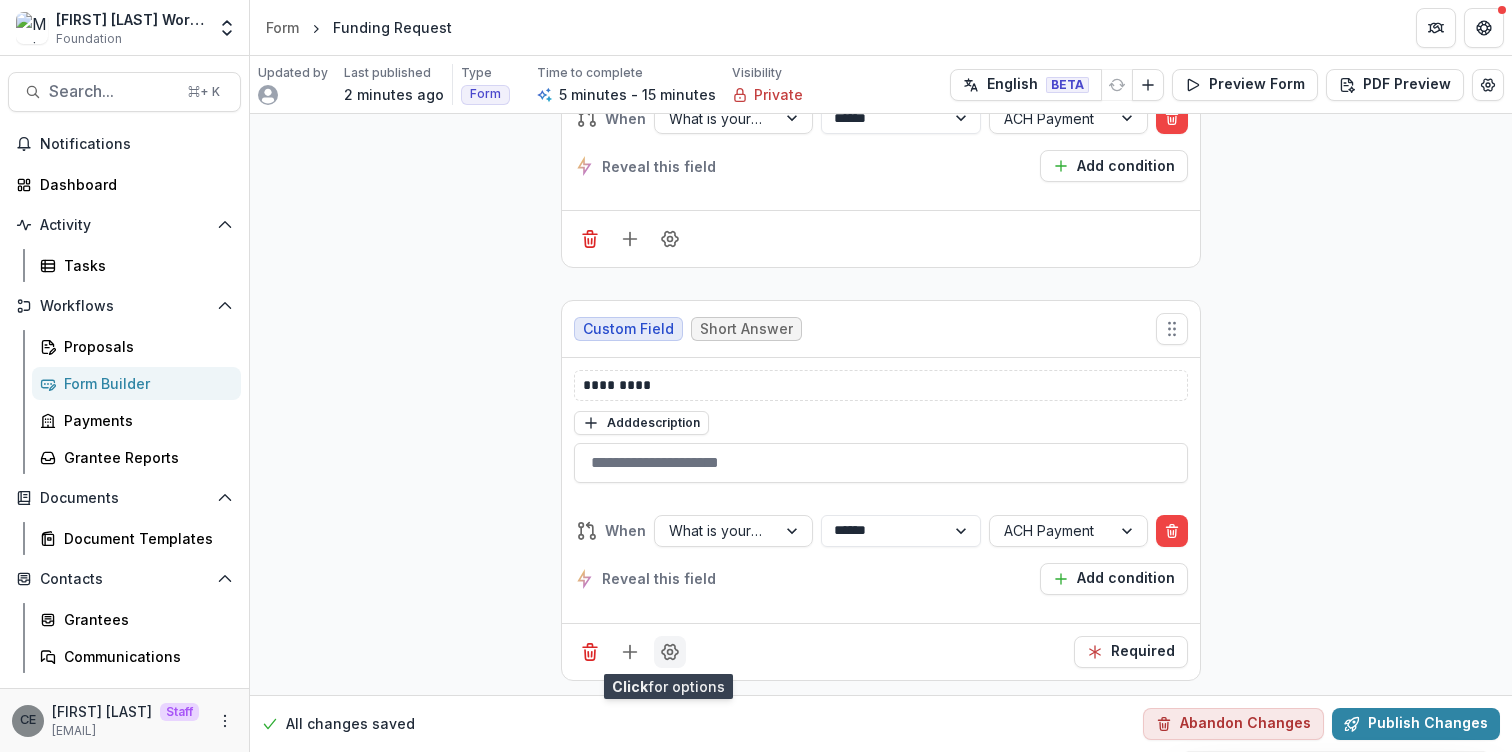 click 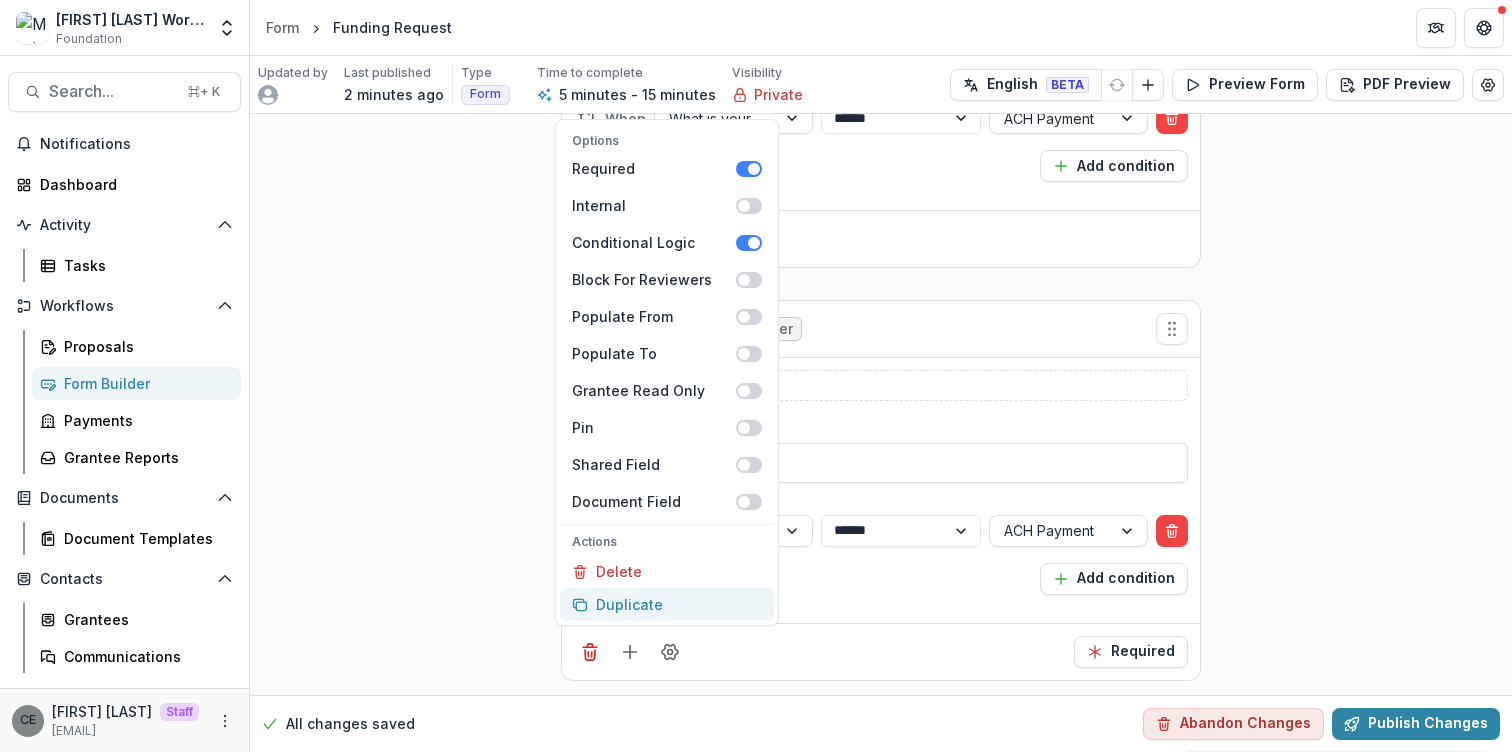 click on "Duplicate" at bounding box center (667, 604) 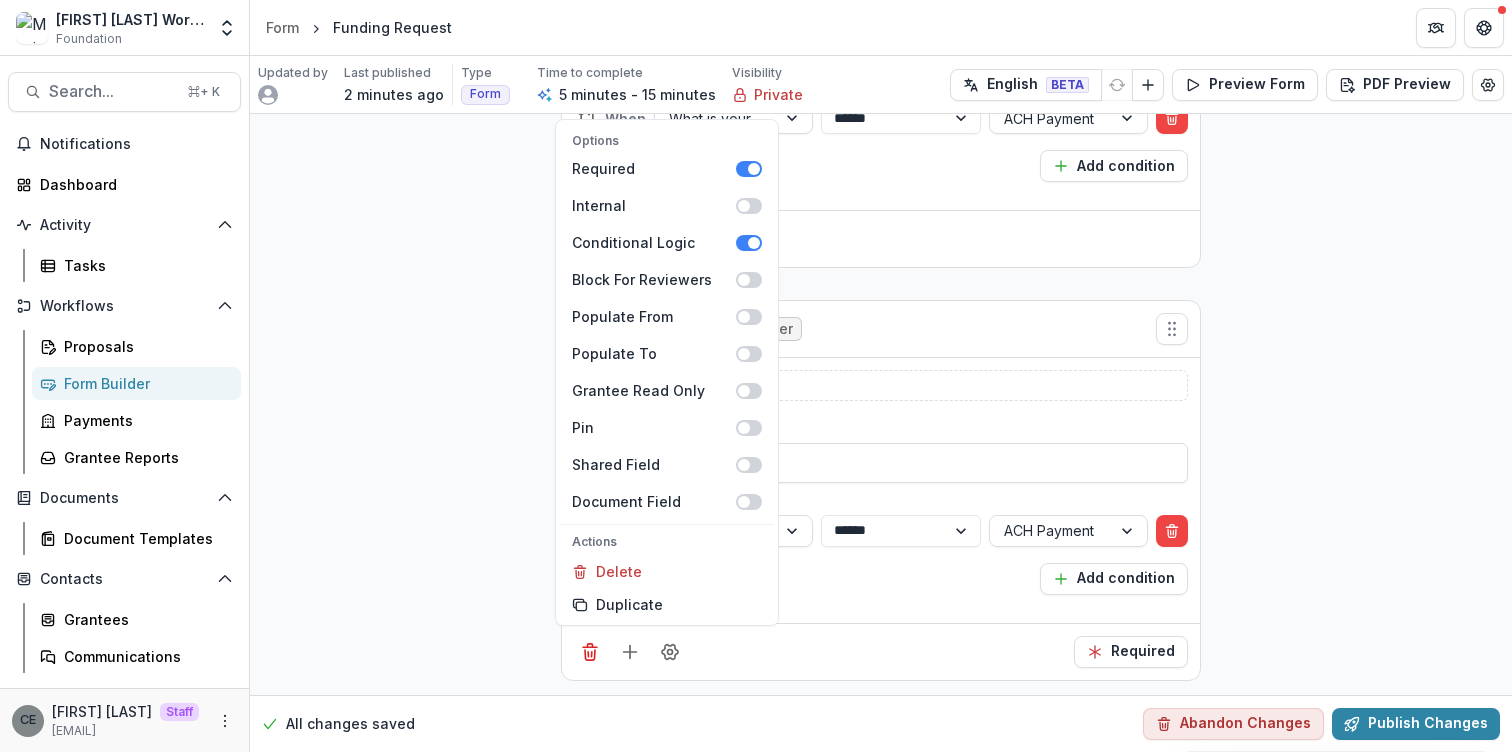 click on "**********" at bounding box center (881, -384) 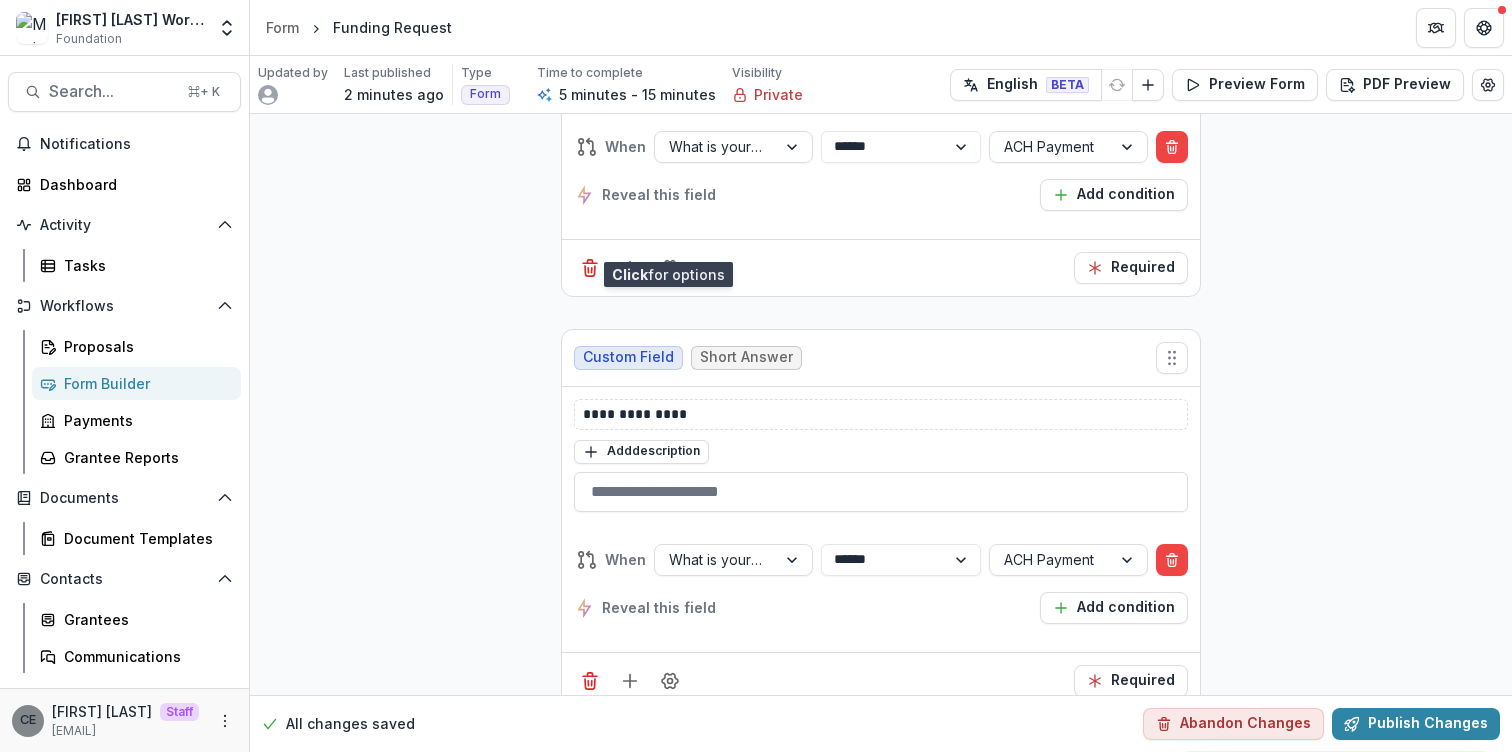 scroll, scrollTop: 2403, scrollLeft: 0, axis: vertical 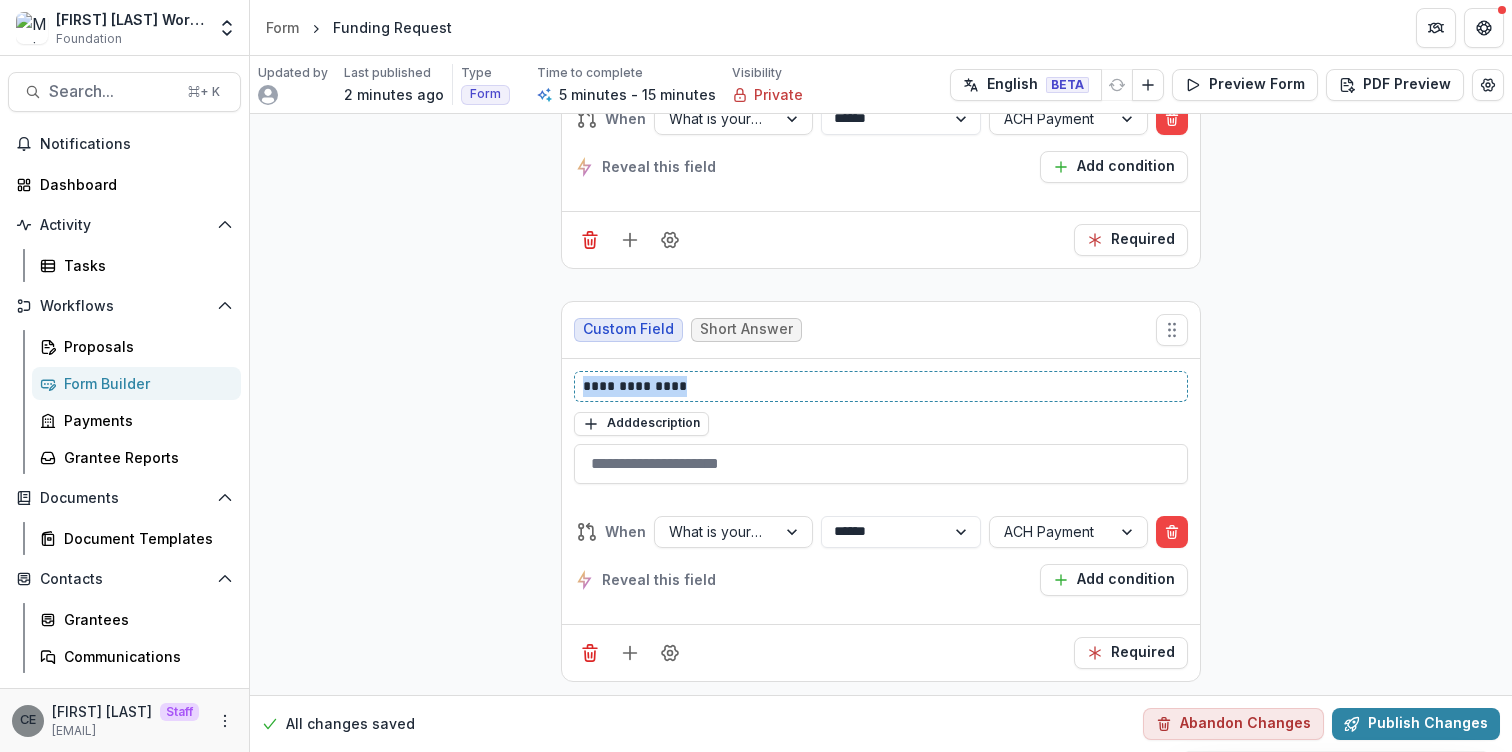 drag, startPoint x: 700, startPoint y: 387, endPoint x: 461, endPoint y: 367, distance: 239.83536 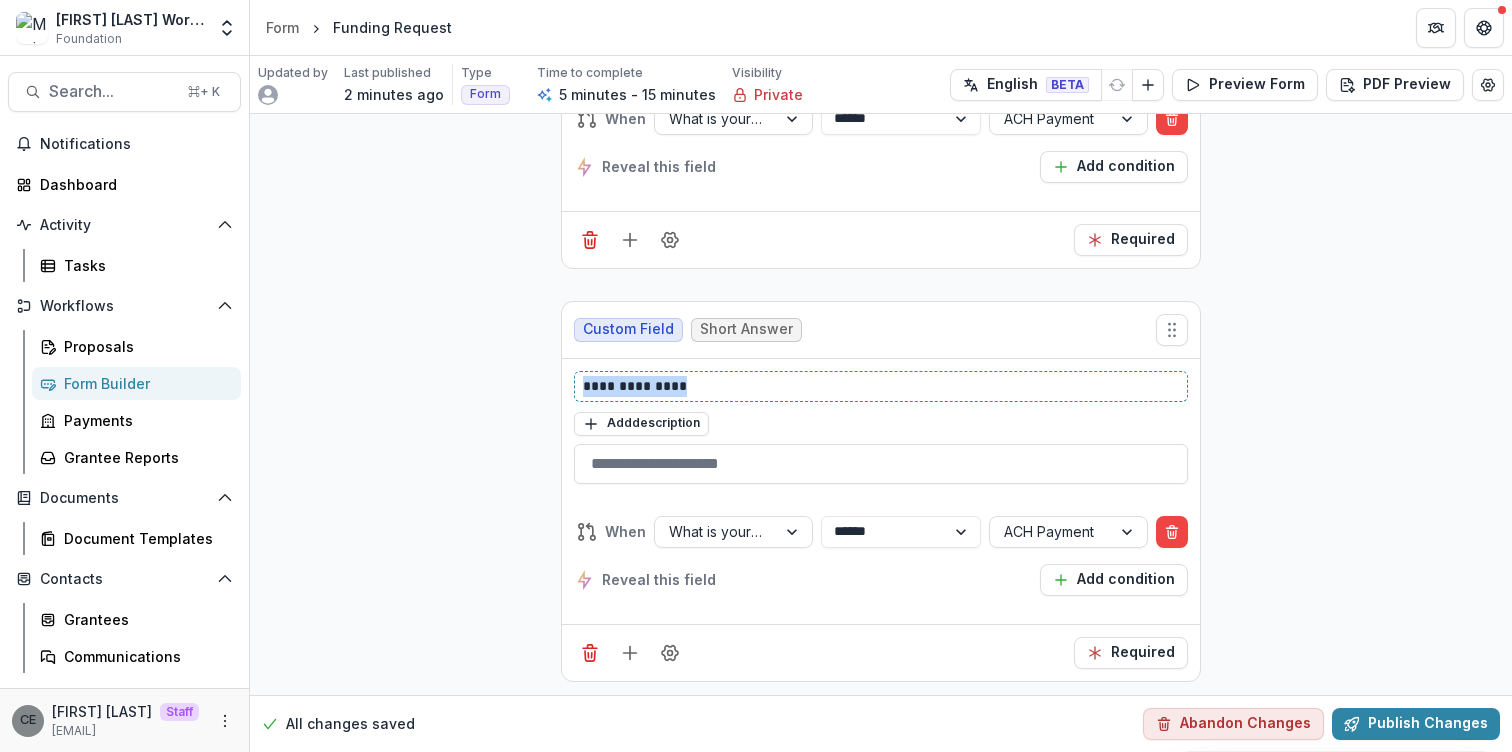 click on "**********" at bounding box center [881, -796] 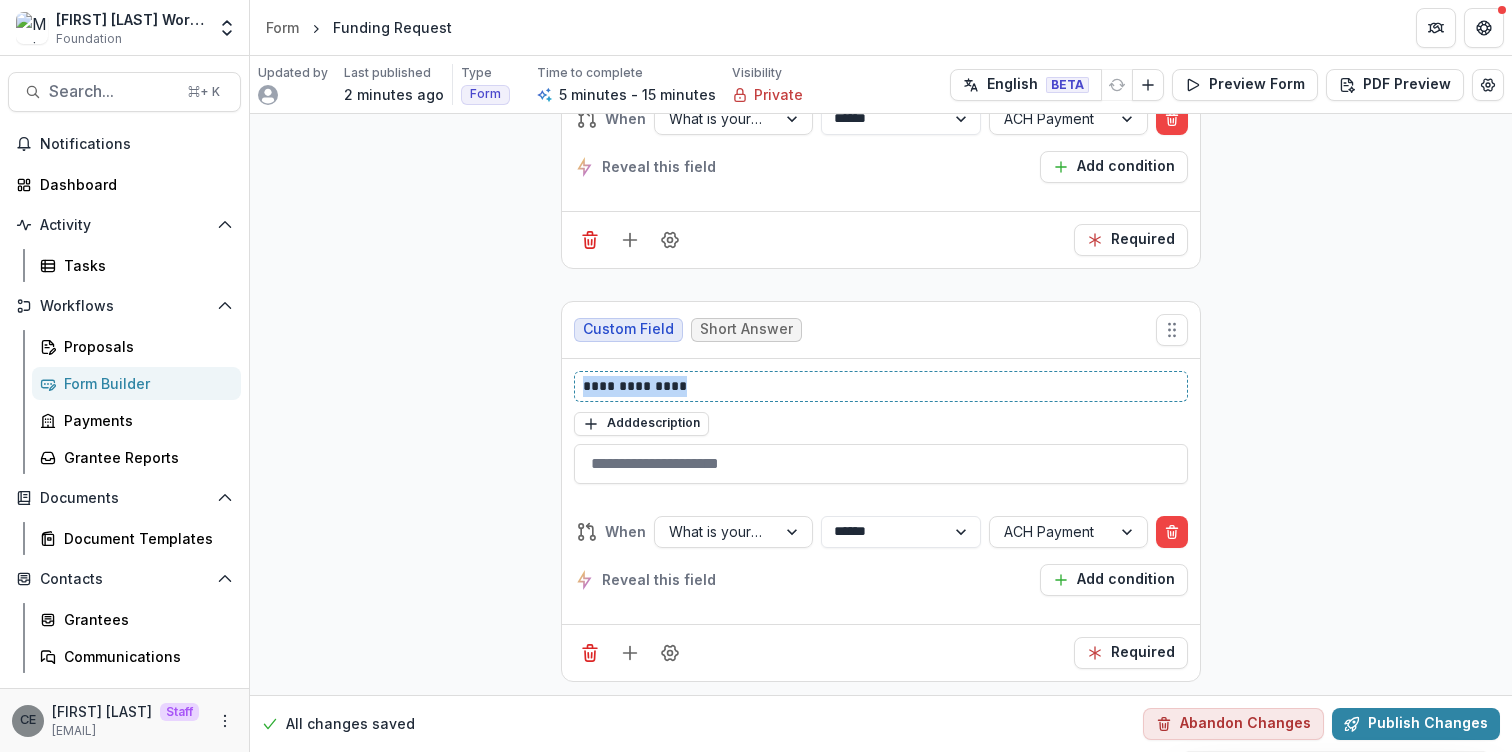 type 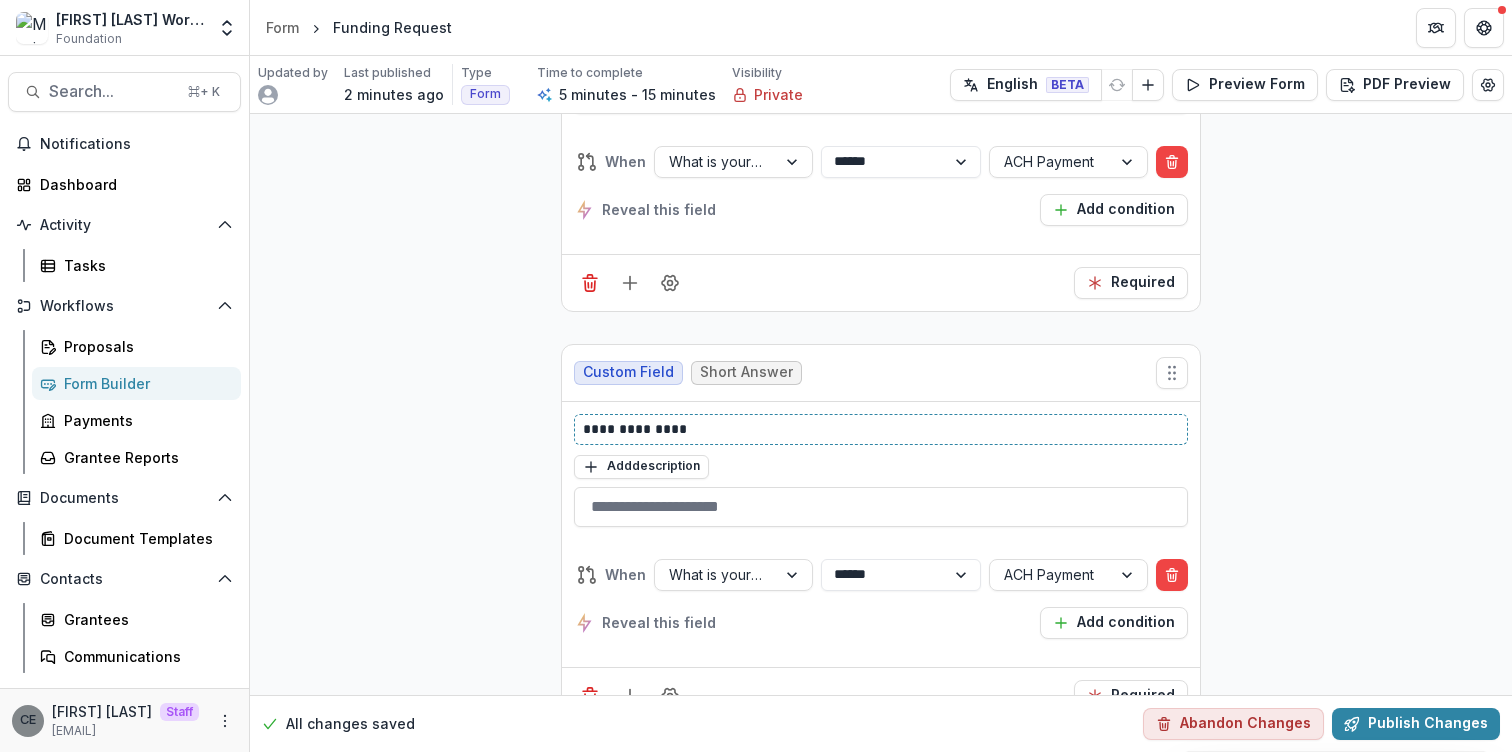 scroll, scrollTop: 2403, scrollLeft: 0, axis: vertical 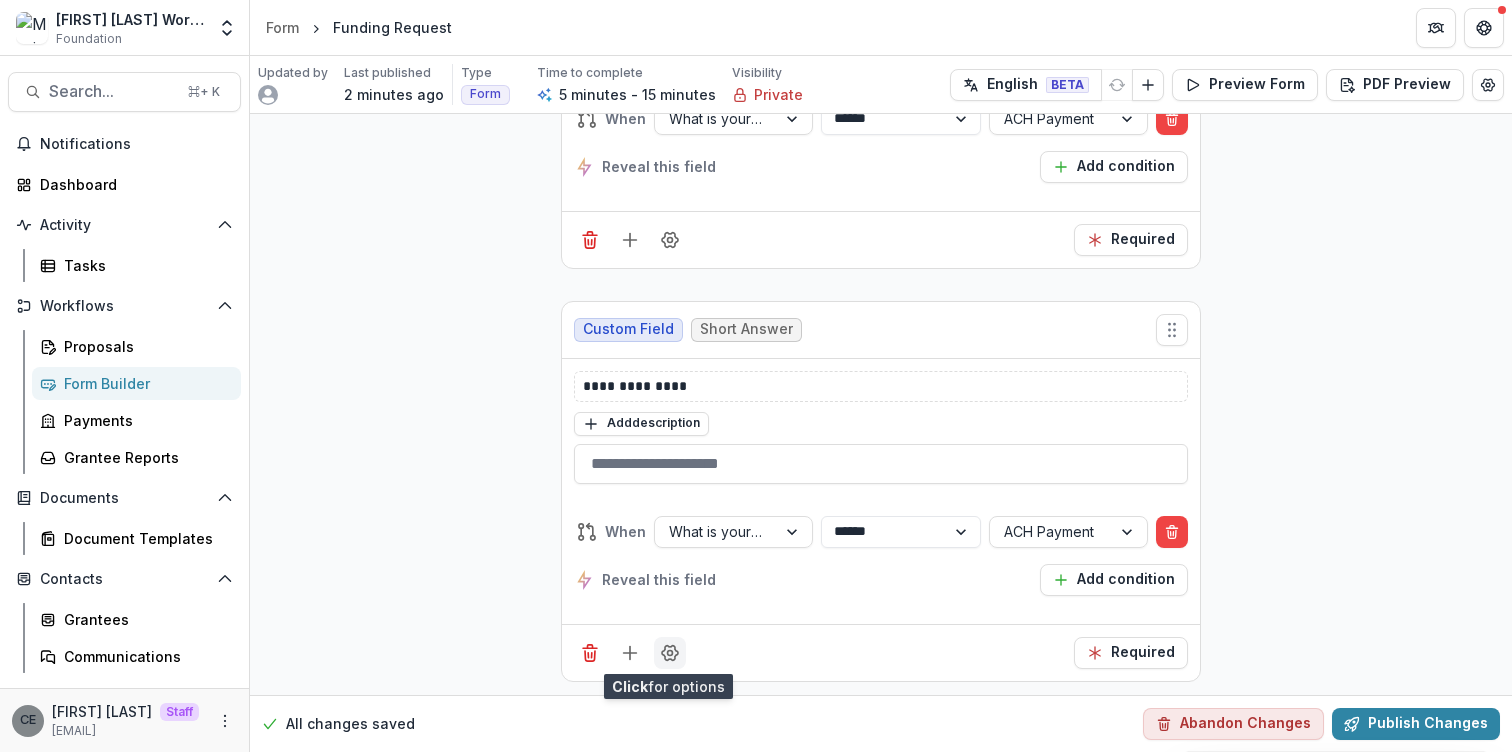 click 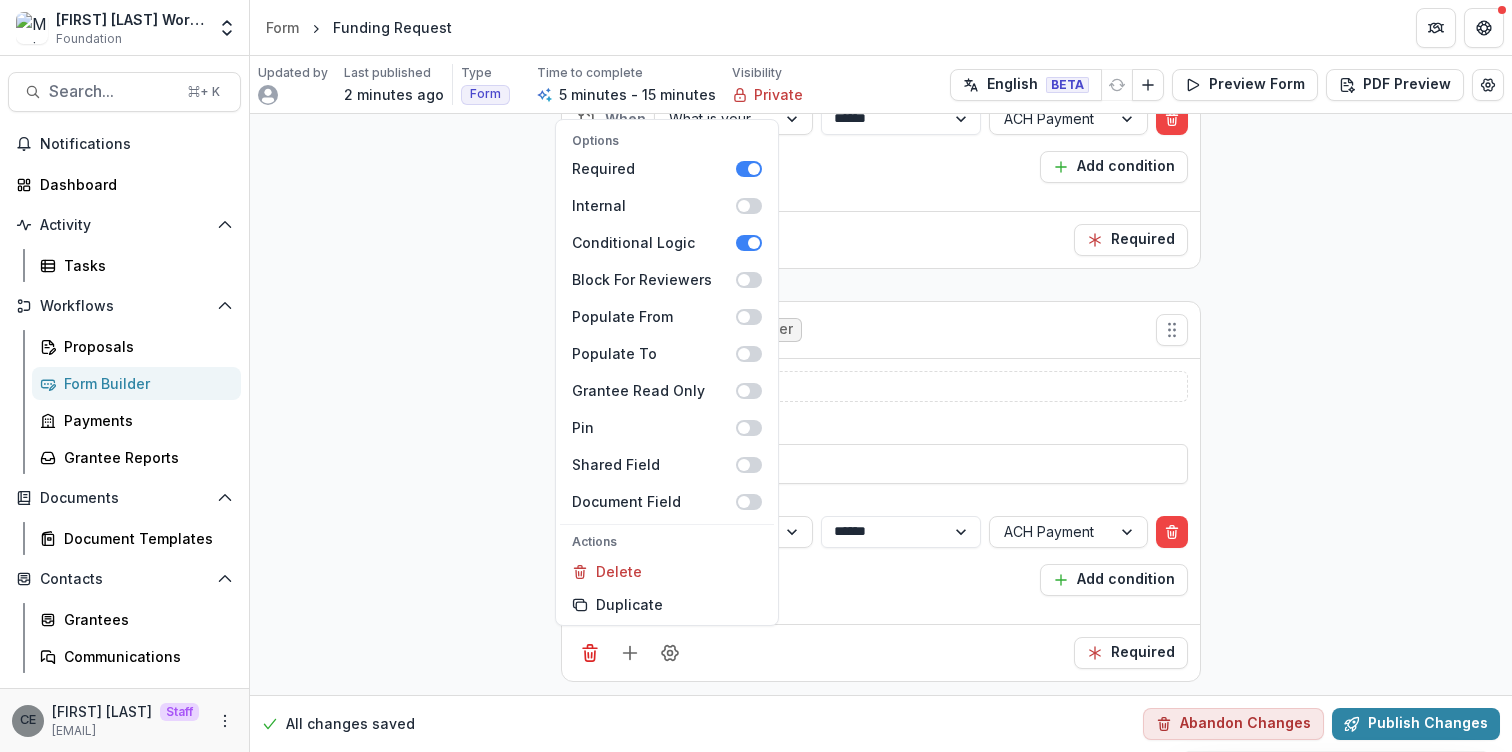 click on "Required" at bounding box center (881, 652) 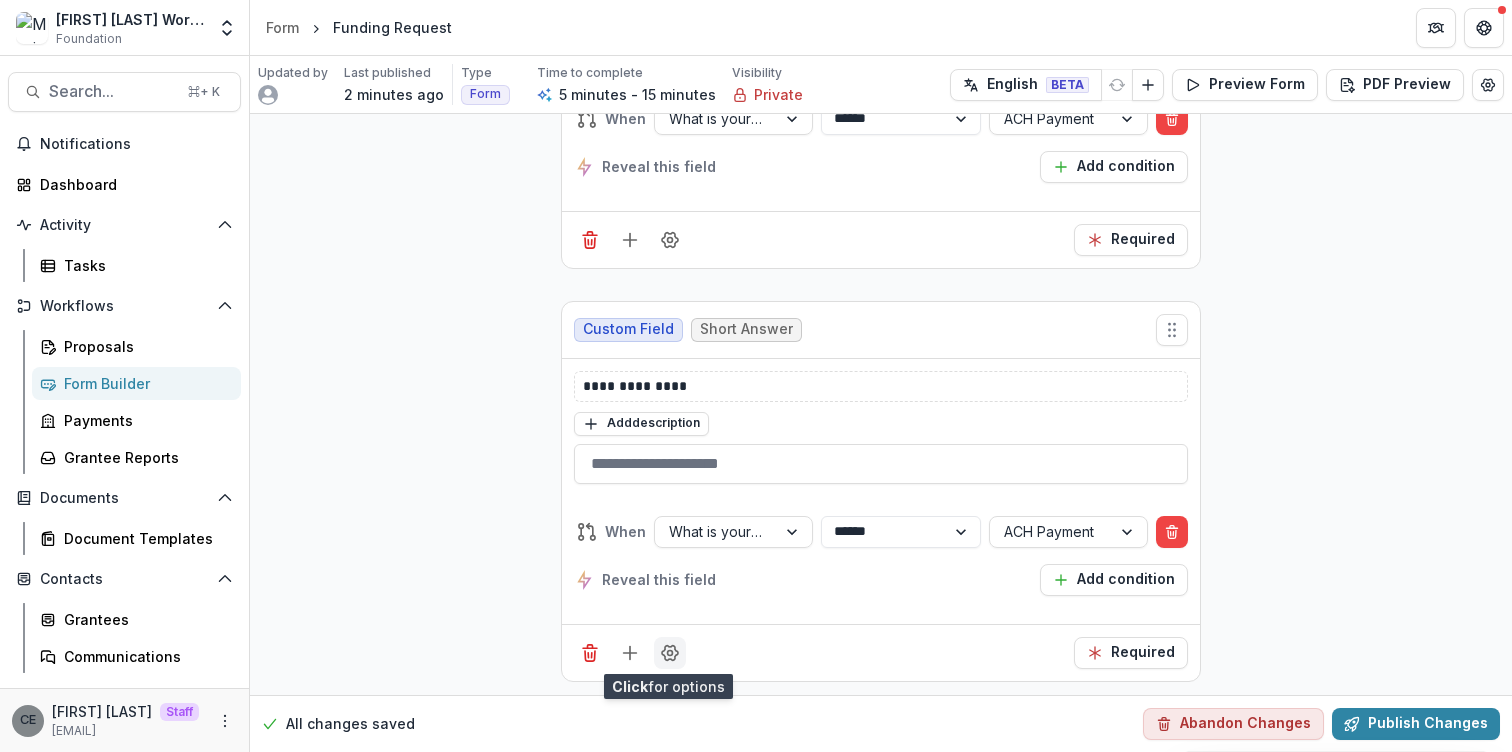 click 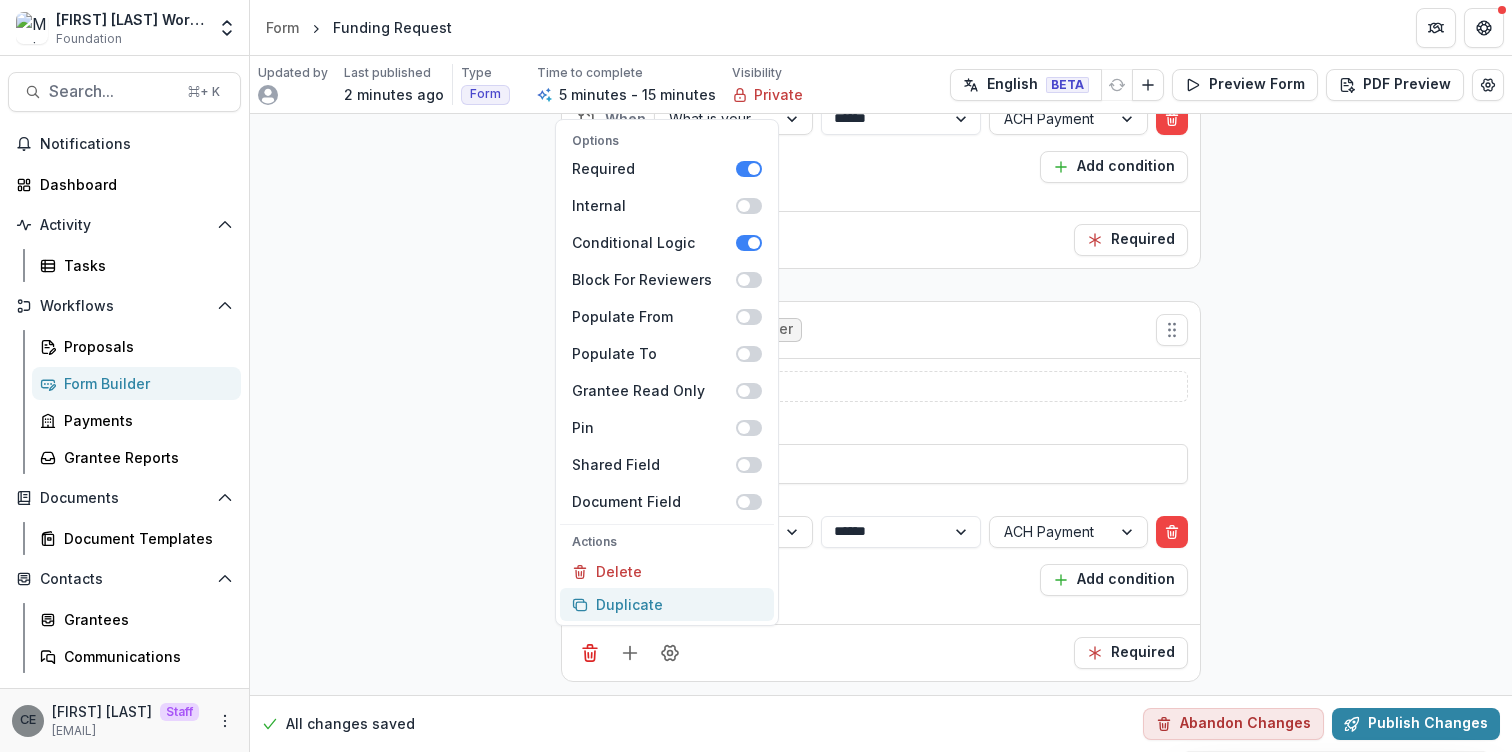 click on "Duplicate" at bounding box center [667, 604] 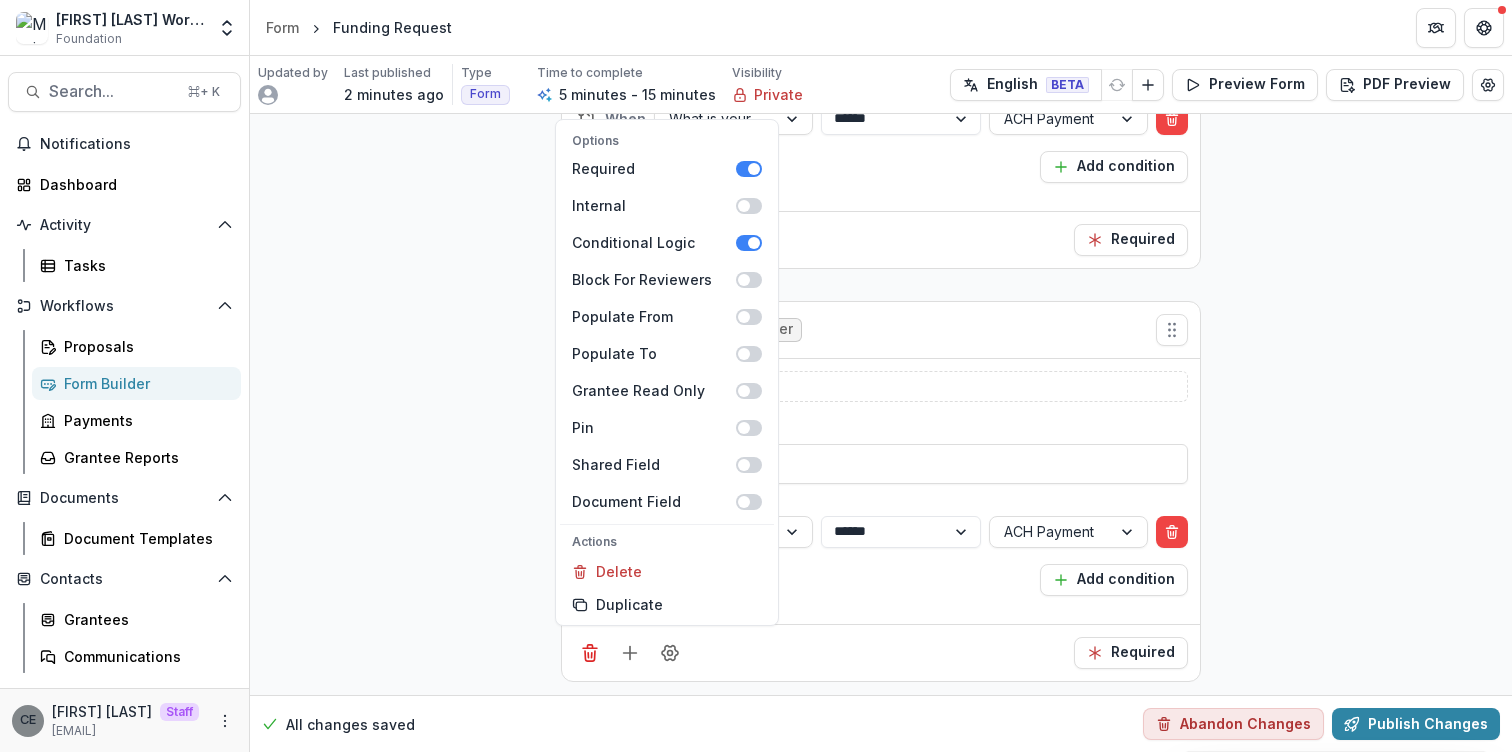 click on "**********" at bounding box center [881, -590] 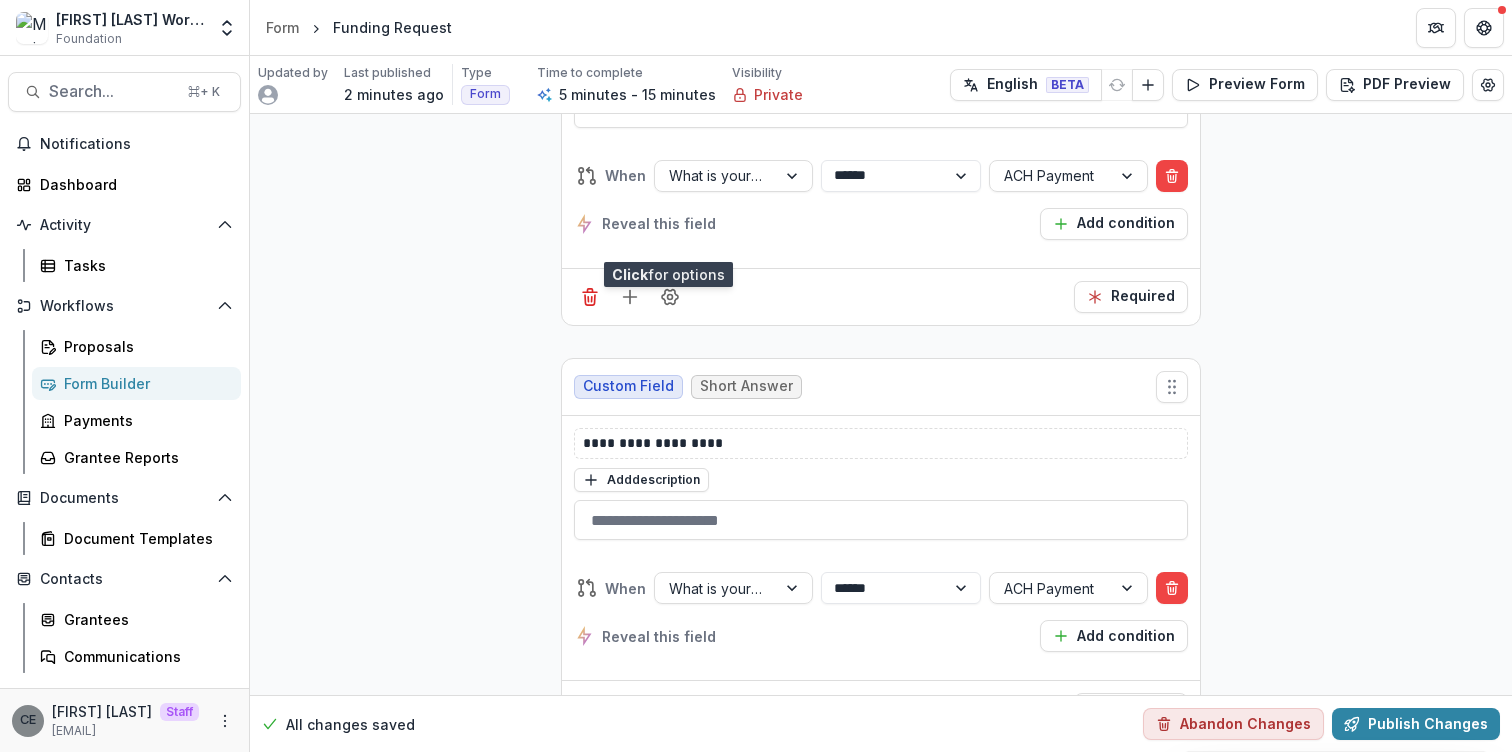 scroll, scrollTop: 2815, scrollLeft: 0, axis: vertical 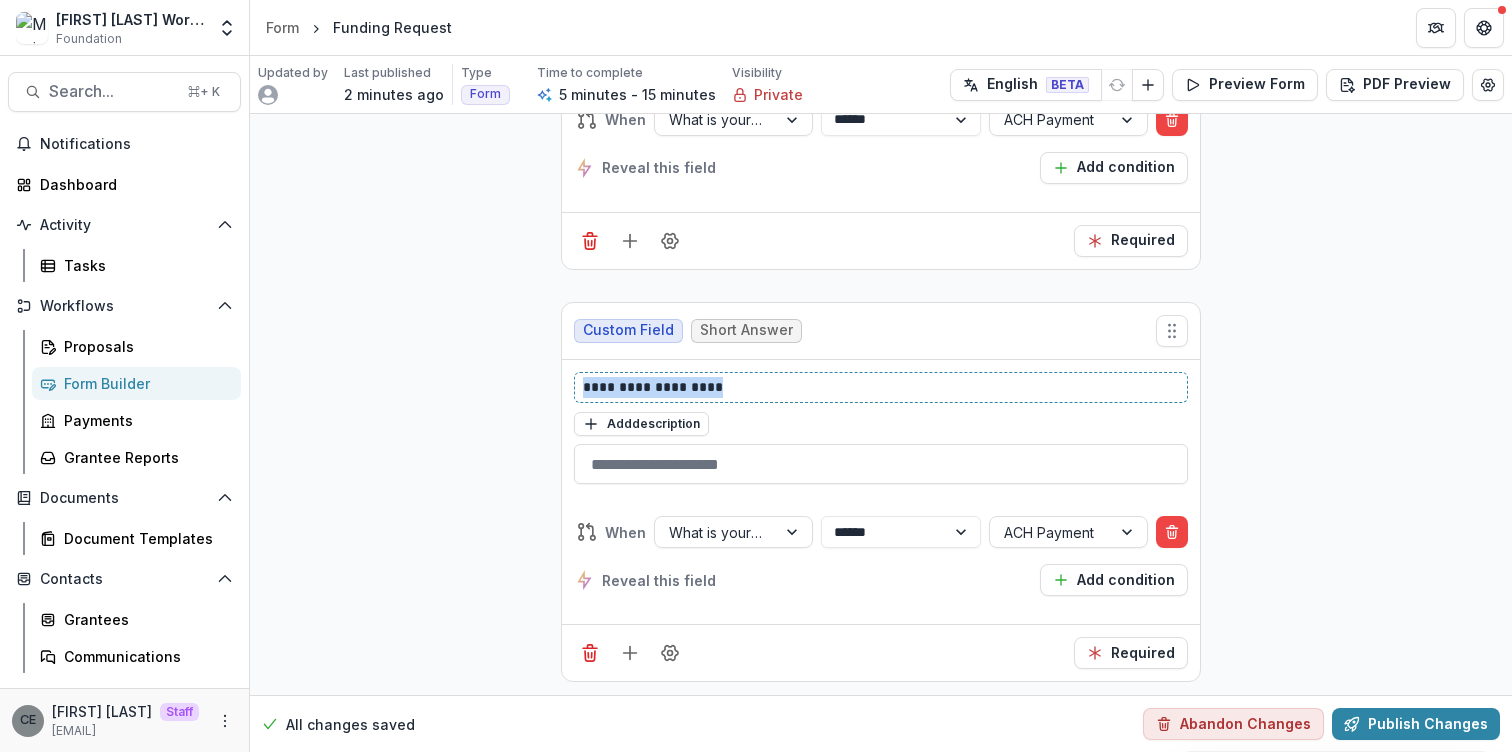 drag, startPoint x: 736, startPoint y: 384, endPoint x: 505, endPoint y: 357, distance: 232.57257 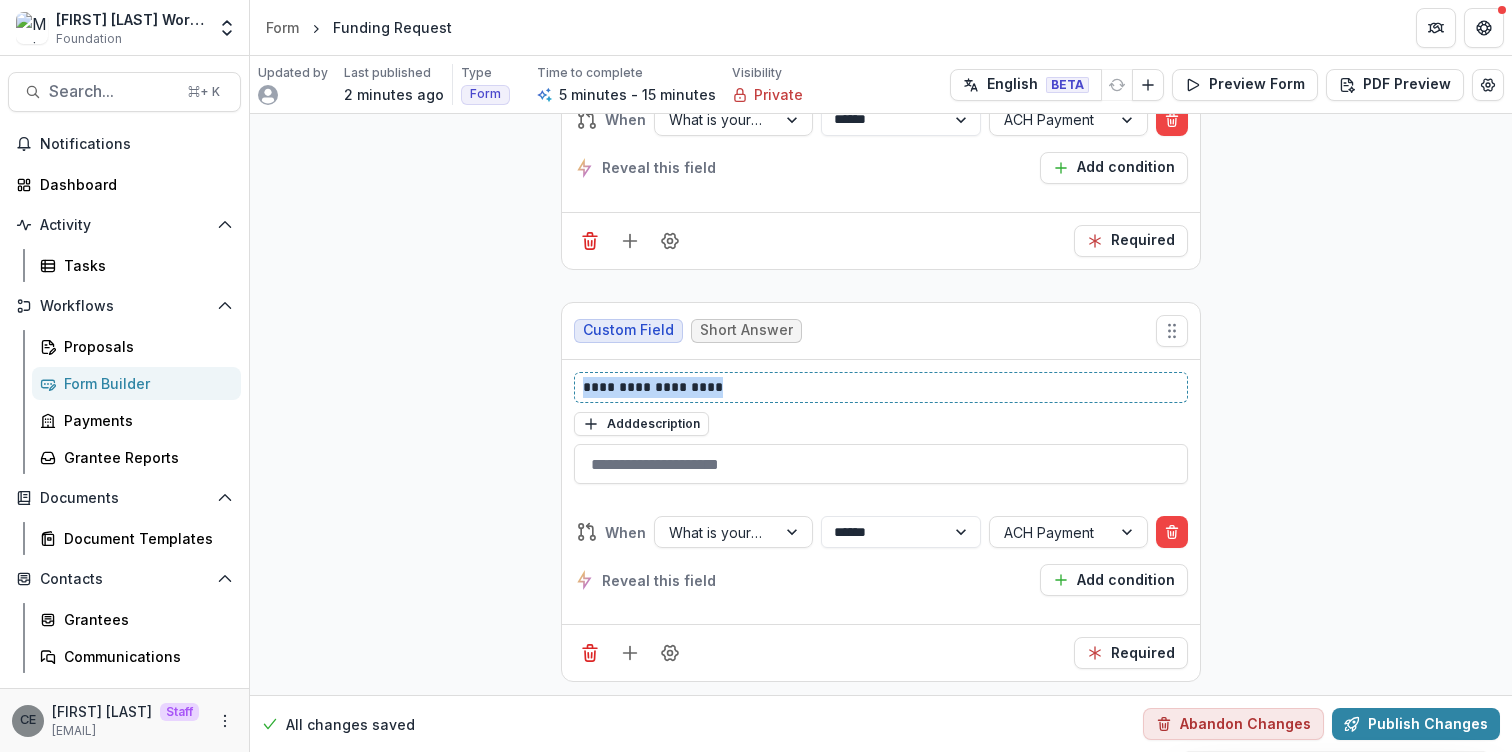 click on "**********" at bounding box center (881, -1002) 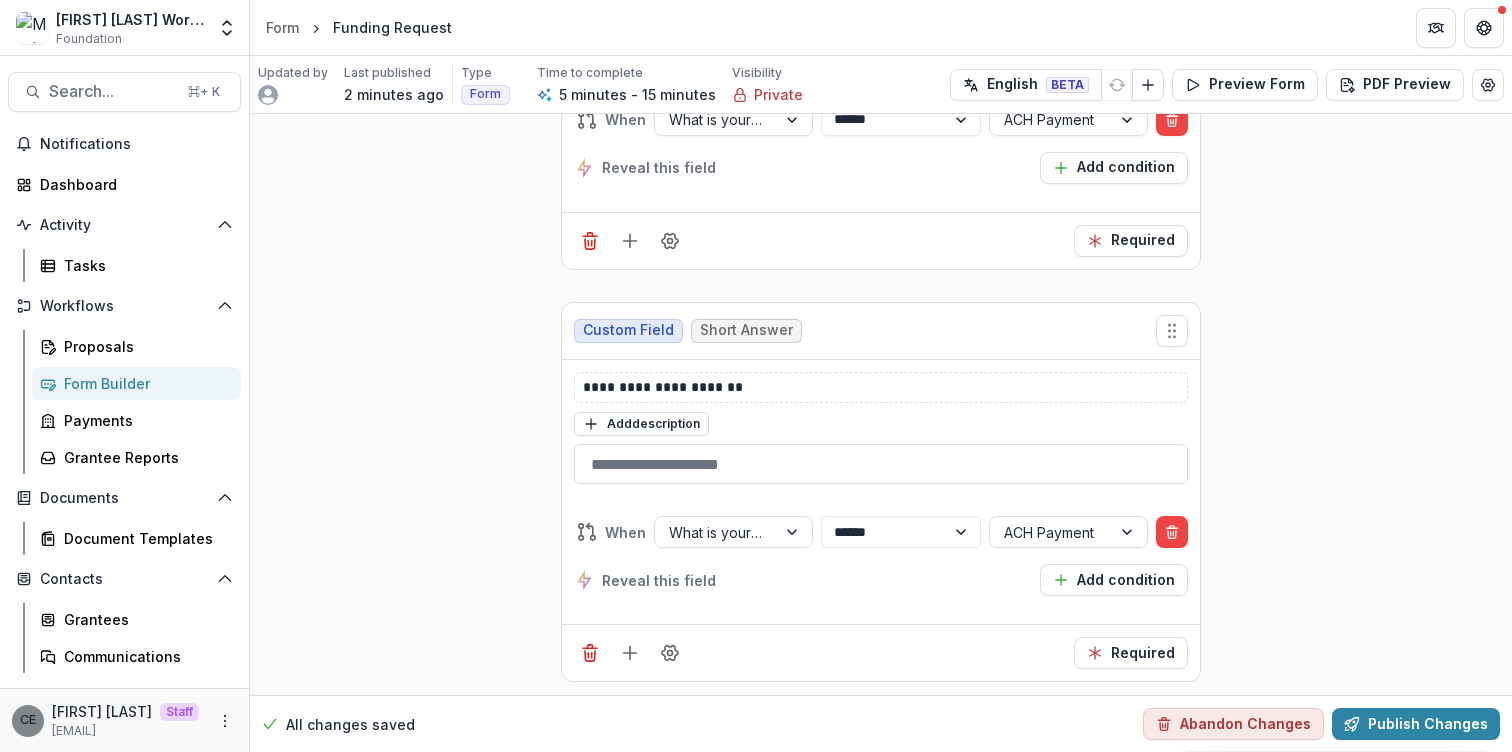 click on "**********" at bounding box center (881, -1002) 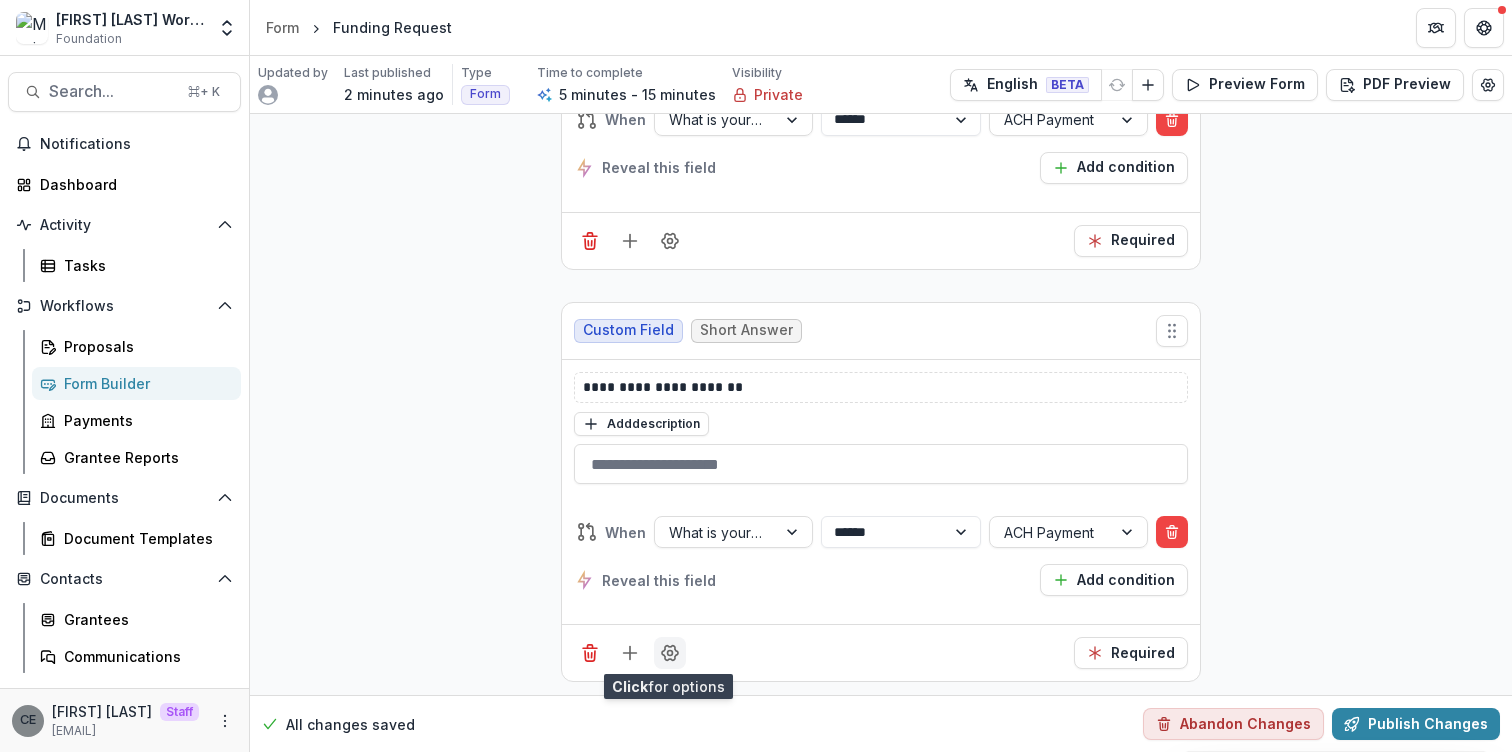 click 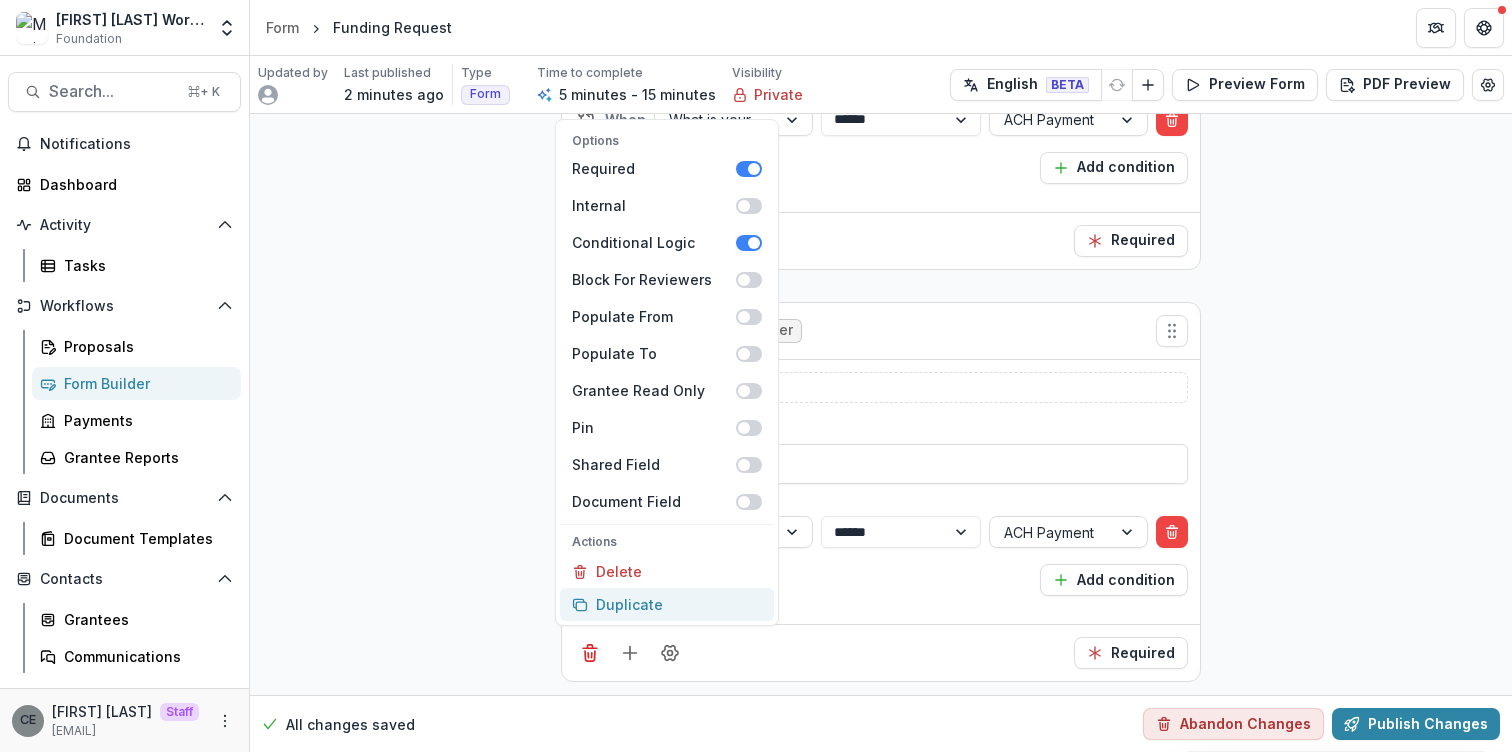 click on "Duplicate" at bounding box center [667, 604] 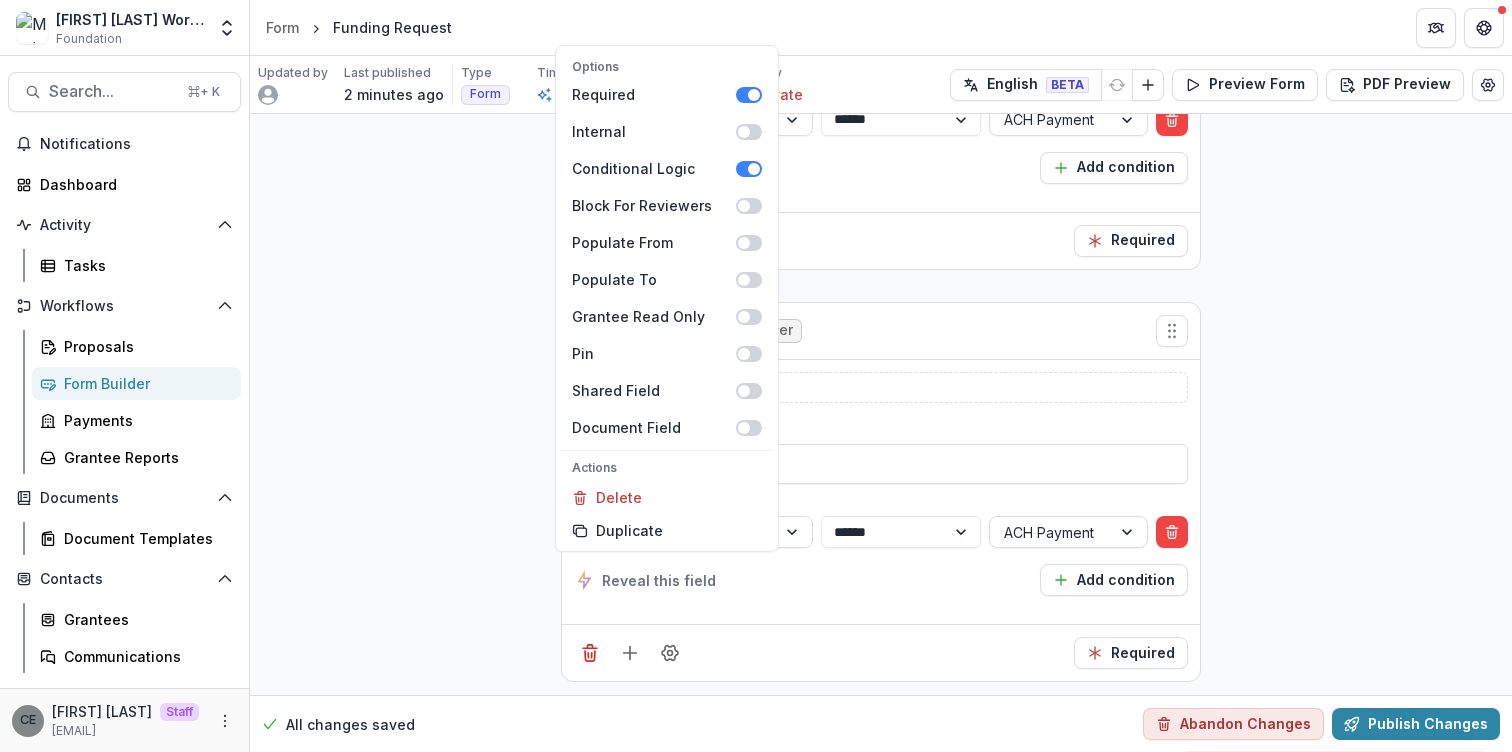 scroll, scrollTop: 3249, scrollLeft: 0, axis: vertical 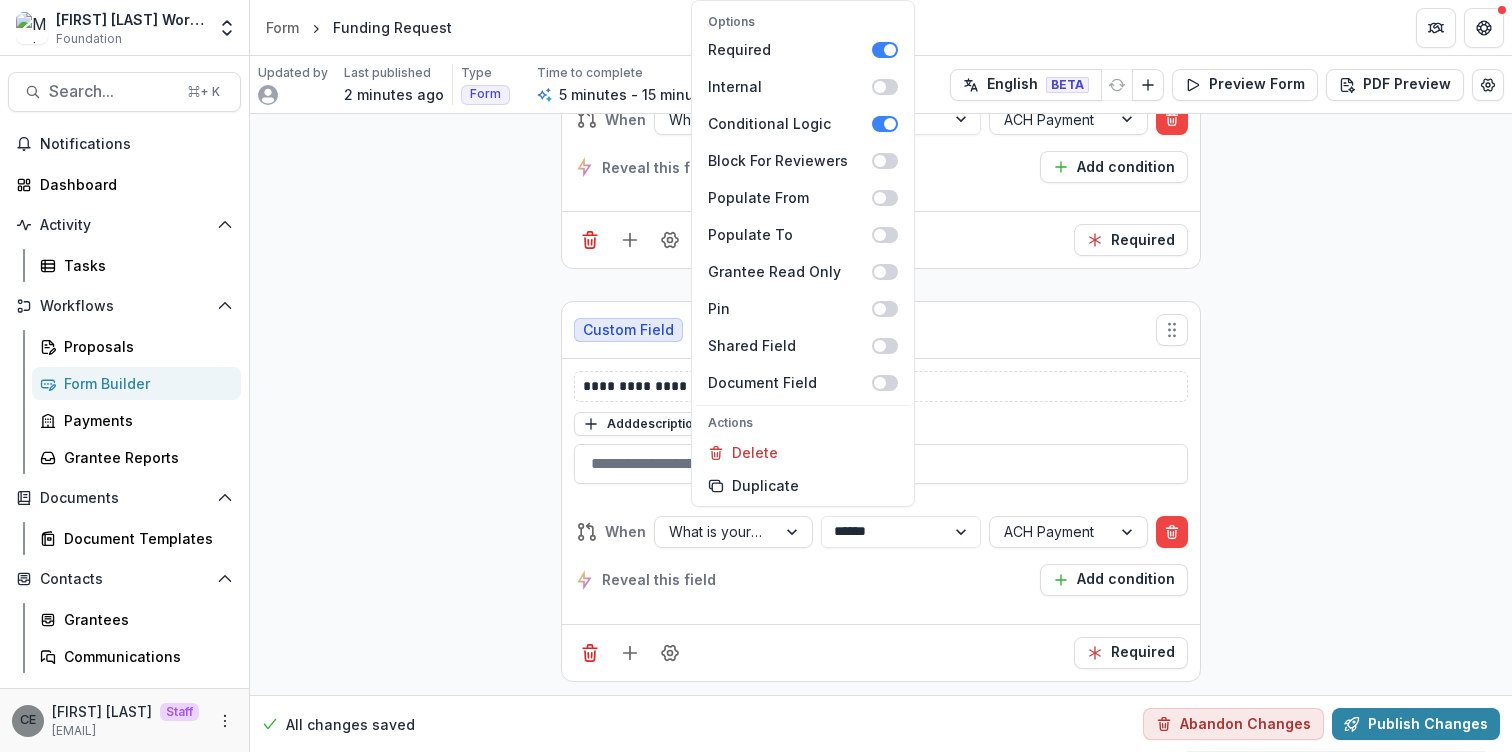 click on "**********" at bounding box center (881, -1219) 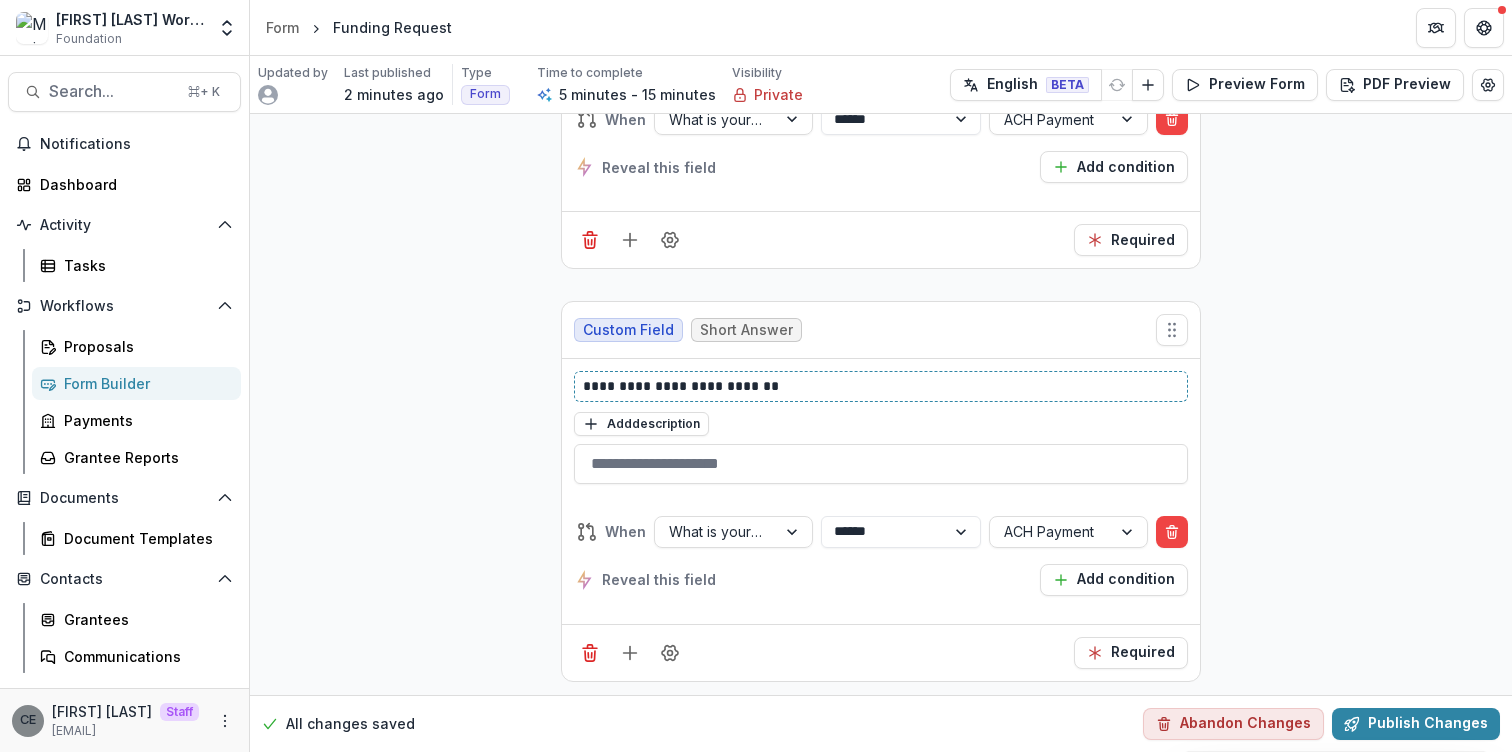drag, startPoint x: 796, startPoint y: 385, endPoint x: 409, endPoint y: 423, distance: 388.86115 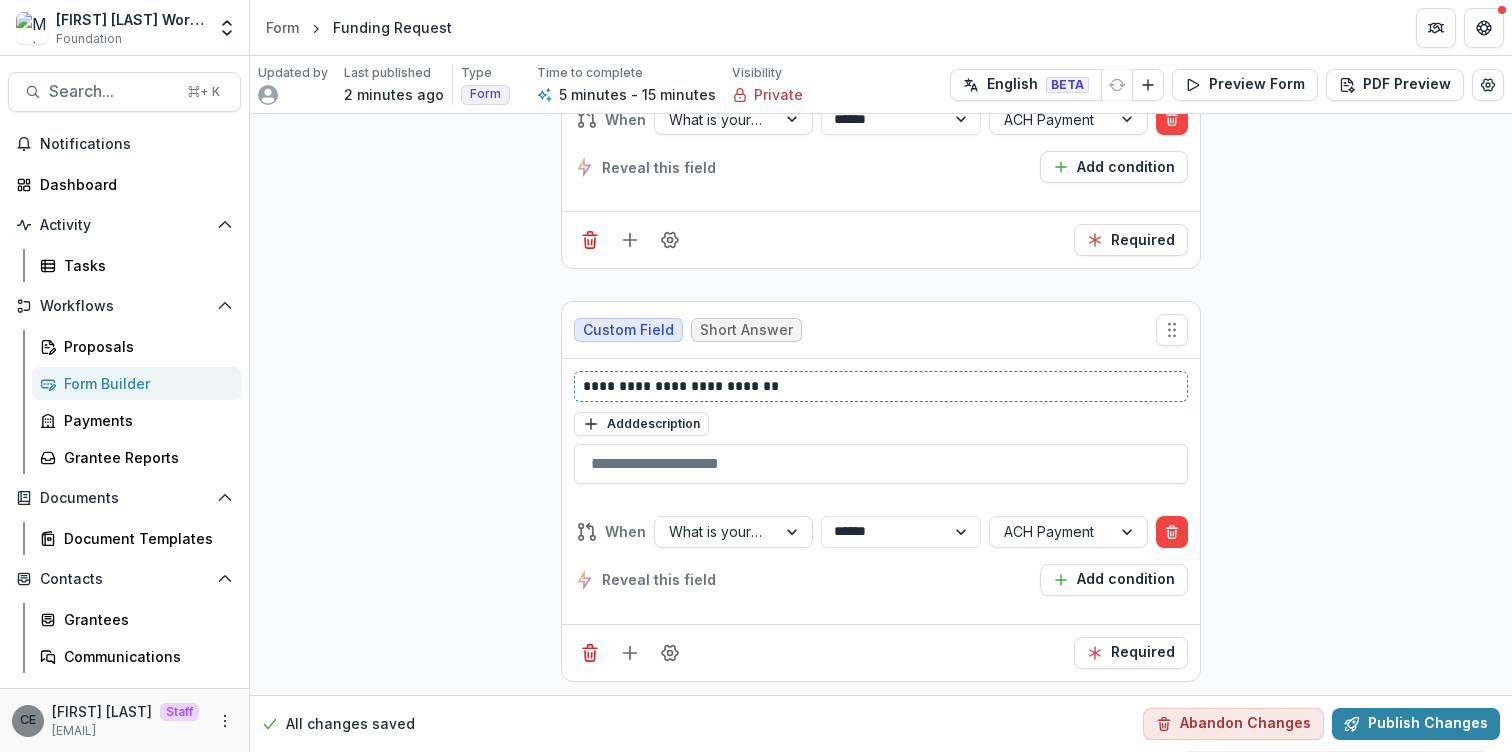 click on "**********" at bounding box center [881, -1219] 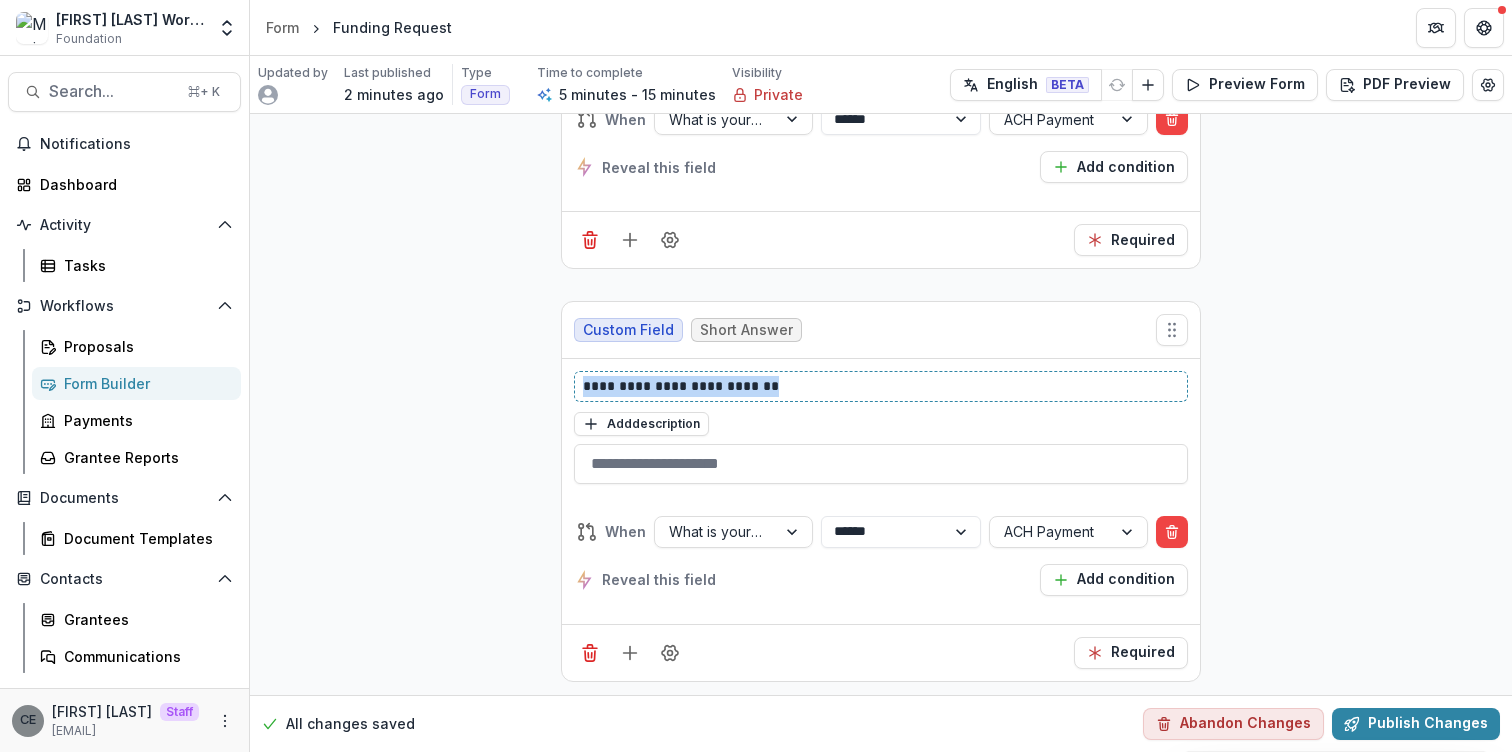 drag, startPoint x: 797, startPoint y: 386, endPoint x: 447, endPoint y: 394, distance: 350.09143 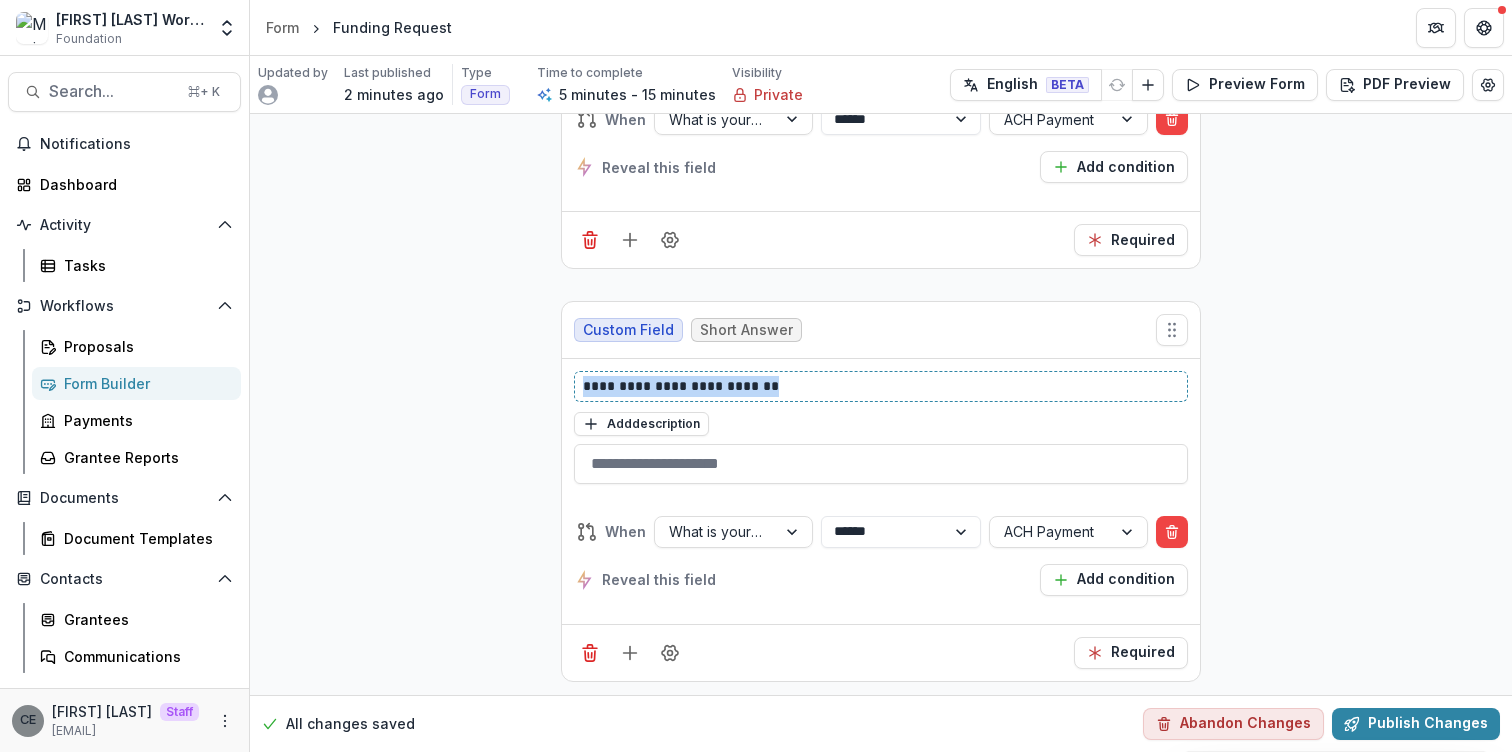 click on "**********" at bounding box center (881, -1219) 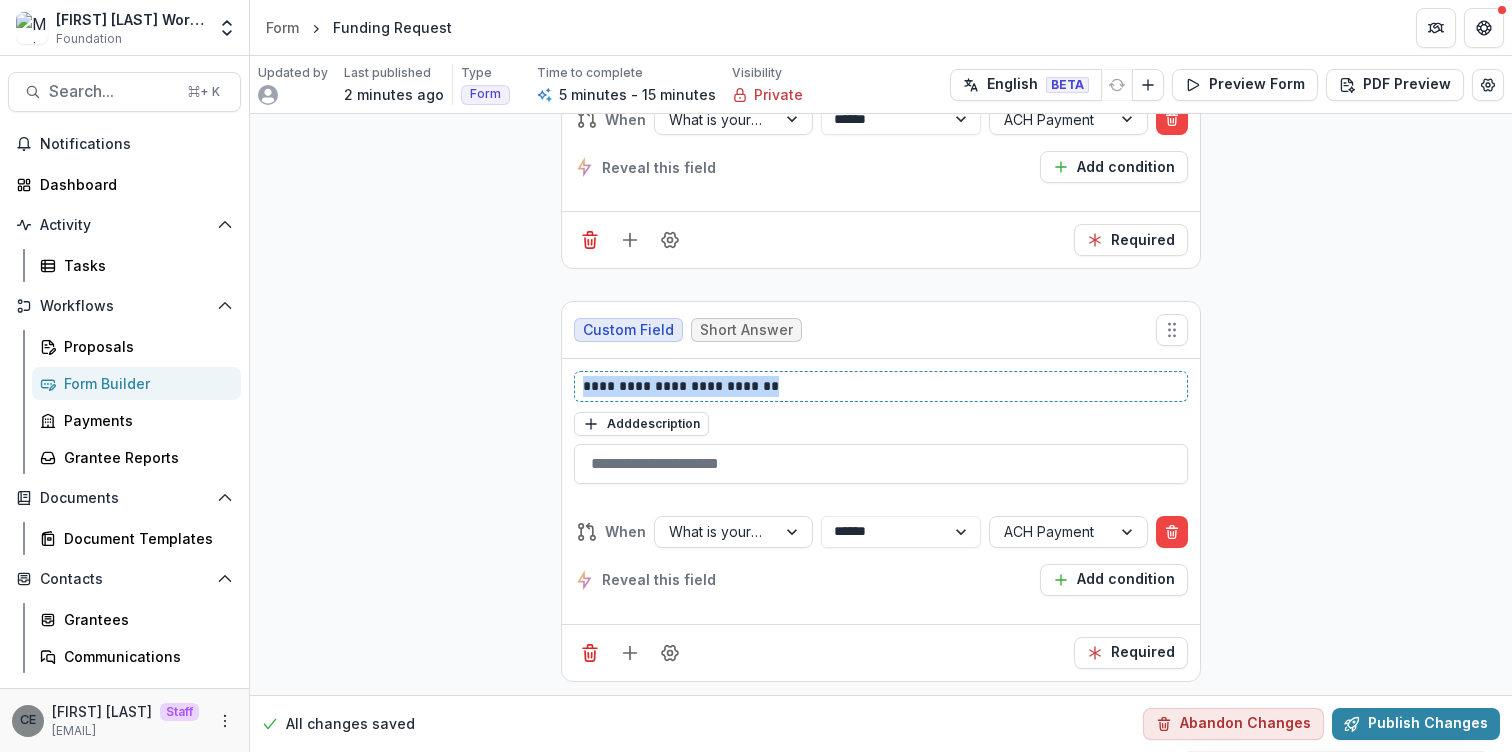 type 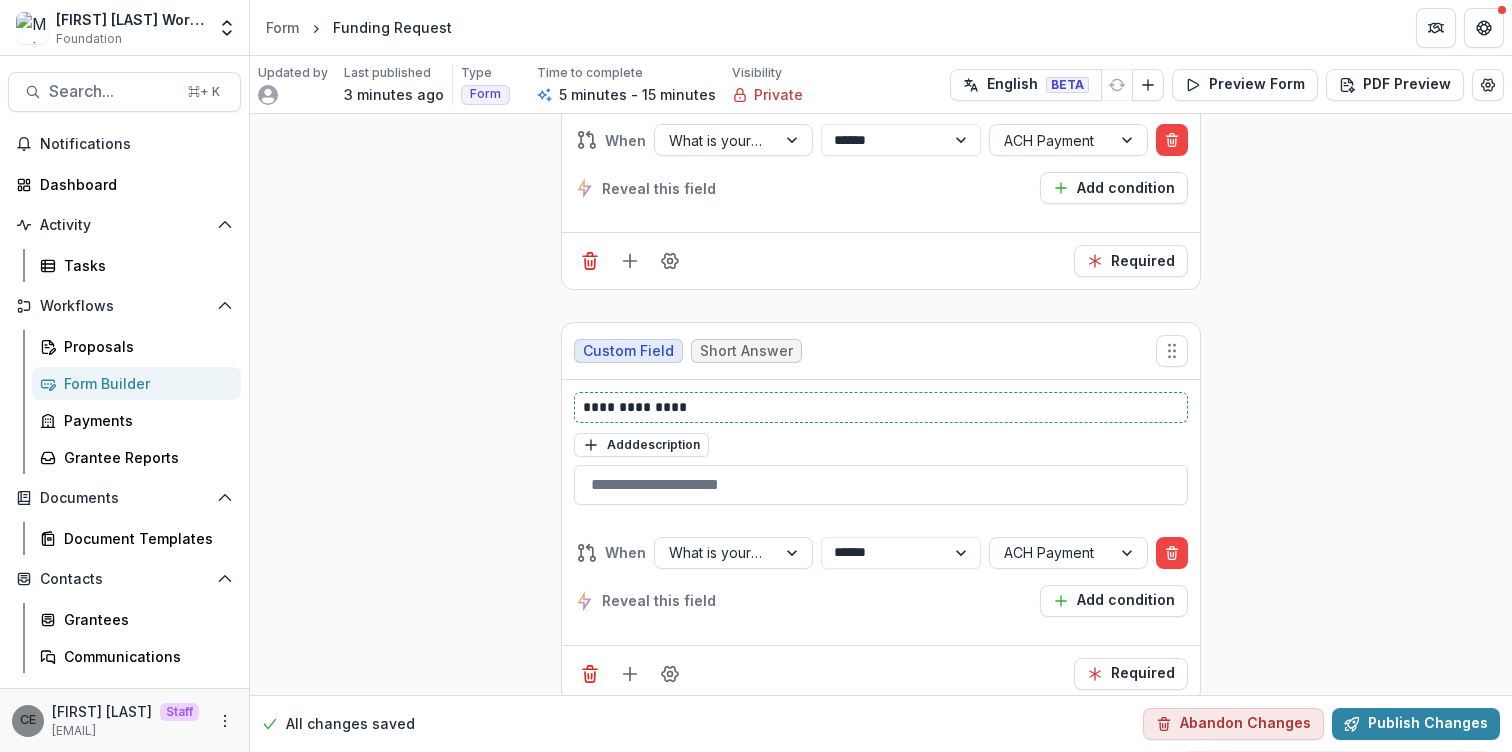 scroll, scrollTop: 3249, scrollLeft: 0, axis: vertical 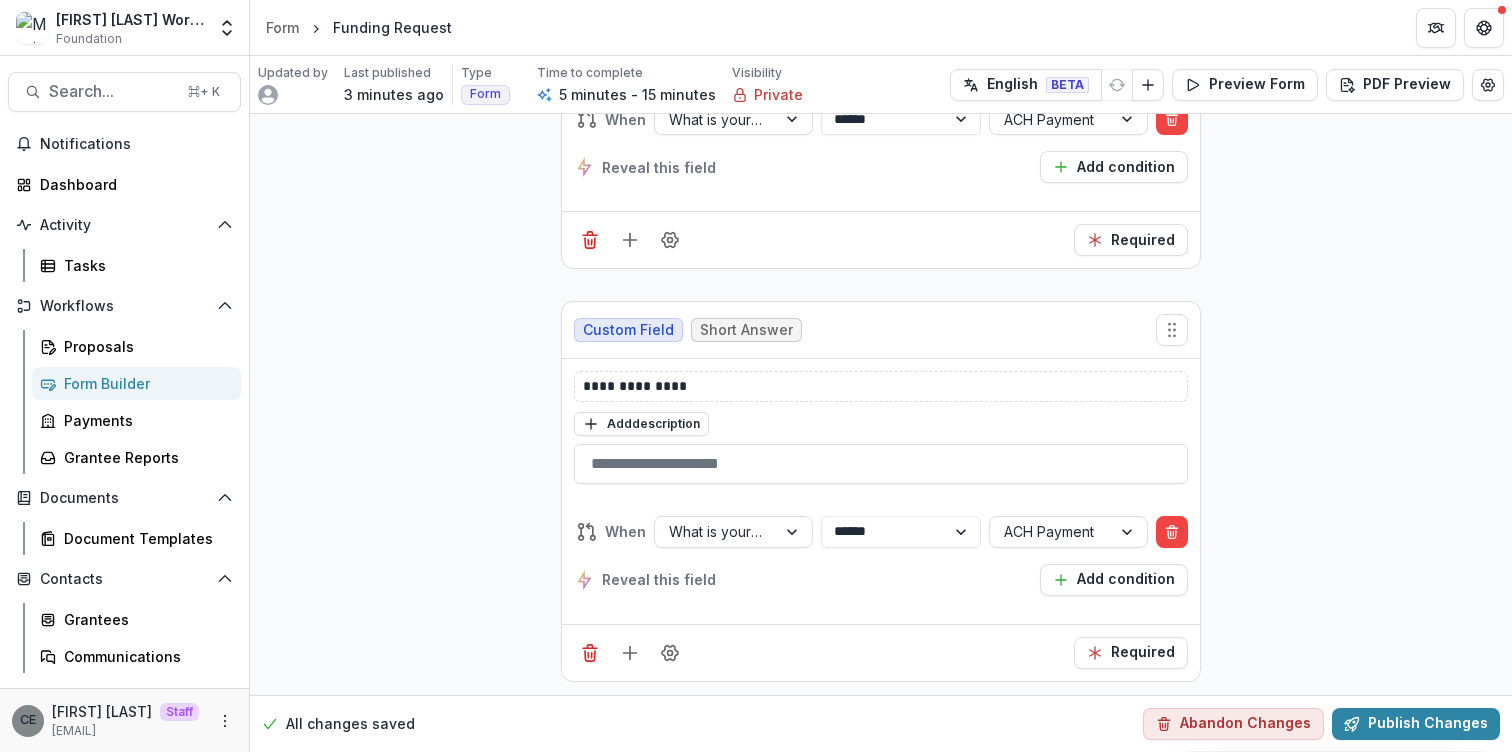click on "**********" at bounding box center [881, -1219] 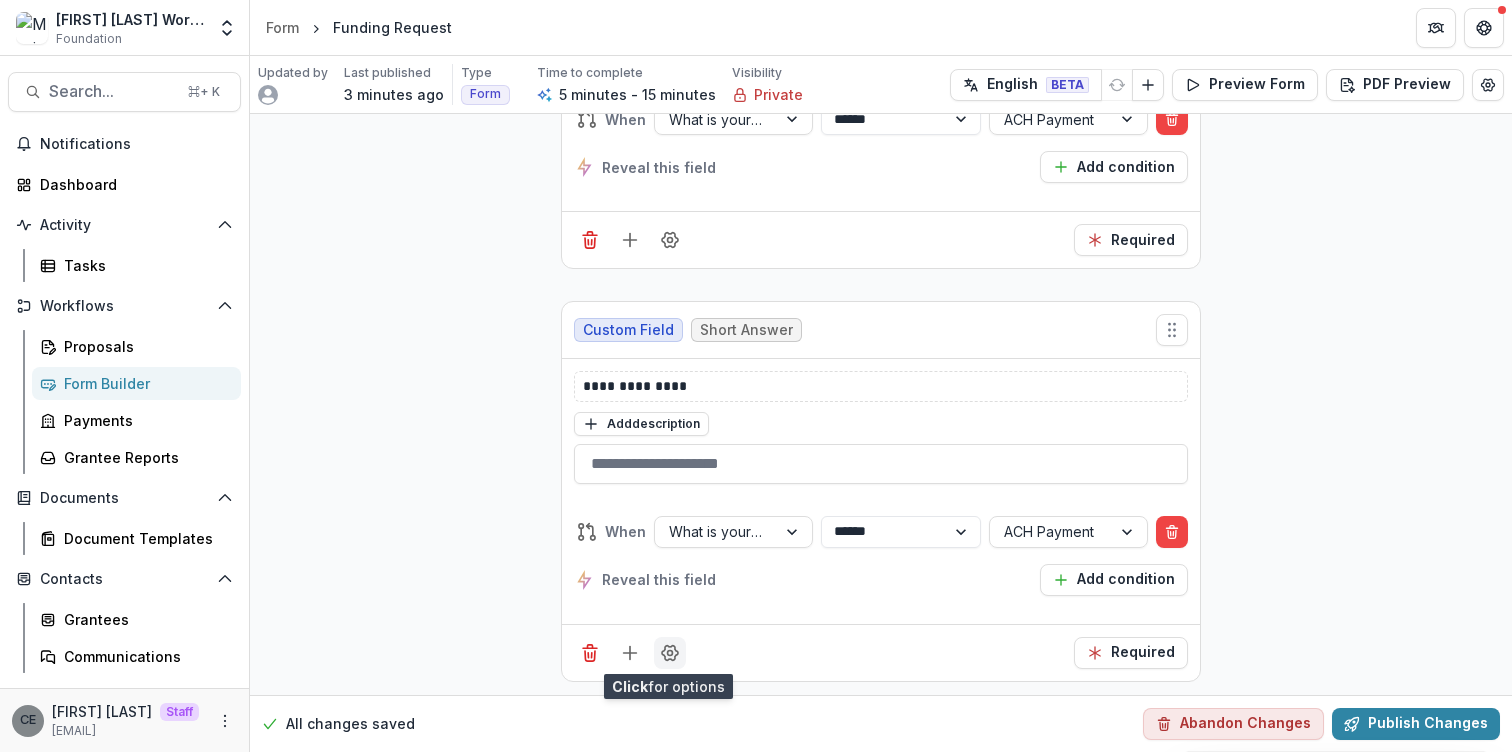click 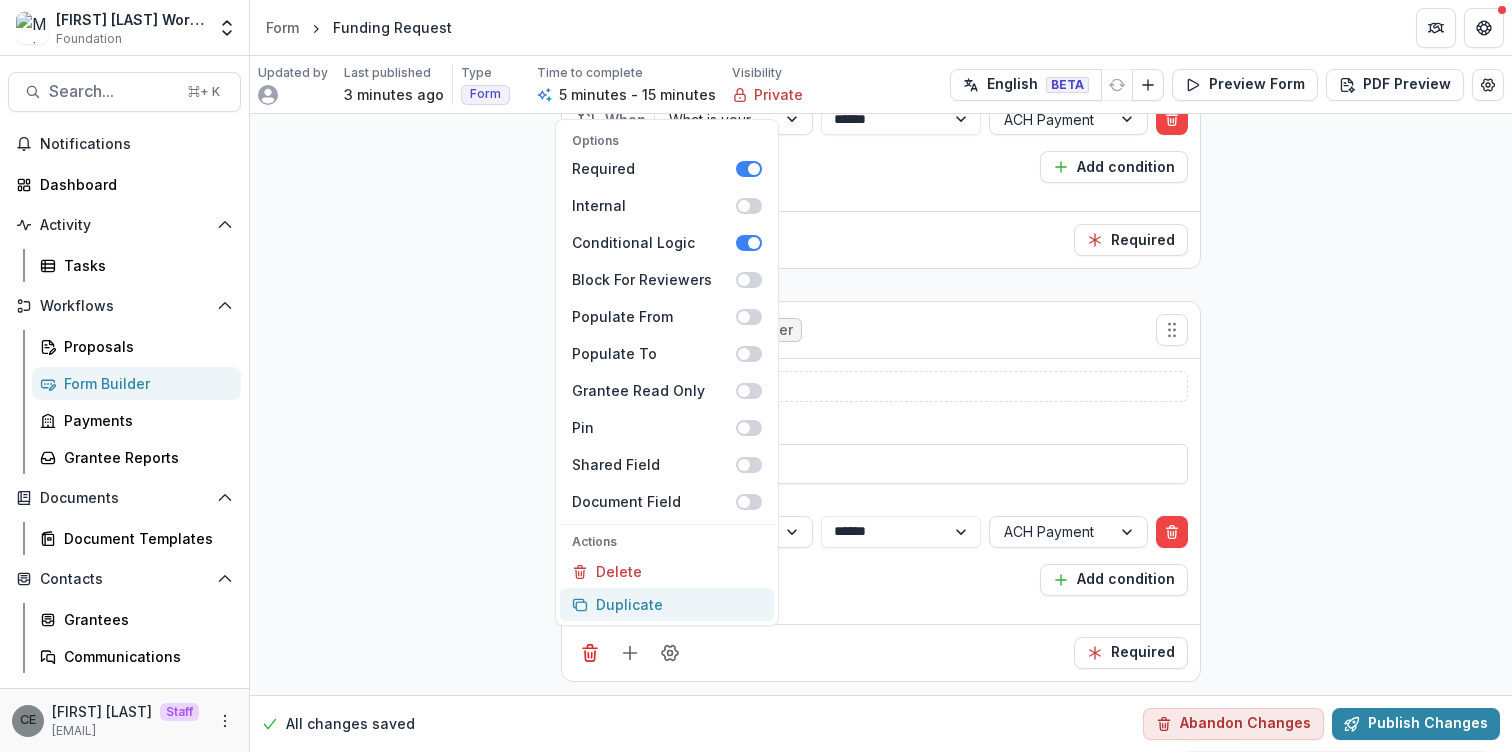 click on "Duplicate" at bounding box center (667, 604) 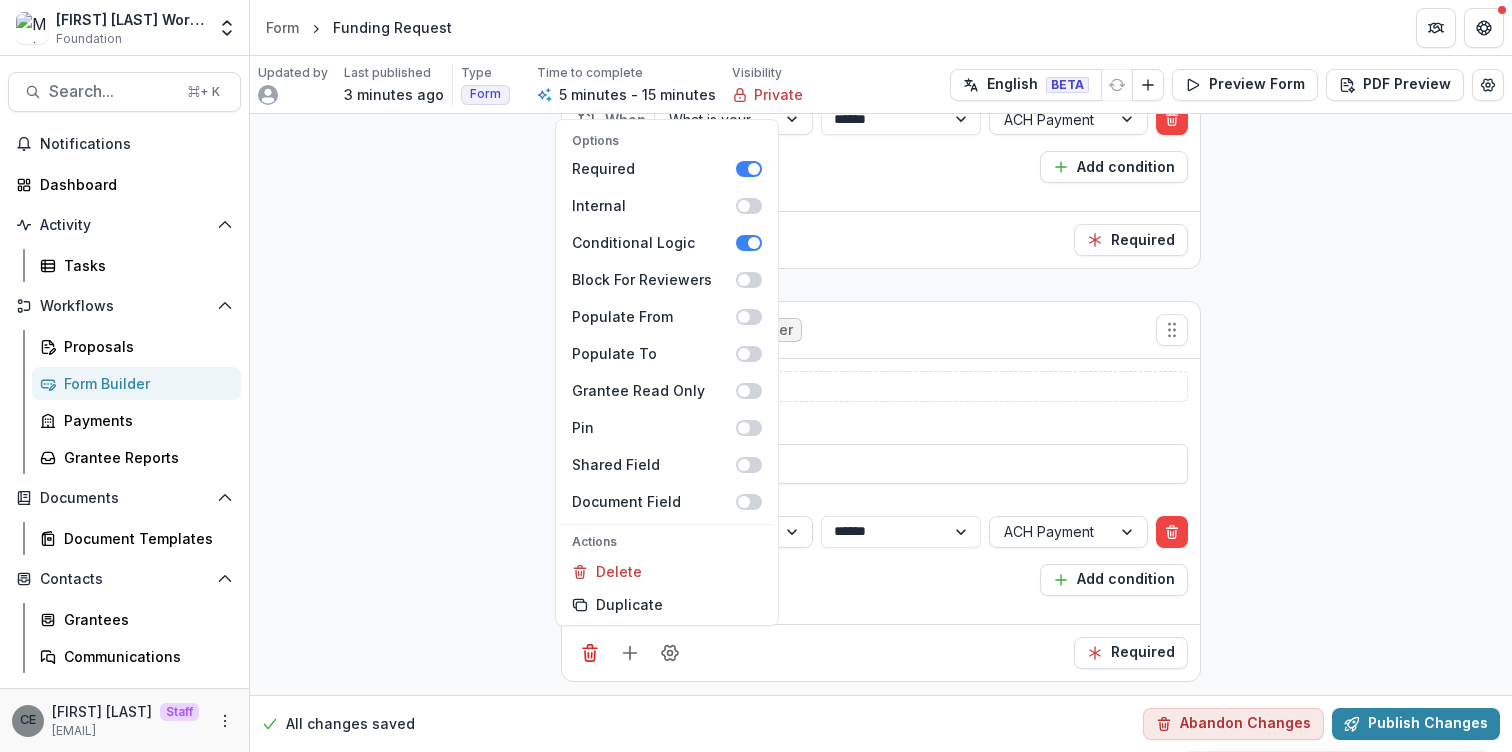 click on "**********" at bounding box center (881, -1013) 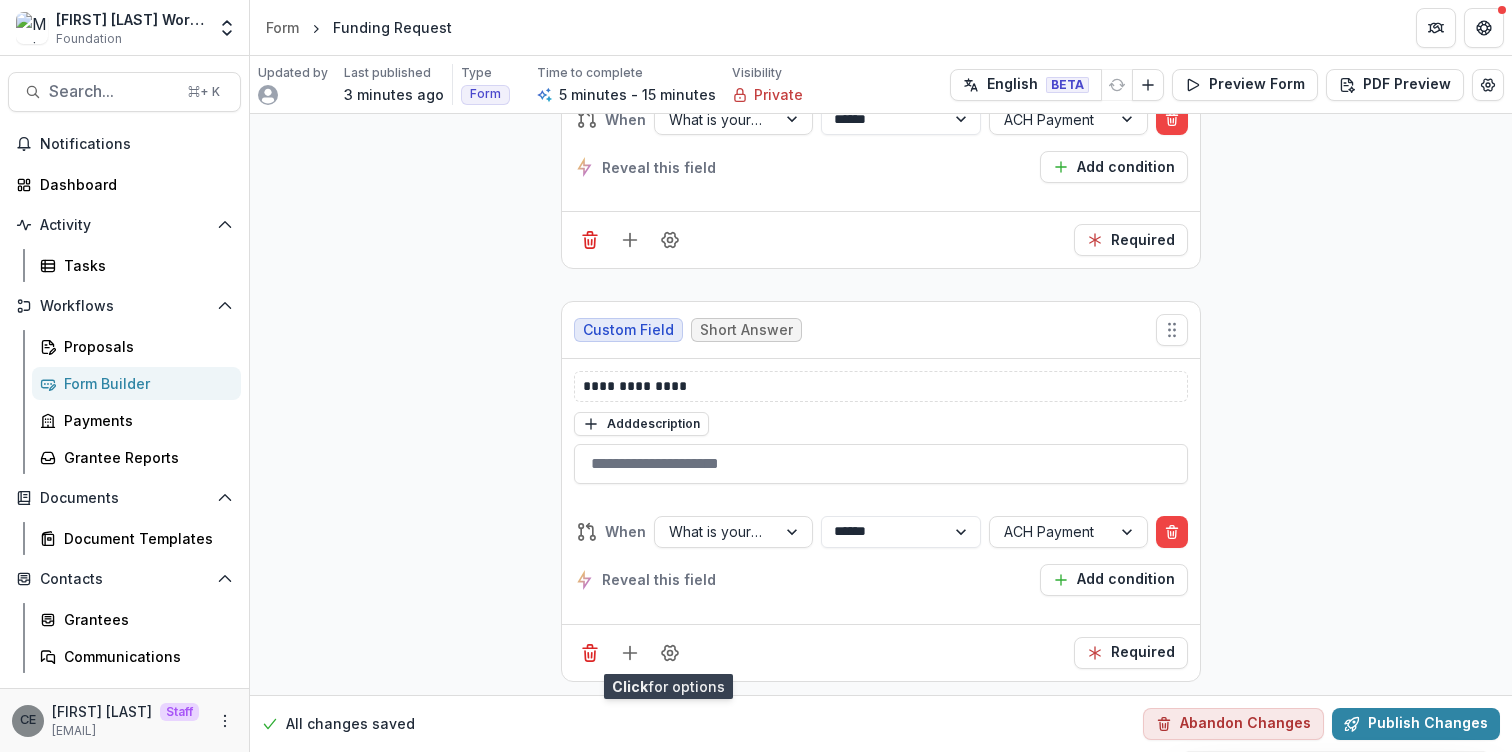 scroll, scrollTop: 3661, scrollLeft: 0, axis: vertical 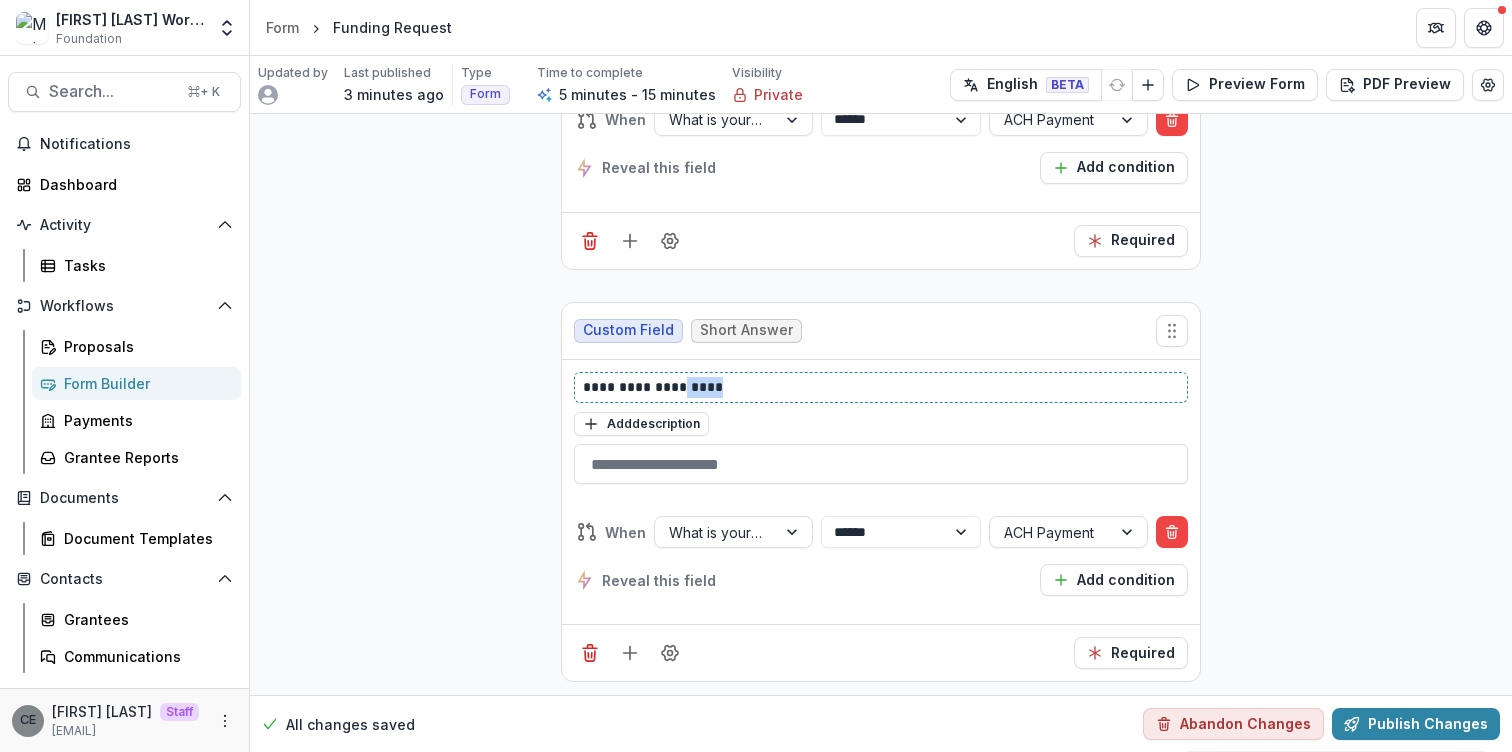 drag, startPoint x: 745, startPoint y: 381, endPoint x: 694, endPoint y: 384, distance: 51.088158 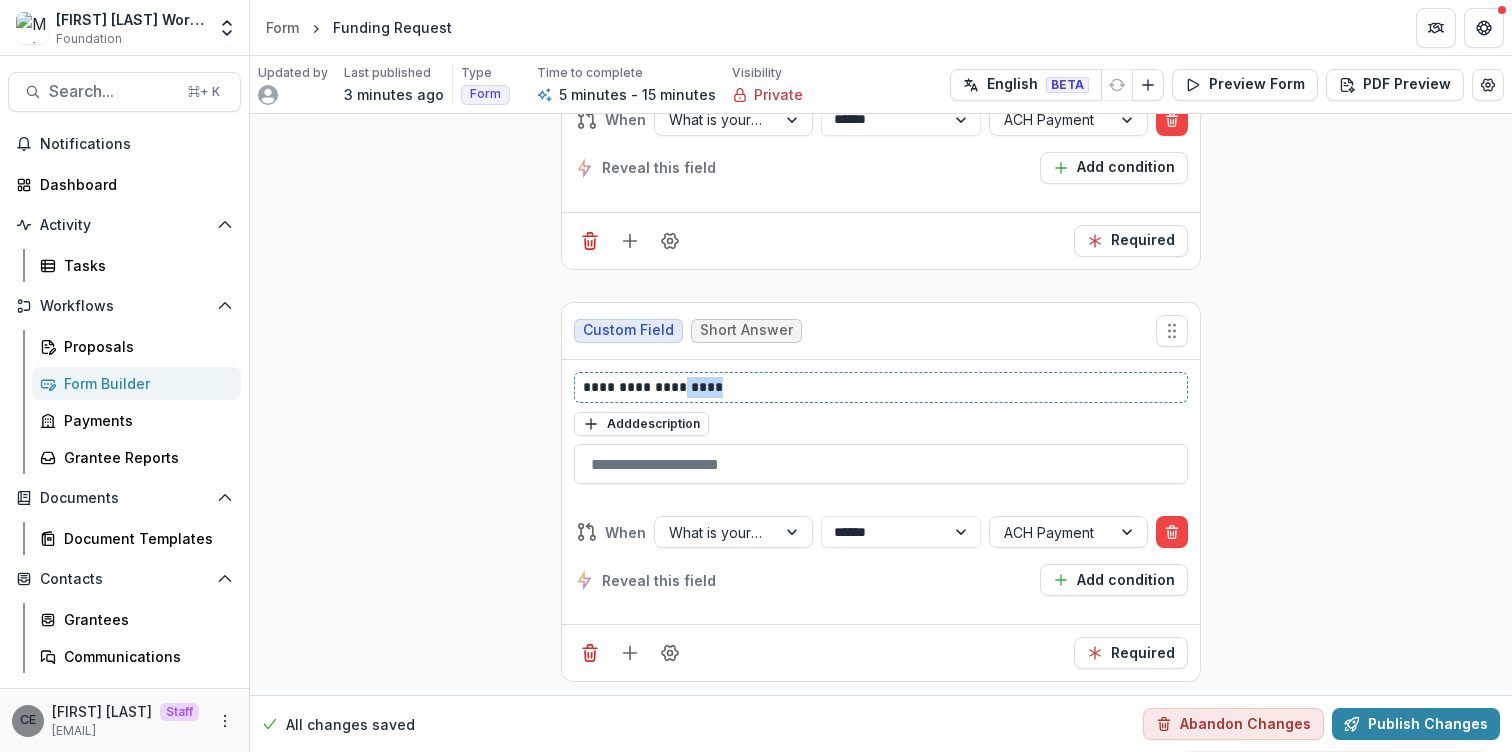 click on "**********" at bounding box center [881, 387] 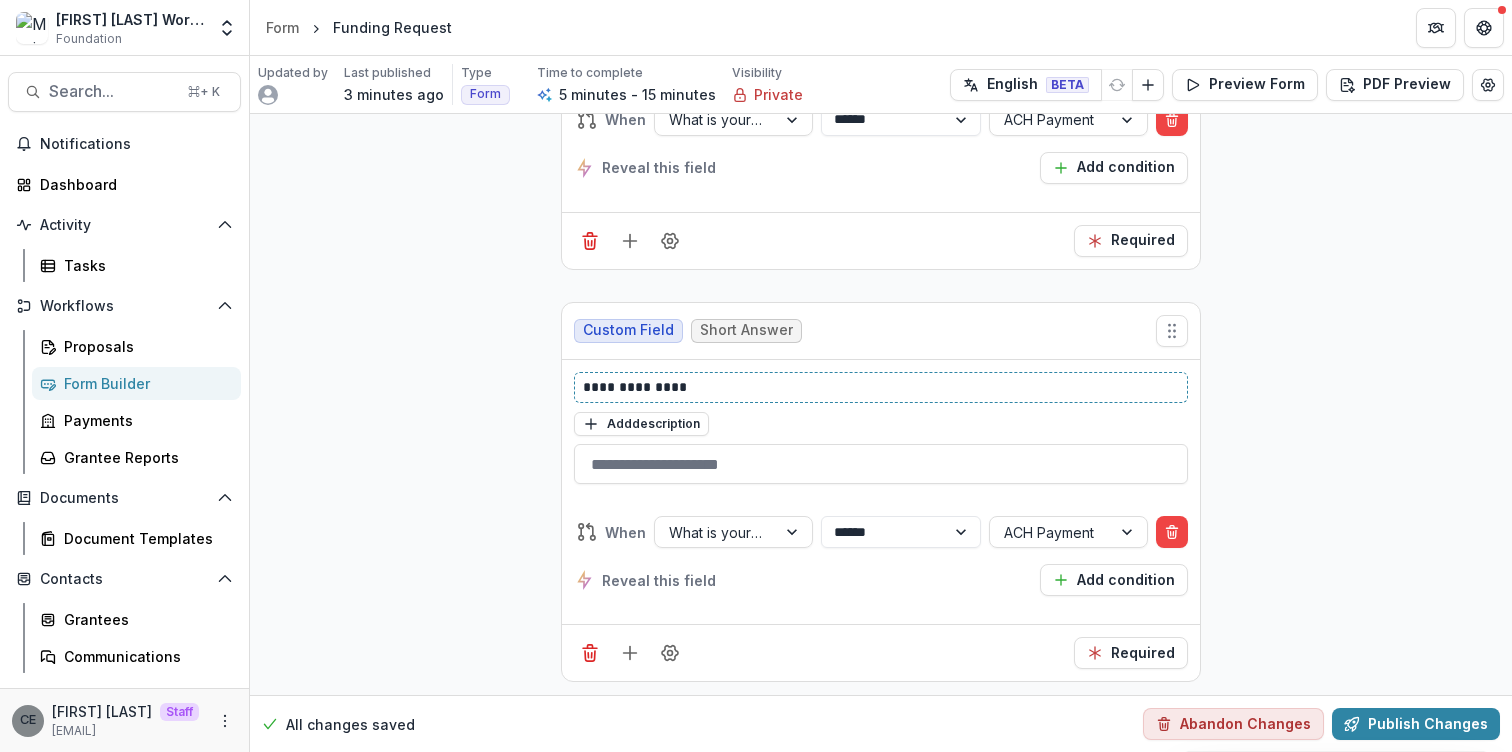 click on "**********" at bounding box center [881, 387] 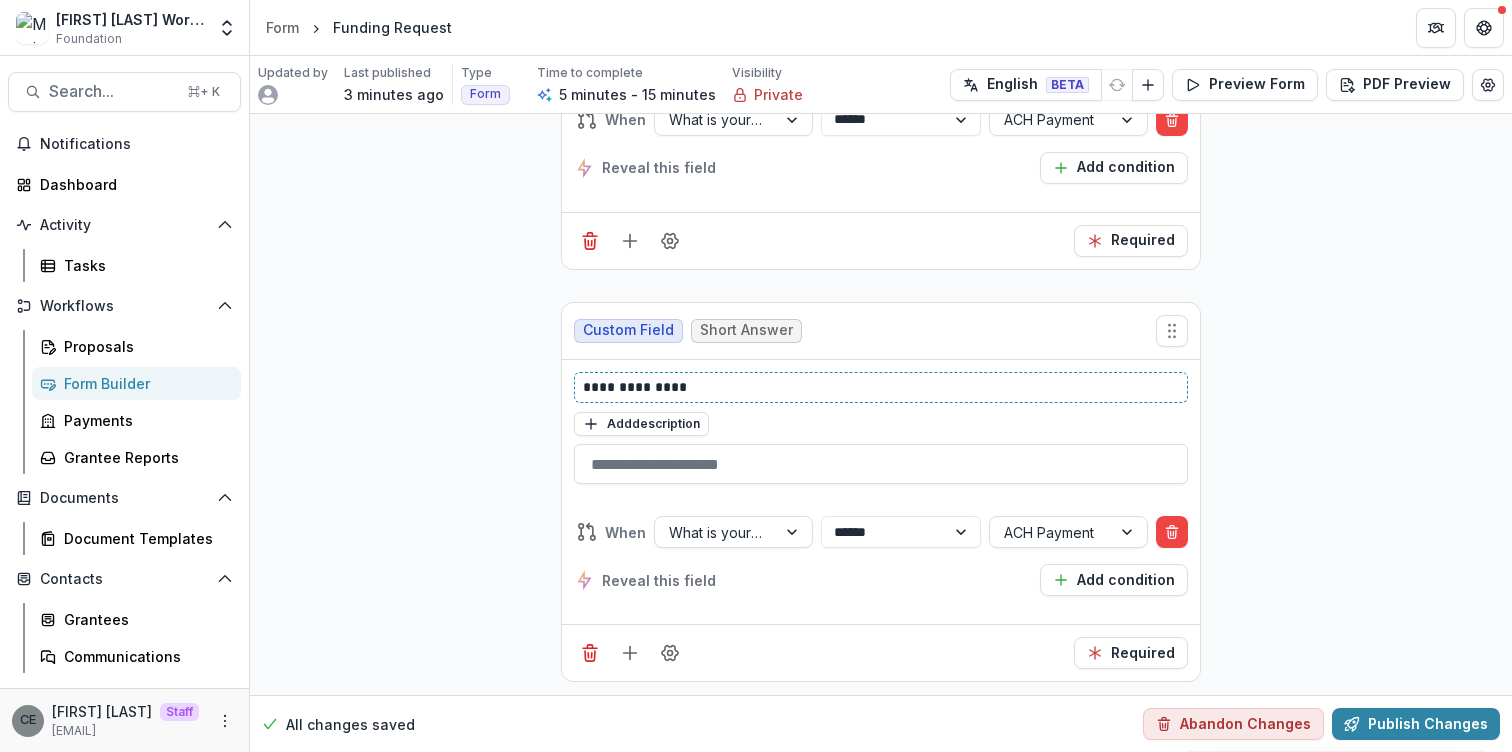 type 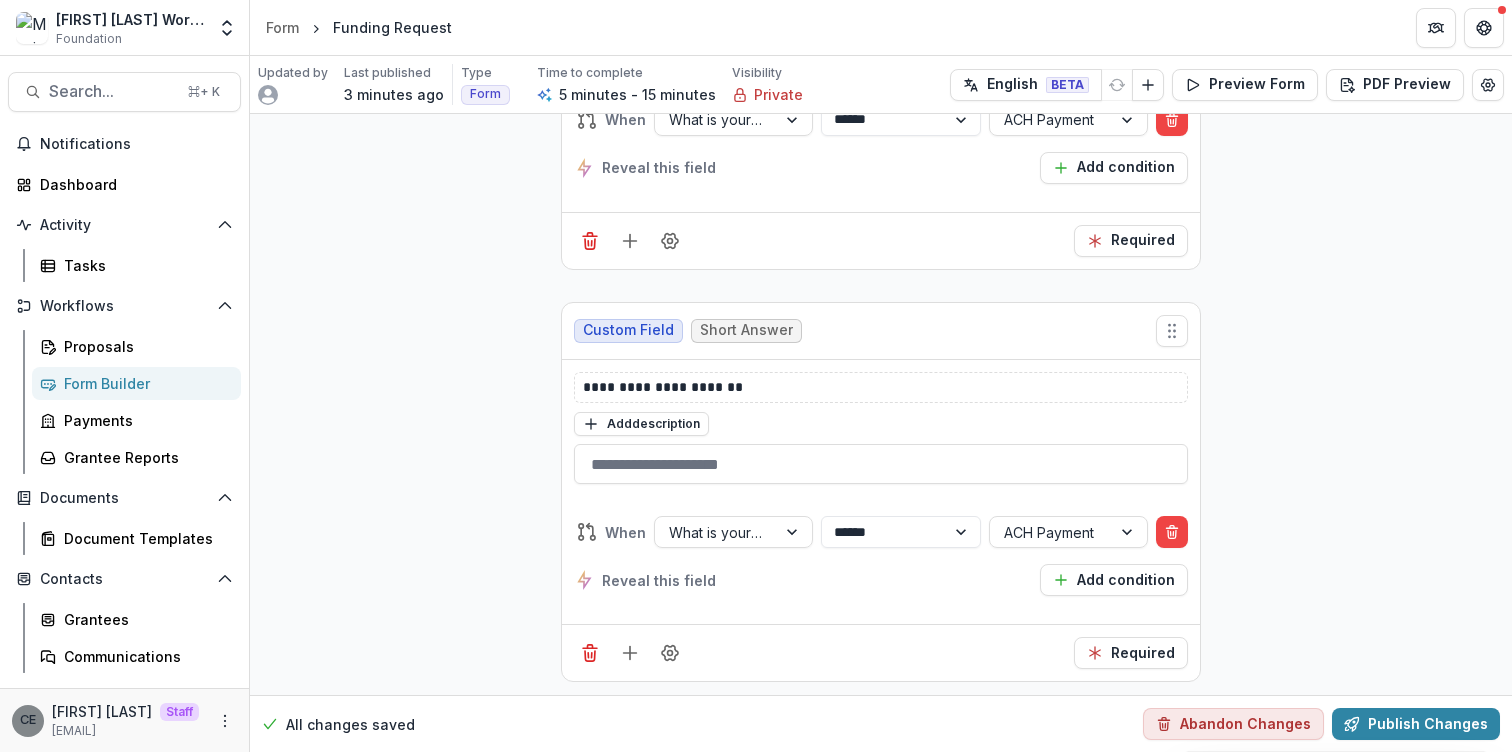 click on "**********" at bounding box center (881, -1425) 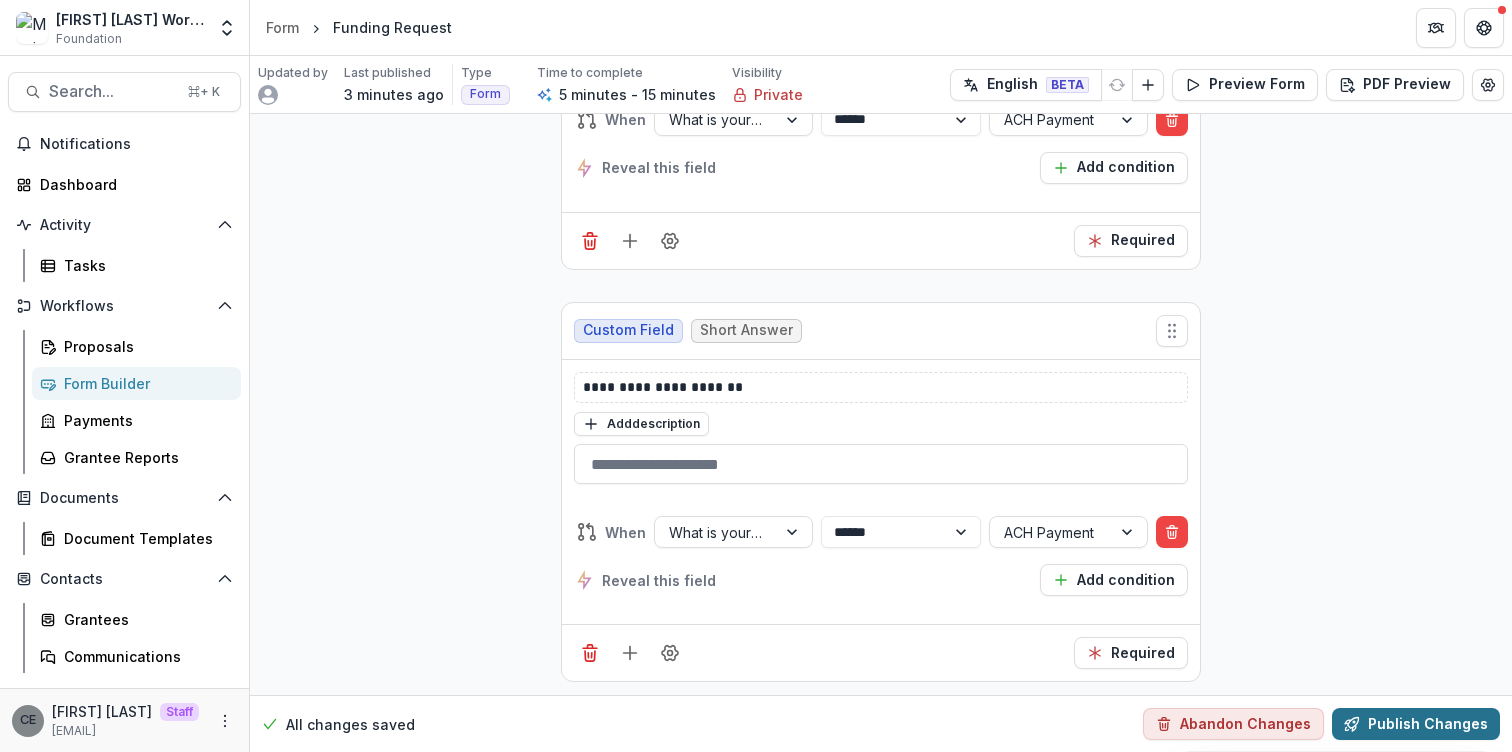 click on "Publish Changes" at bounding box center (1416, 724) 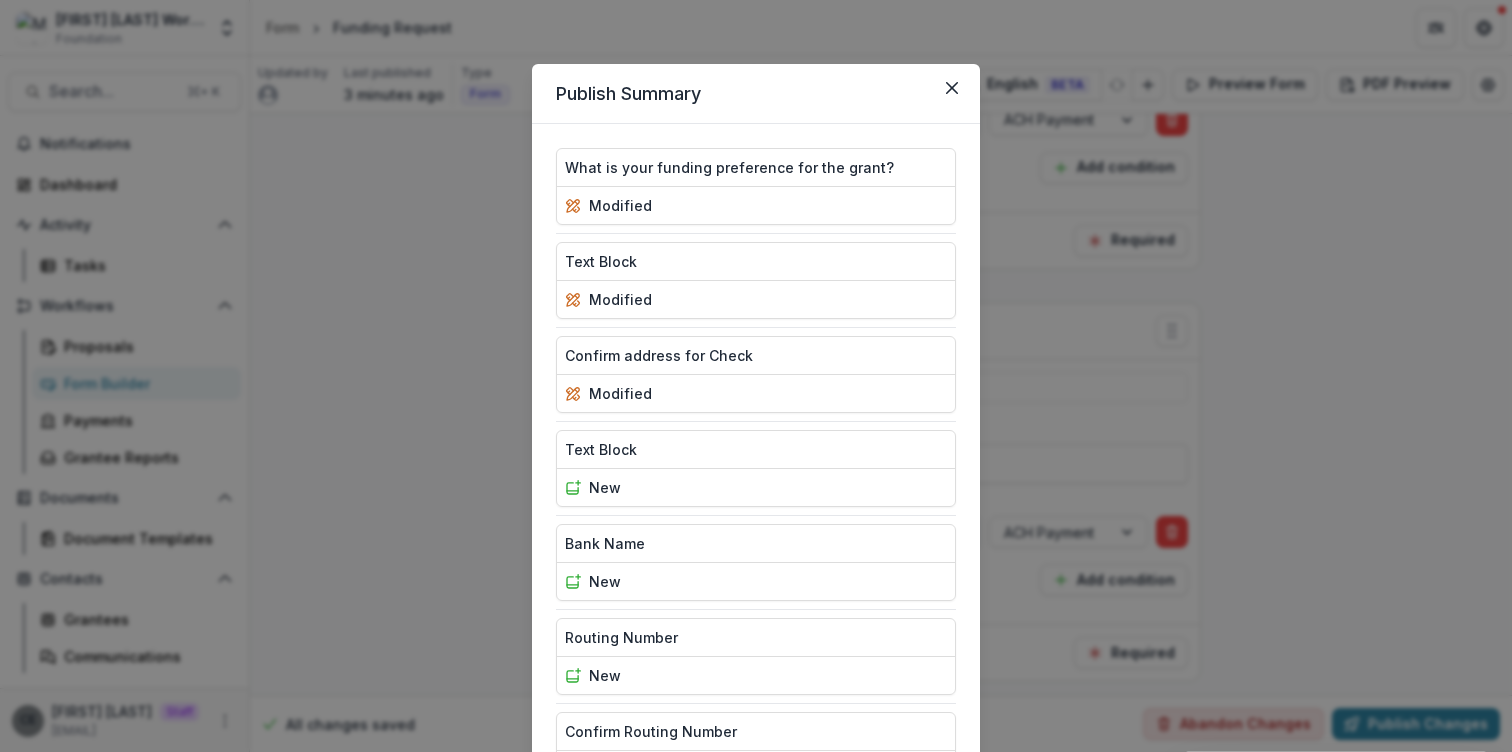 scroll, scrollTop: 378, scrollLeft: 0, axis: vertical 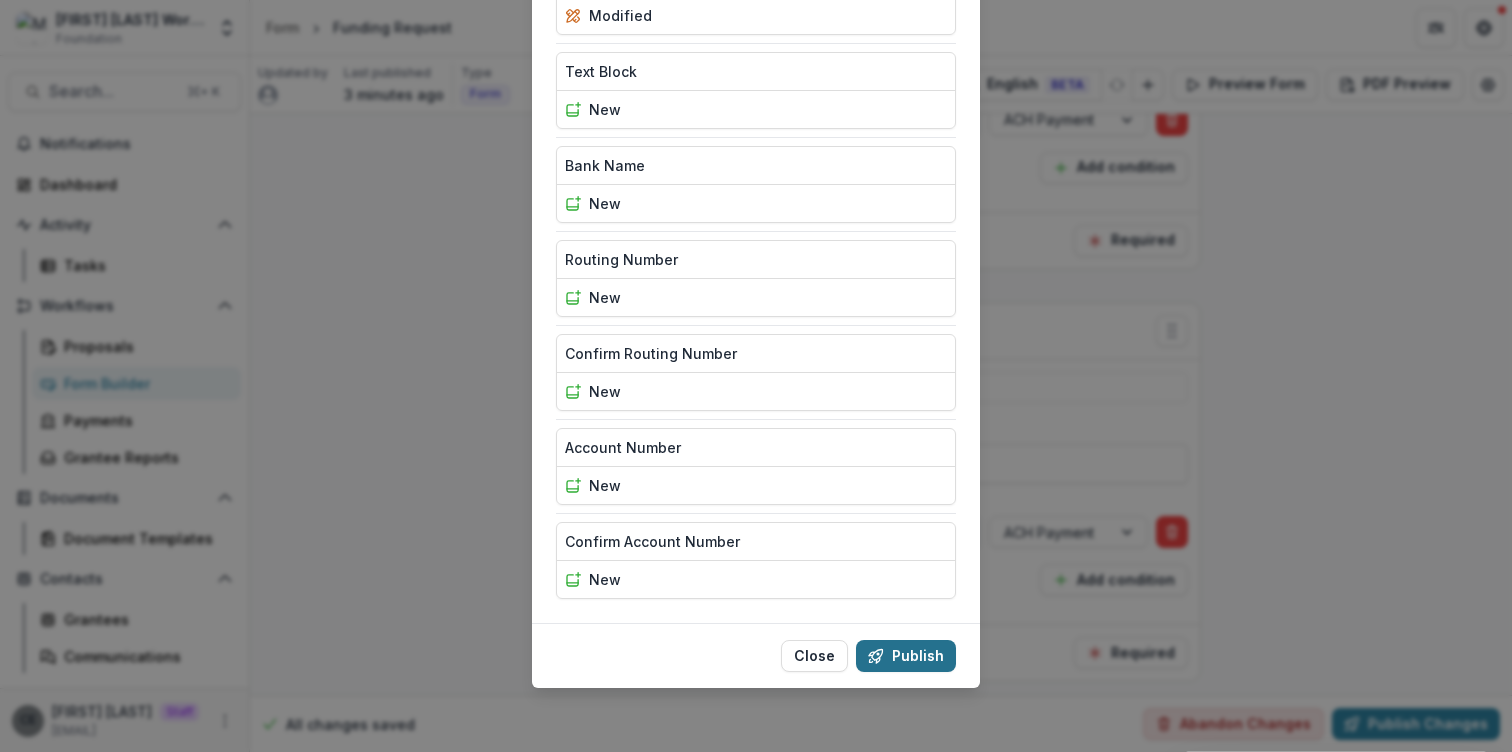 click on "Publish" at bounding box center (906, 656) 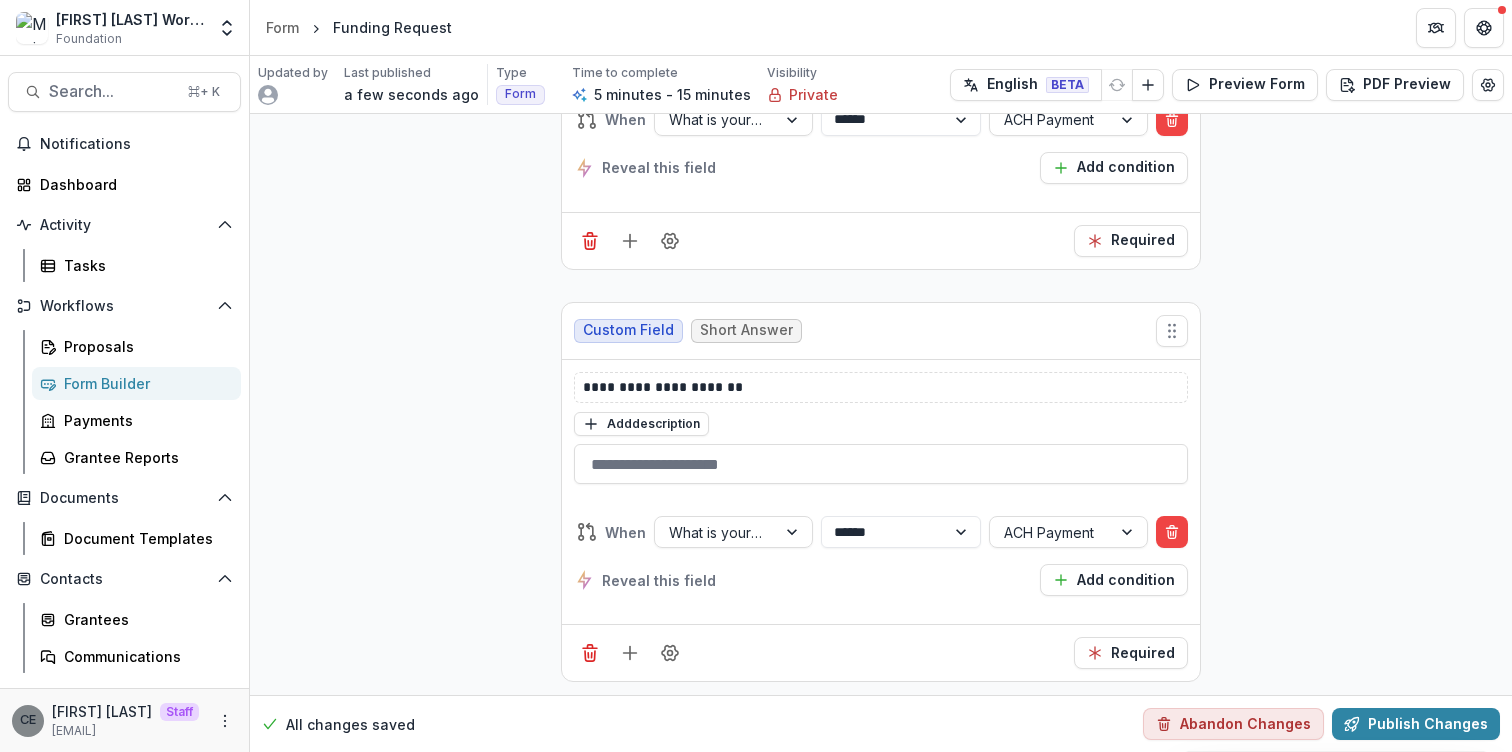 click on "Form Builder" at bounding box center (144, 383) 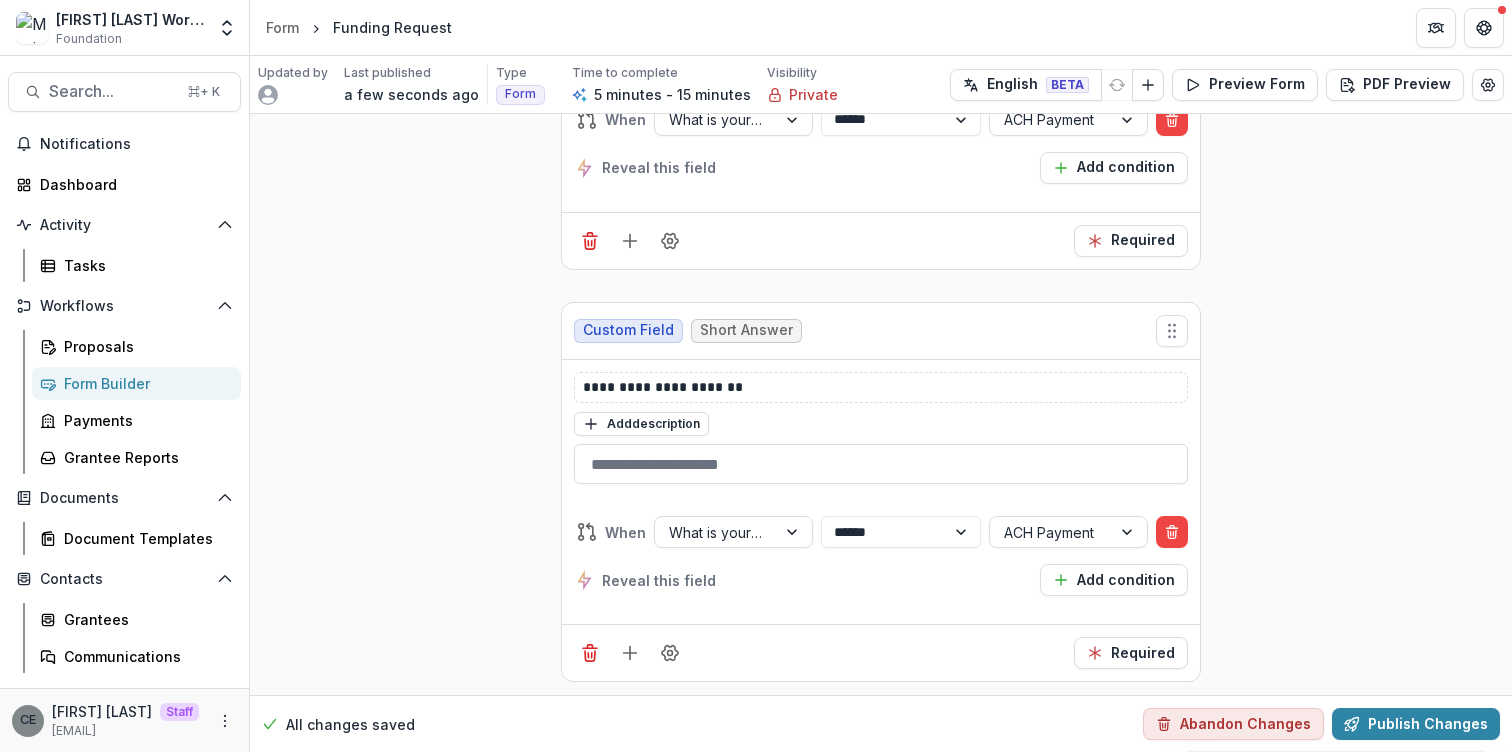 scroll, scrollTop: 0, scrollLeft: 0, axis: both 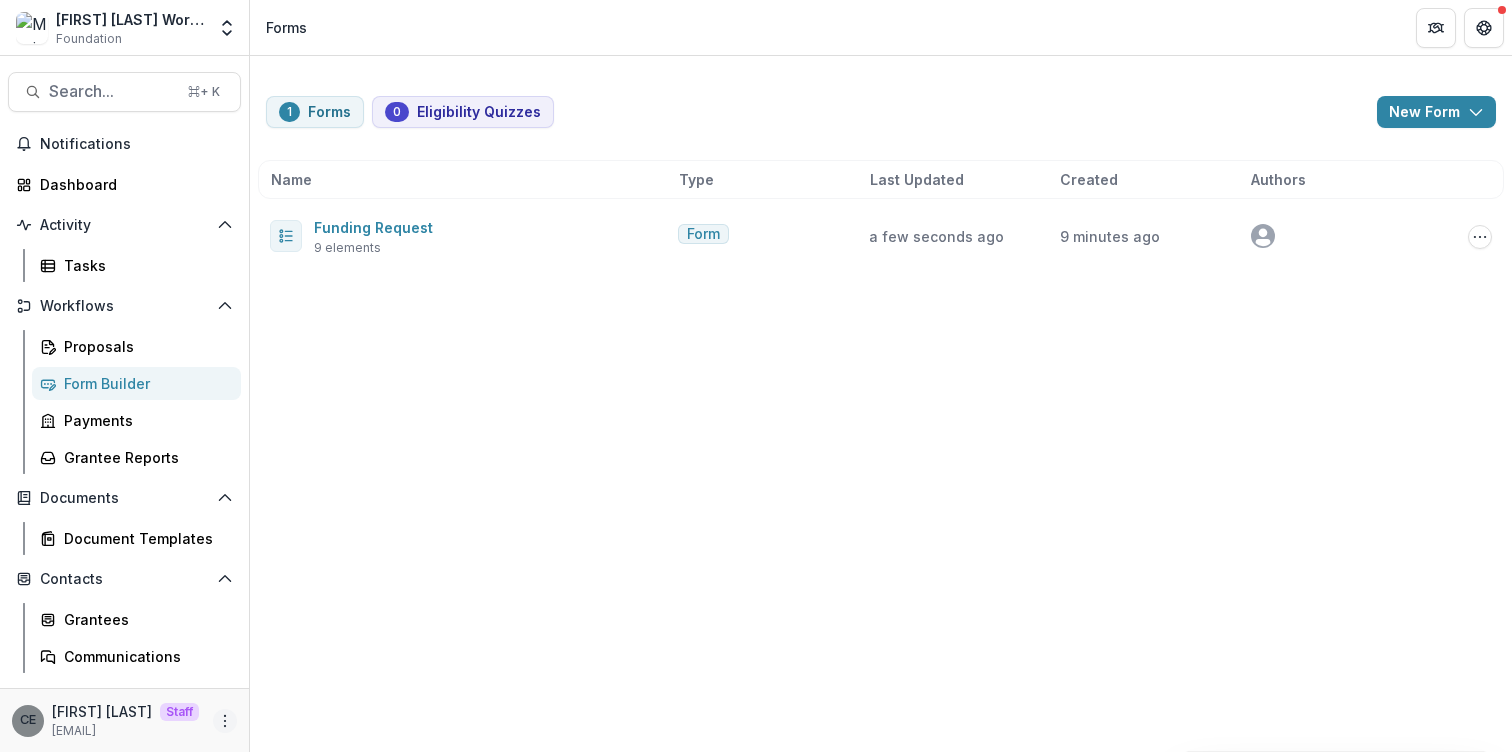 click 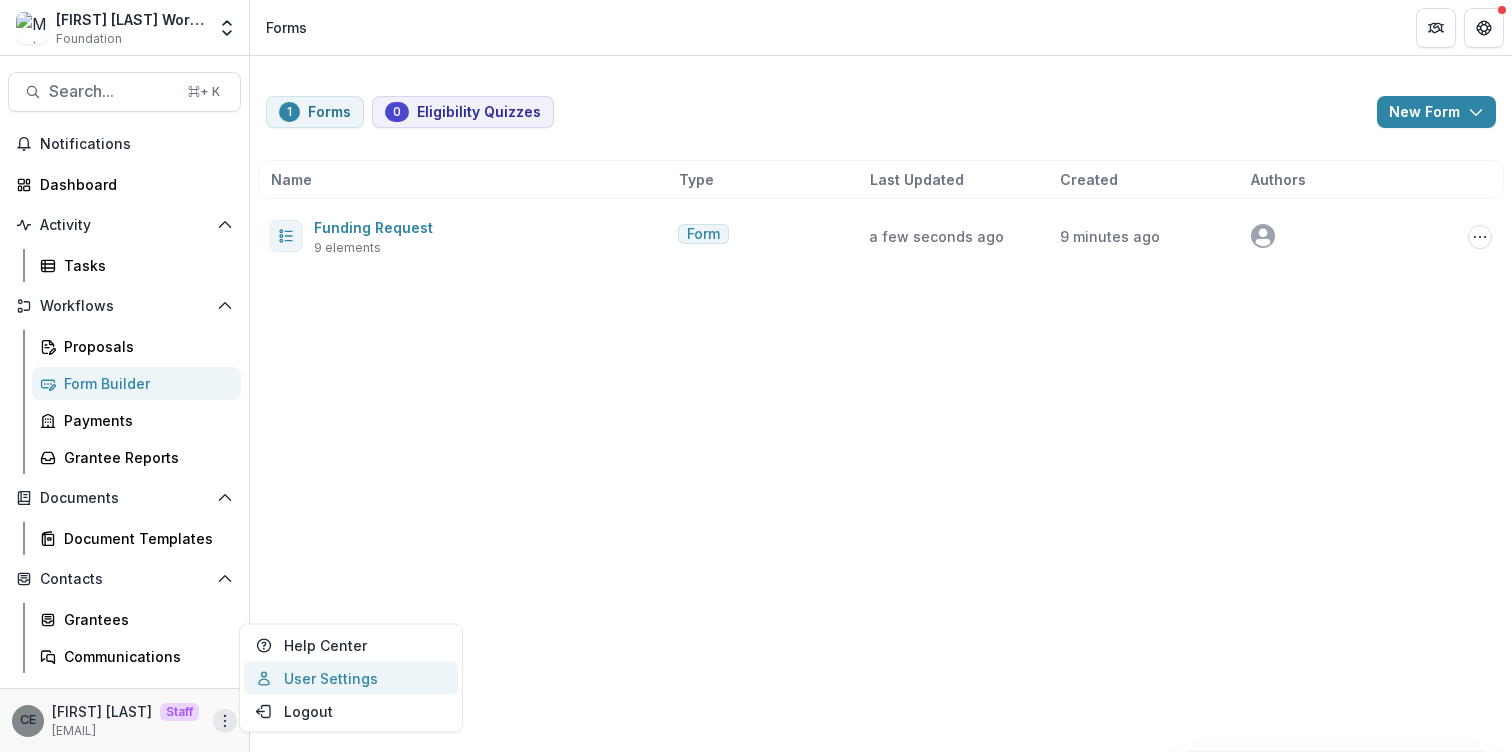 click on "User Settings" at bounding box center (351, 678) 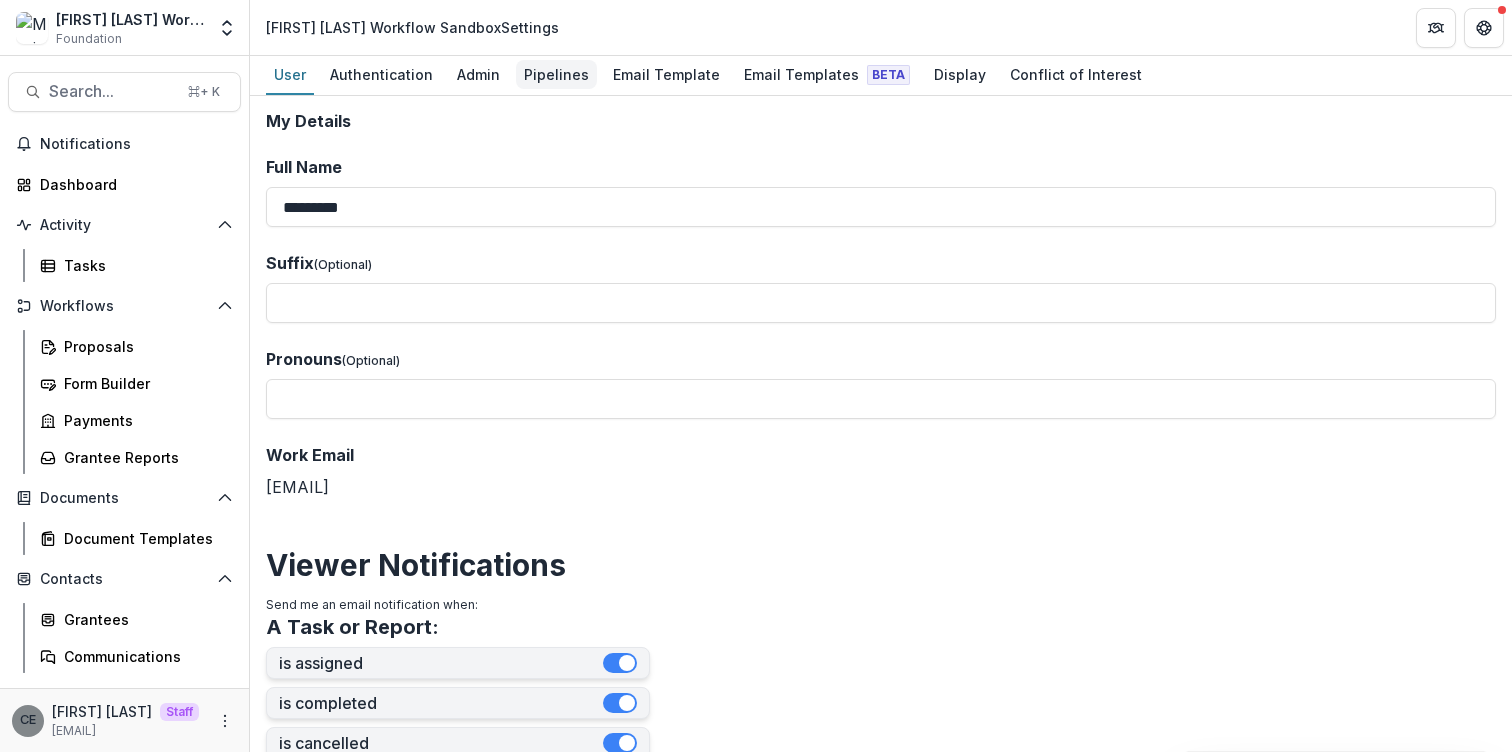 click on "Pipelines" at bounding box center (556, 74) 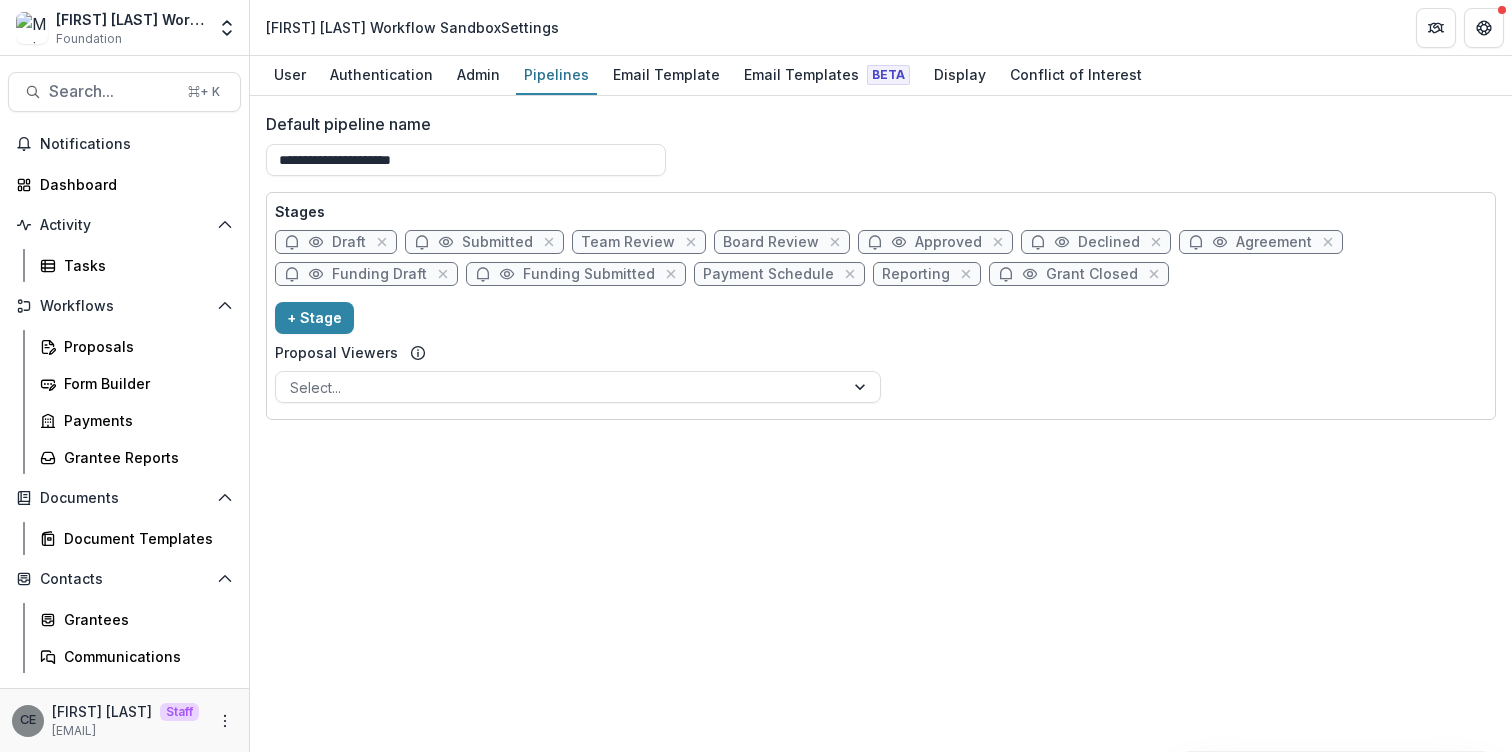 click on "Funding Draft" at bounding box center (379, 274) 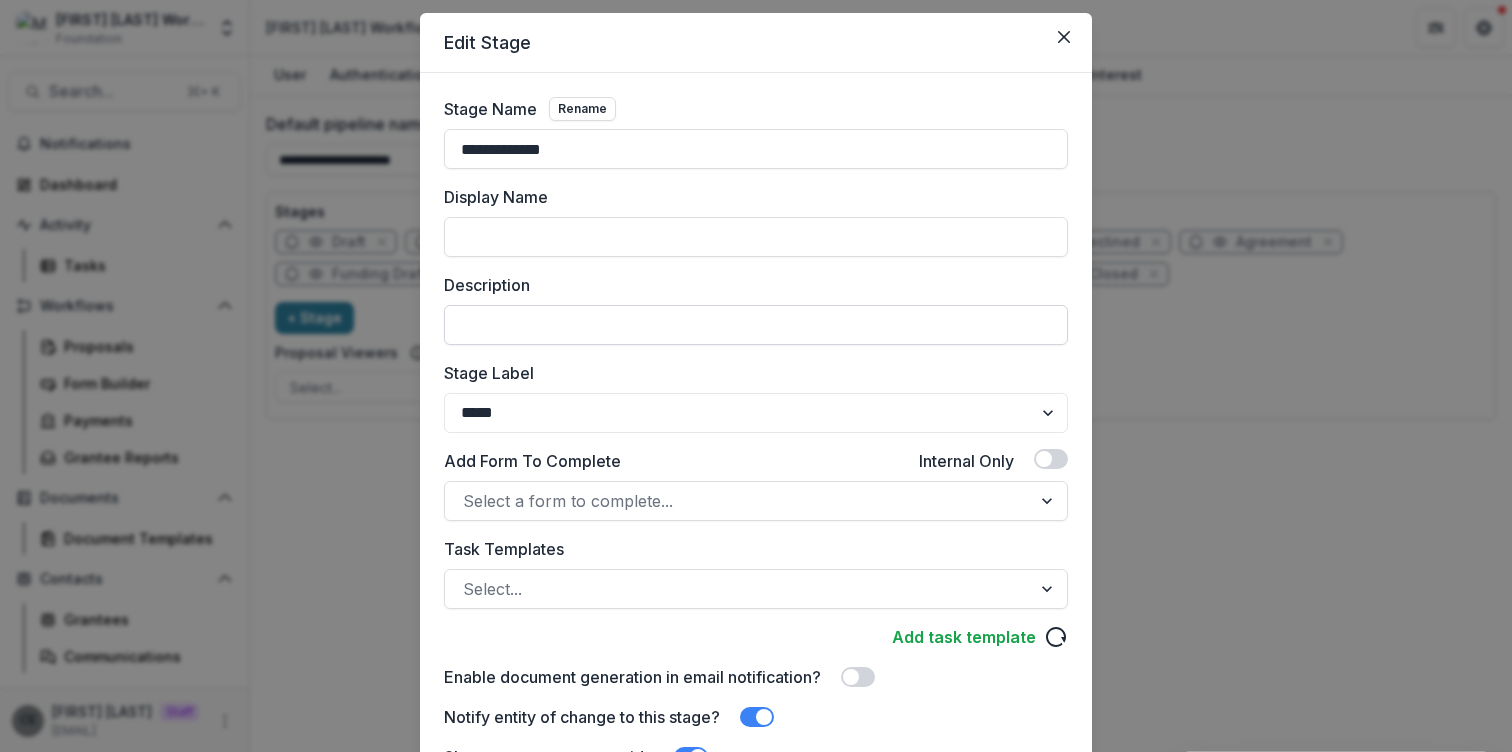 scroll, scrollTop: 36, scrollLeft: 0, axis: vertical 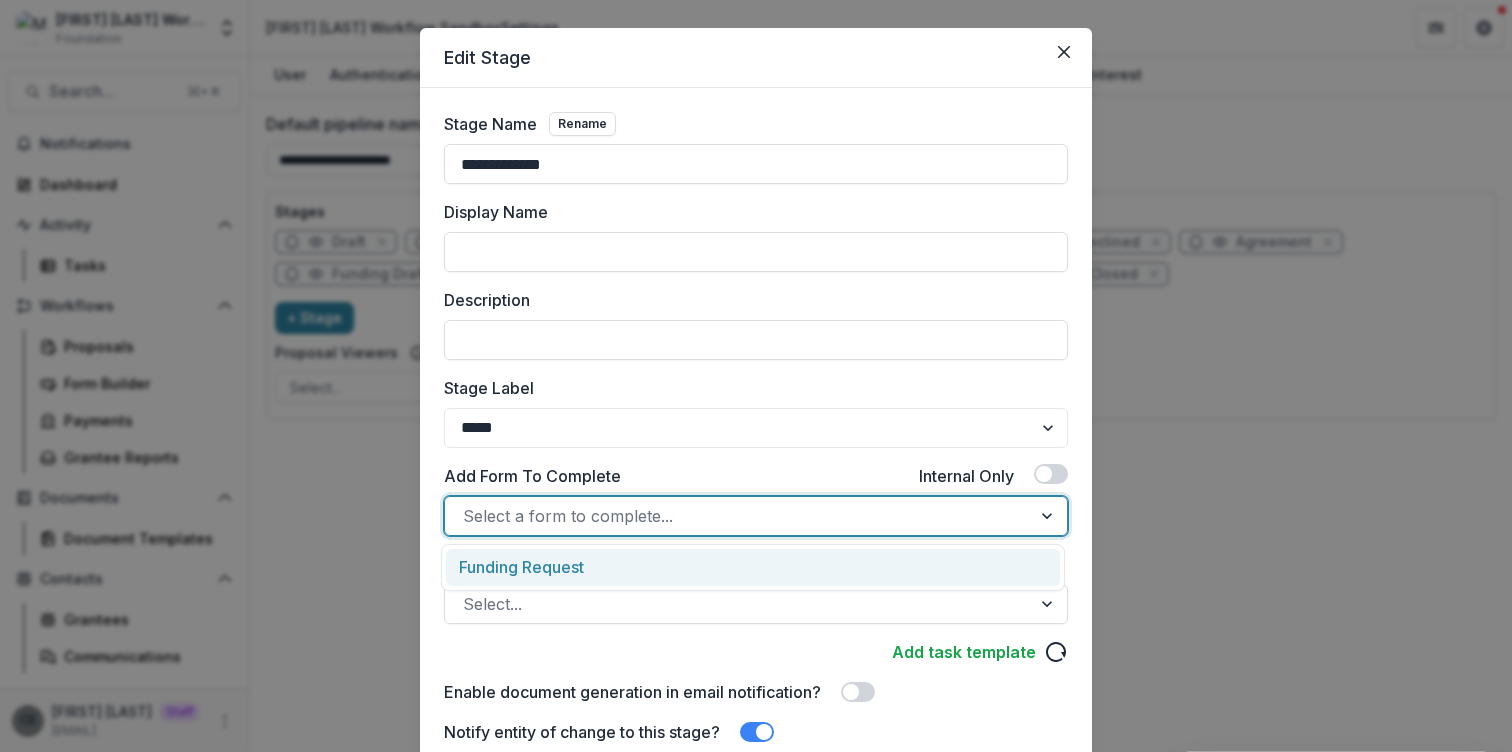 click at bounding box center (738, 516) 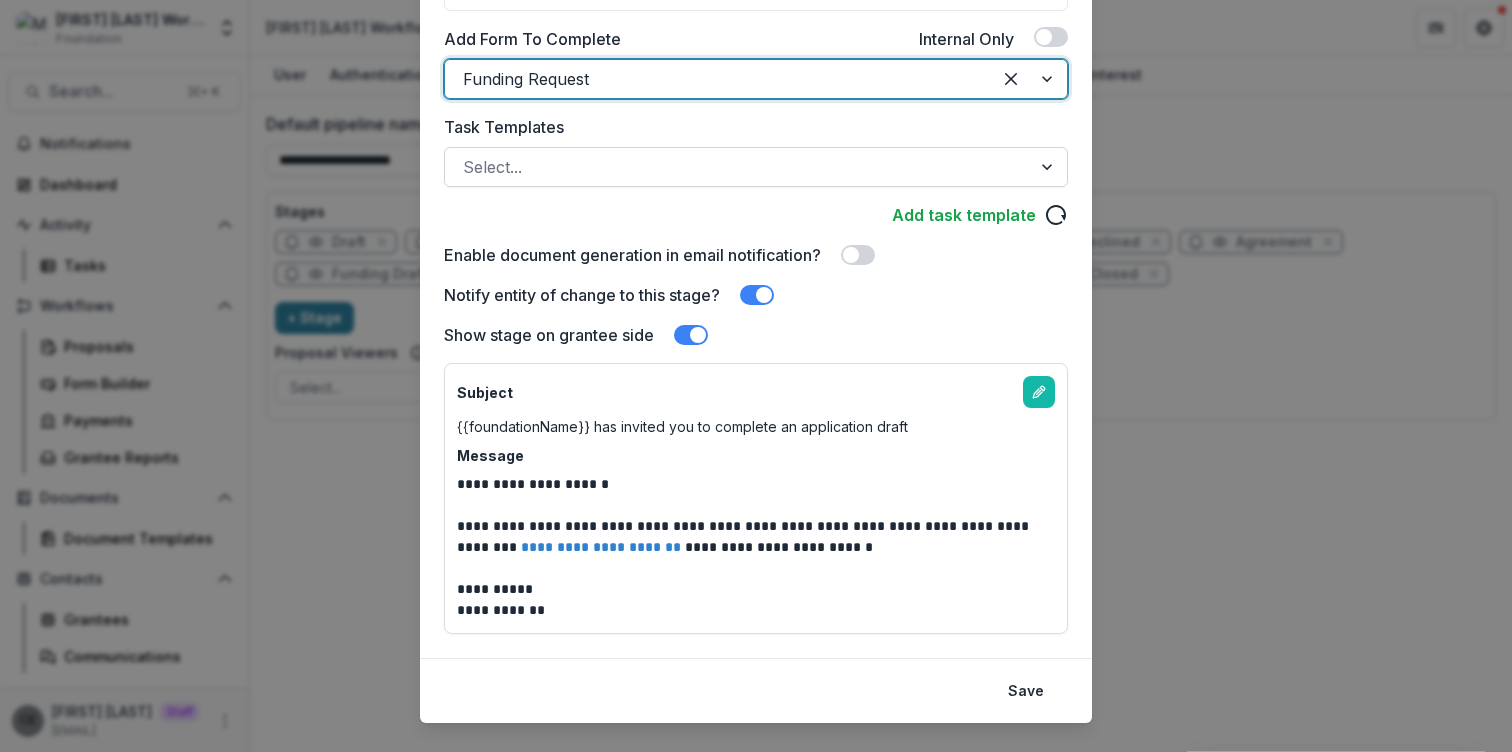 scroll, scrollTop: 499, scrollLeft: 0, axis: vertical 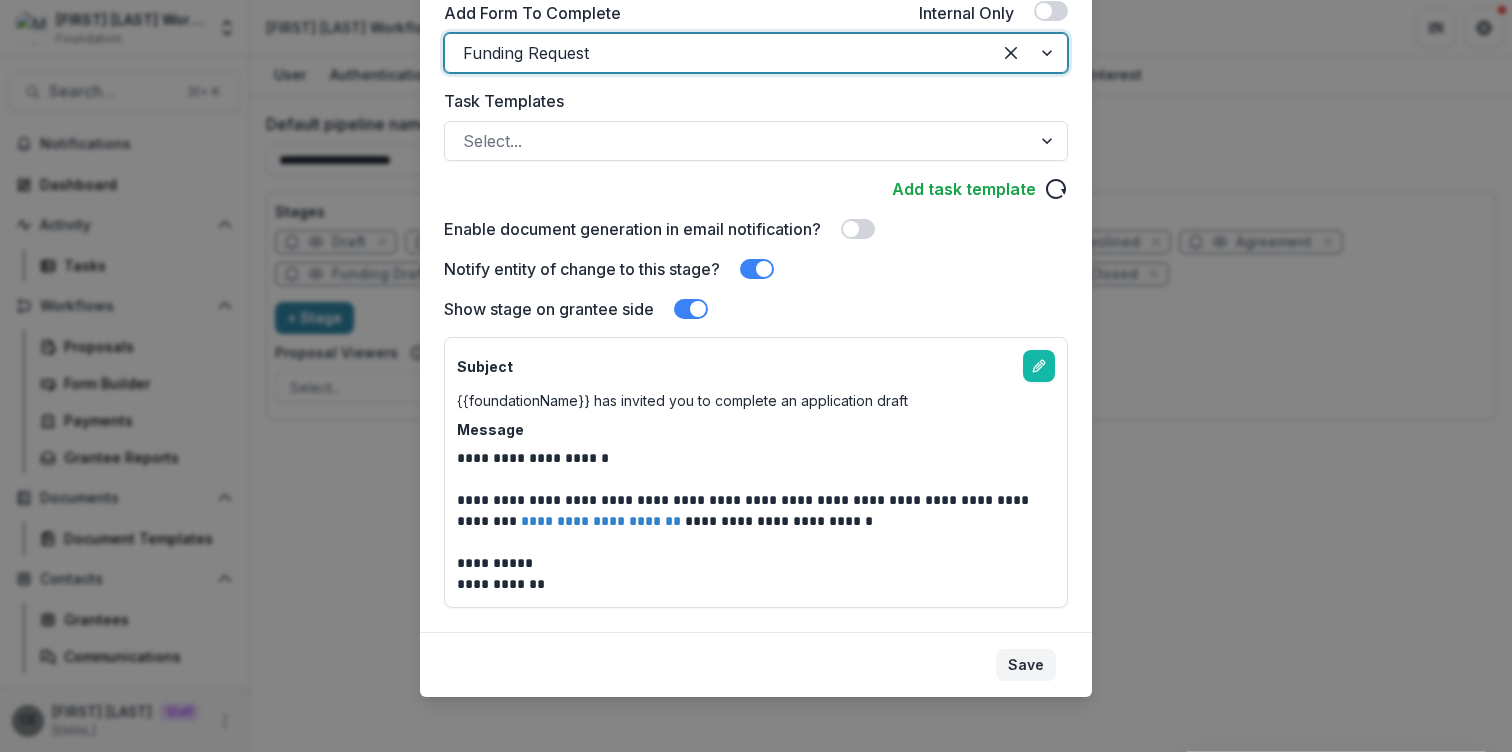 click on "Save" at bounding box center (1026, 665) 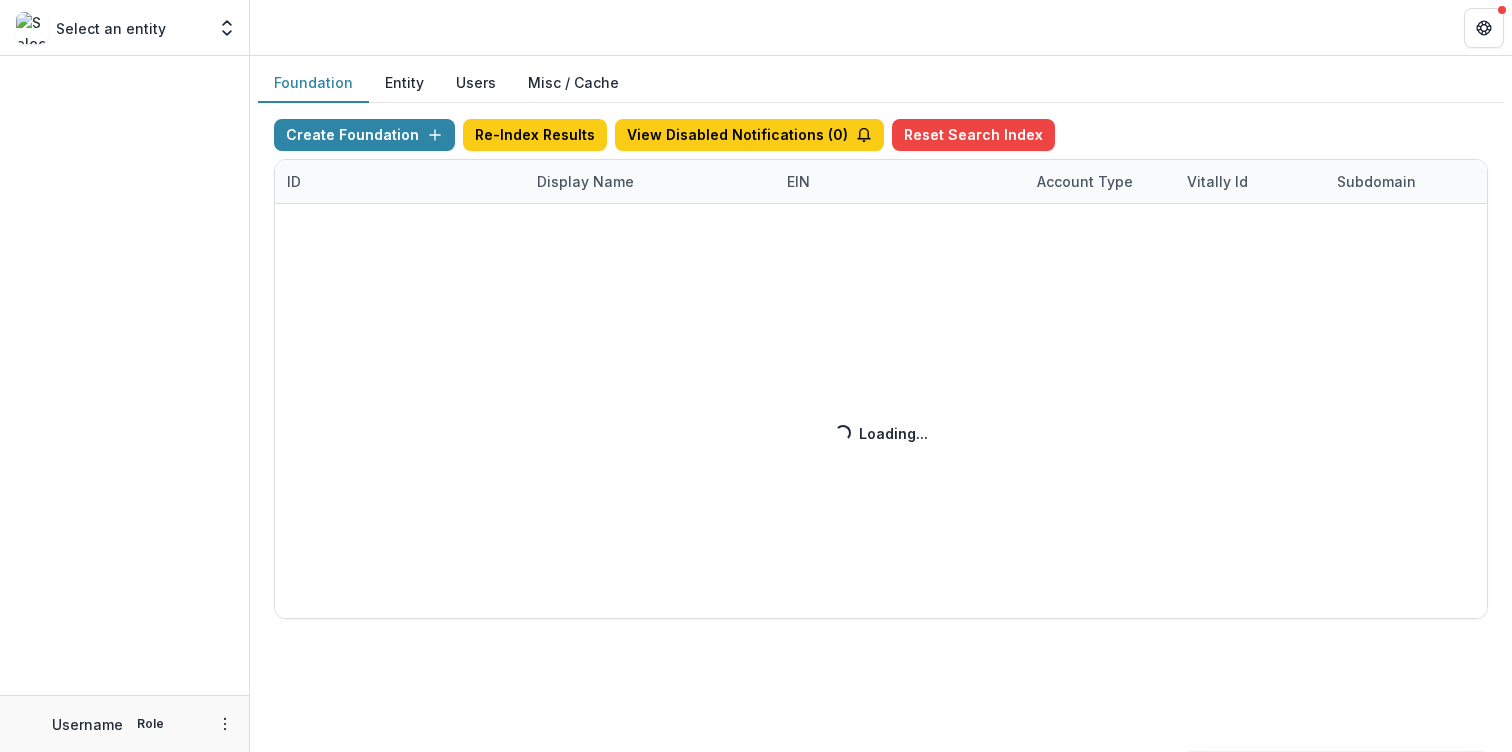scroll, scrollTop: 0, scrollLeft: 0, axis: both 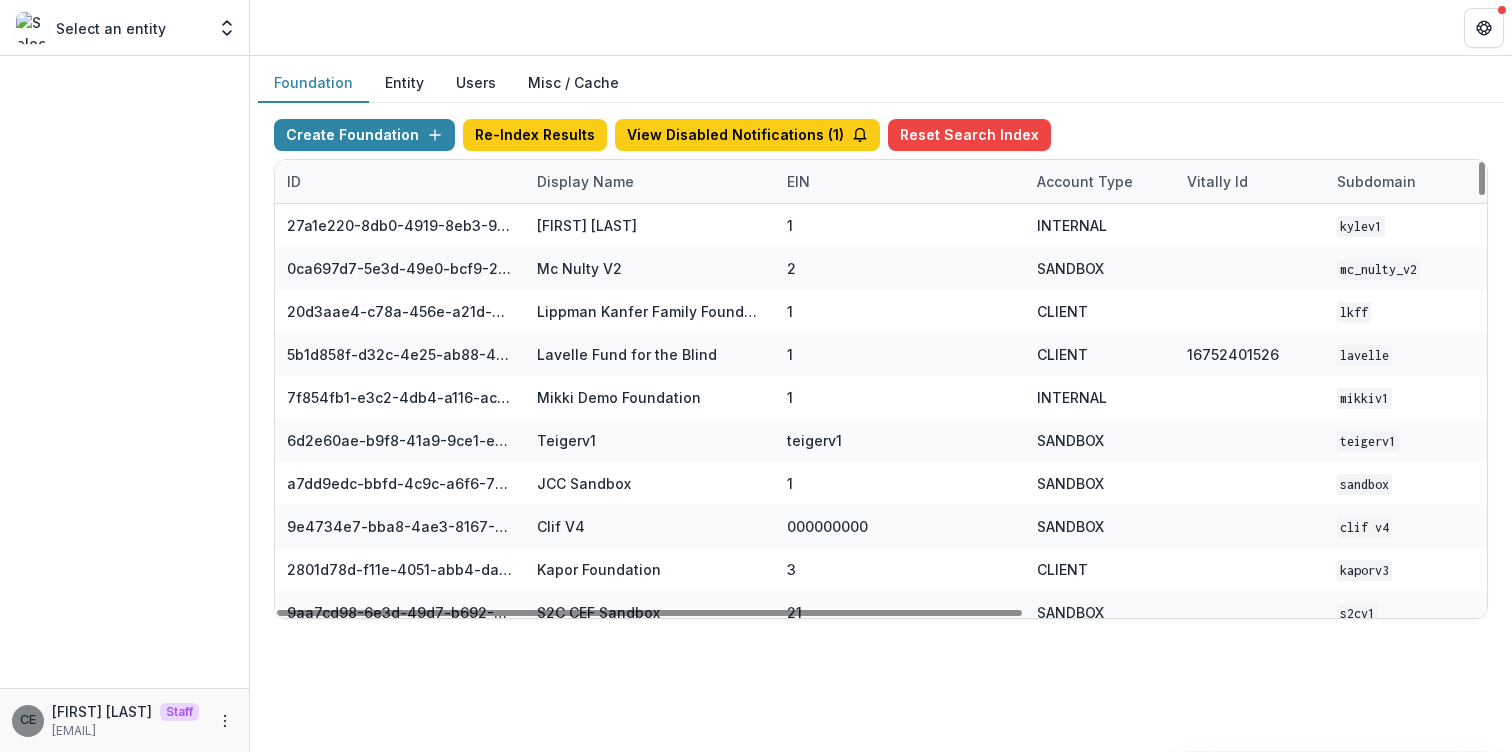 click on "Display Name" at bounding box center [585, 181] 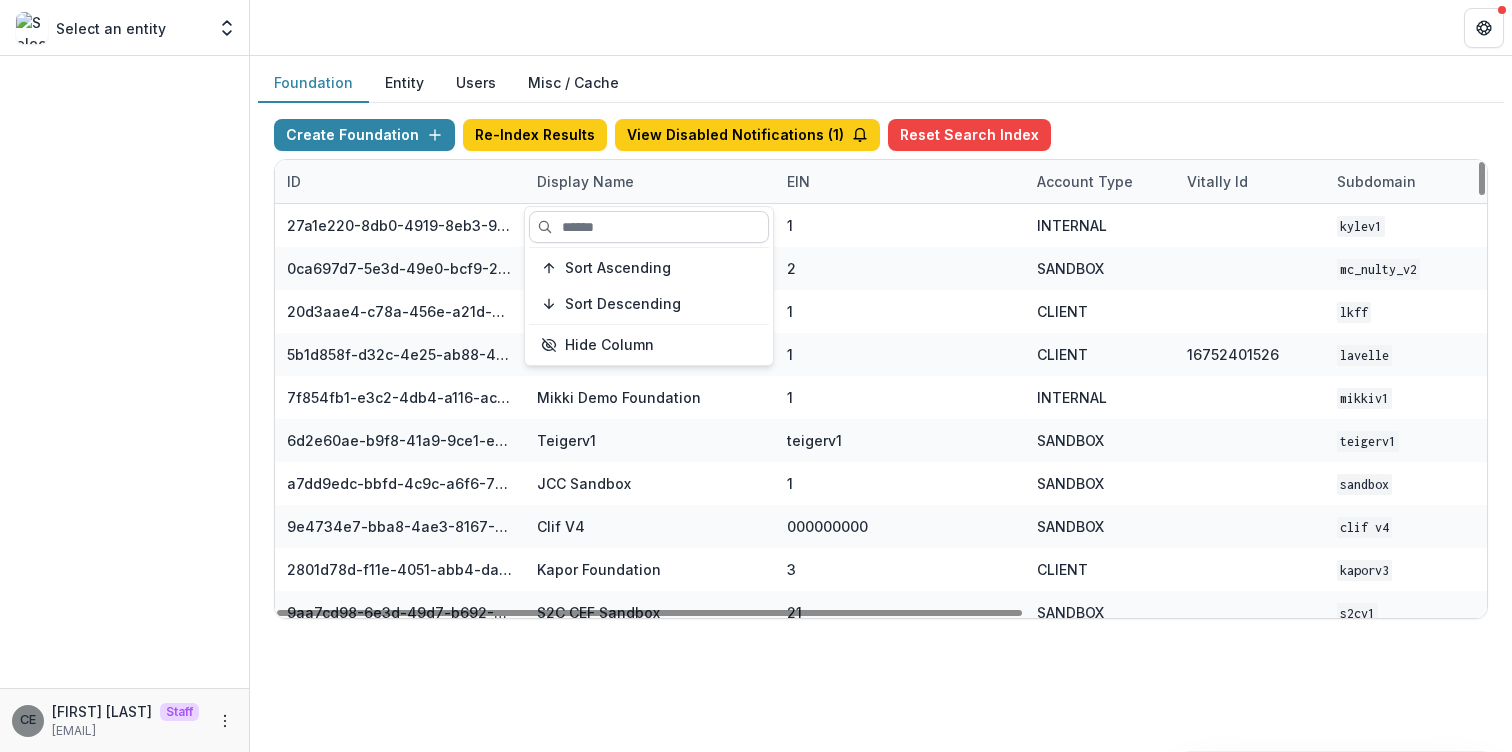 click at bounding box center [649, 227] 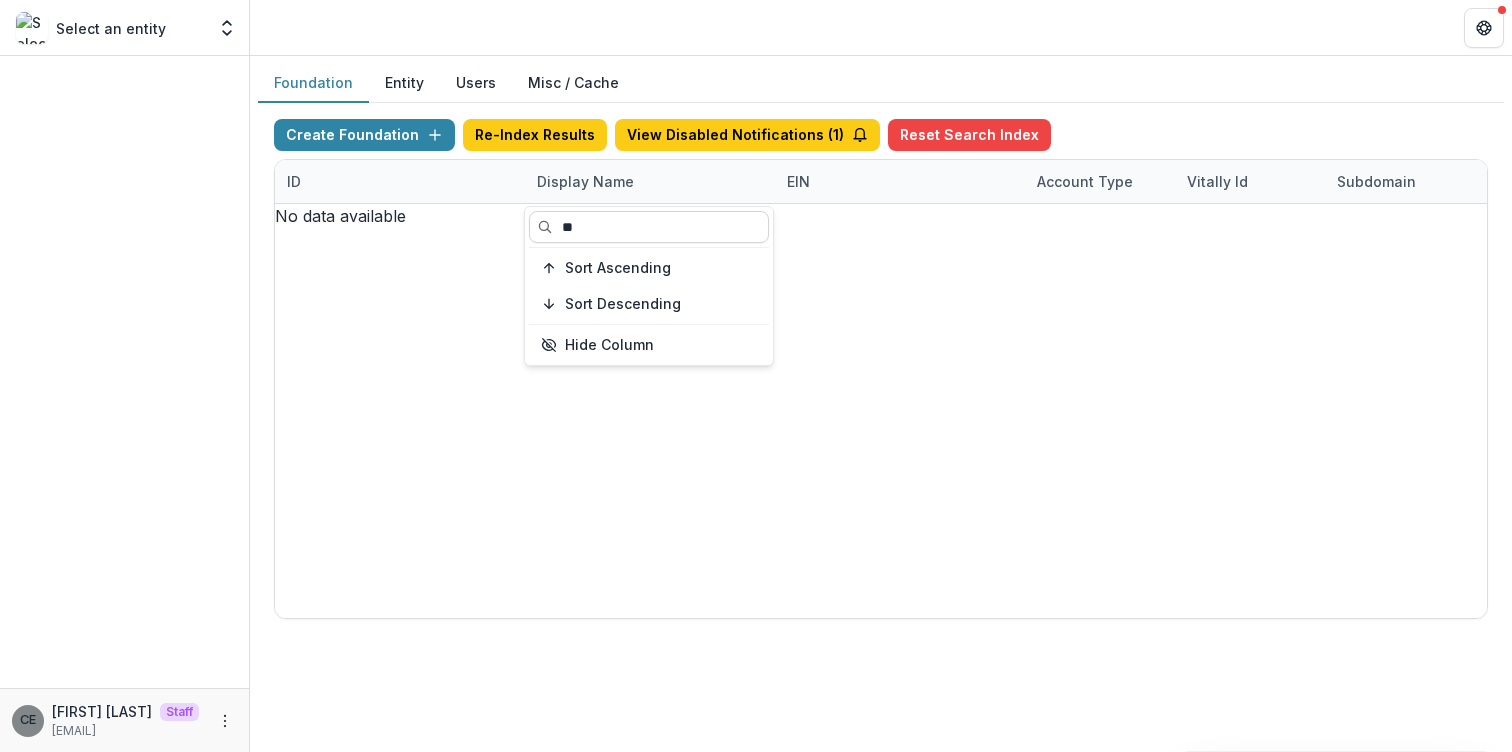 type on "*" 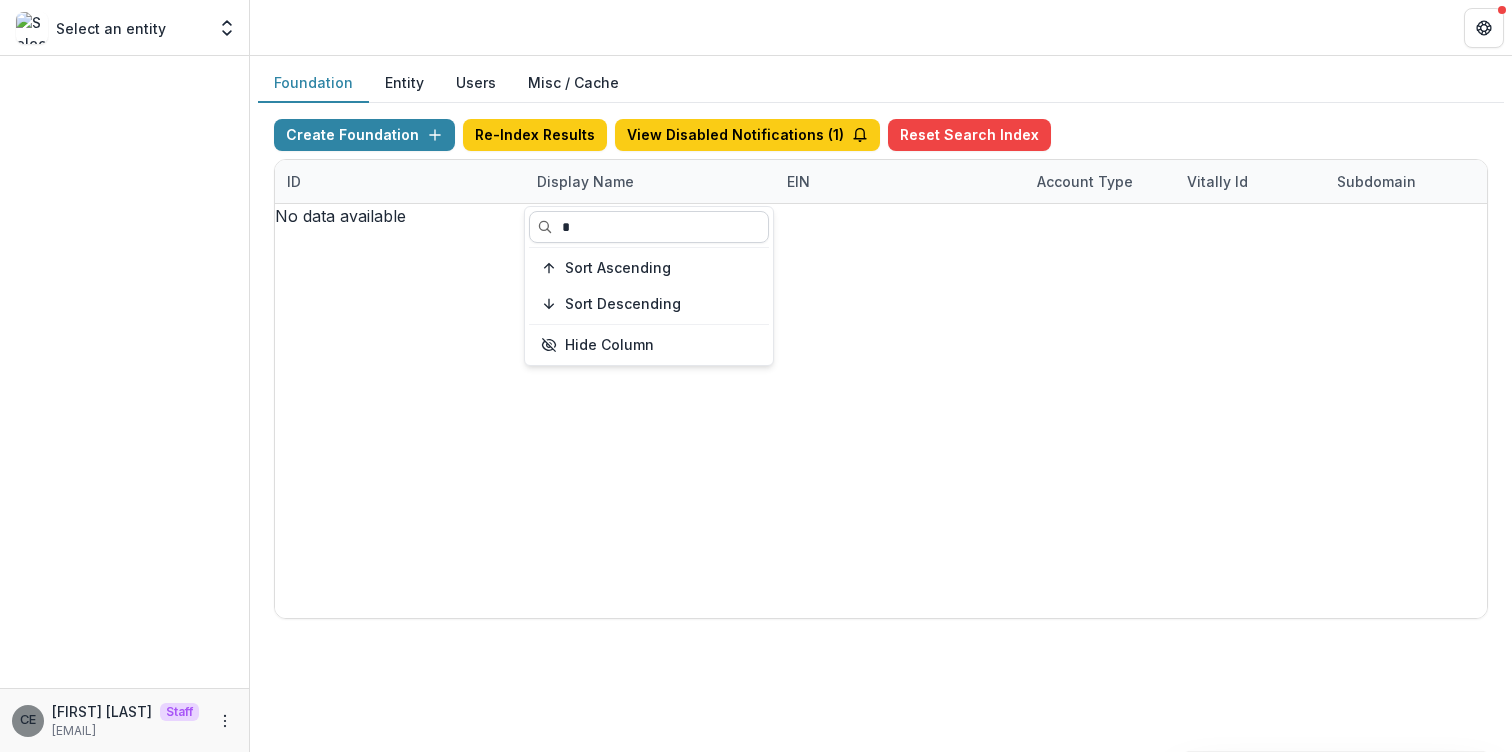 type 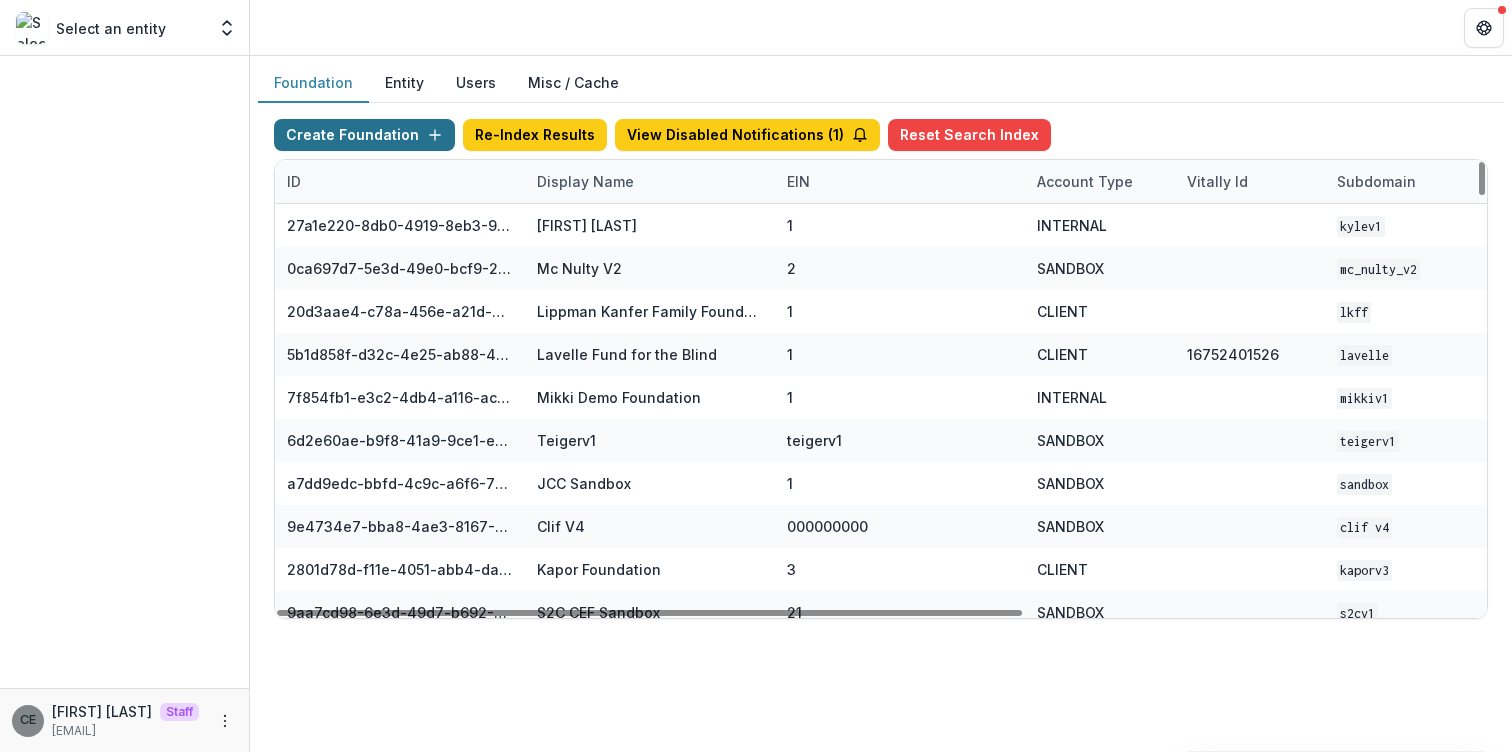 click on "Create Foundation" at bounding box center (364, 135) 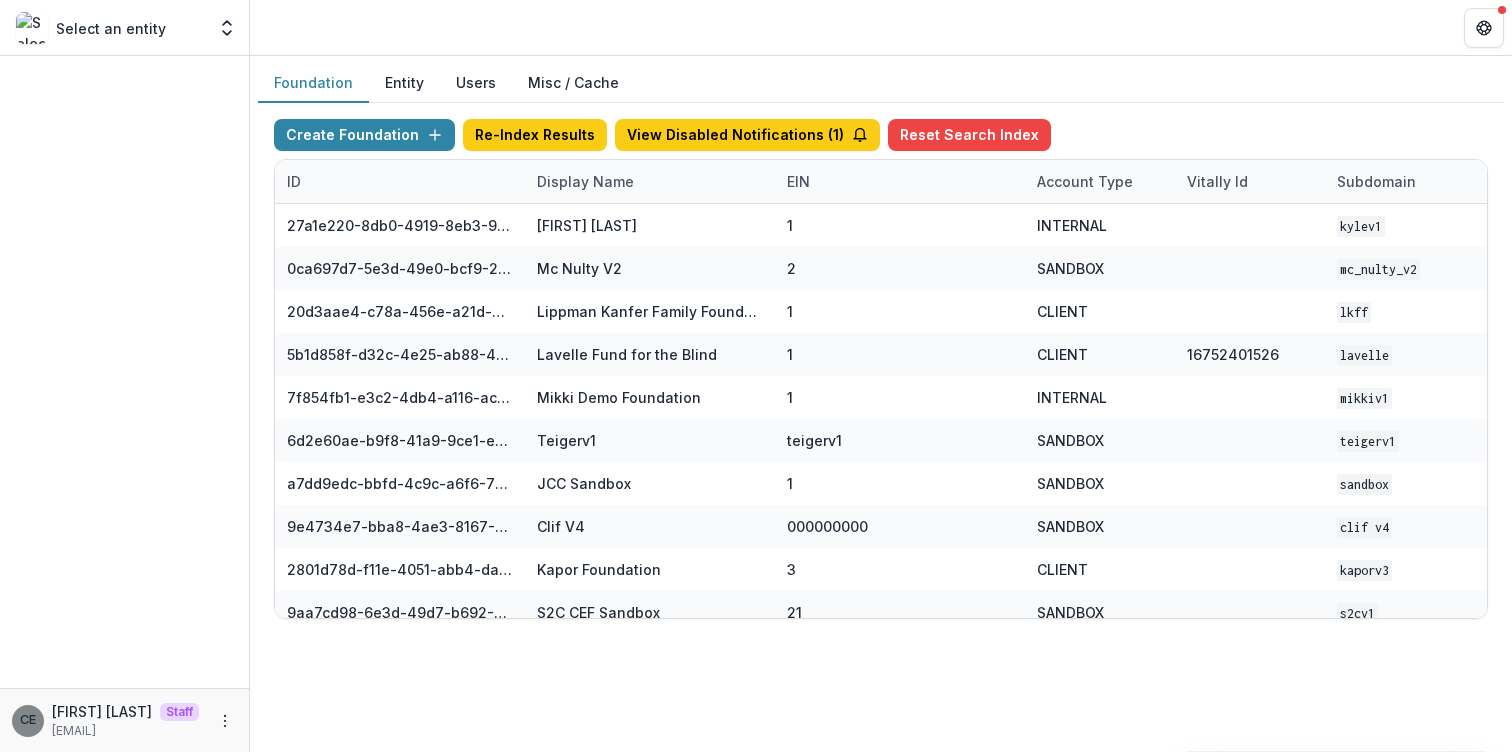 click on "Display Name *" at bounding box center [194, 814] 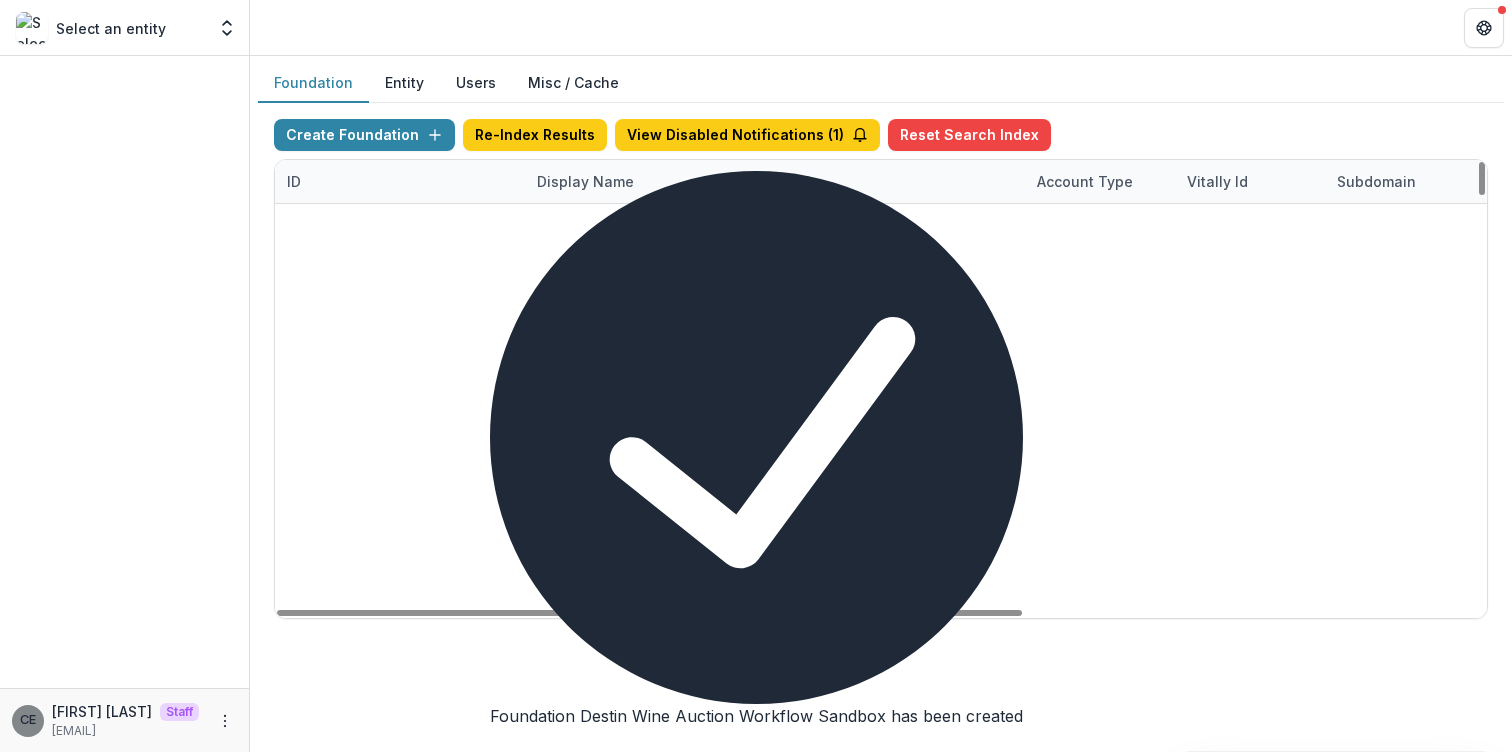 click on "Display Name" at bounding box center [585, 181] 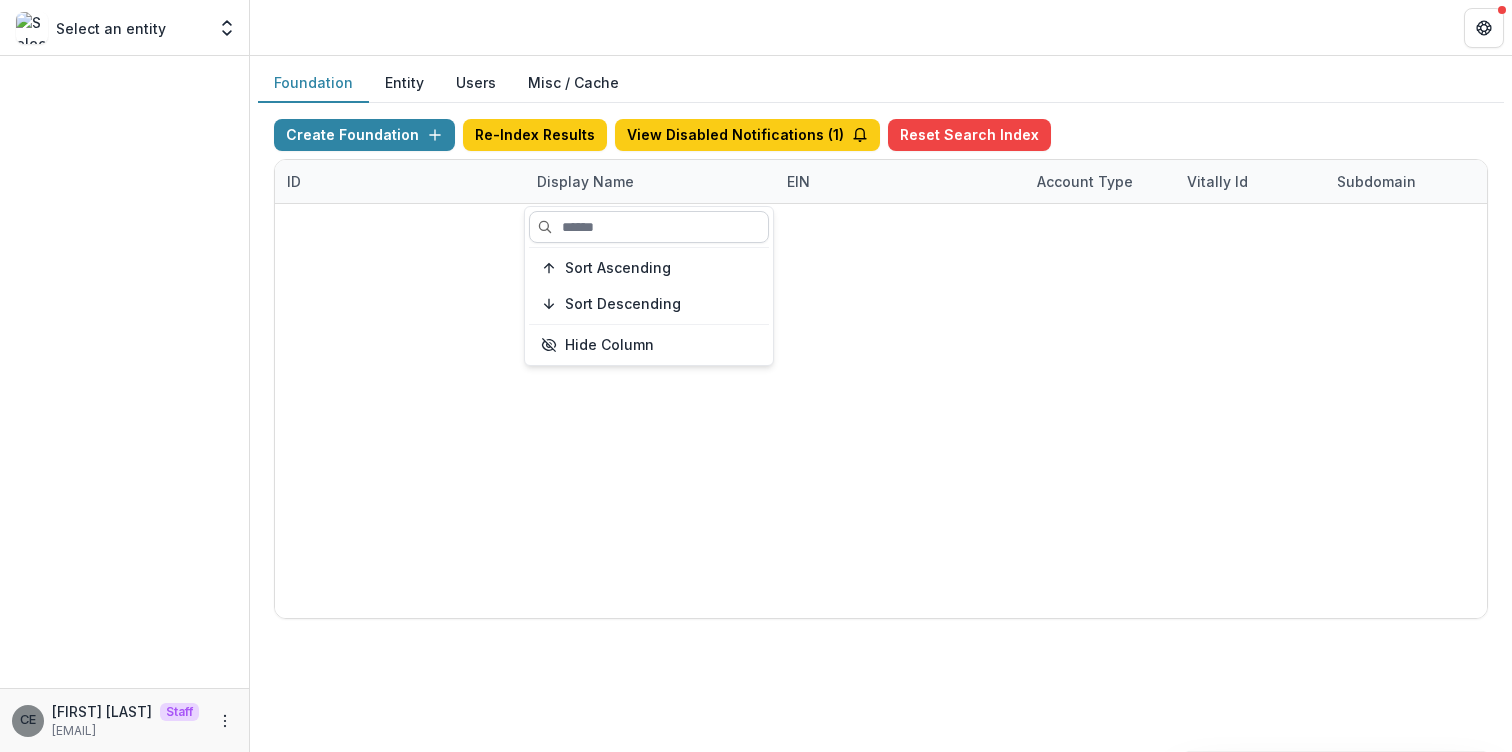 click at bounding box center [649, 227] 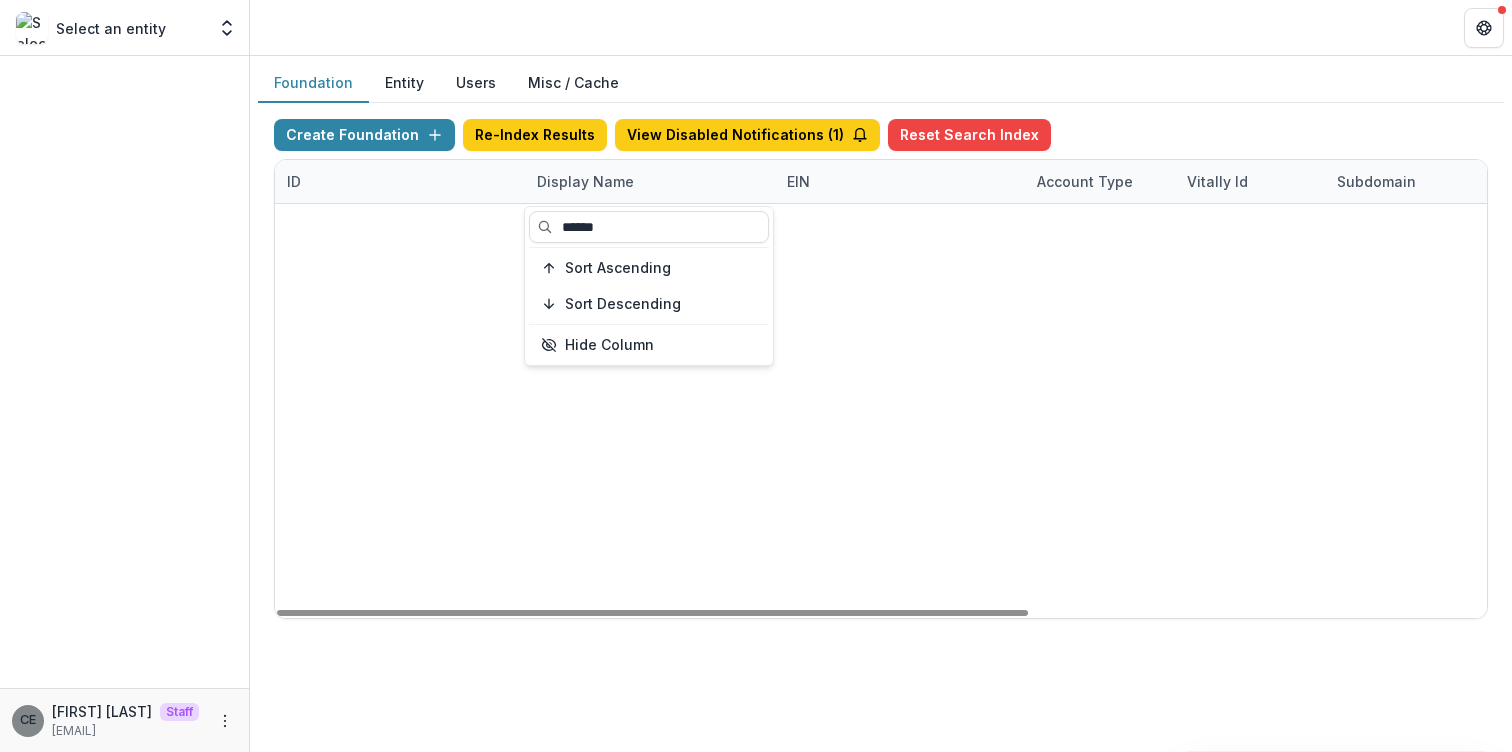 type on "******" 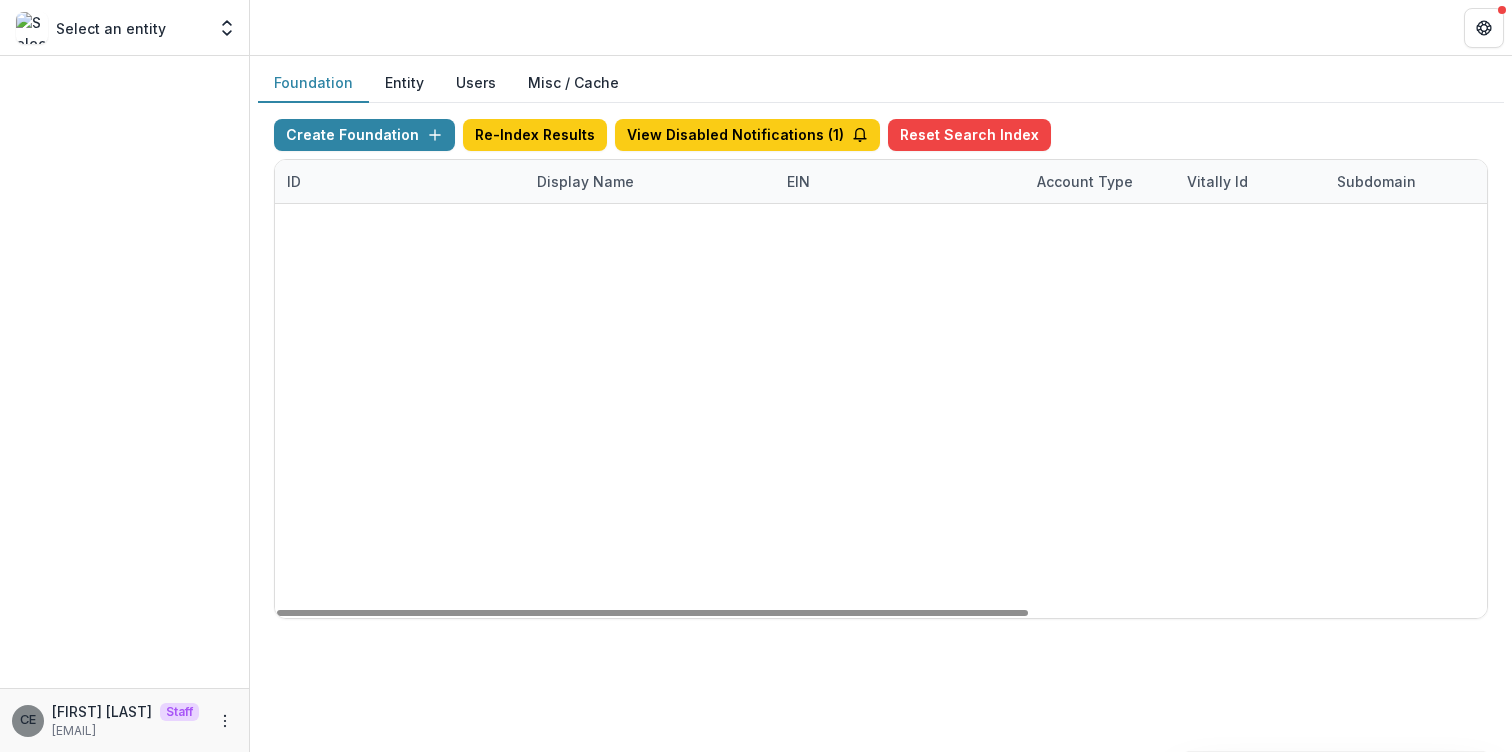 click on "00b91dfc-4fc7-4aa2-8454-6482452217a3 Destin Wine Auction Workflow Sandbox 000000000 SANDBOX Destin Wine Auction Workflow Sandbox Aug 07, 2025, 4:35 PM Visit Edit Feature Flags" at bounding box center (881, 204) 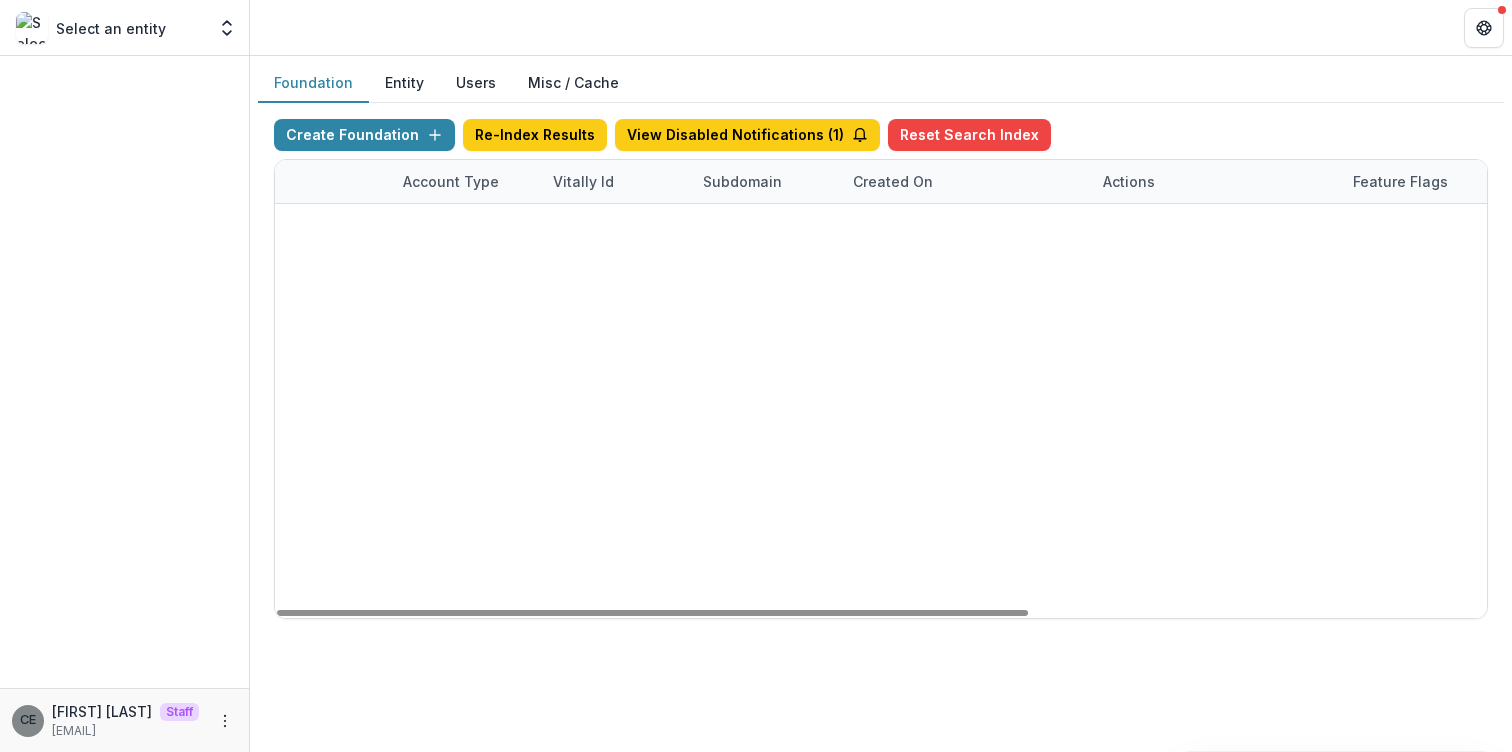 scroll, scrollTop: 0, scrollLeft: 738, axis: horizontal 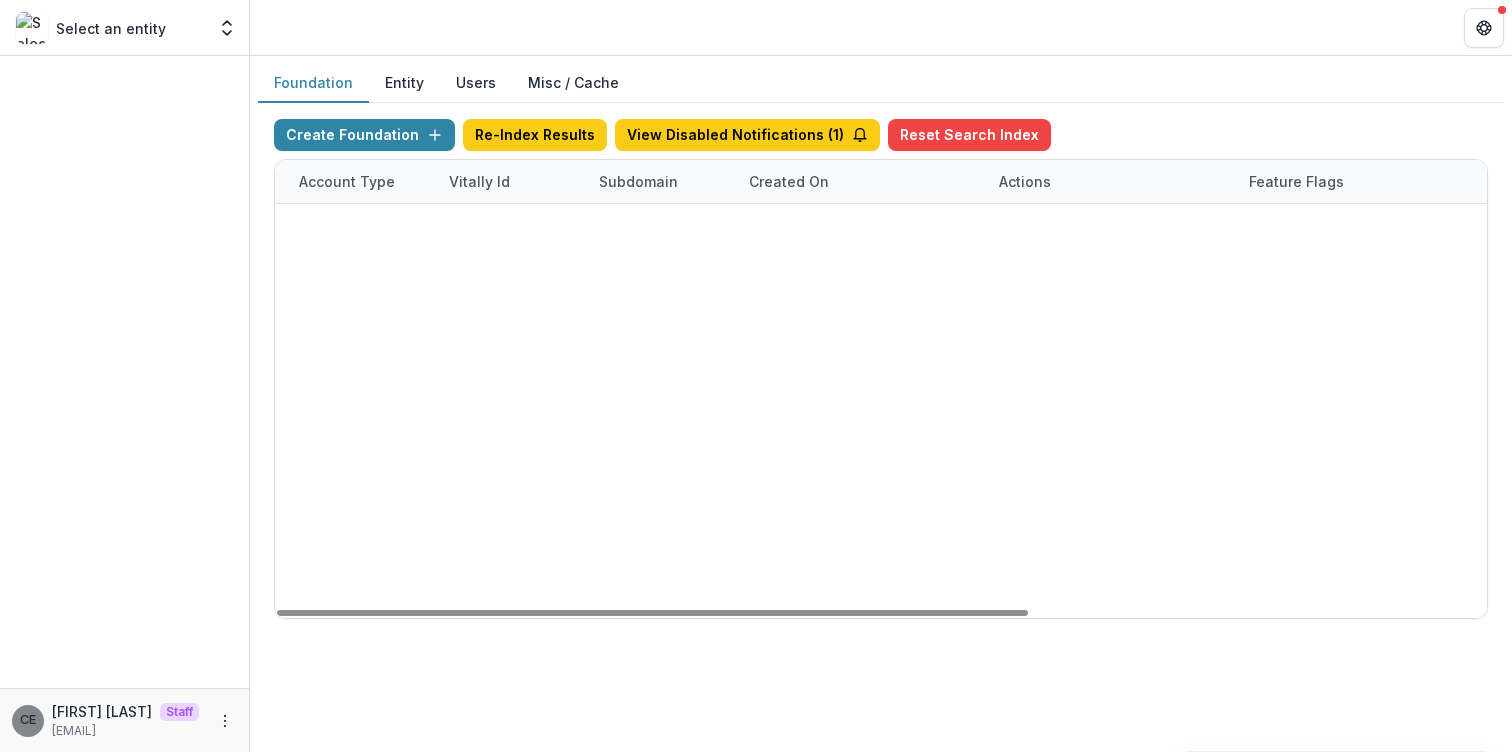 click on "Feature Flags" at bounding box center (1309, 226) 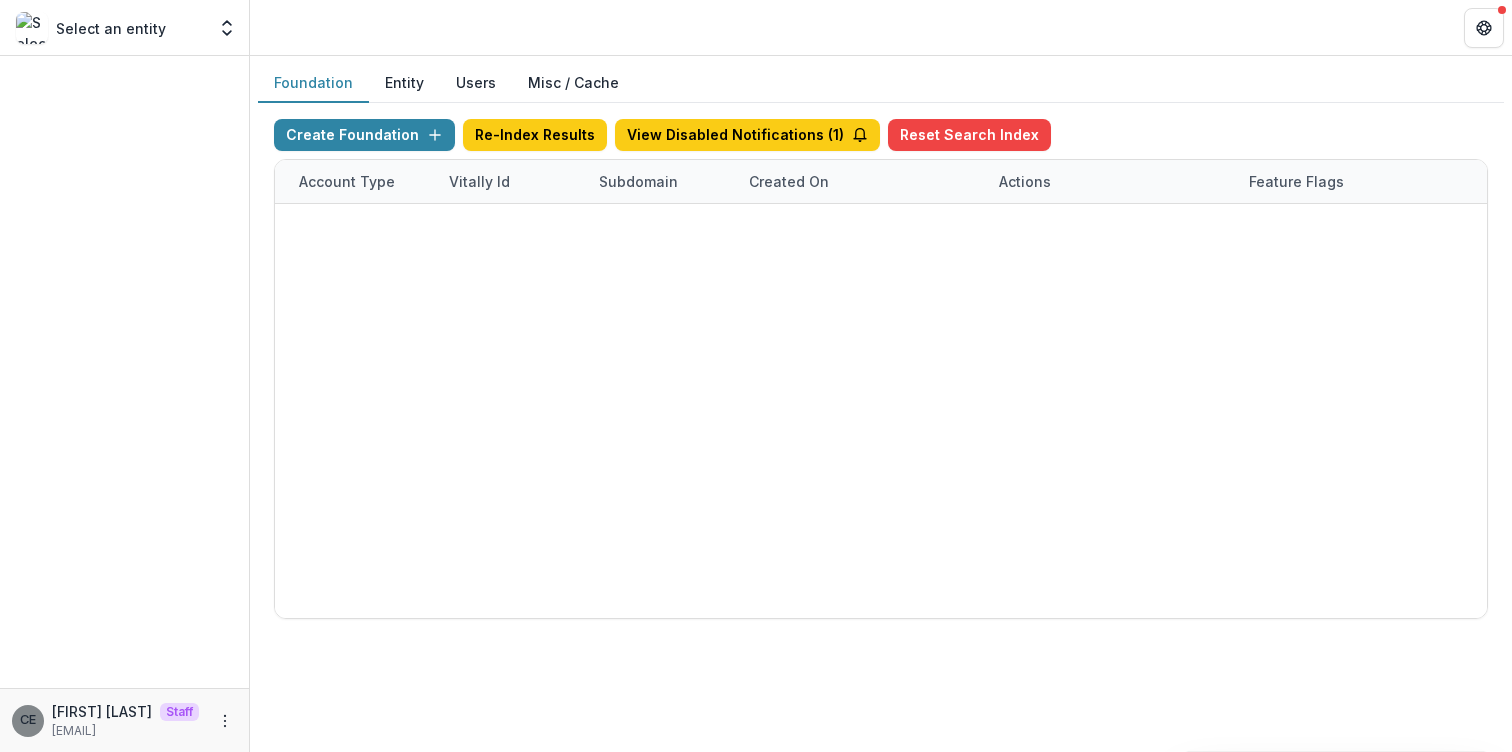 scroll, scrollTop: 20, scrollLeft: 0, axis: vertical 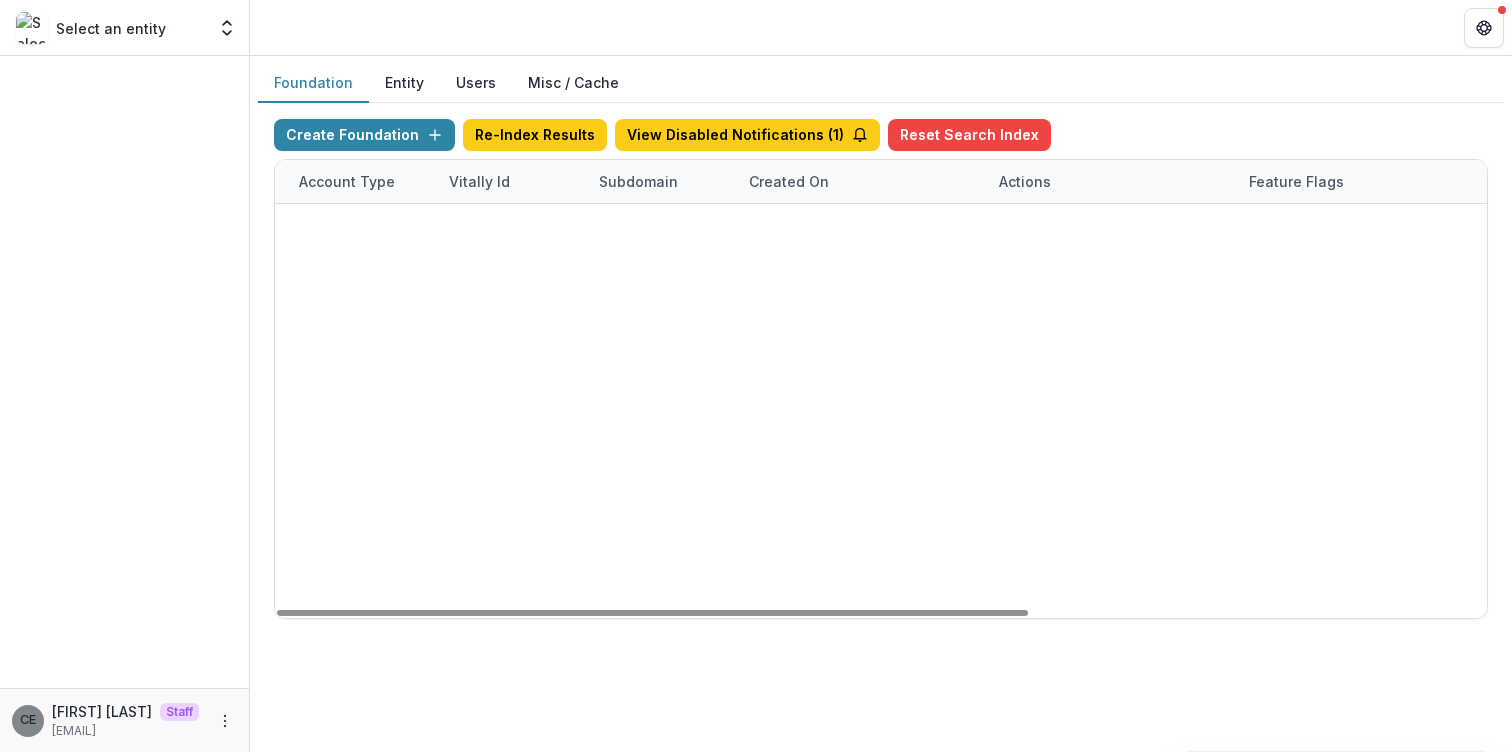 click on "Visit" at bounding box center (1026, 226) 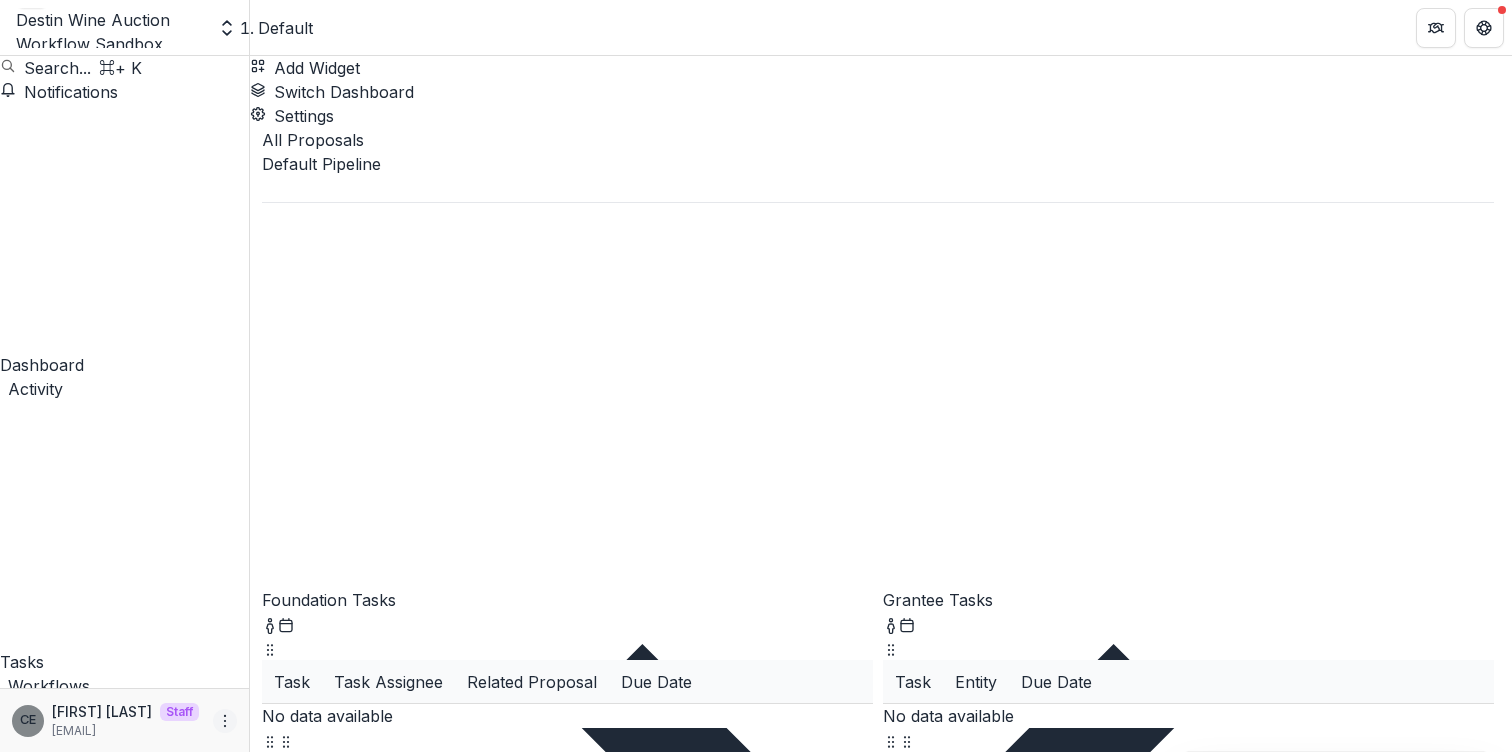 click 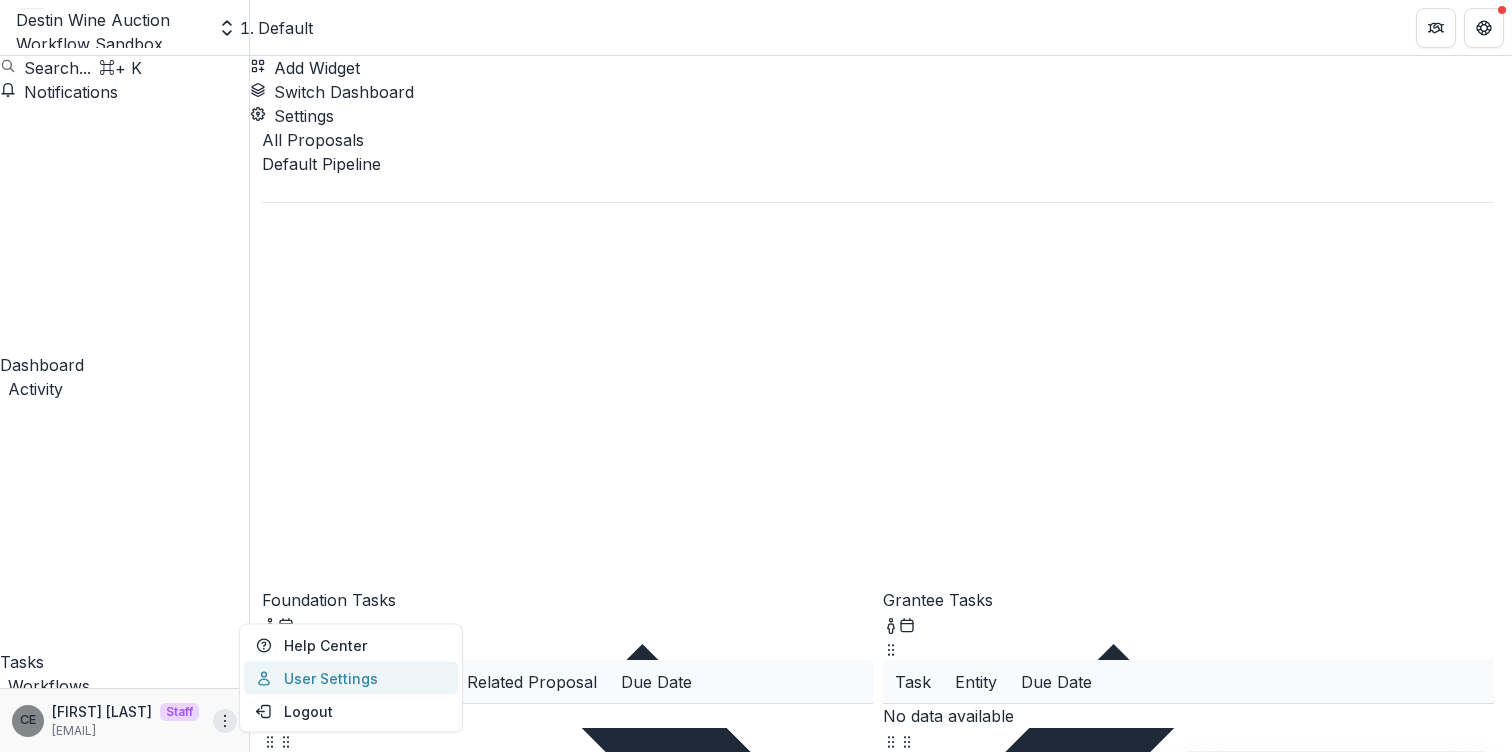 click on "User Settings" at bounding box center [351, 678] 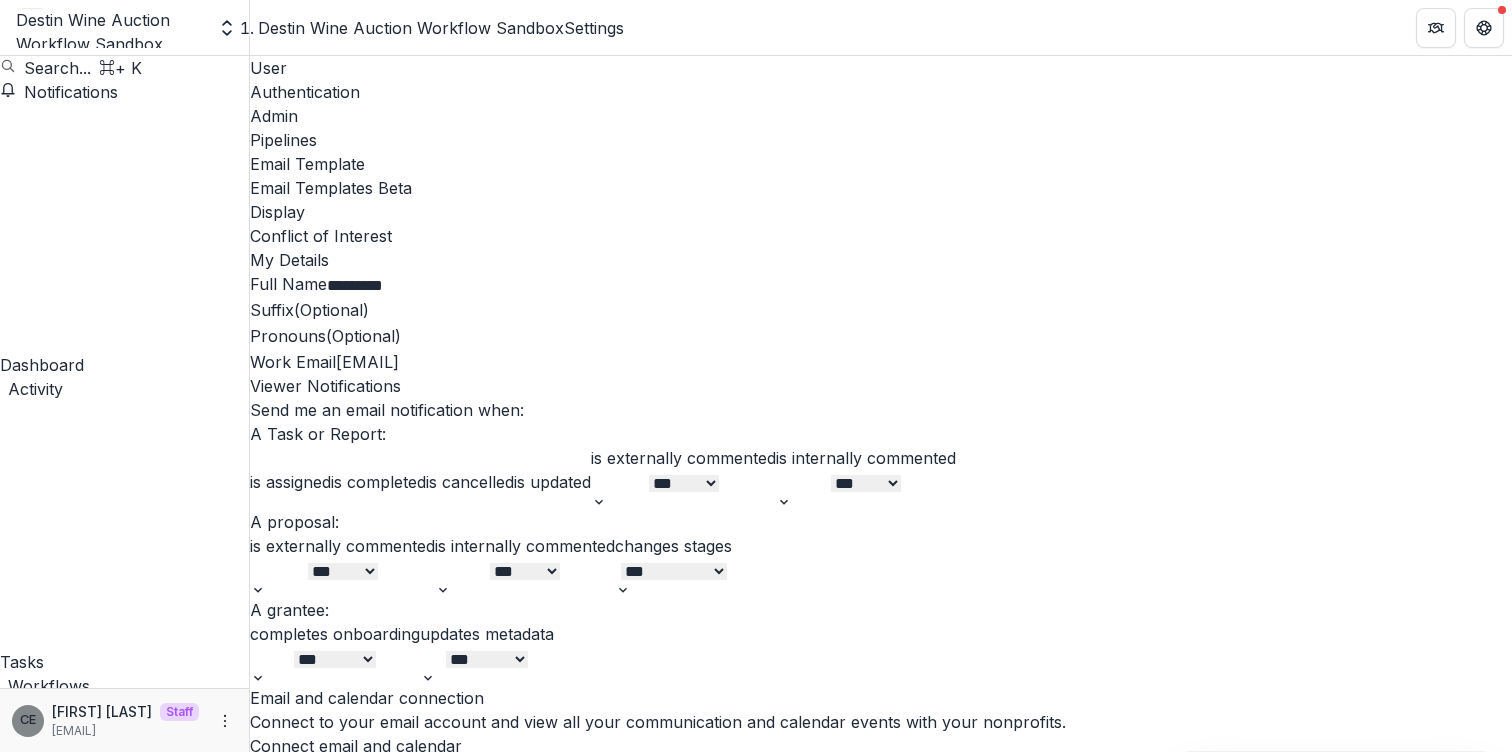 click on "Pipelines" at bounding box center (881, 140) 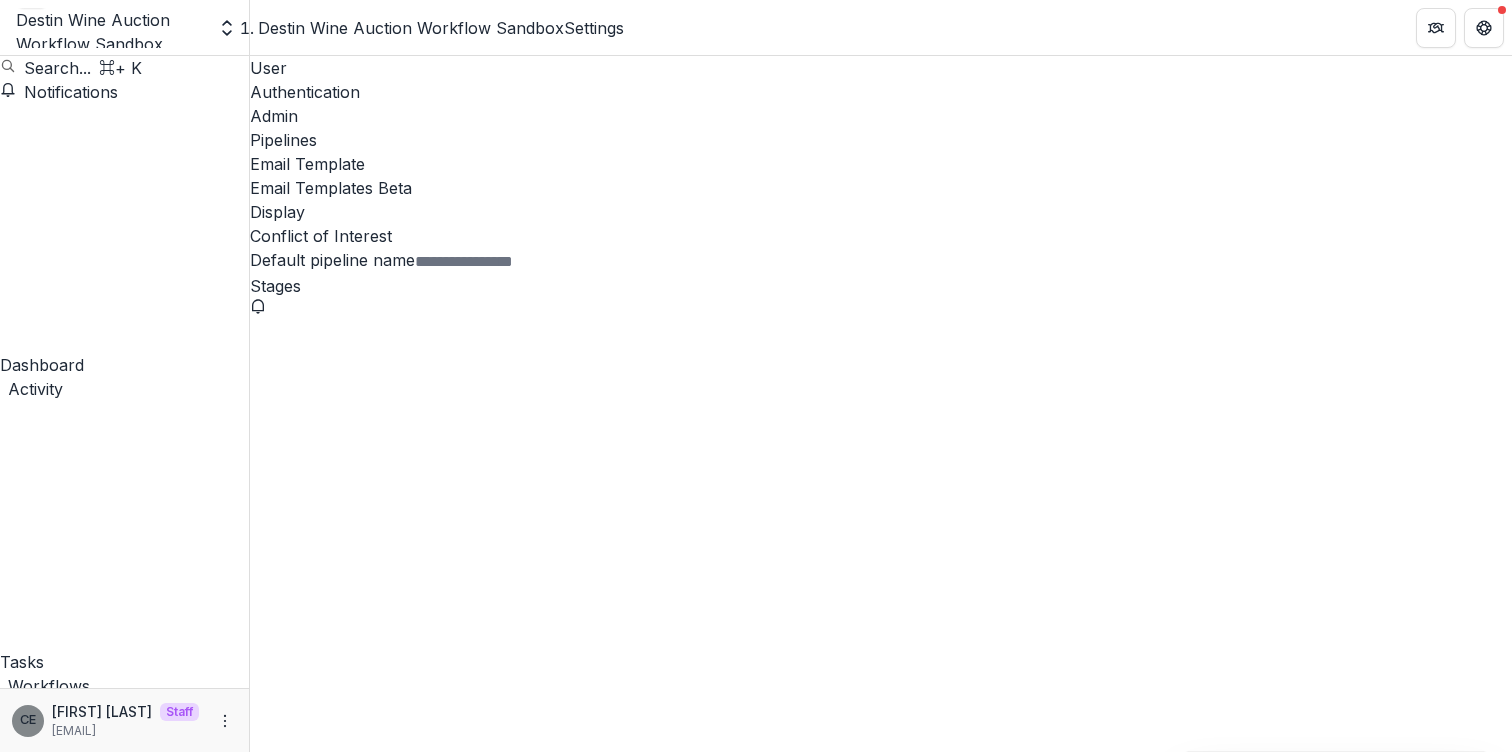 click on "In Review" at bounding box center (287, 4192) 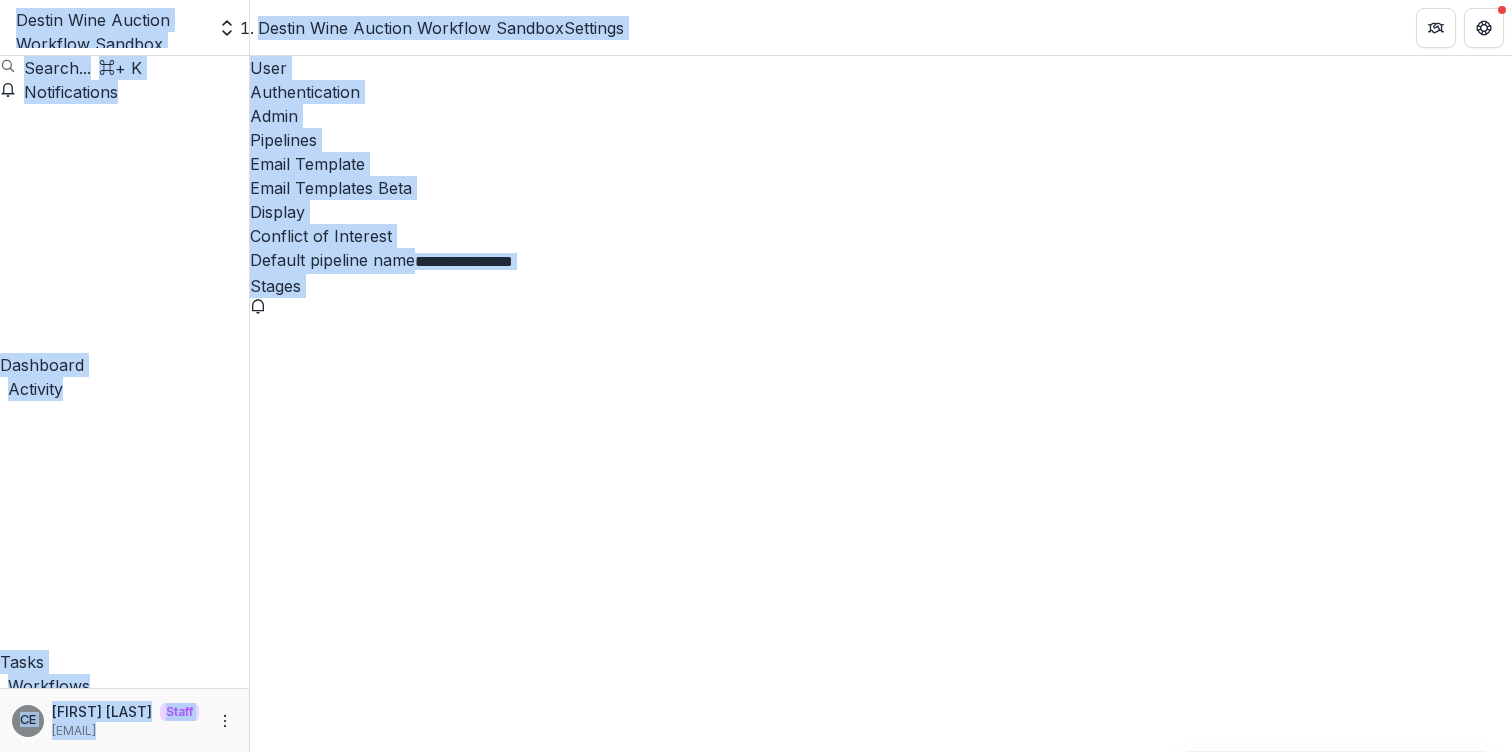 click on "**********" at bounding box center [756, 2519] 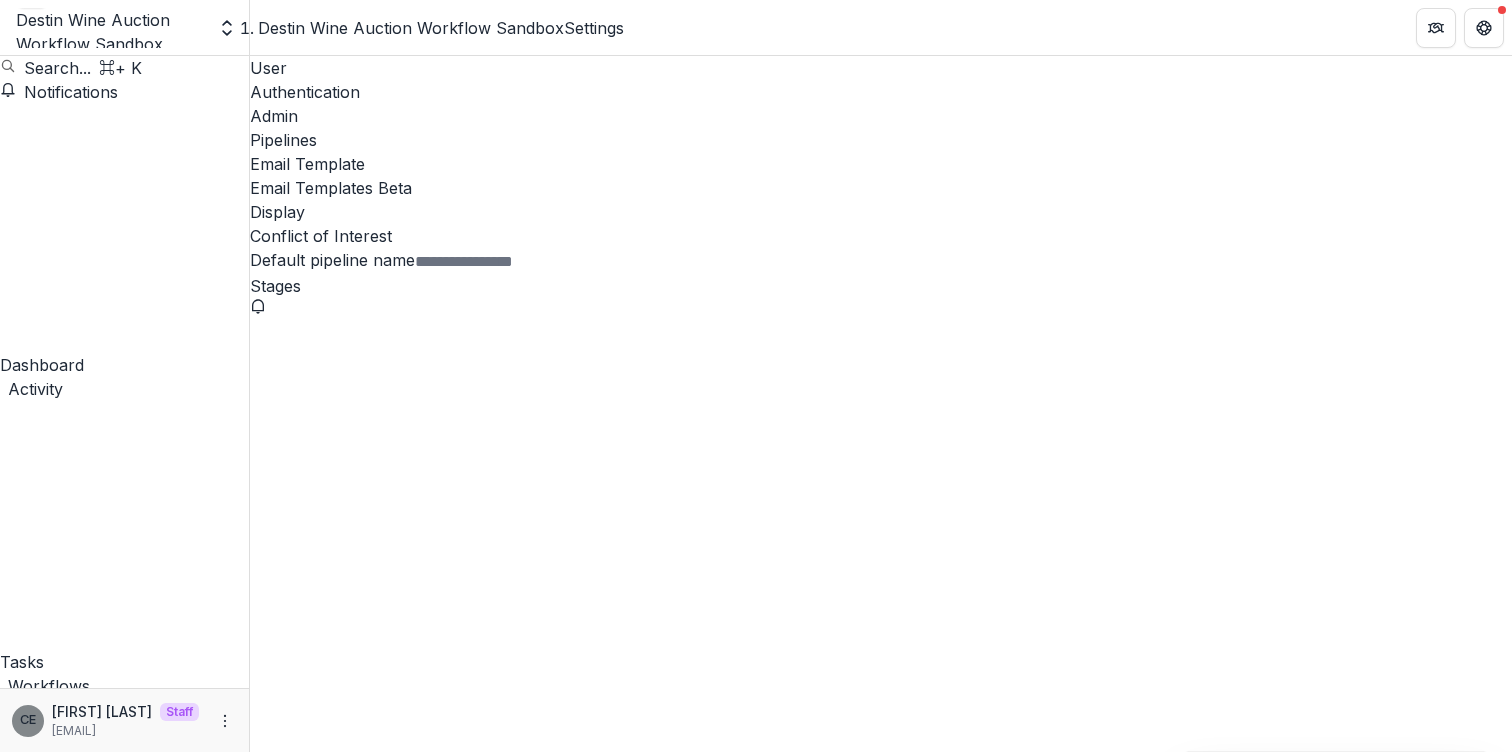select on "********" 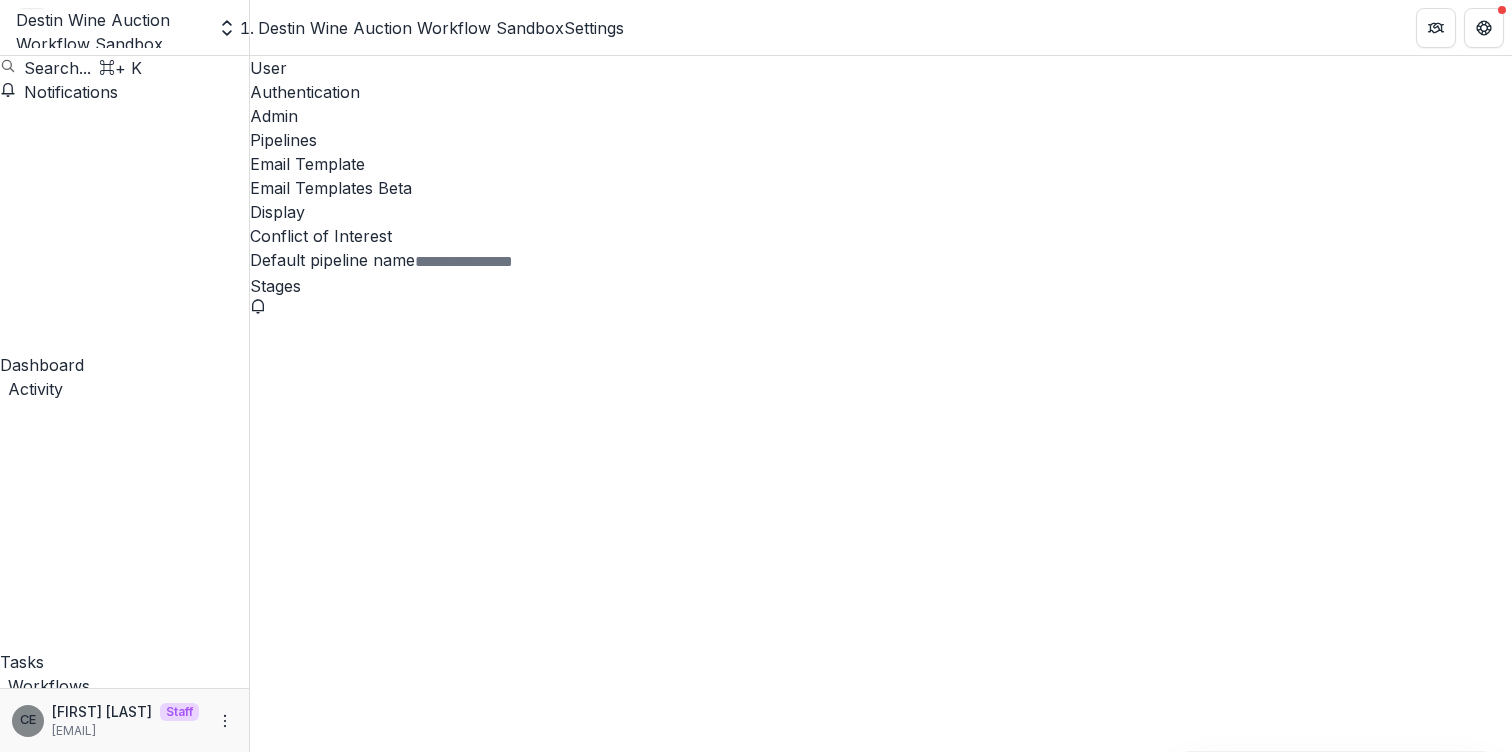 drag, startPoint x: 588, startPoint y: 204, endPoint x: 92, endPoint y: 155, distance: 498.4145 